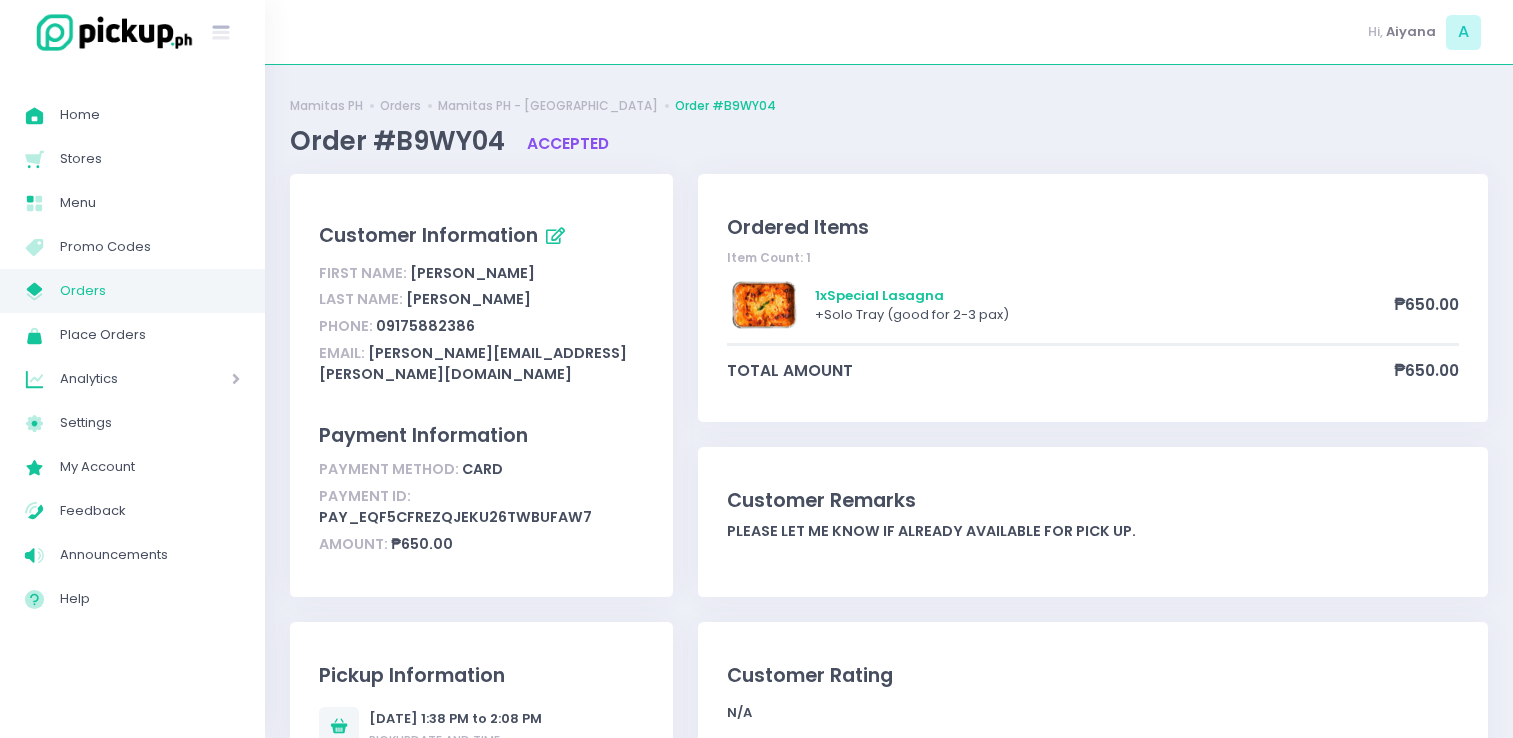 scroll, scrollTop: 0, scrollLeft: 0, axis: both 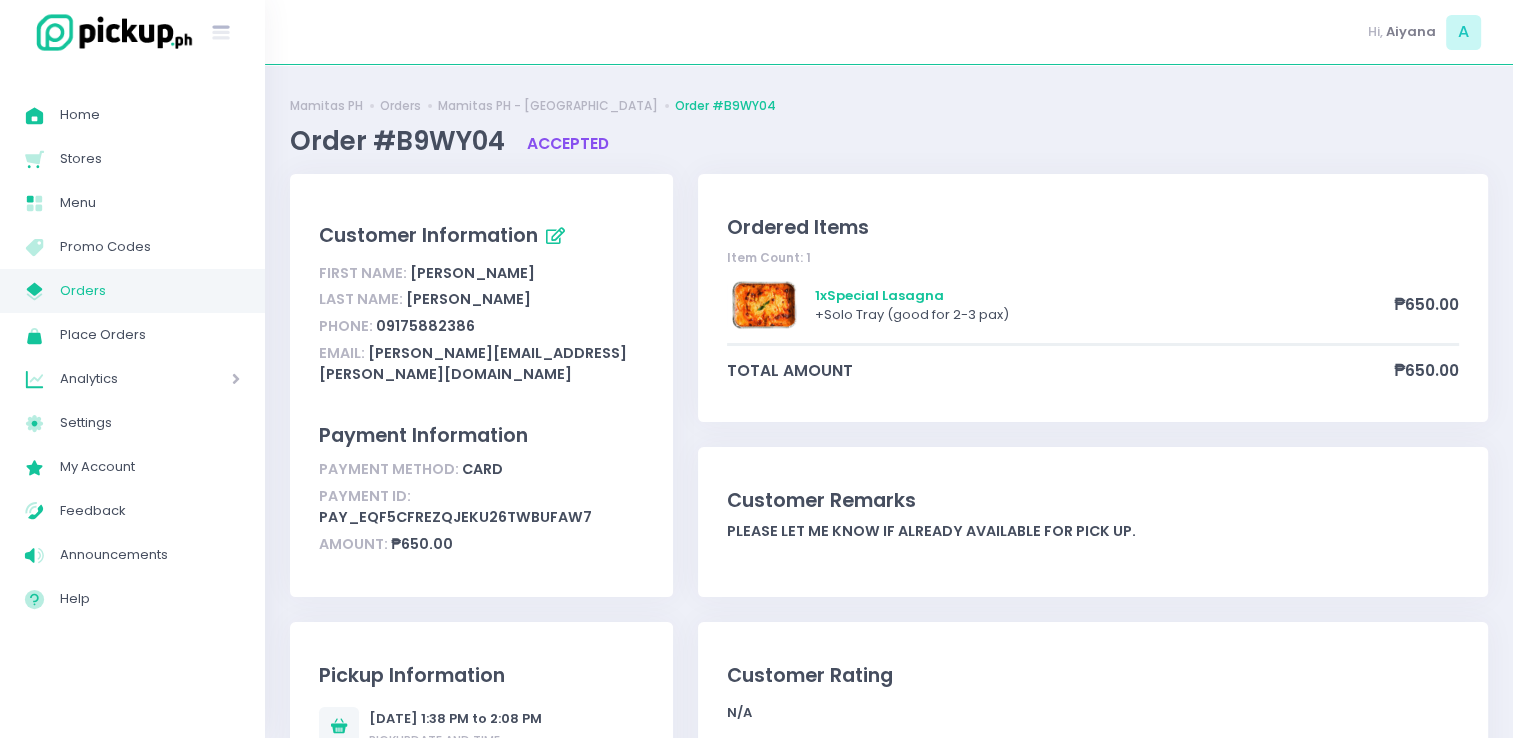 click on "Orders" at bounding box center [150, 291] 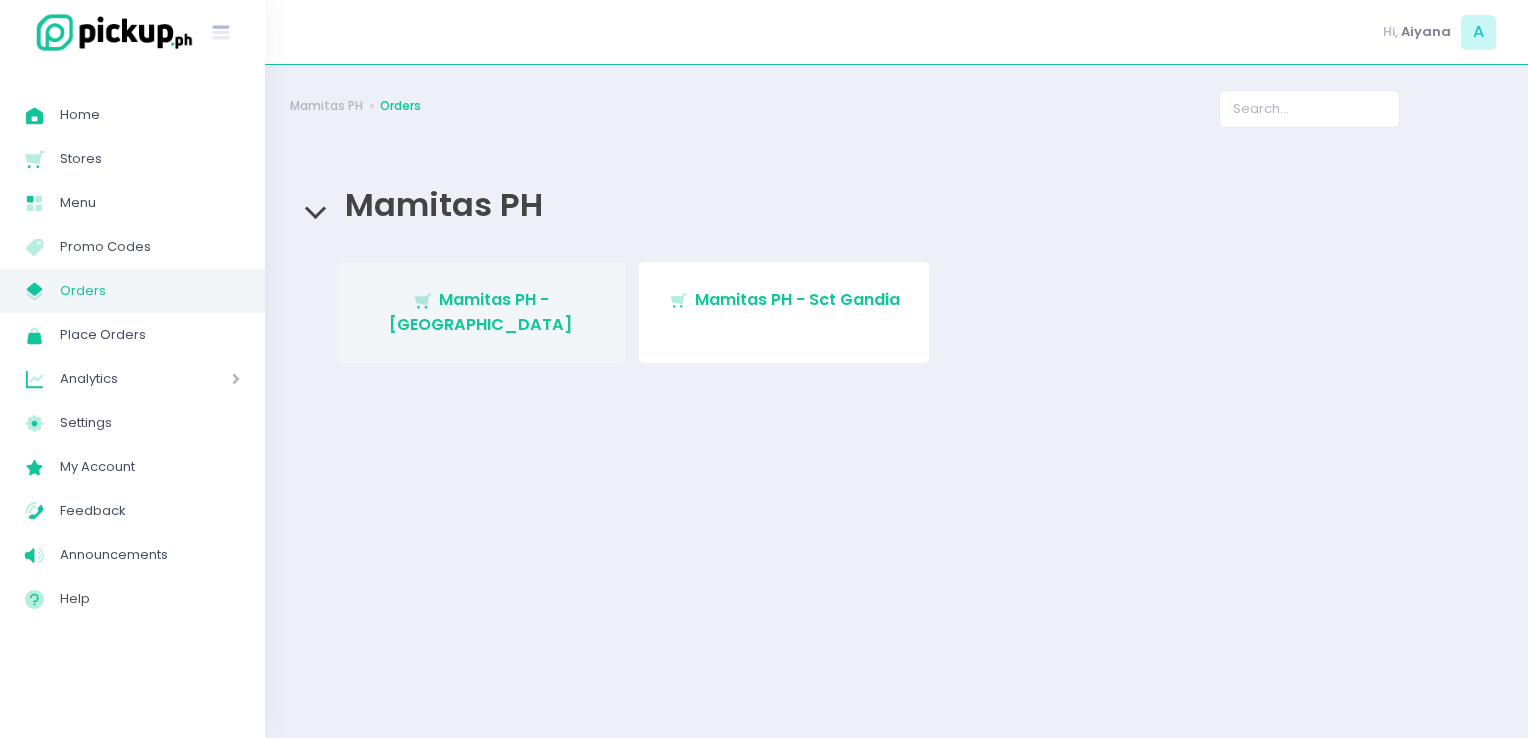 click on "Mamitas PH - [GEOGRAPHIC_DATA]" at bounding box center [481, 311] 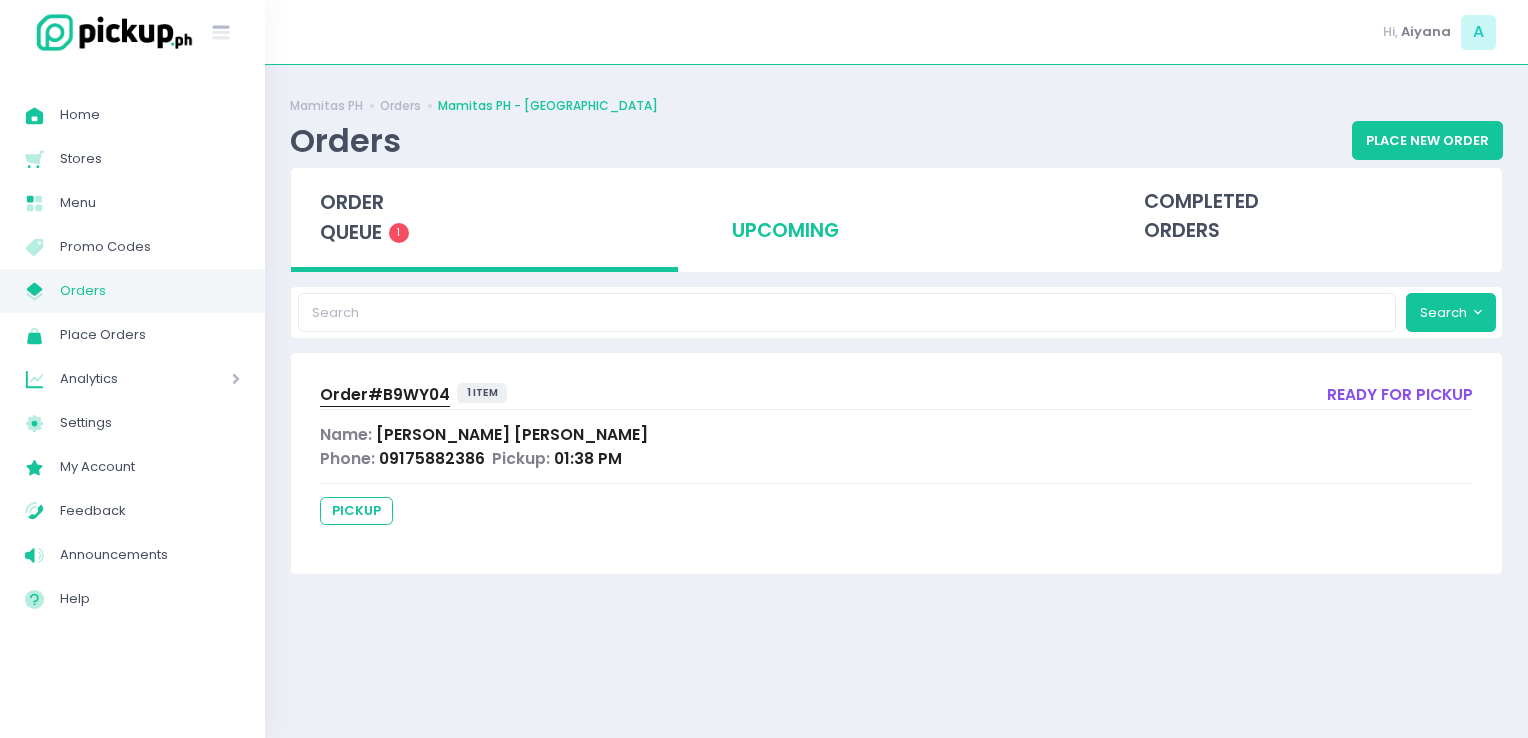 click on "upcoming" at bounding box center (896, 217) 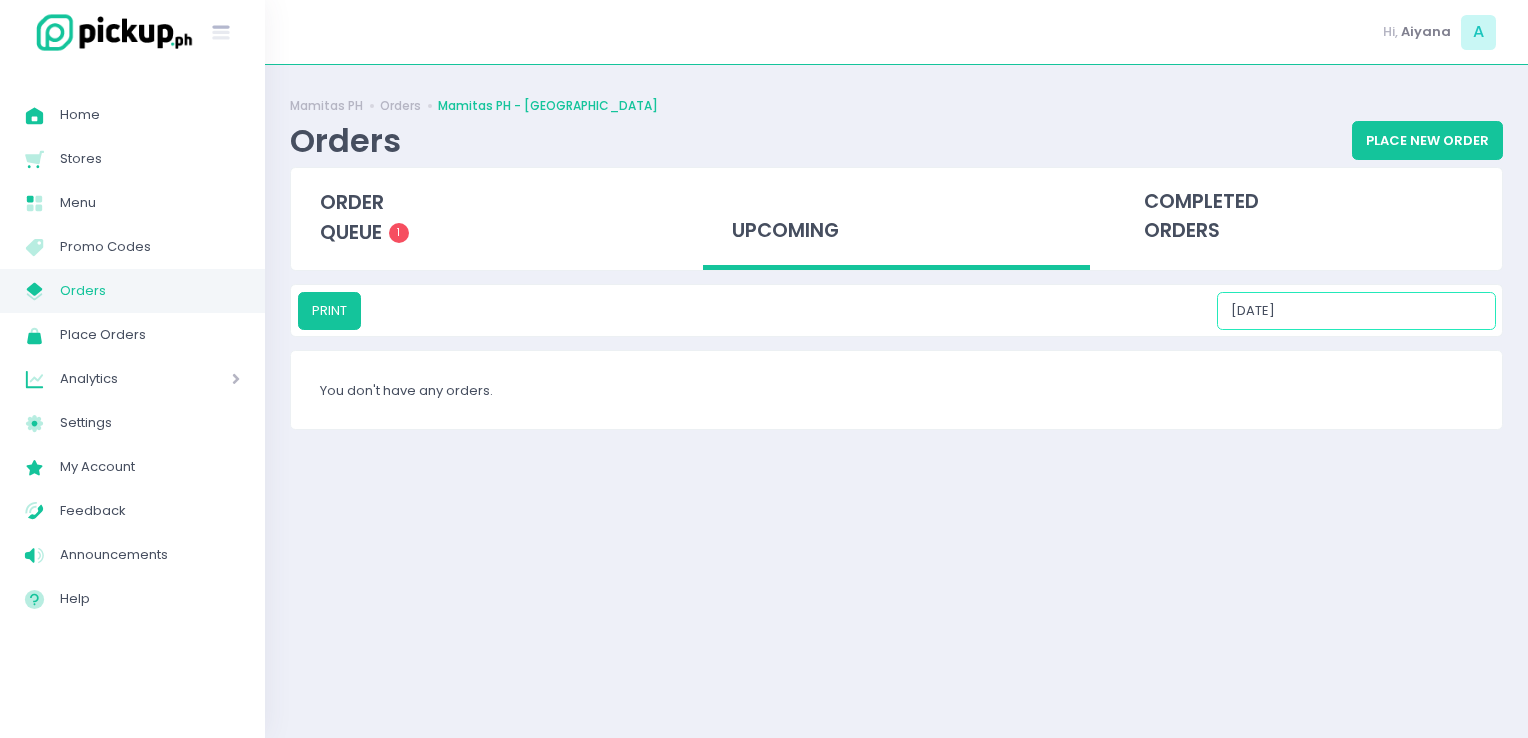 click on "07/11/2025" at bounding box center [1356, 311] 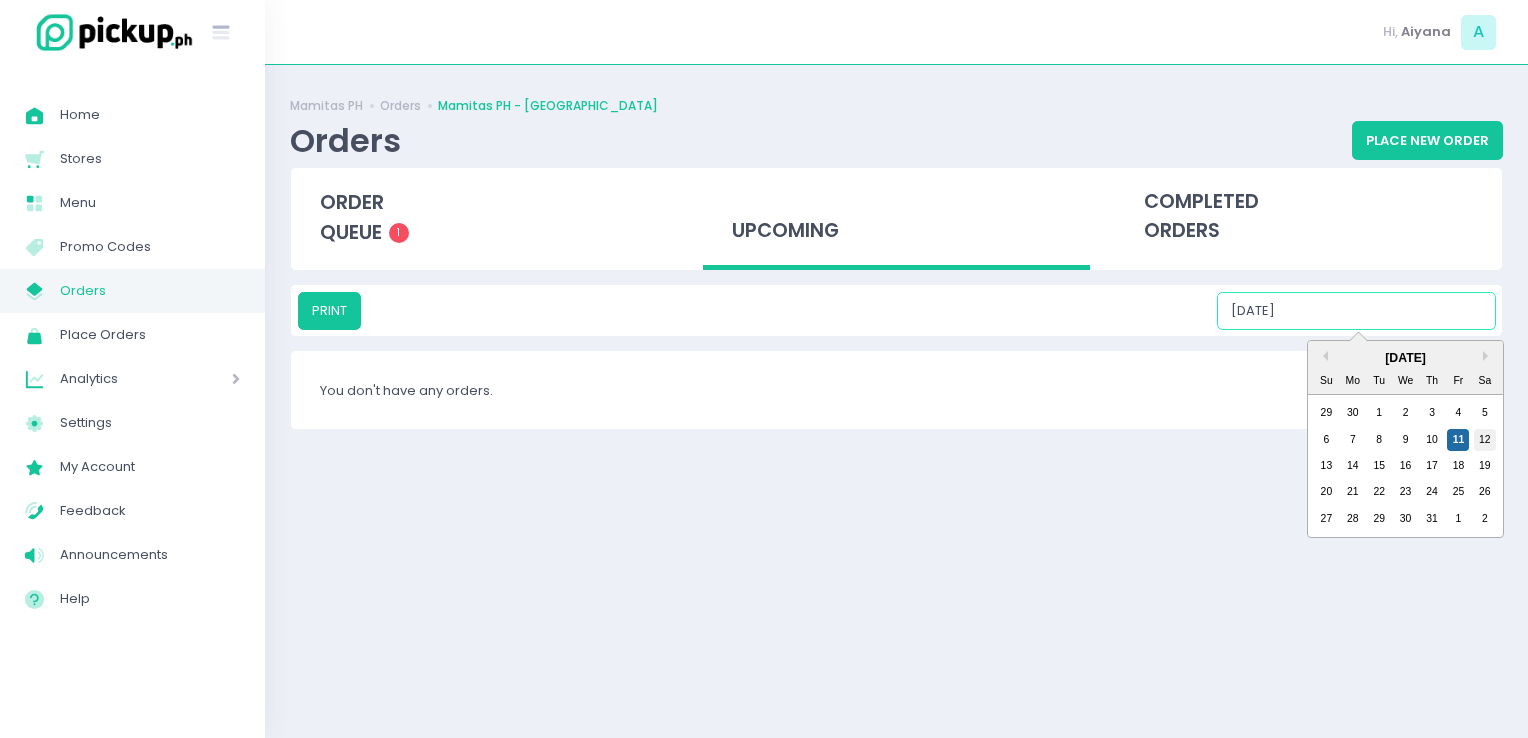 click on "12" at bounding box center [1485, 440] 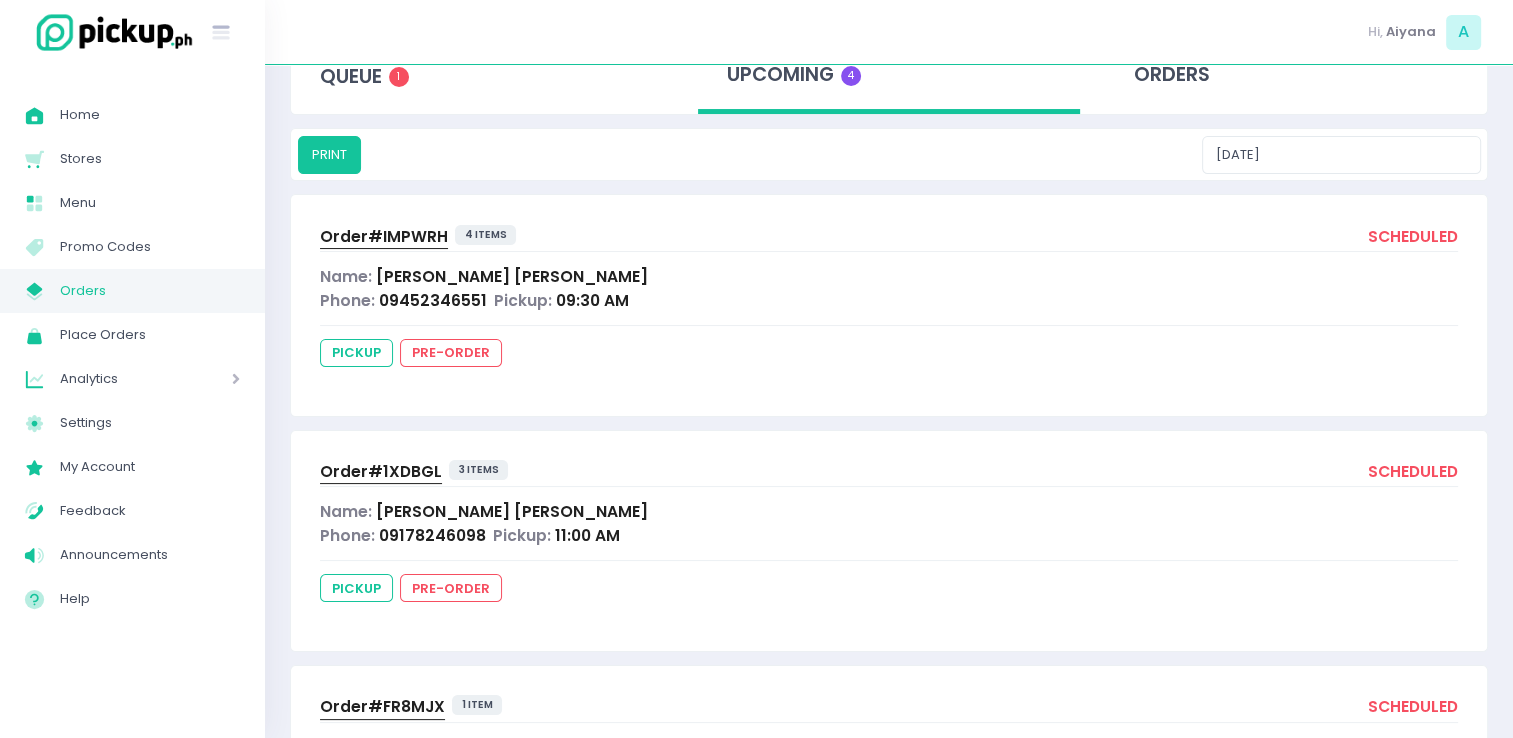 scroll, scrollTop: 160, scrollLeft: 0, axis: vertical 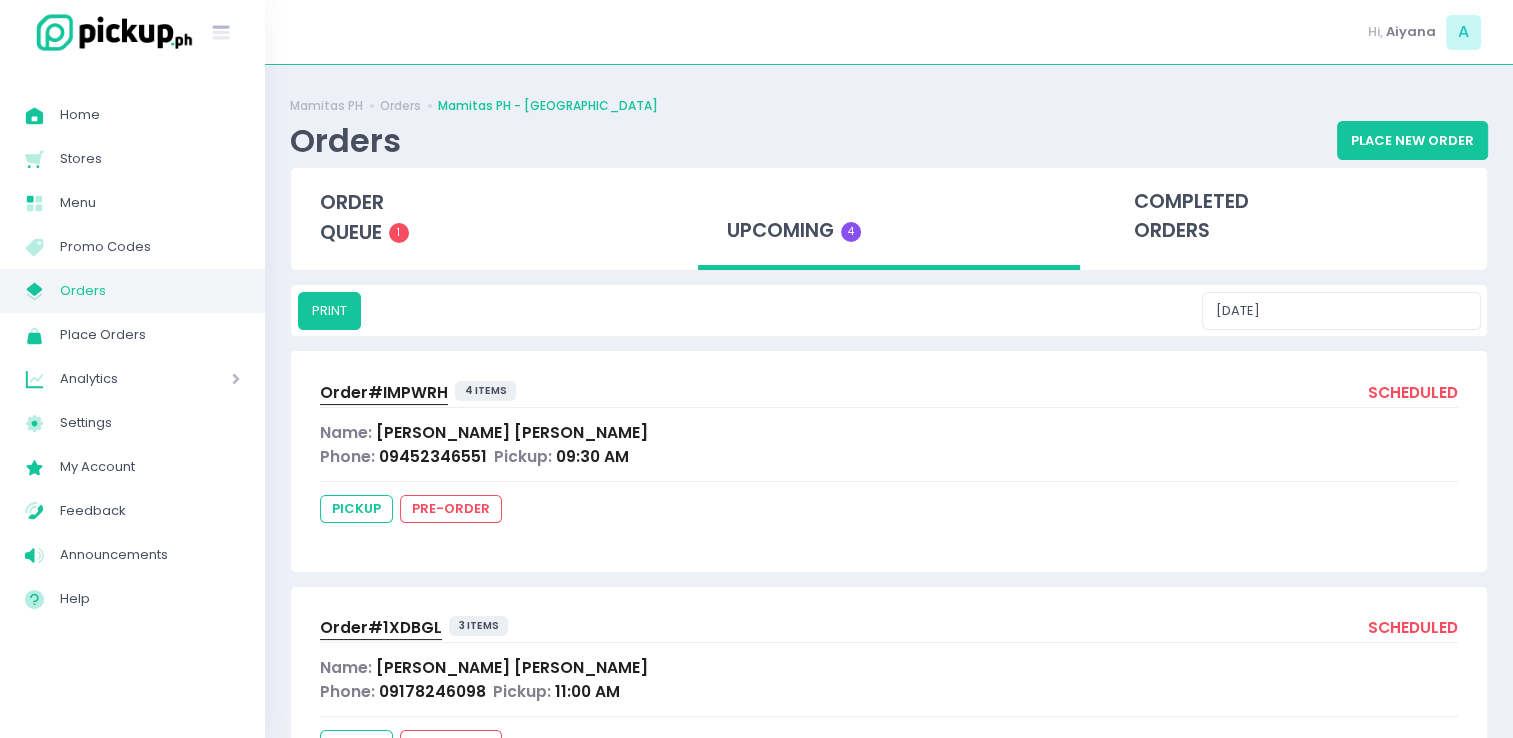 drag, startPoint x: 1350, startPoint y: 330, endPoint x: 1345, endPoint y: 313, distance: 17.720045 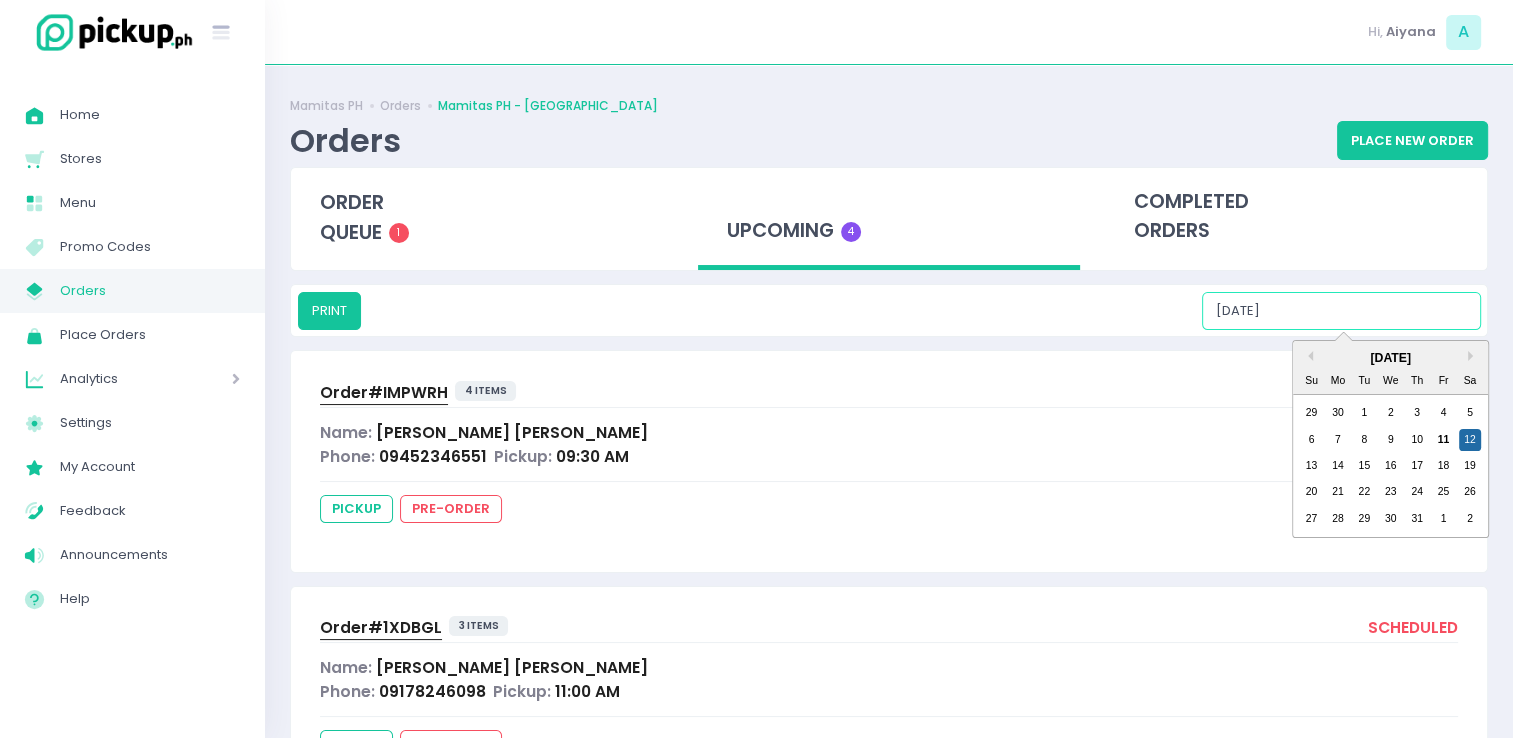 click on "07/12/2025" at bounding box center [1341, 311] 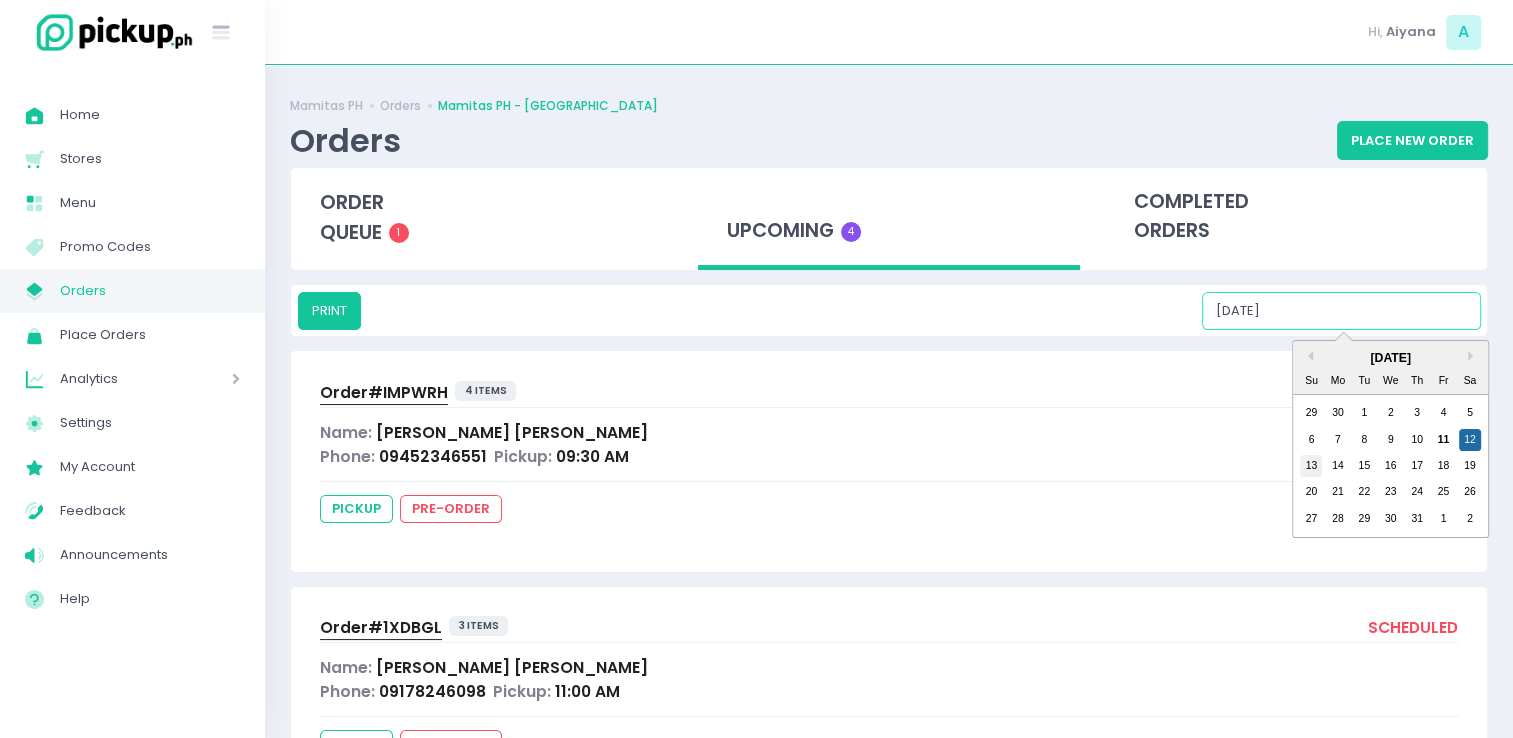 click on "13" at bounding box center [1311, 466] 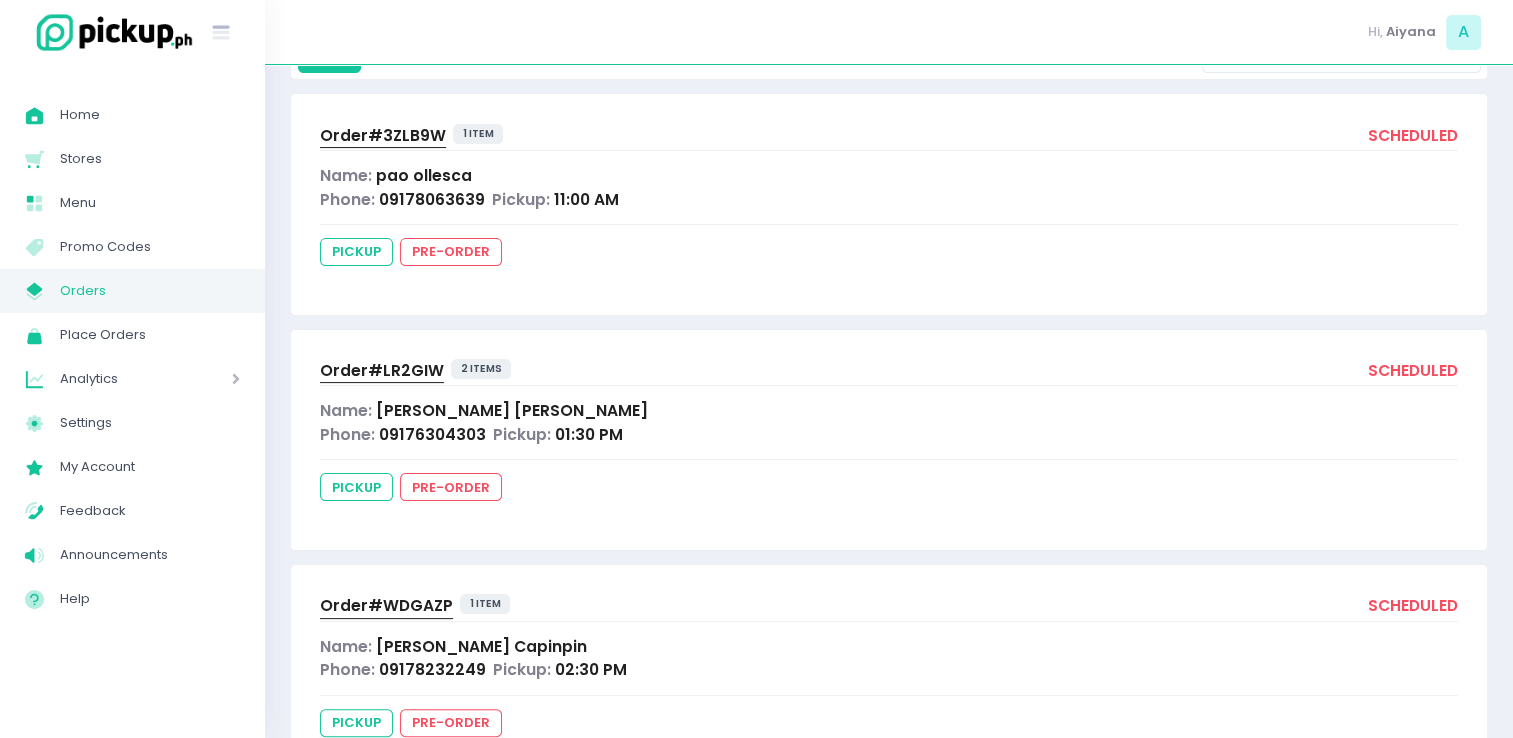 scroll, scrollTop: 339, scrollLeft: 0, axis: vertical 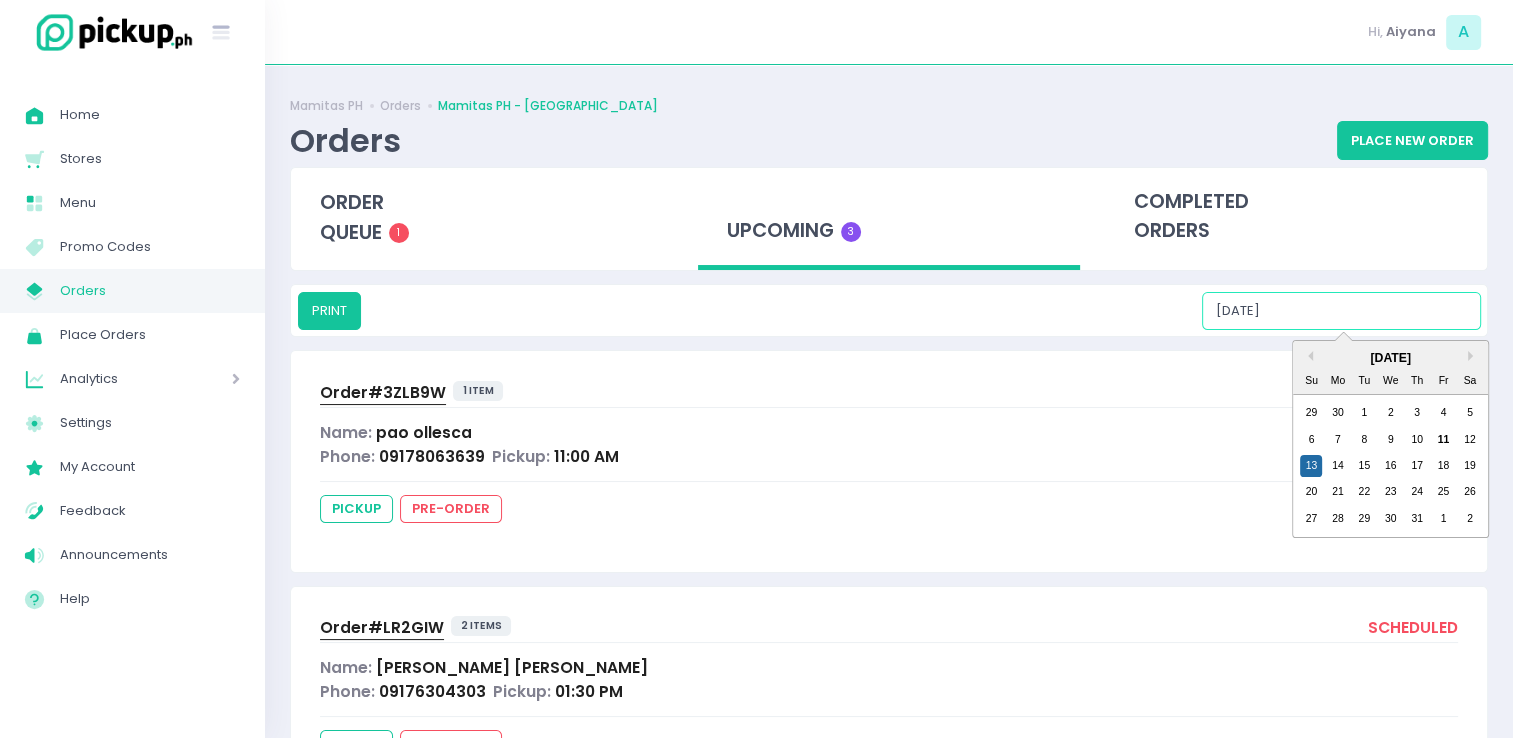 click on "[DATE]" at bounding box center (1341, 311) 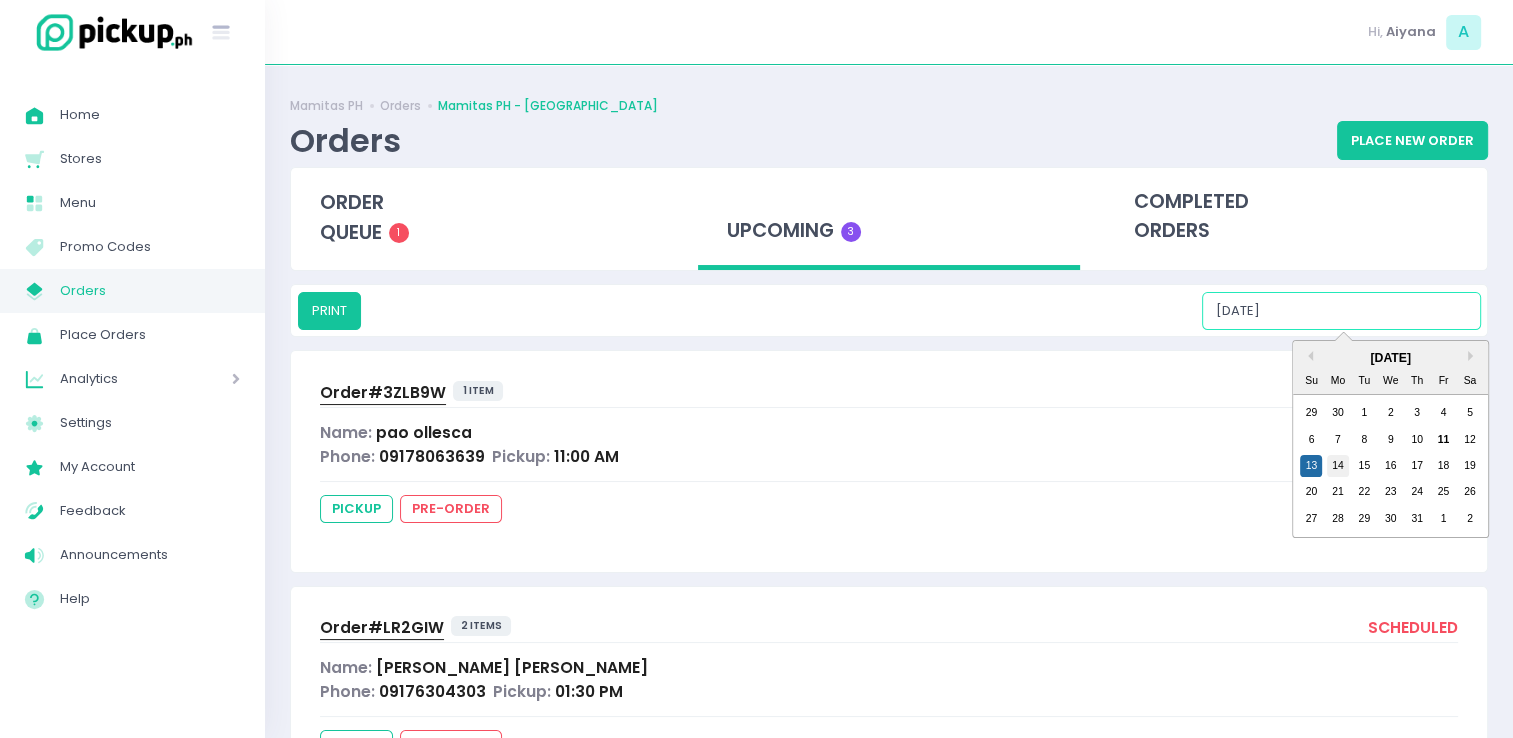 click on "14" at bounding box center (1338, 466) 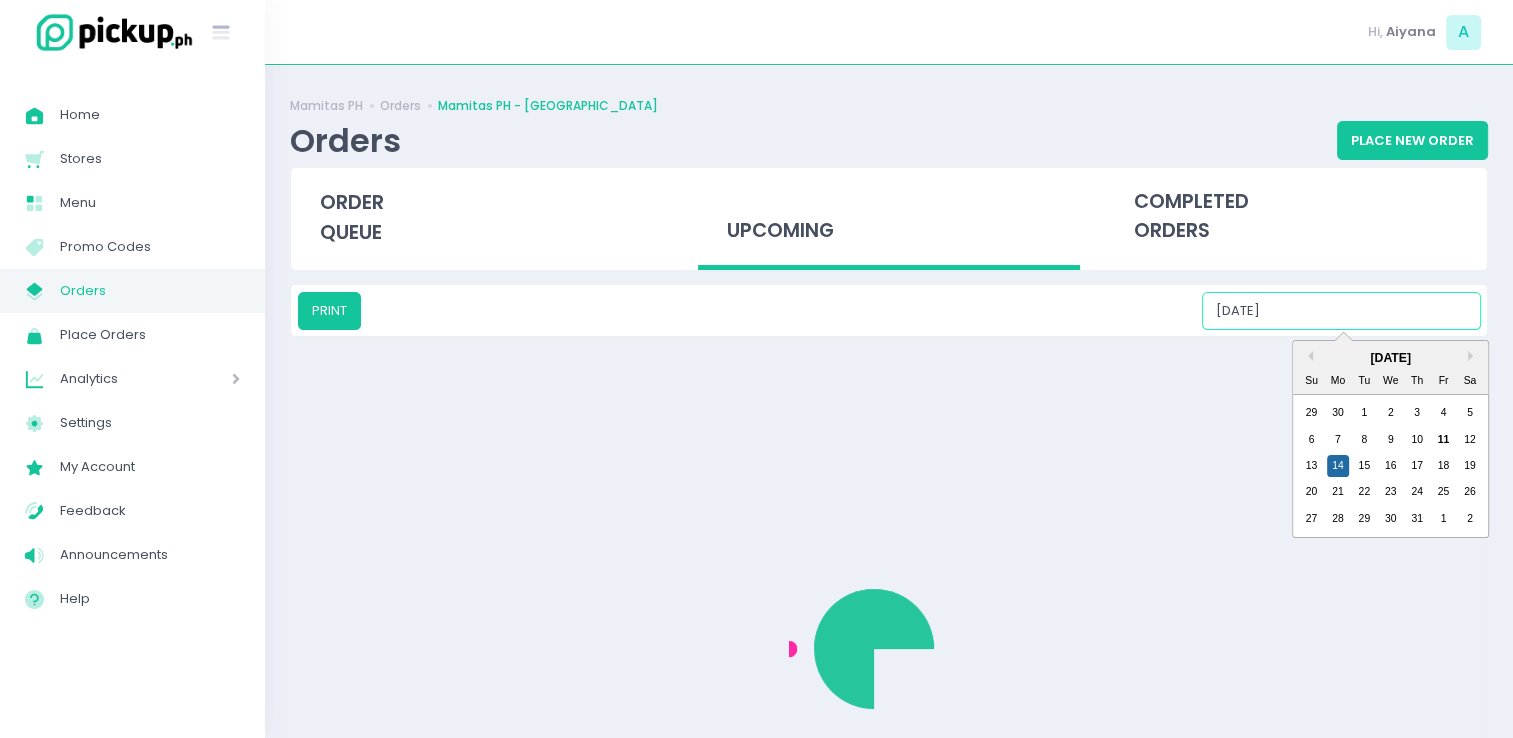 click on "[DATE]" at bounding box center [1341, 311] 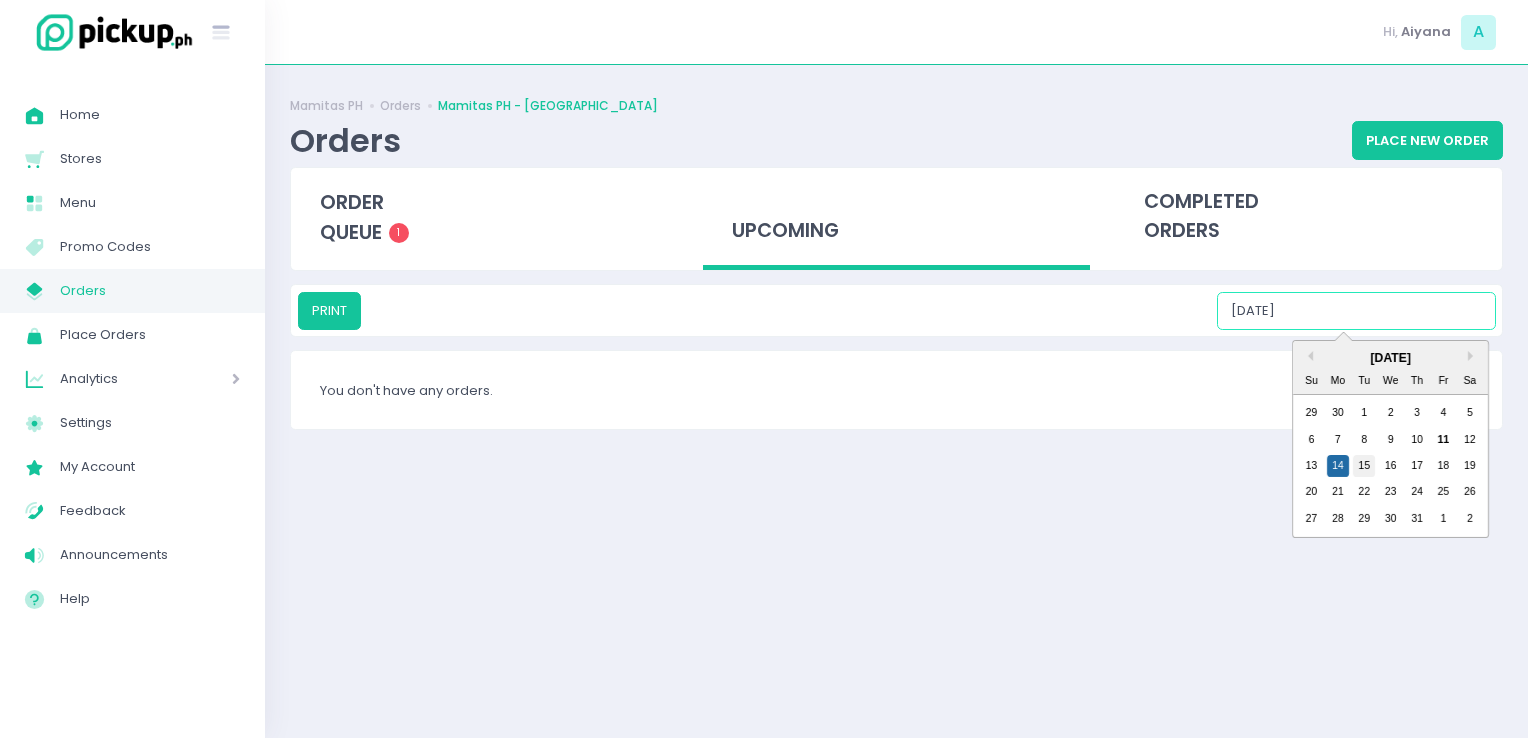 click on "15" at bounding box center (1364, 466) 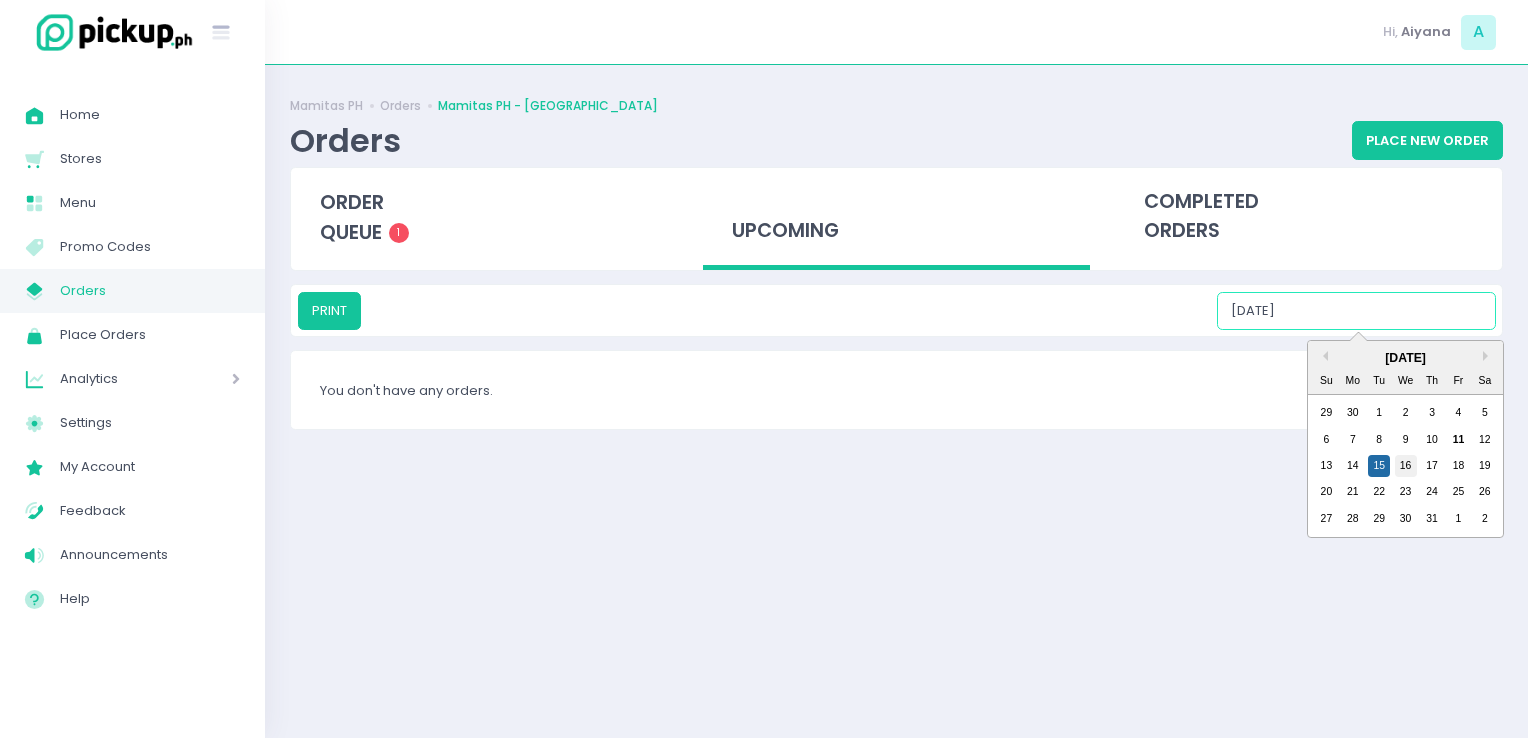 drag, startPoint x: 1344, startPoint y: 324, endPoint x: 1404, endPoint y: 465, distance: 153.2351 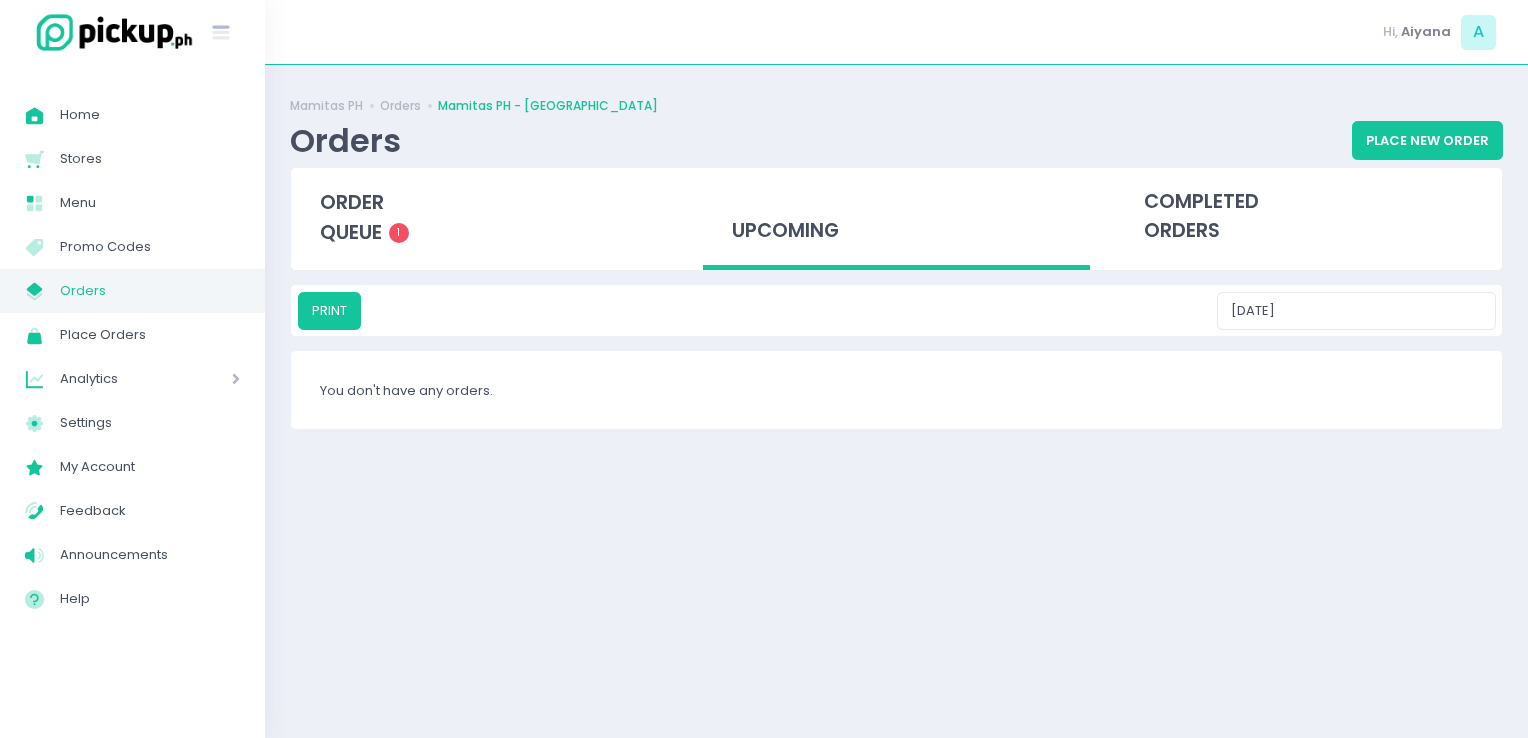 drag, startPoint x: 1336, startPoint y: 285, endPoint x: 1346, endPoint y: 306, distance: 23.259407 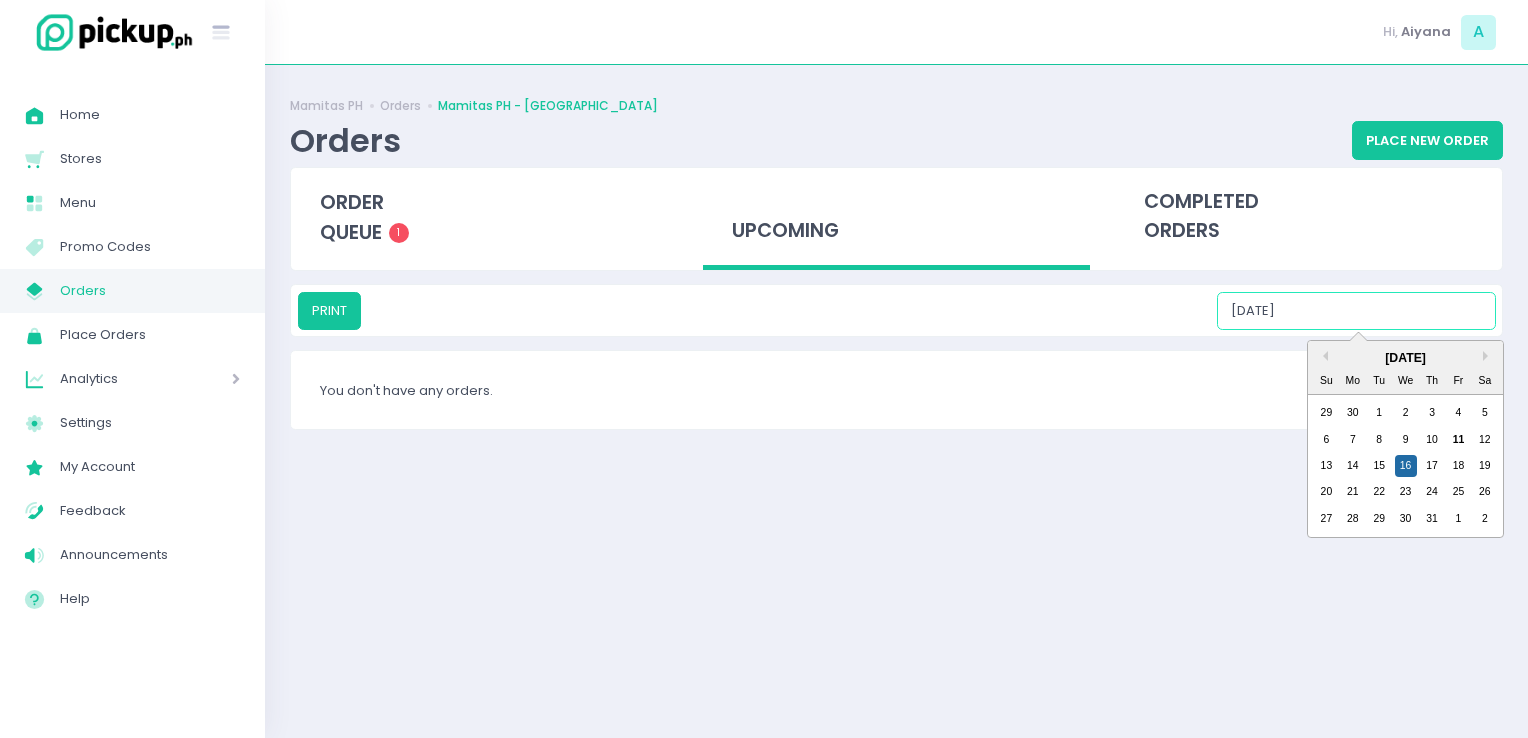 click on "[DATE]" at bounding box center [1356, 311] 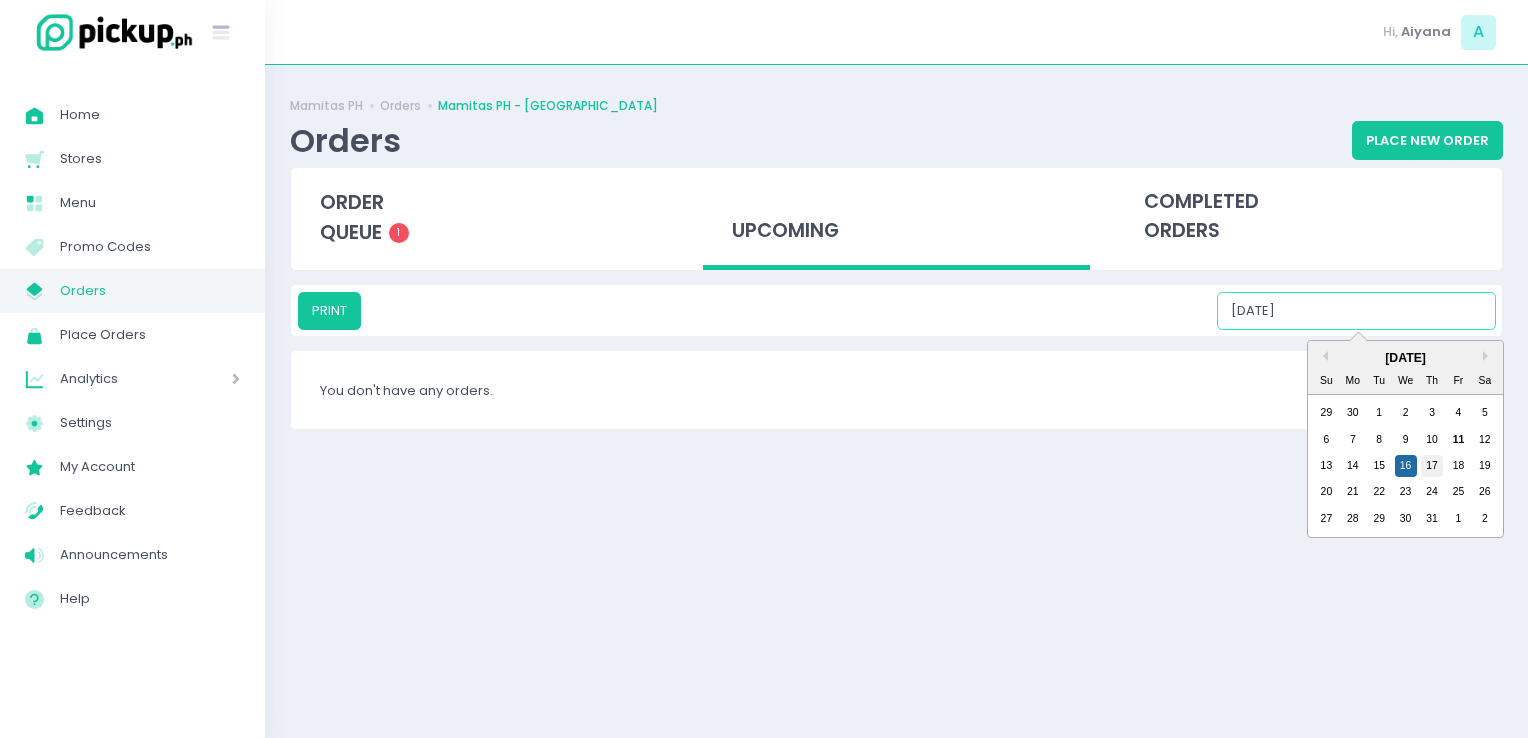 click on "17" at bounding box center (1432, 466) 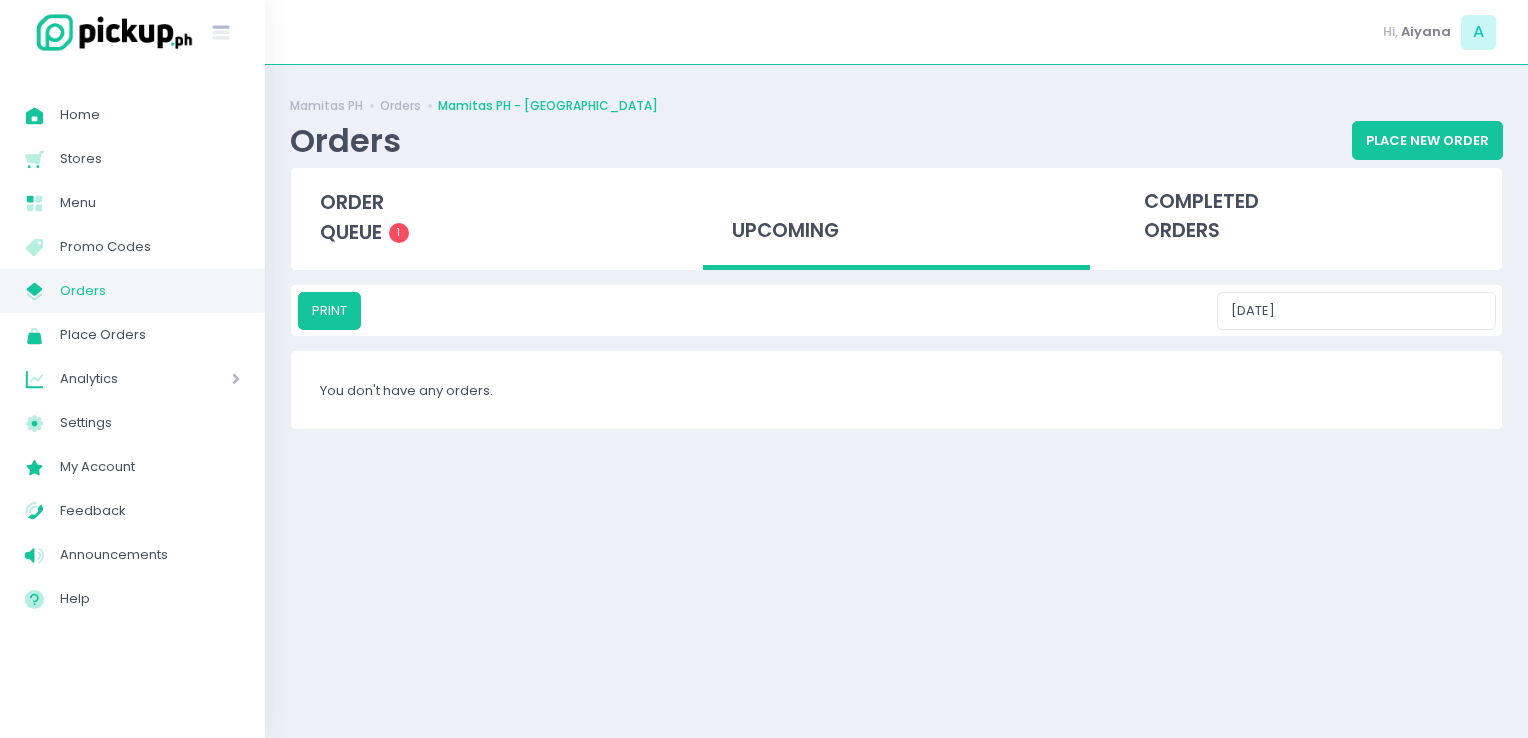 click on "PRINT 07/17/2025" at bounding box center [896, 310] 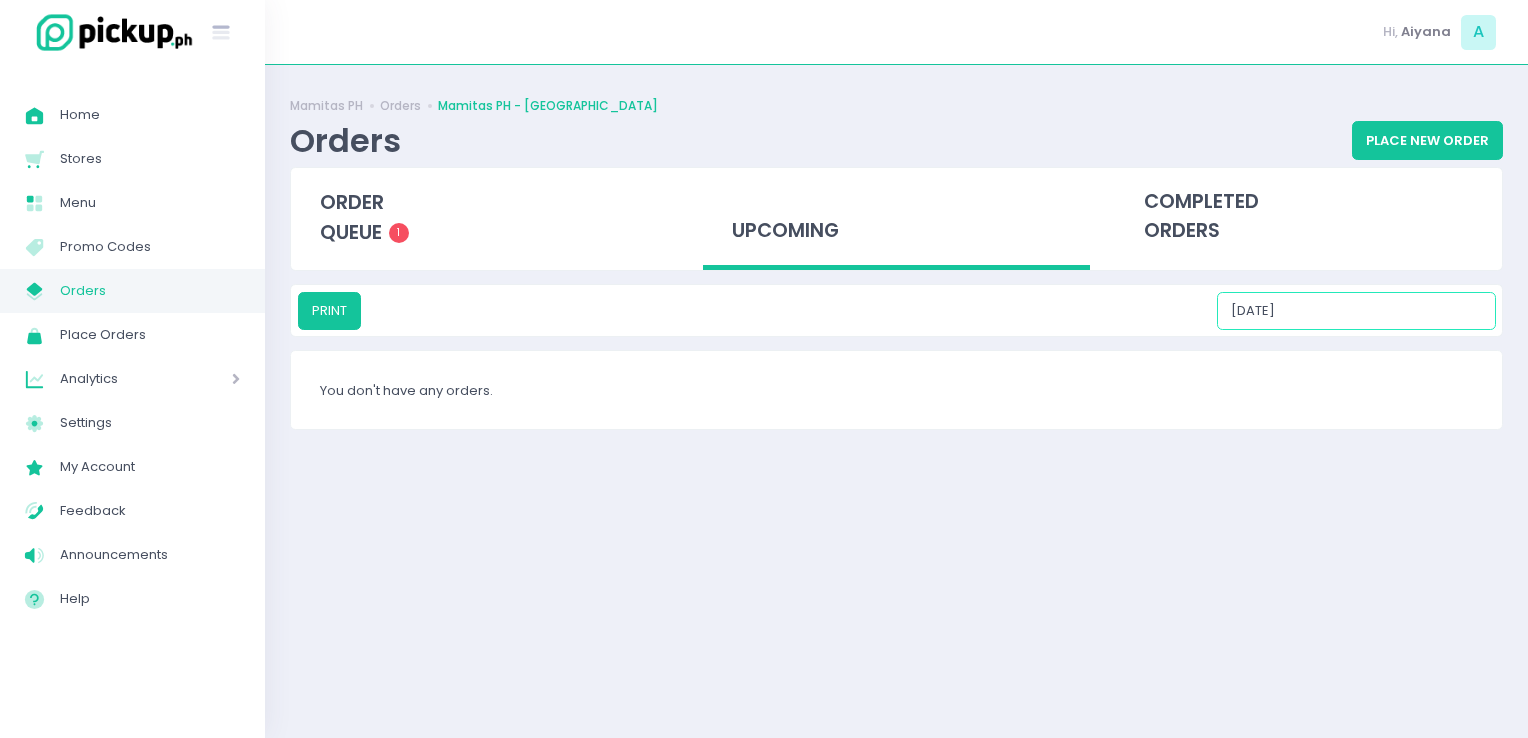 click on "[DATE]" at bounding box center (1356, 311) 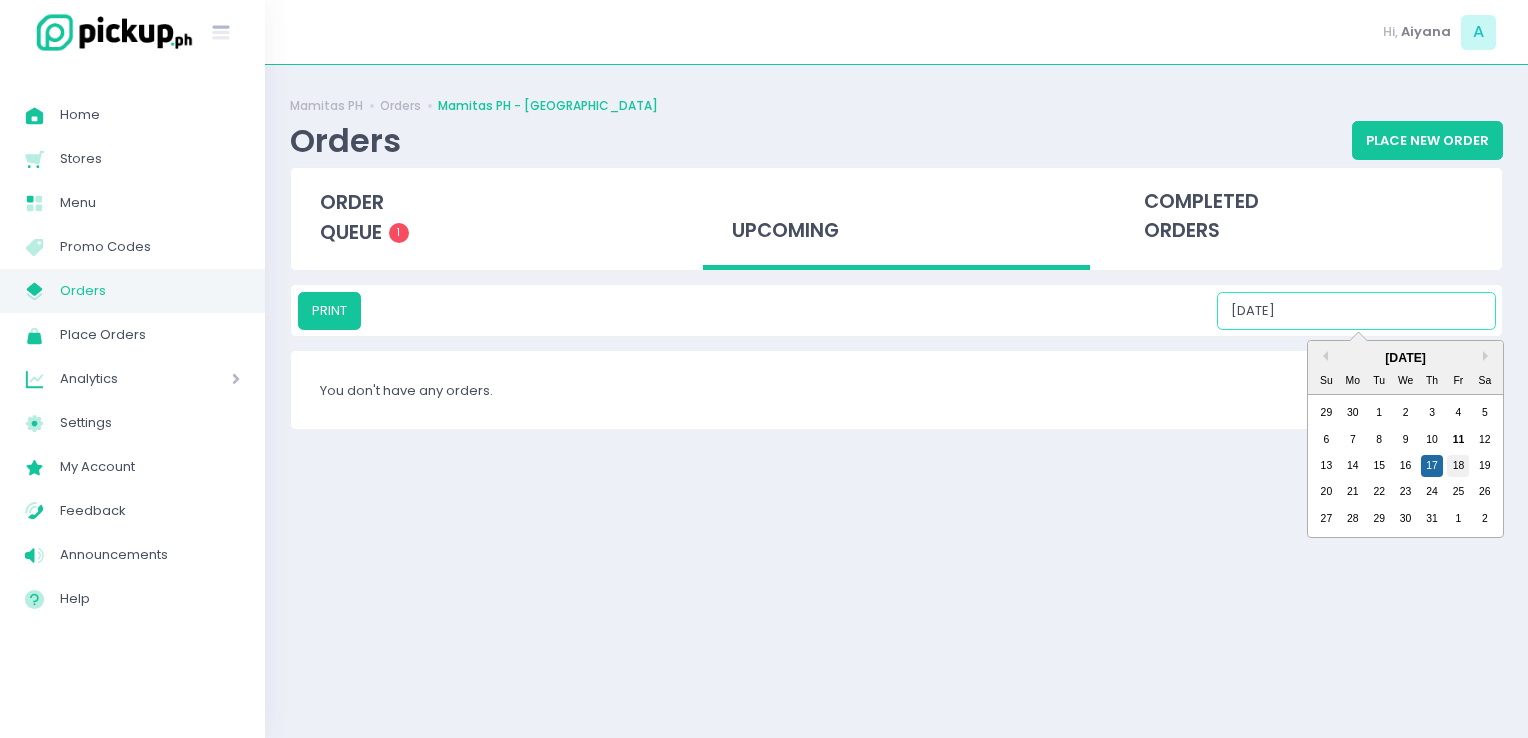 click on "18" at bounding box center [1458, 466] 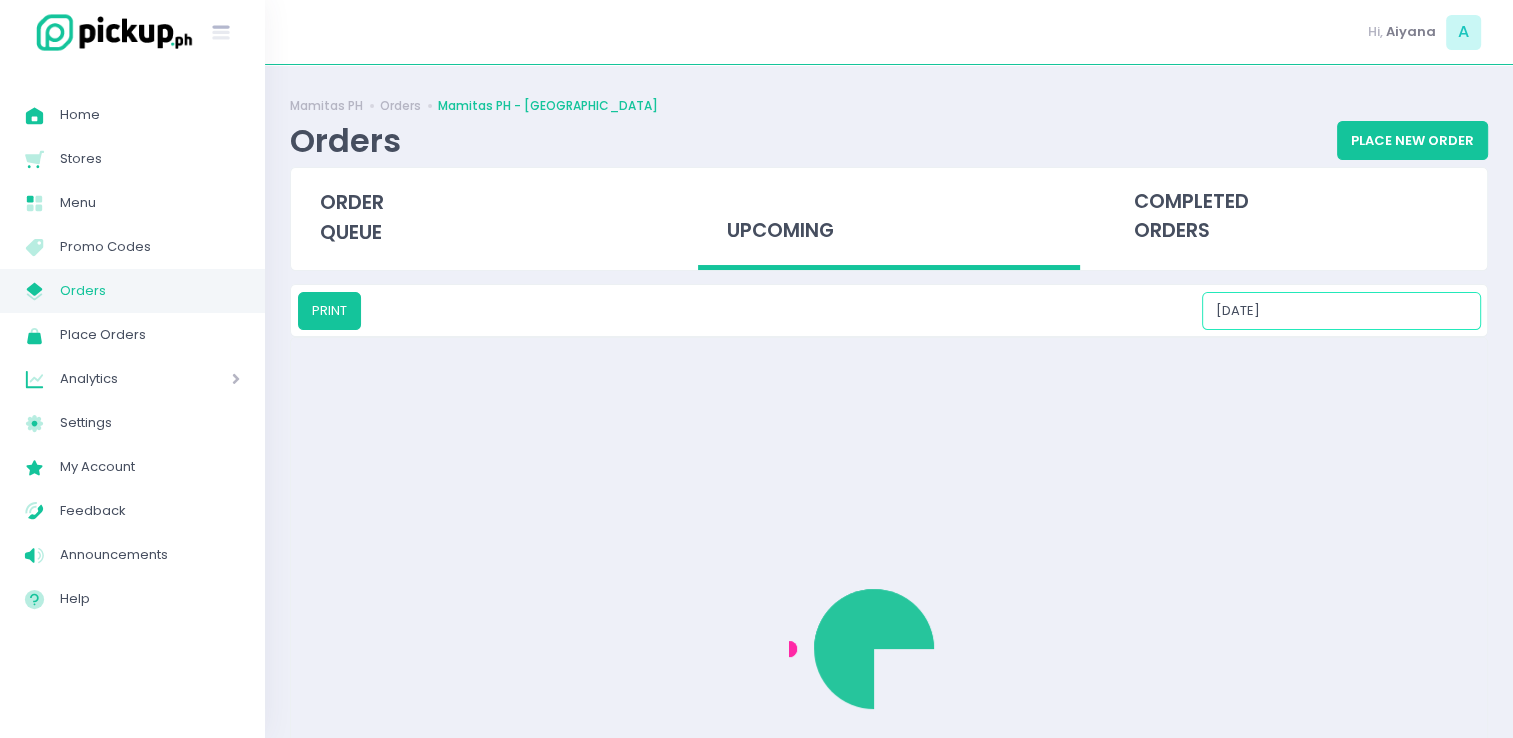click on "[DATE]" at bounding box center (1341, 311) 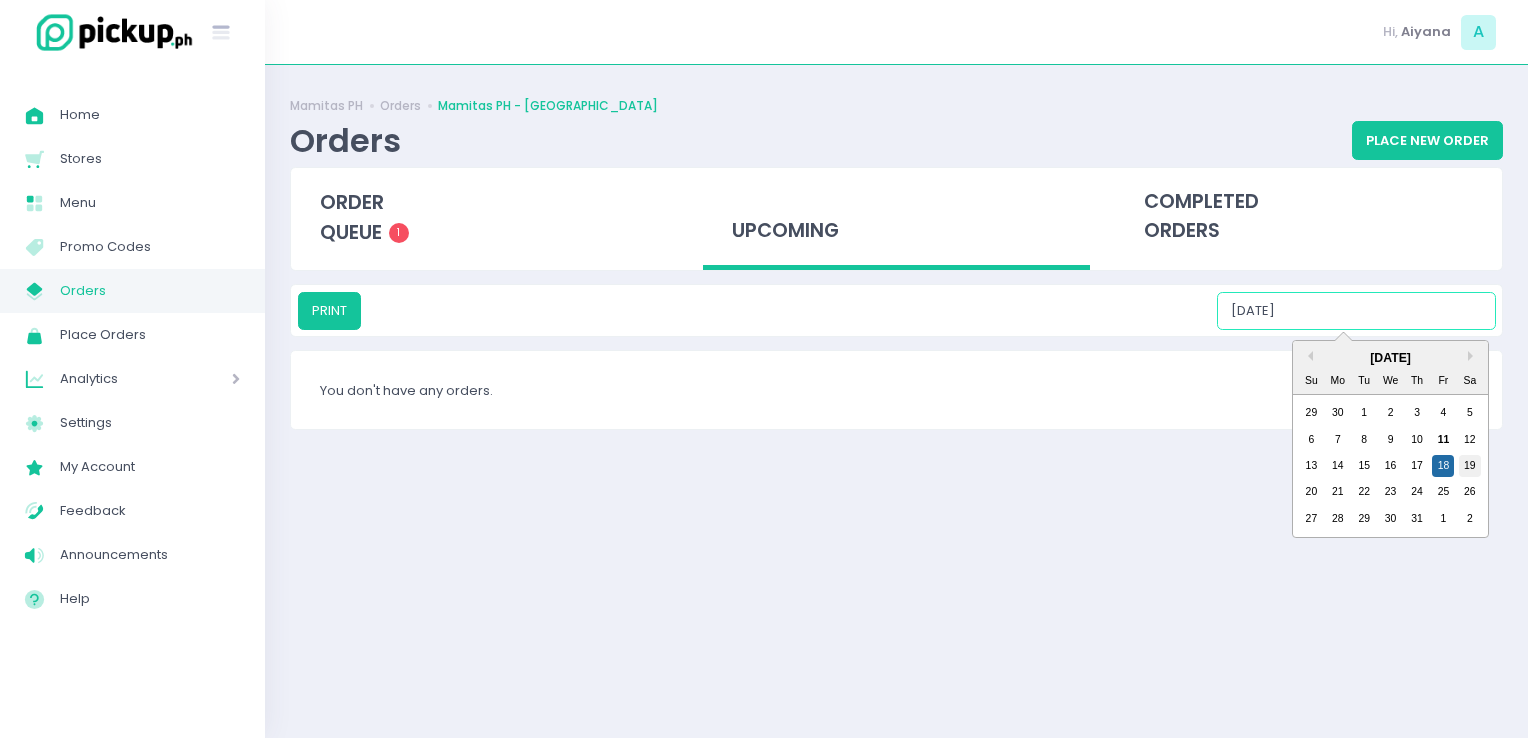 click on "19" at bounding box center [1470, 466] 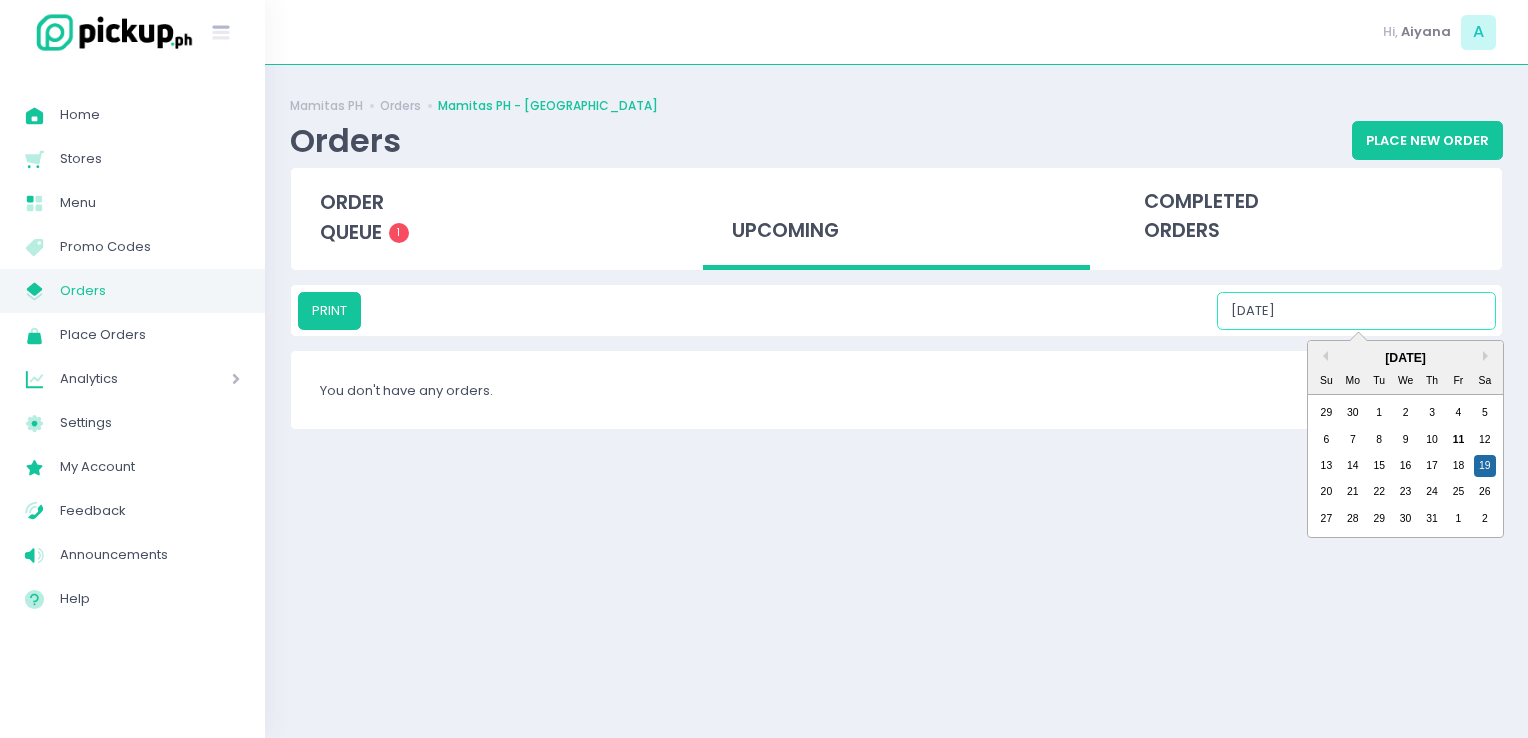 click on "[DATE]" at bounding box center (1356, 311) 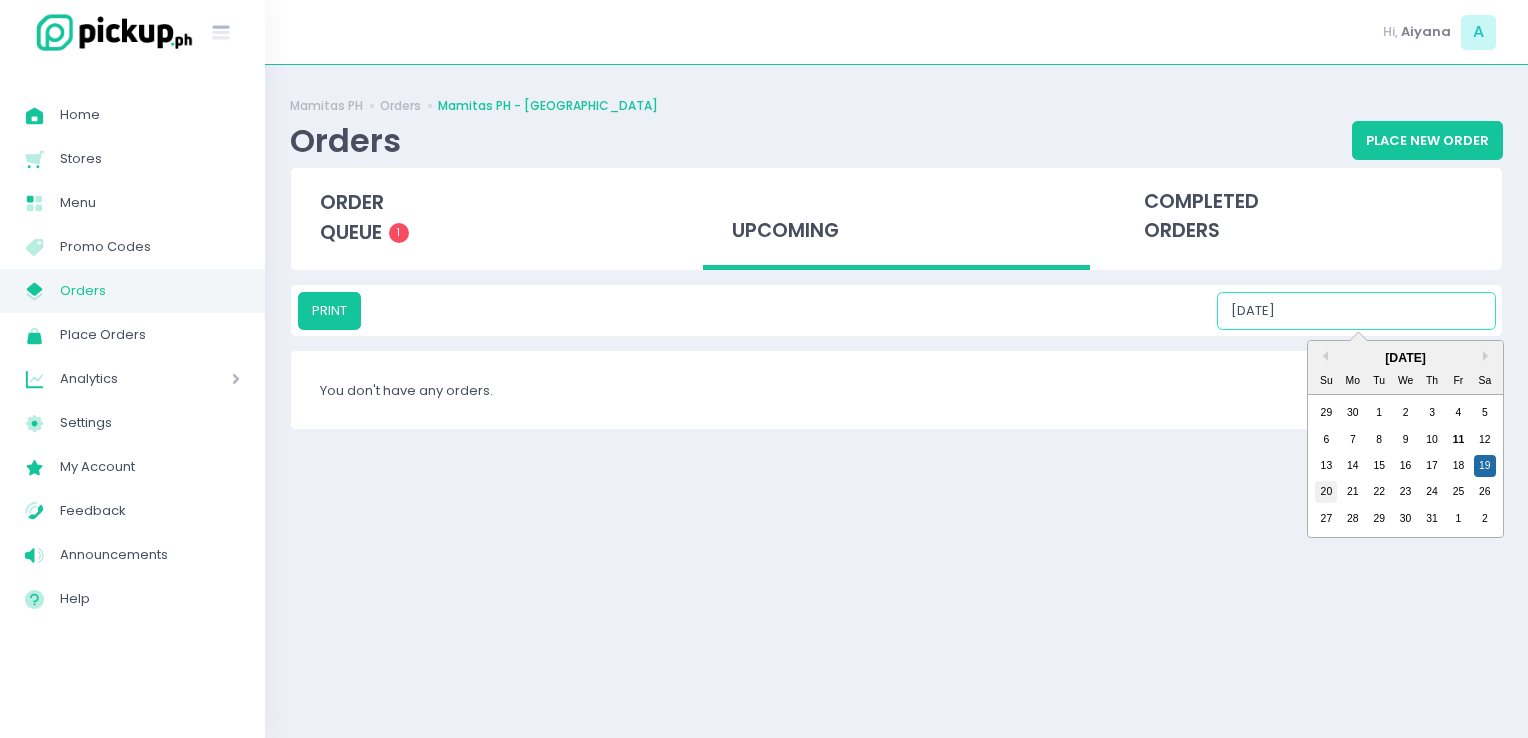 click on "20" at bounding box center [1326, 492] 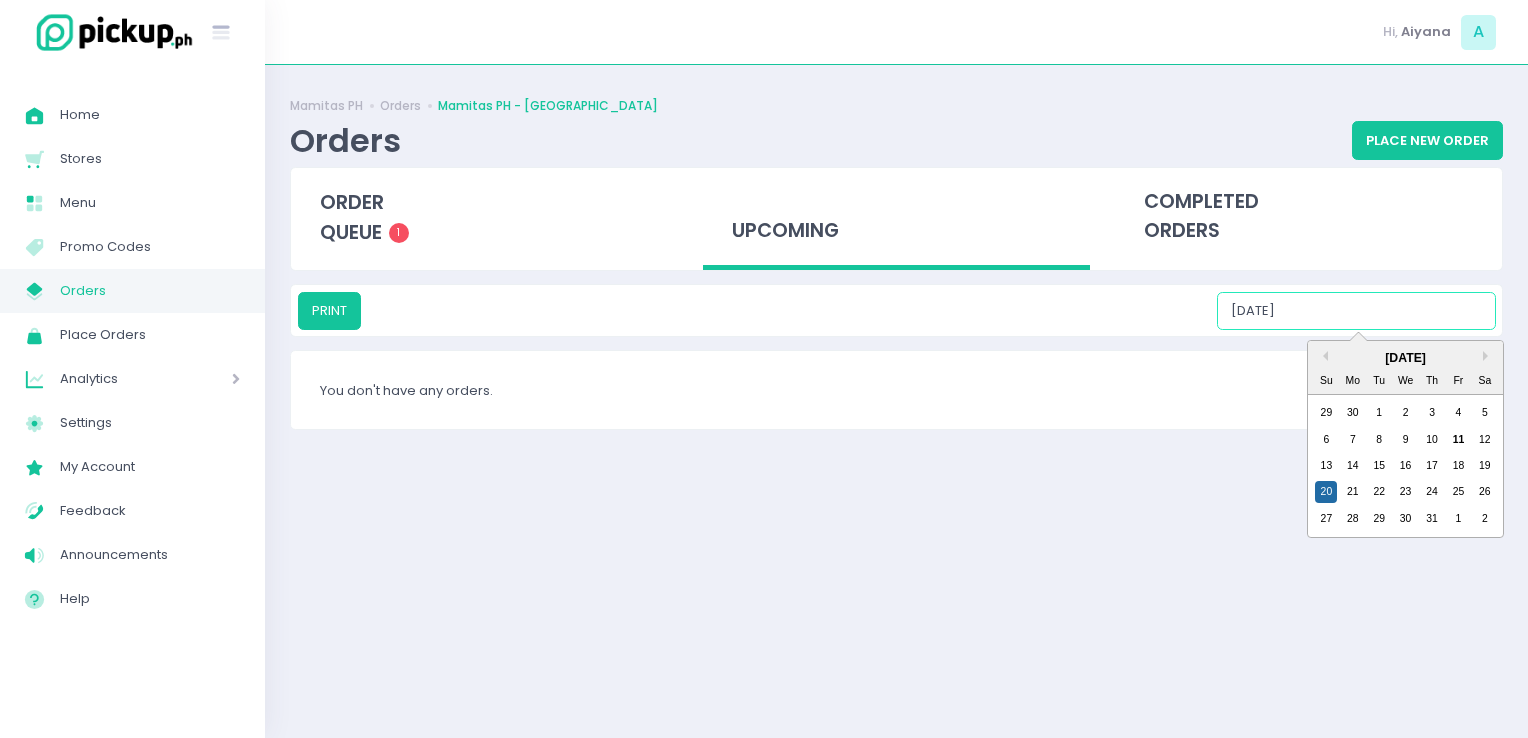 click on "[DATE]" at bounding box center [1356, 311] 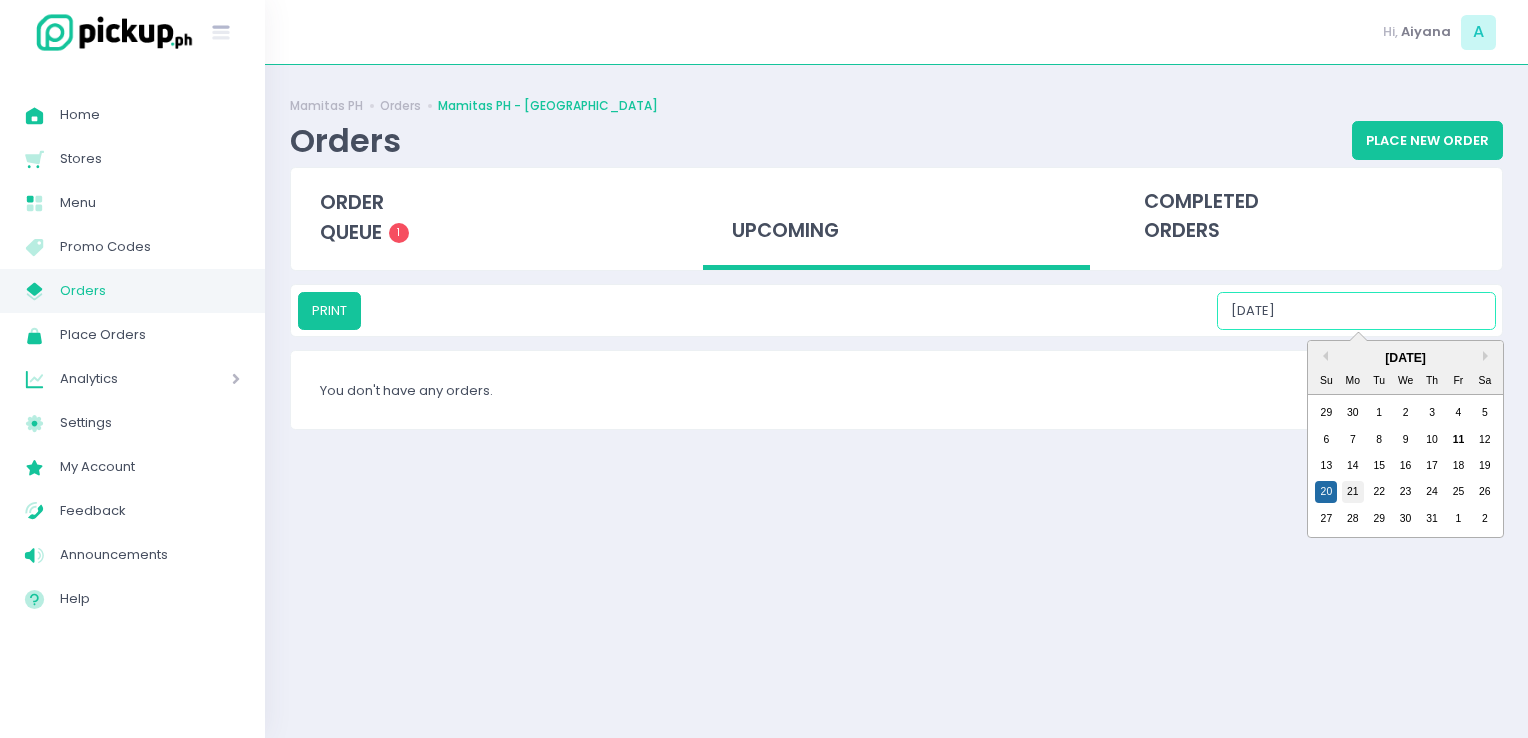 click on "21" at bounding box center (1353, 492) 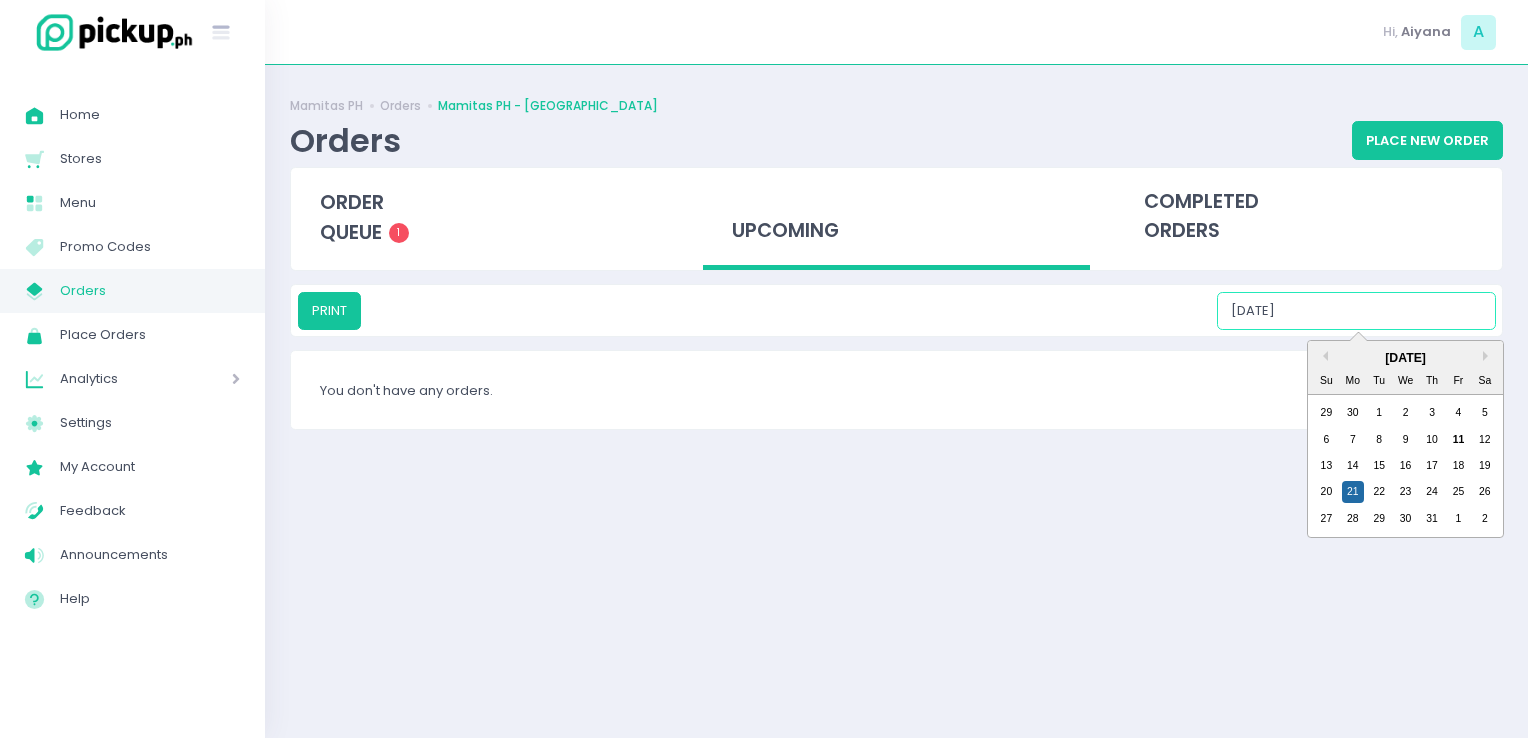 click on "[DATE]" at bounding box center [1356, 311] 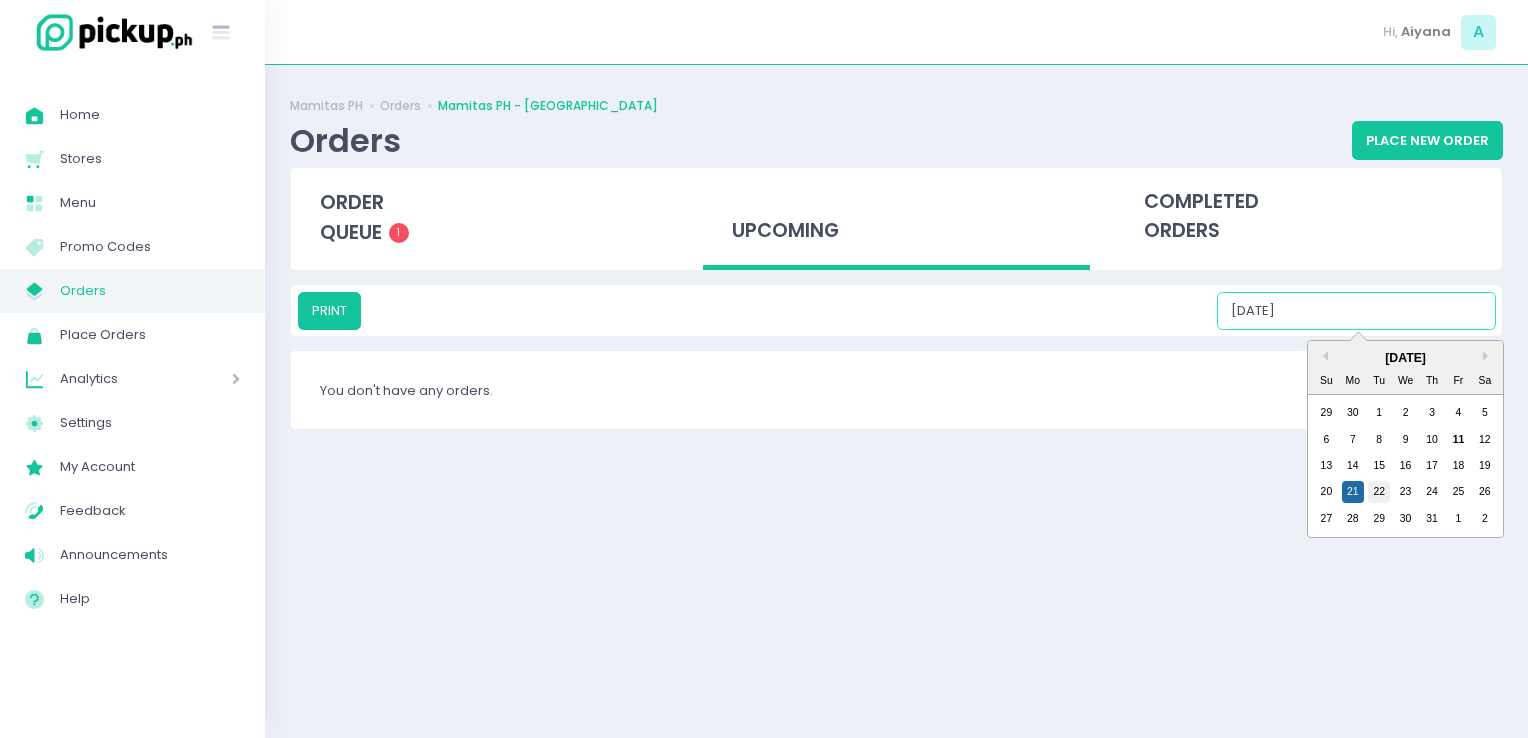 click on "22" at bounding box center (1379, 492) 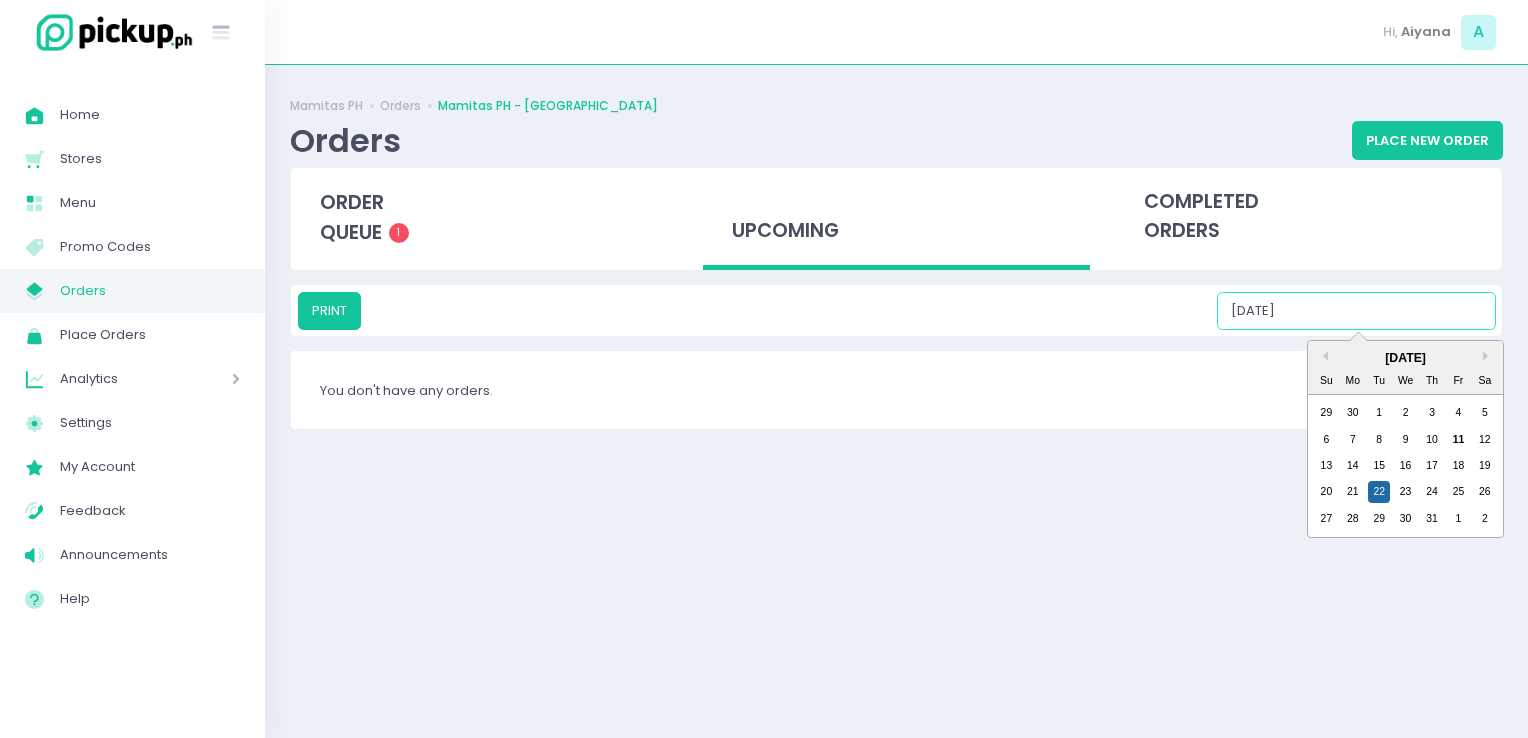 click on "[DATE]" at bounding box center [1356, 311] 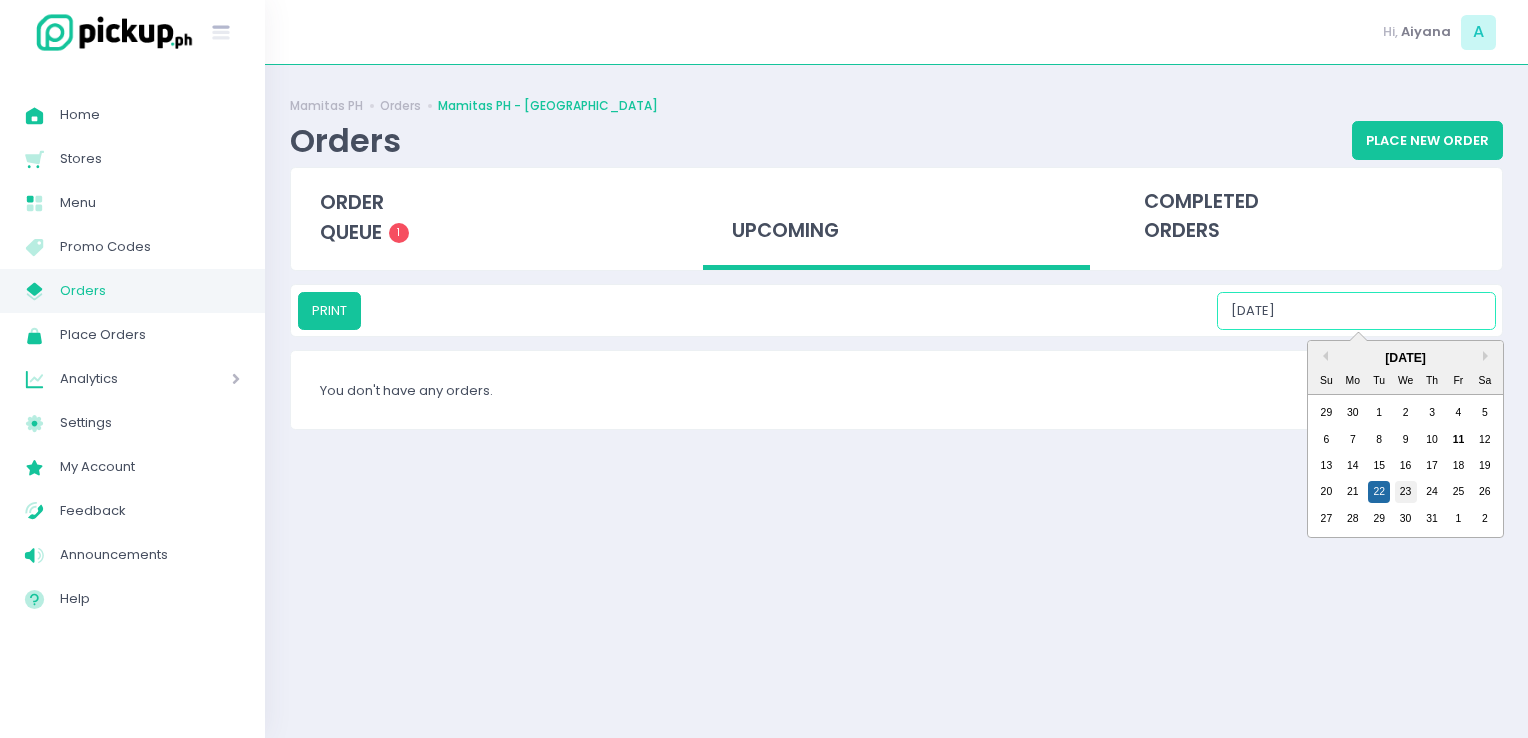 click on "23" at bounding box center (1406, 492) 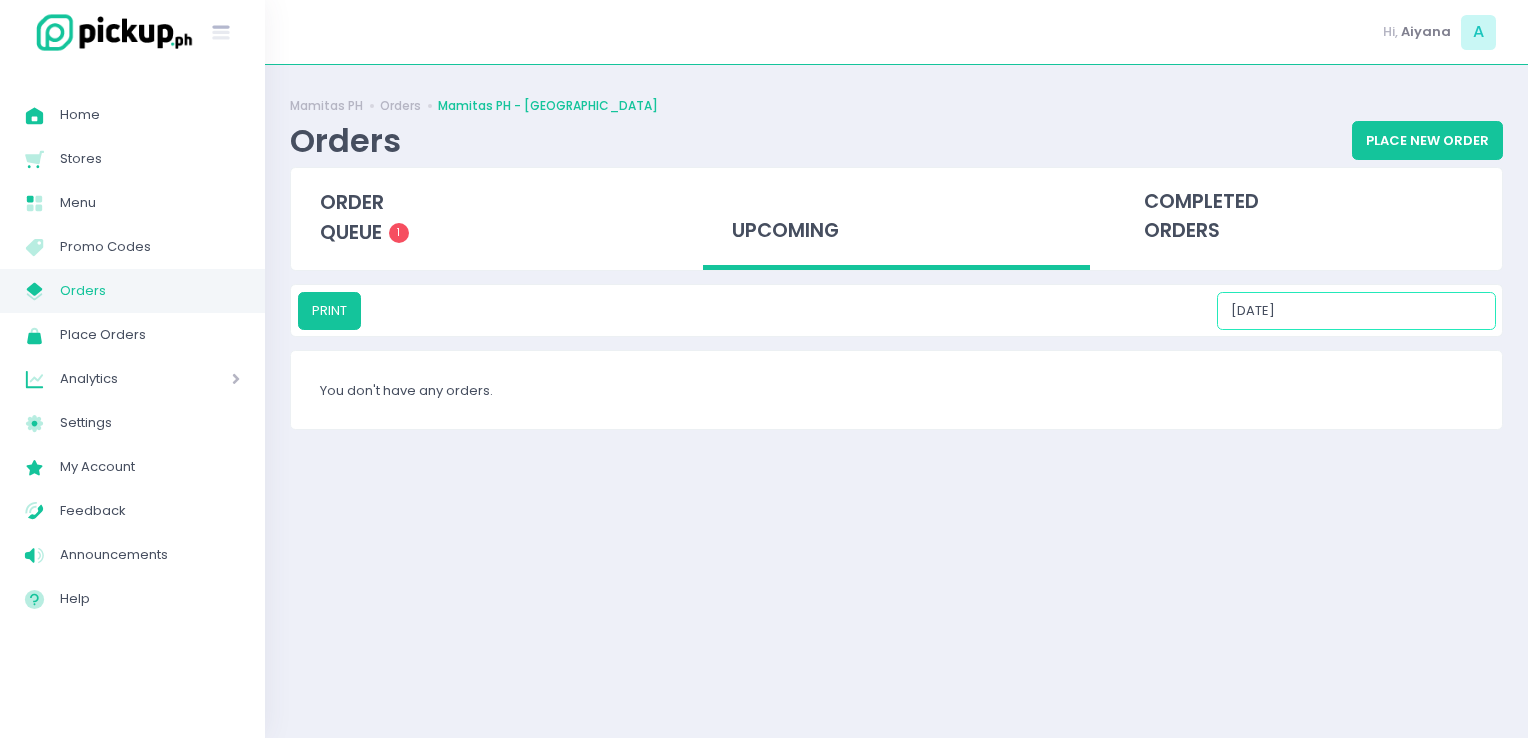 click on "[DATE]" at bounding box center [1356, 311] 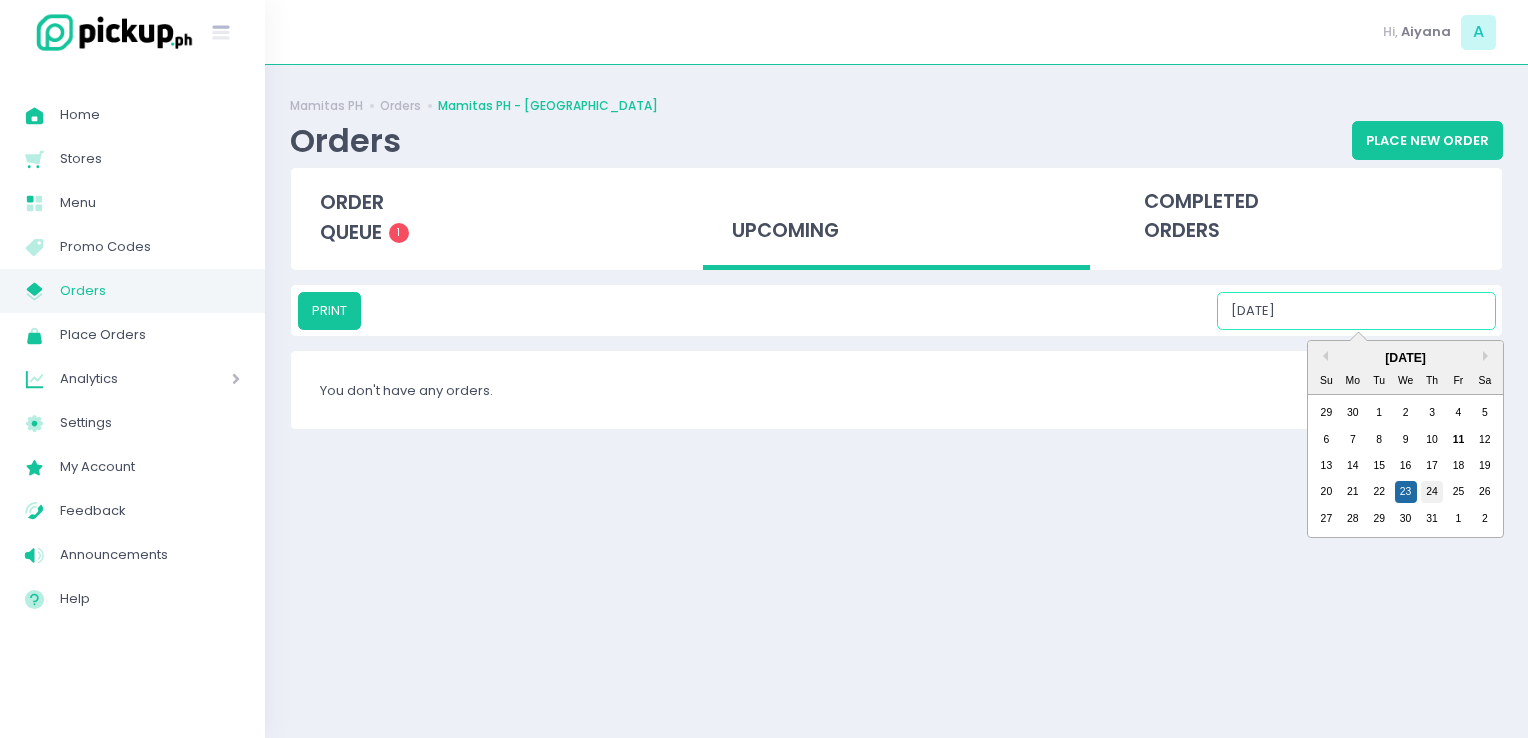 click on "24" at bounding box center (1432, 492) 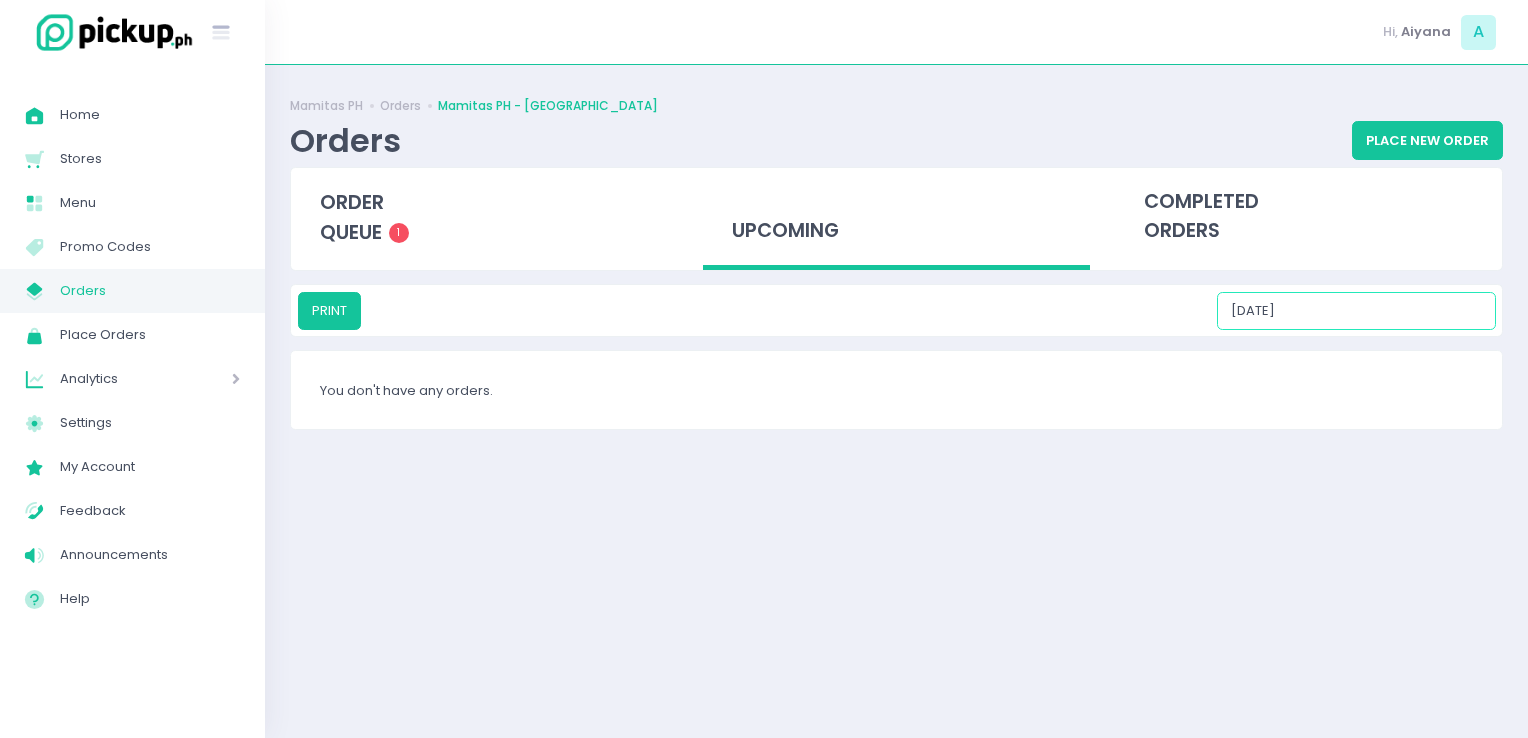 click on "[DATE]" at bounding box center [1356, 311] 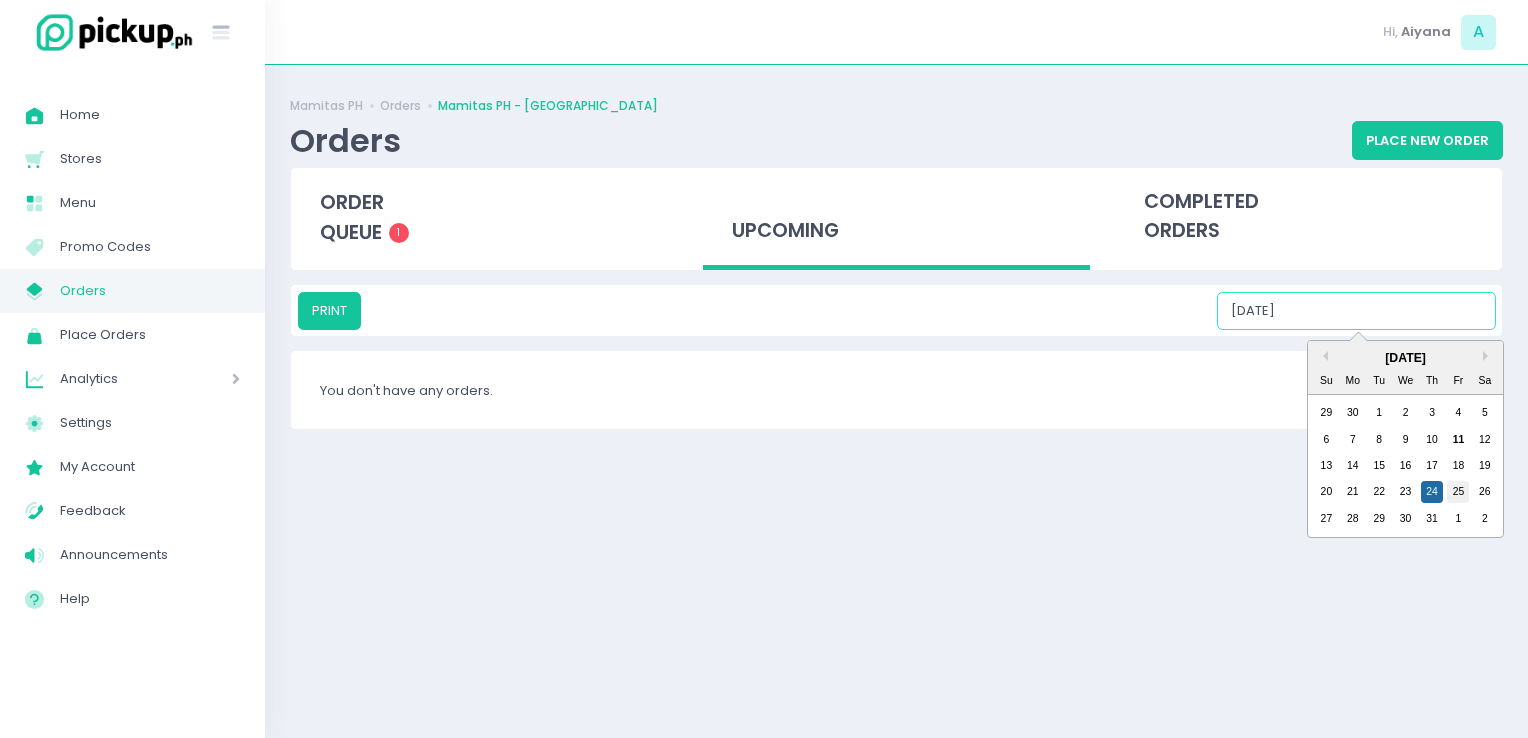 click on "25" at bounding box center (1458, 492) 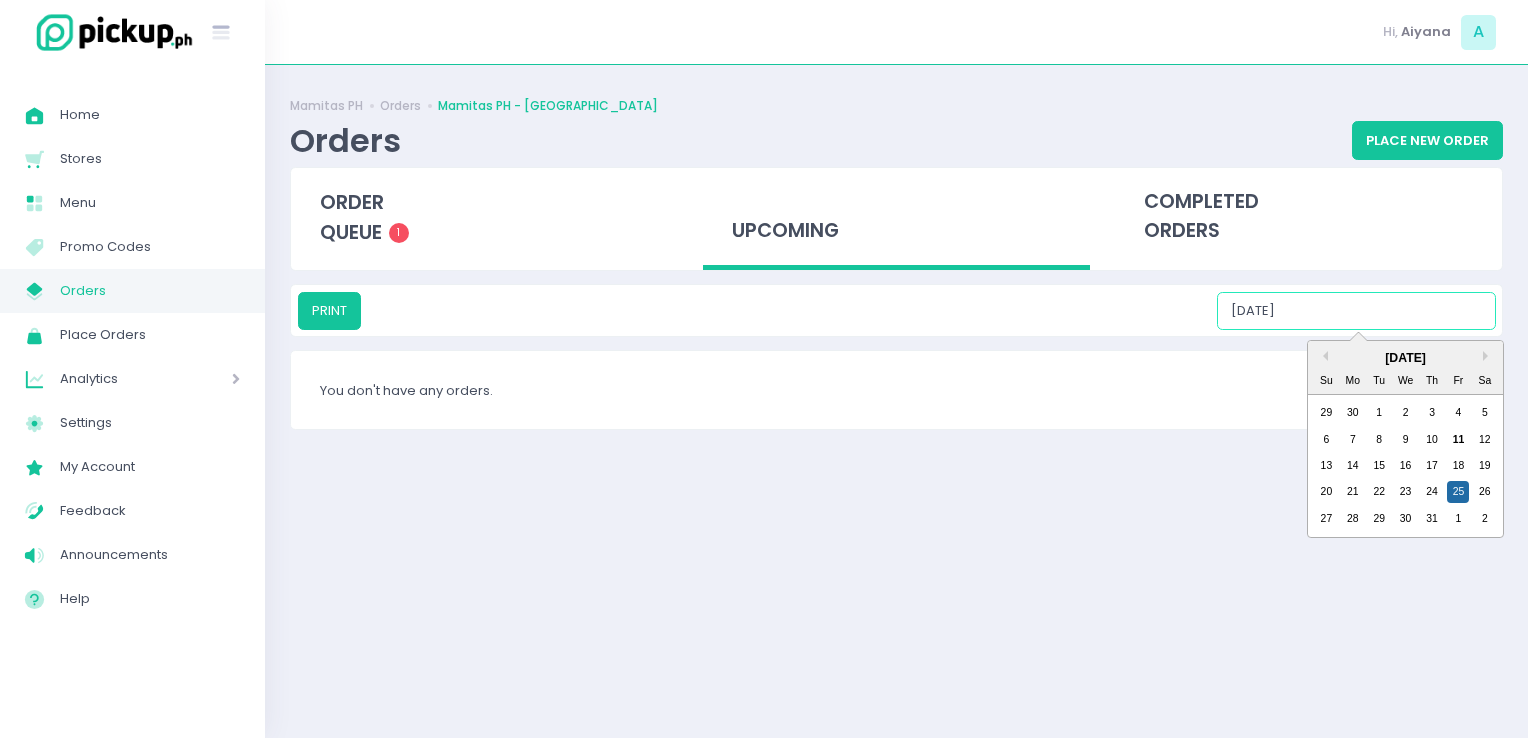 click on "07/25/2025" at bounding box center [1356, 311] 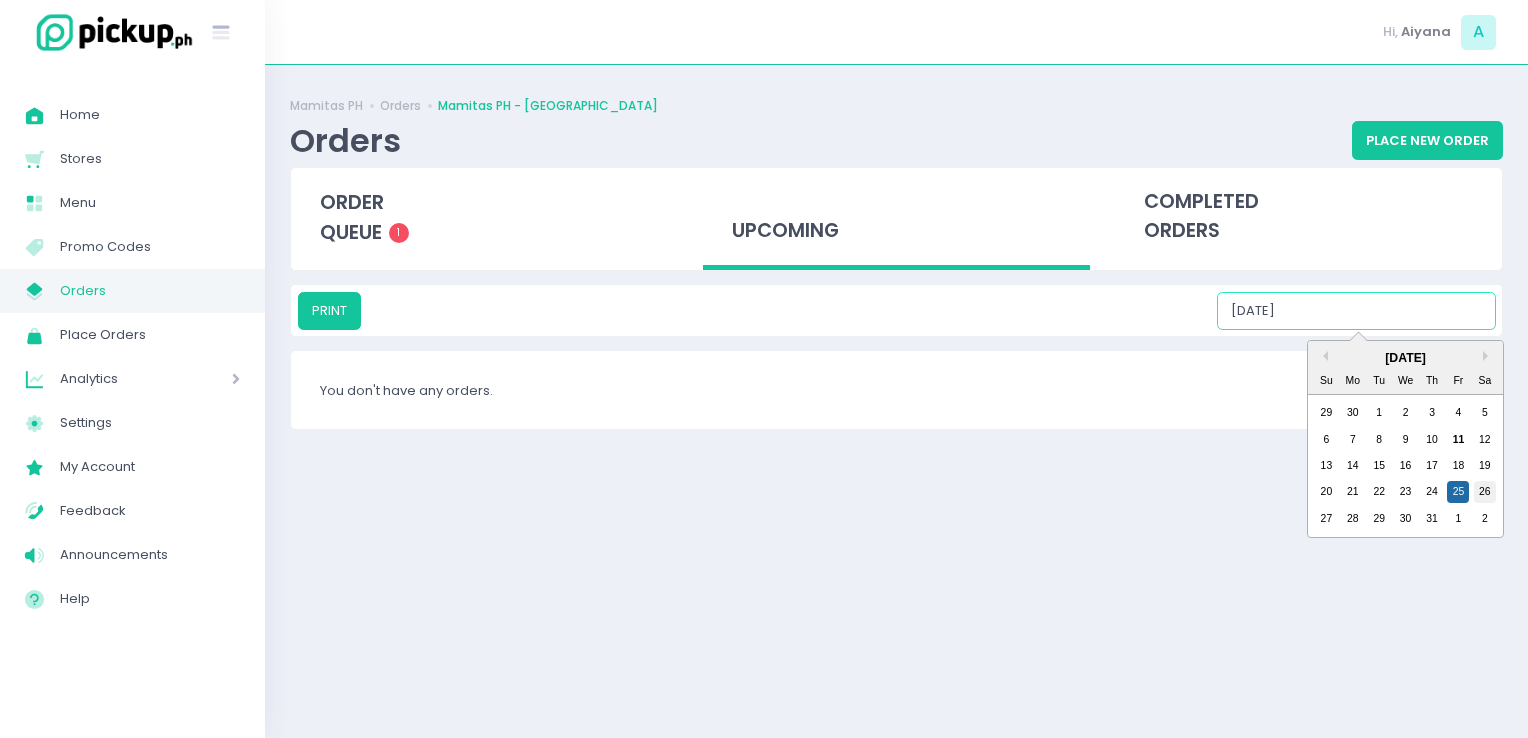 click on "26" at bounding box center [1485, 492] 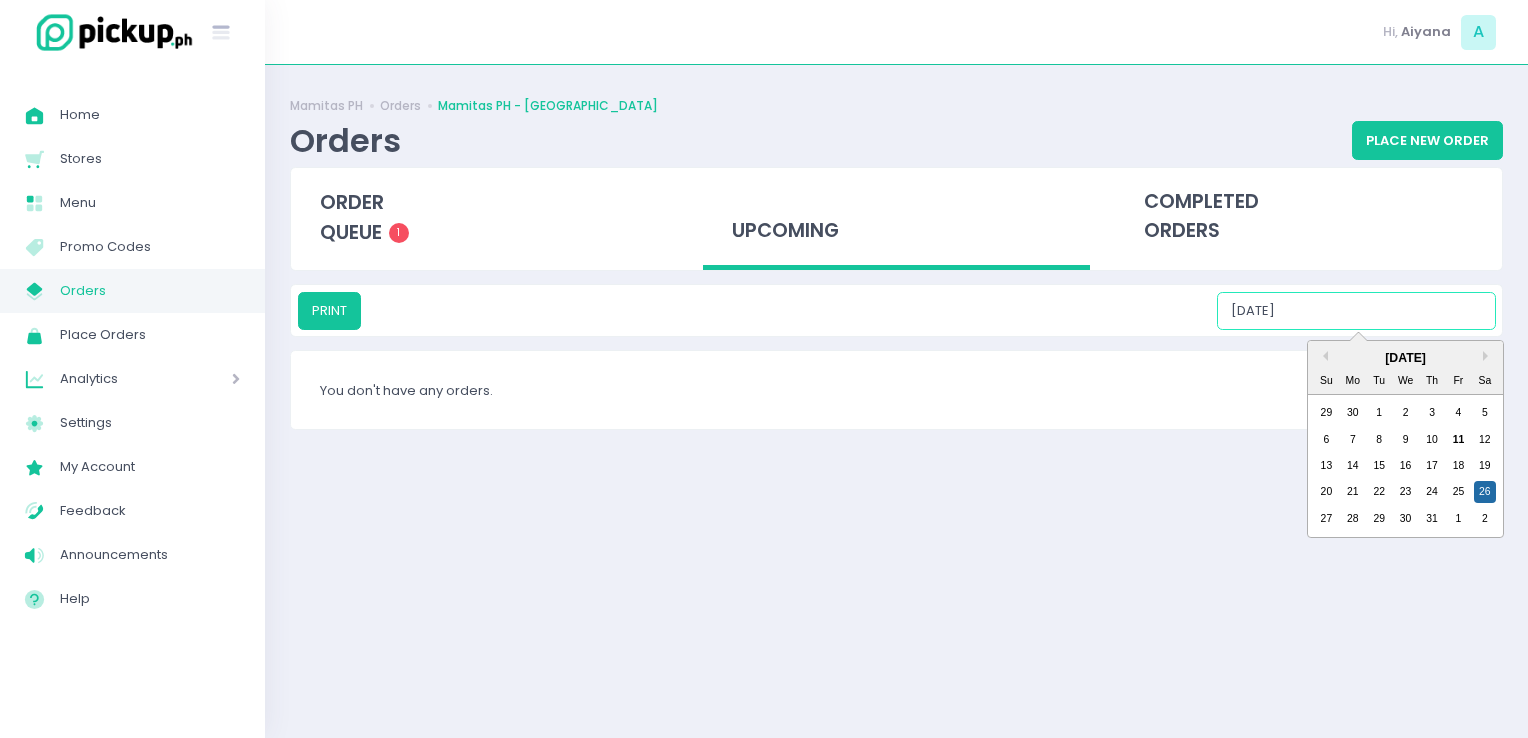 click on "07/26/2025" at bounding box center [1356, 311] 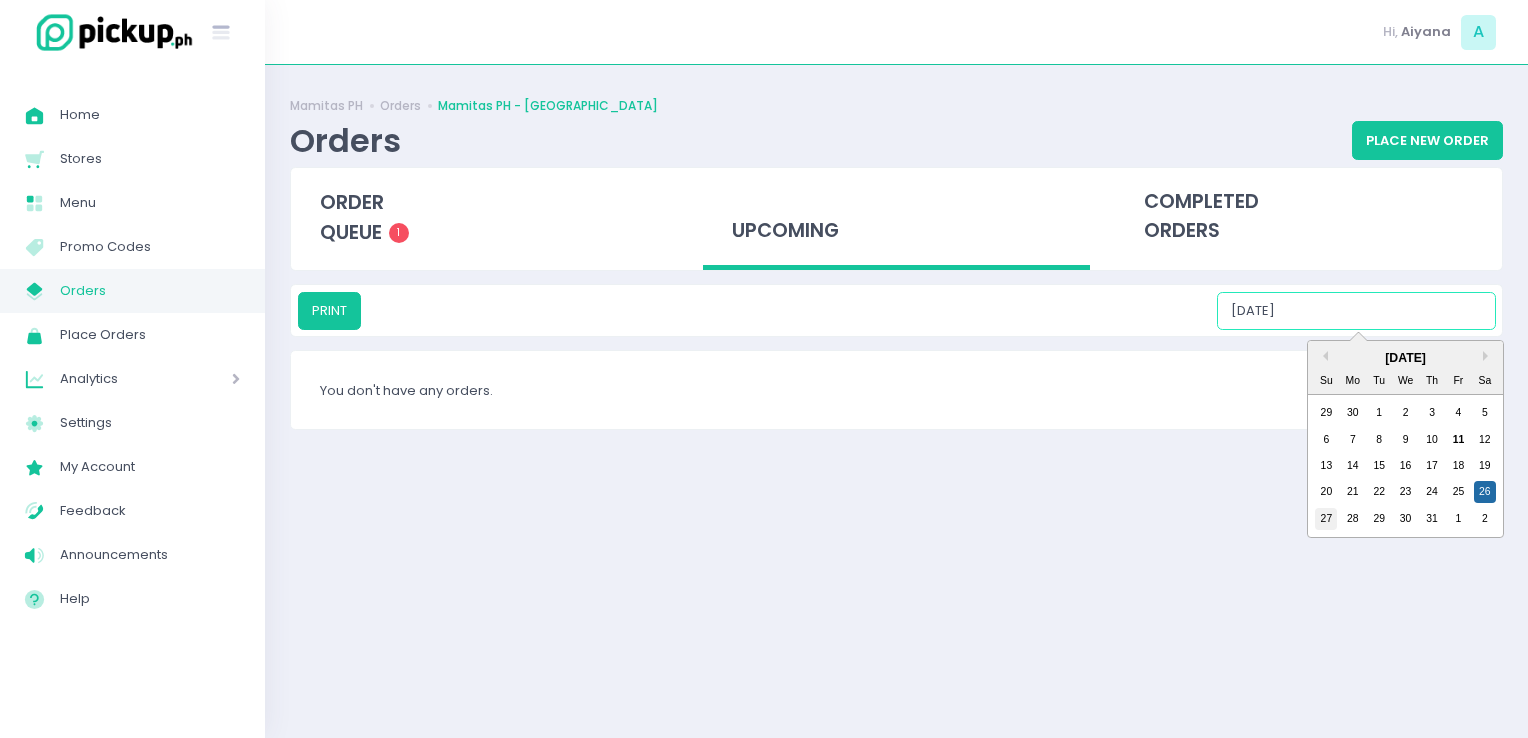click on "27" at bounding box center [1326, 519] 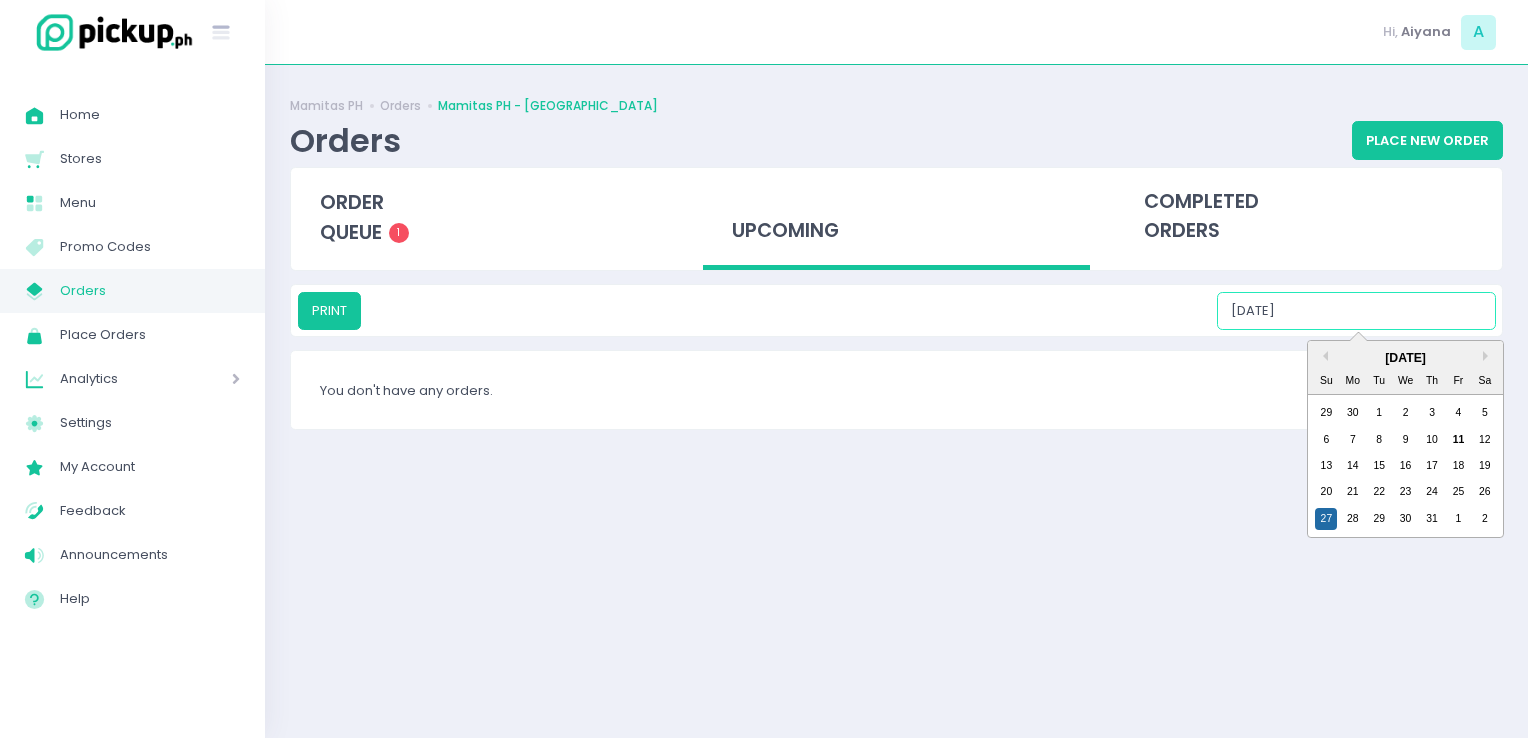 click on "07/27/2025" at bounding box center [1356, 311] 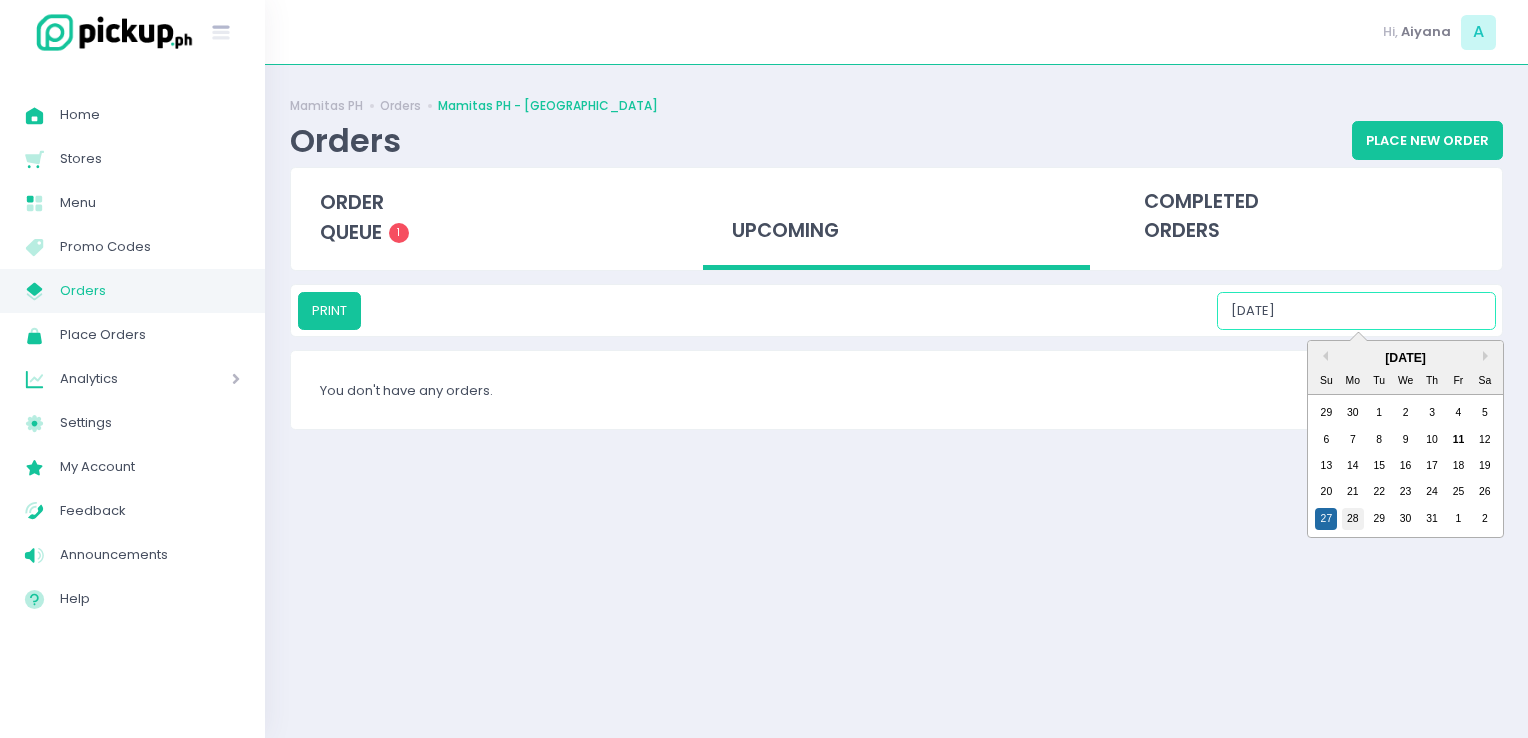 click on "28" at bounding box center (1353, 519) 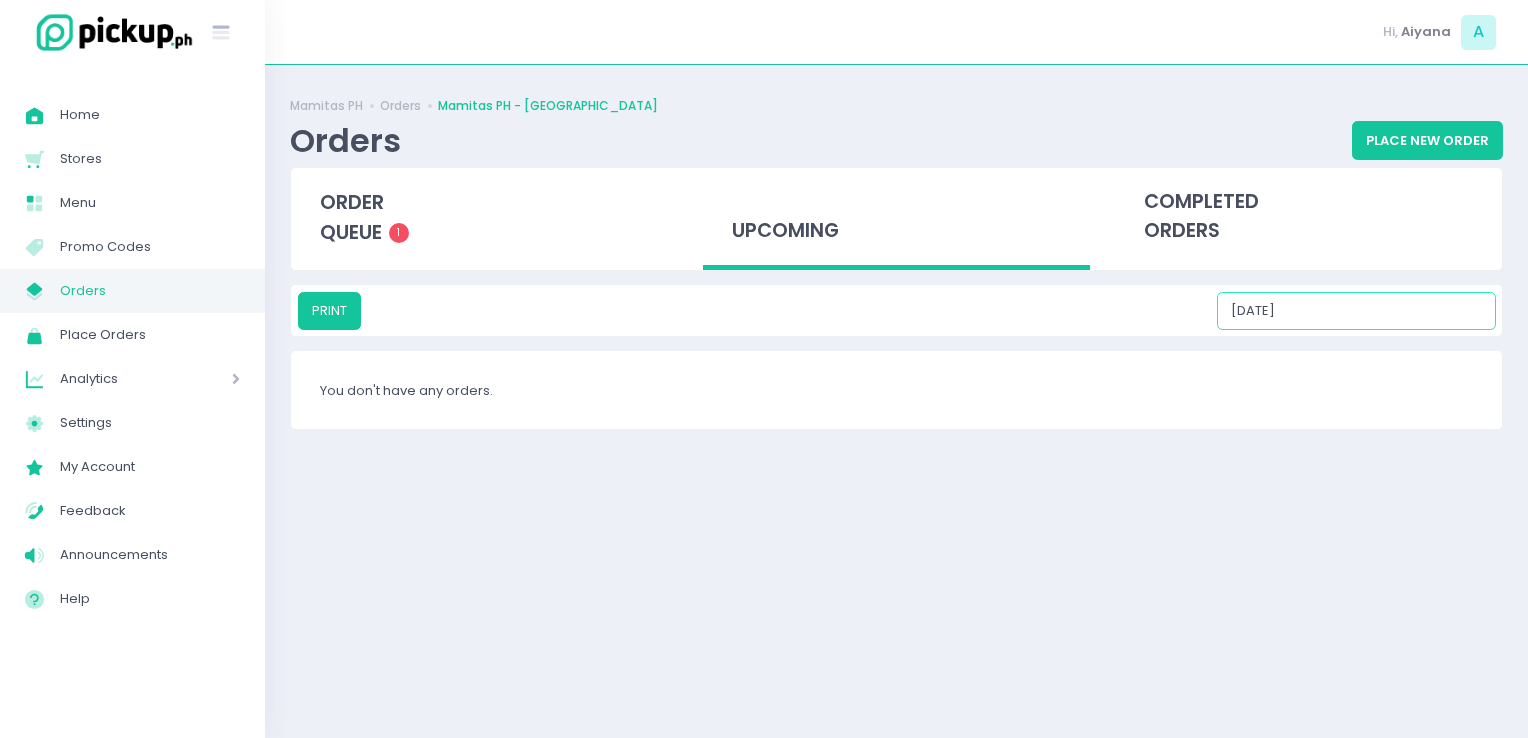 click on "07/28/2025" at bounding box center (1356, 311) 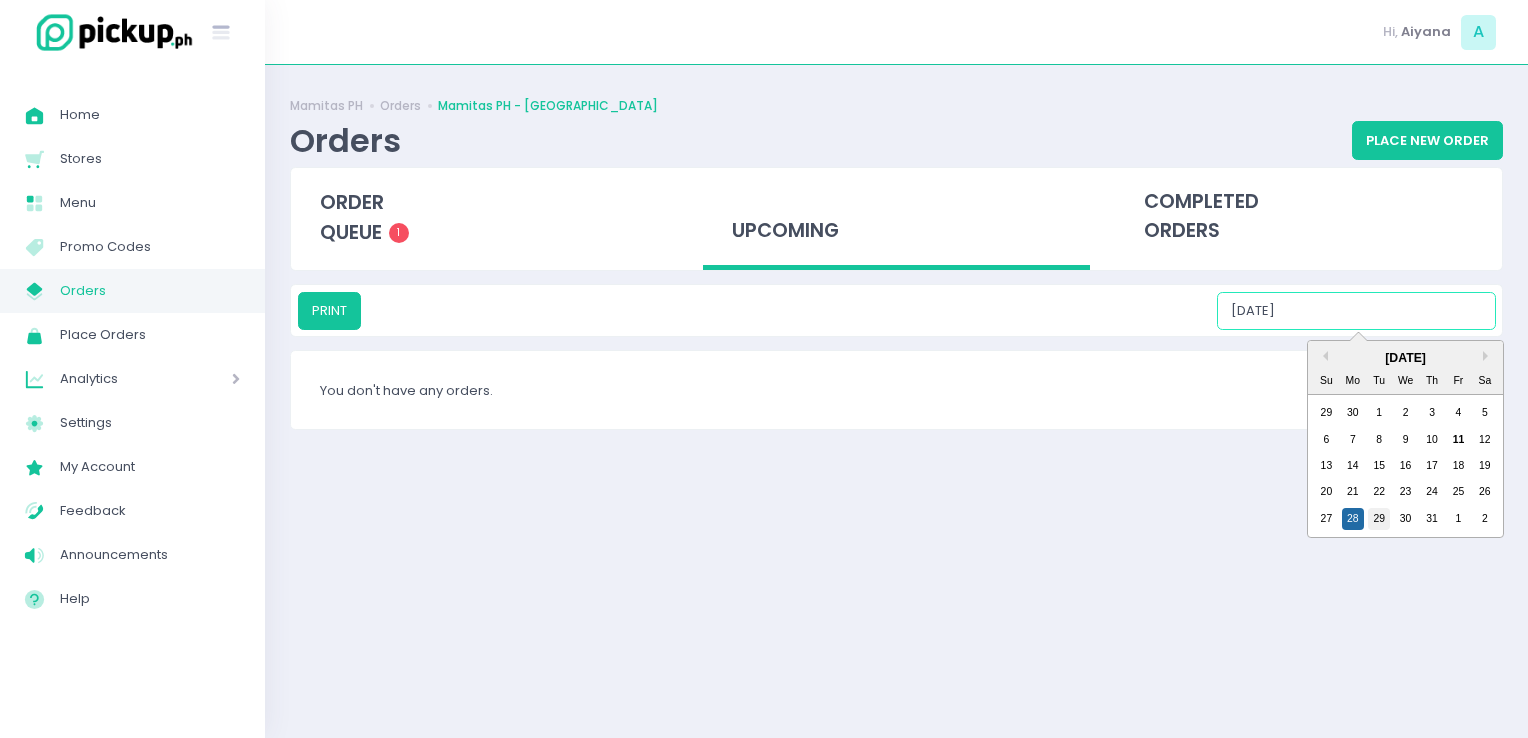 click on "29" at bounding box center (1379, 519) 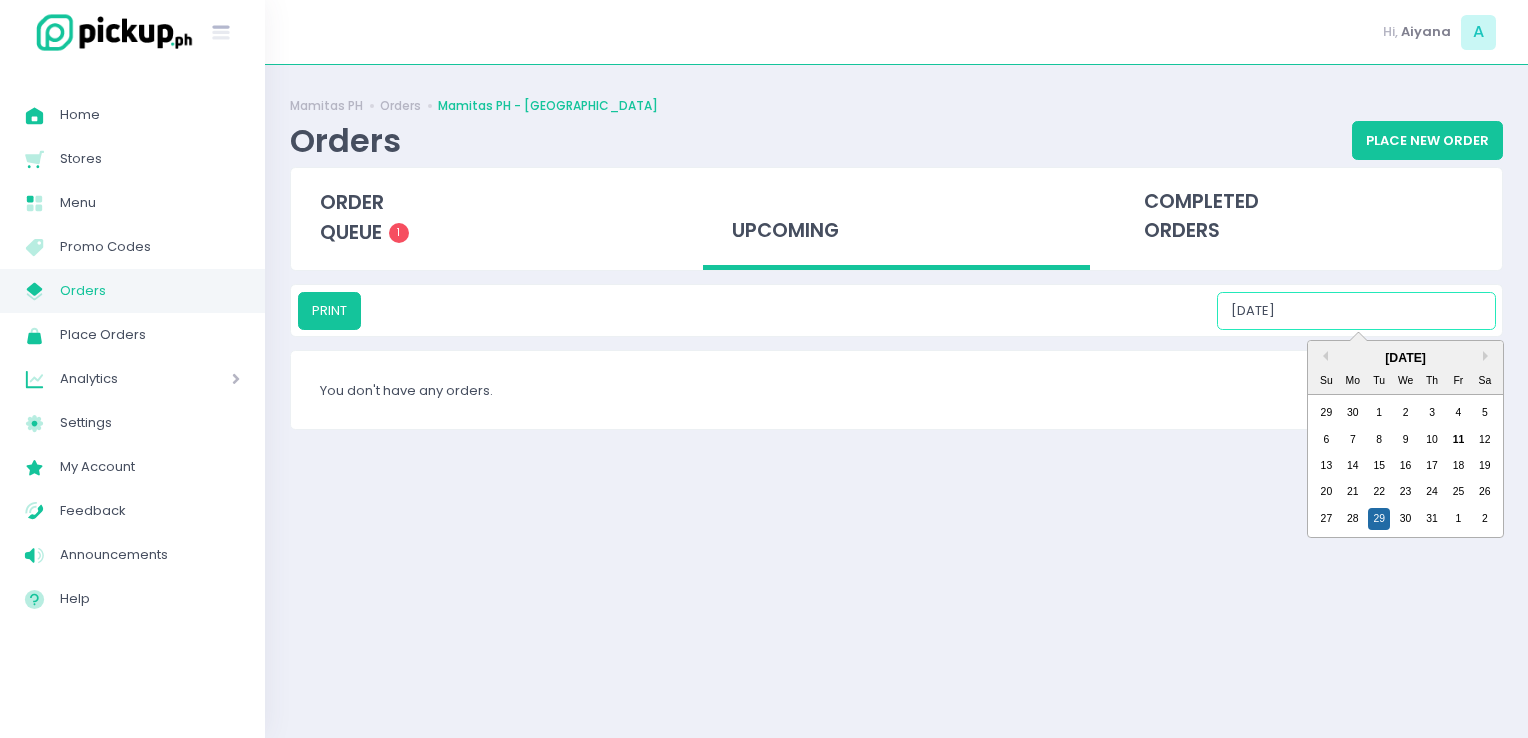 click on "07/29/2025" at bounding box center (1356, 311) 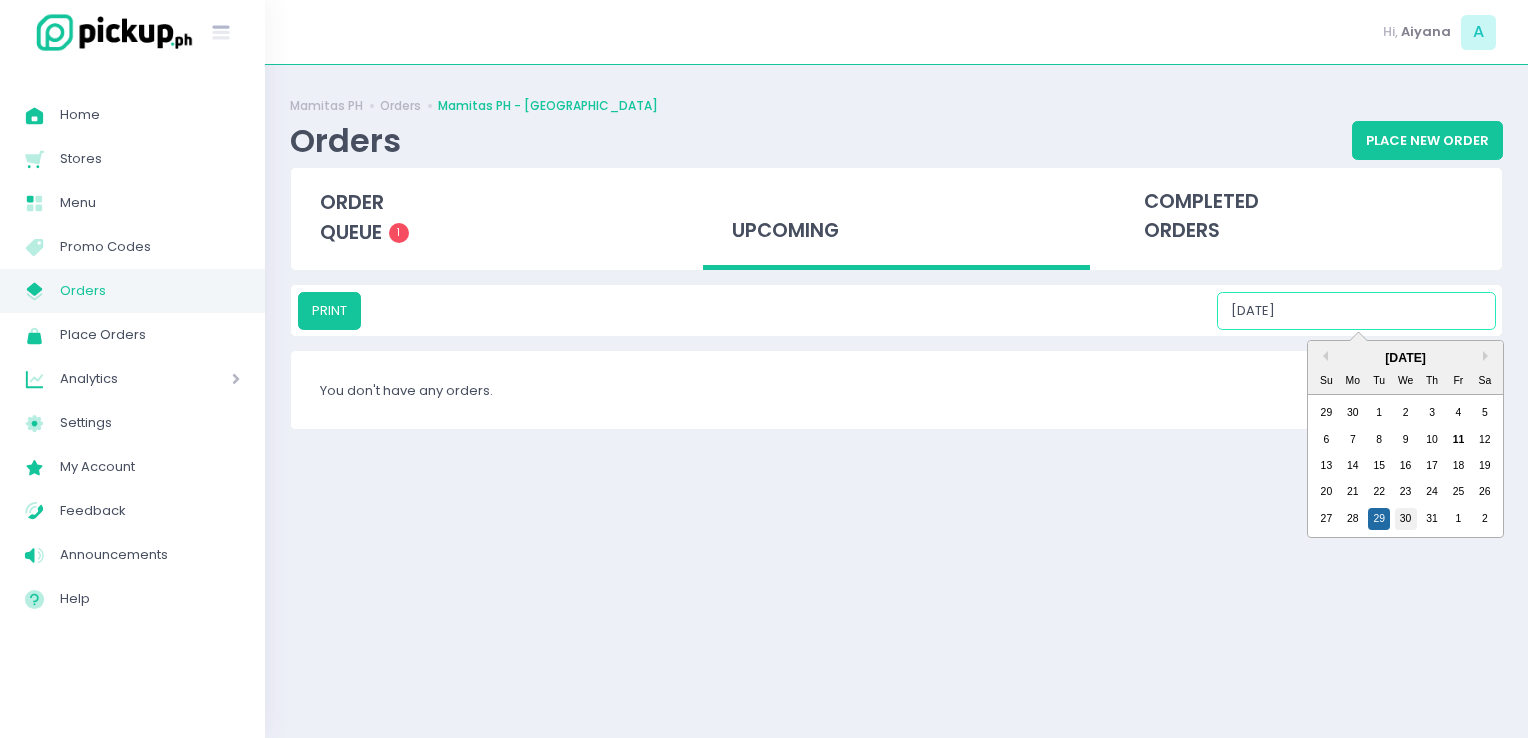click on "30" at bounding box center [1406, 519] 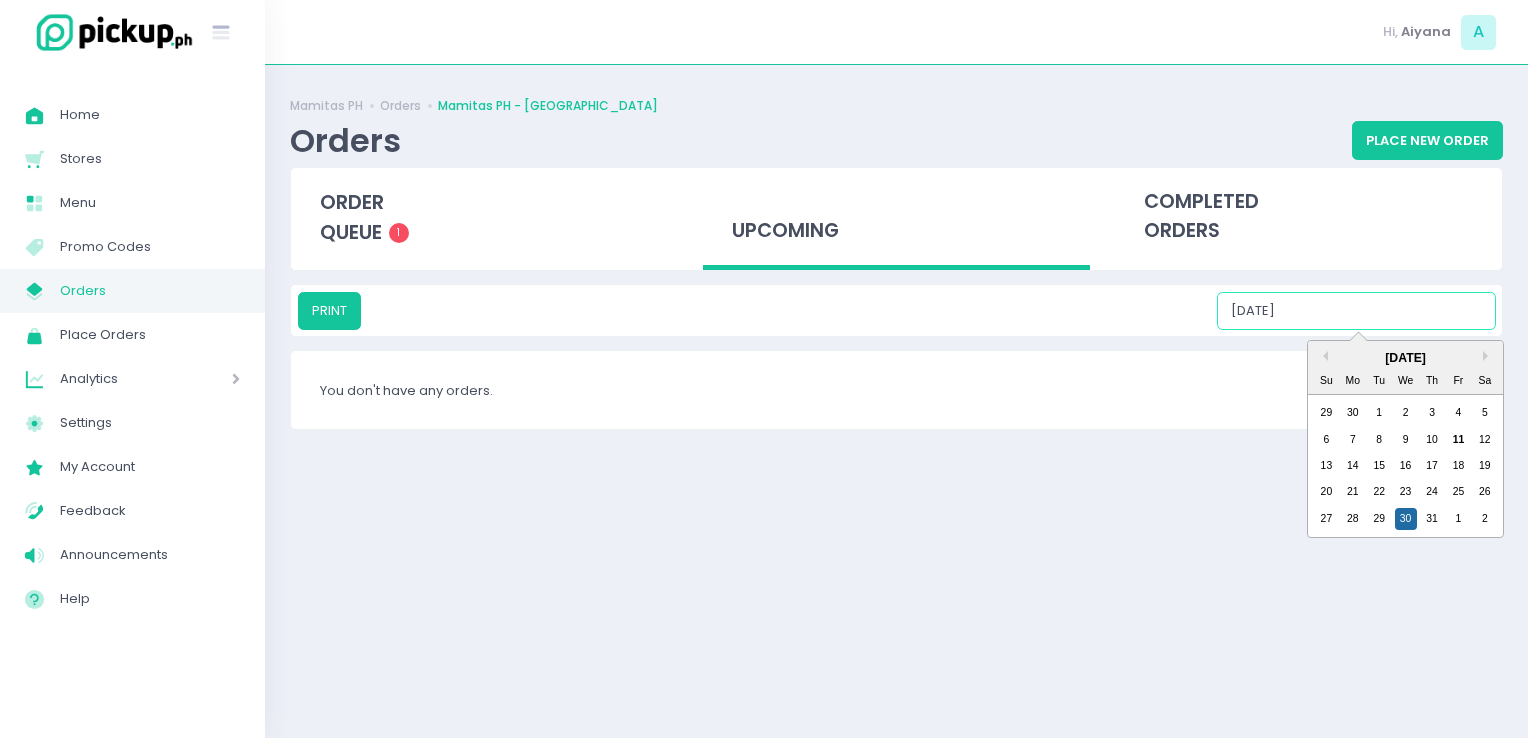 click on "07/30/2025" at bounding box center [1356, 311] 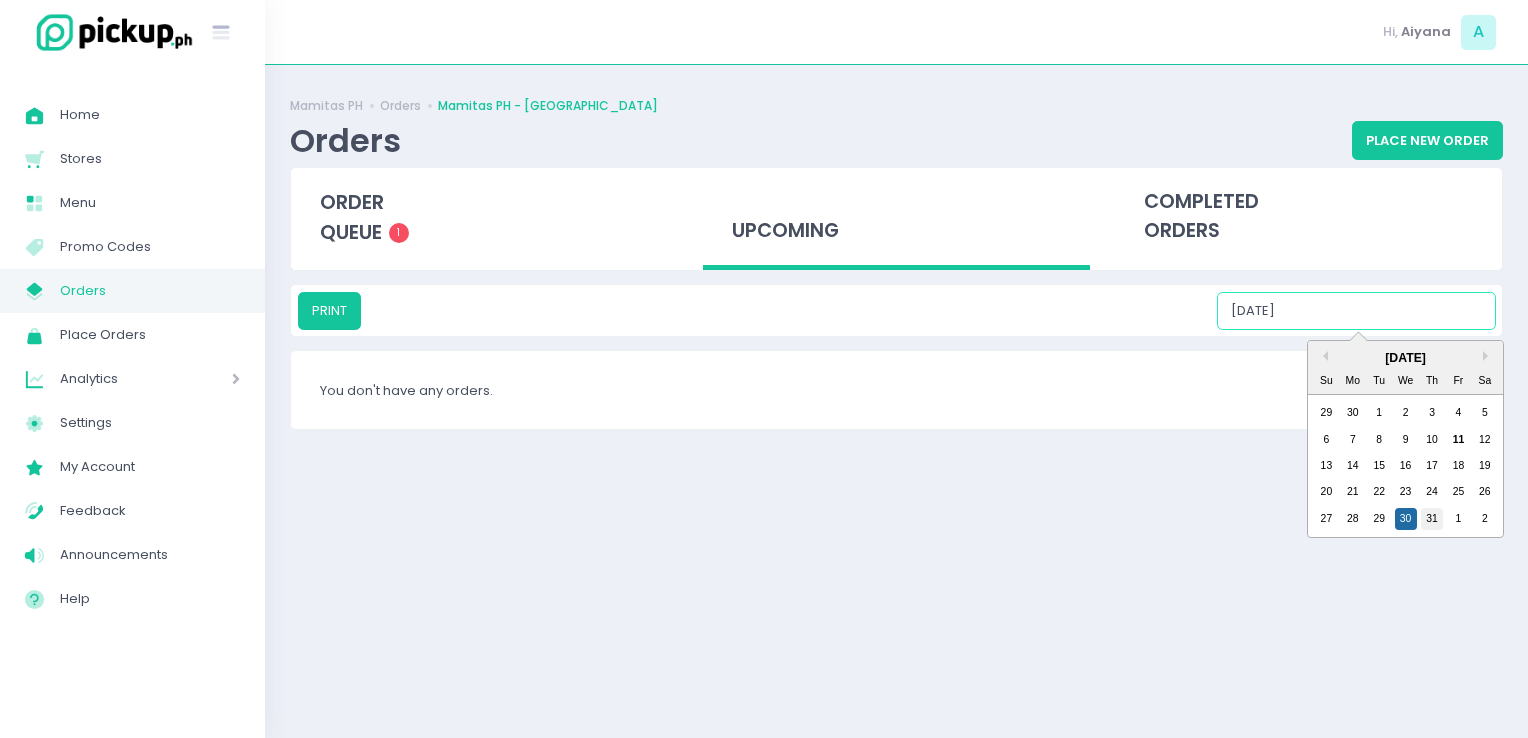 click on "31" at bounding box center [1432, 519] 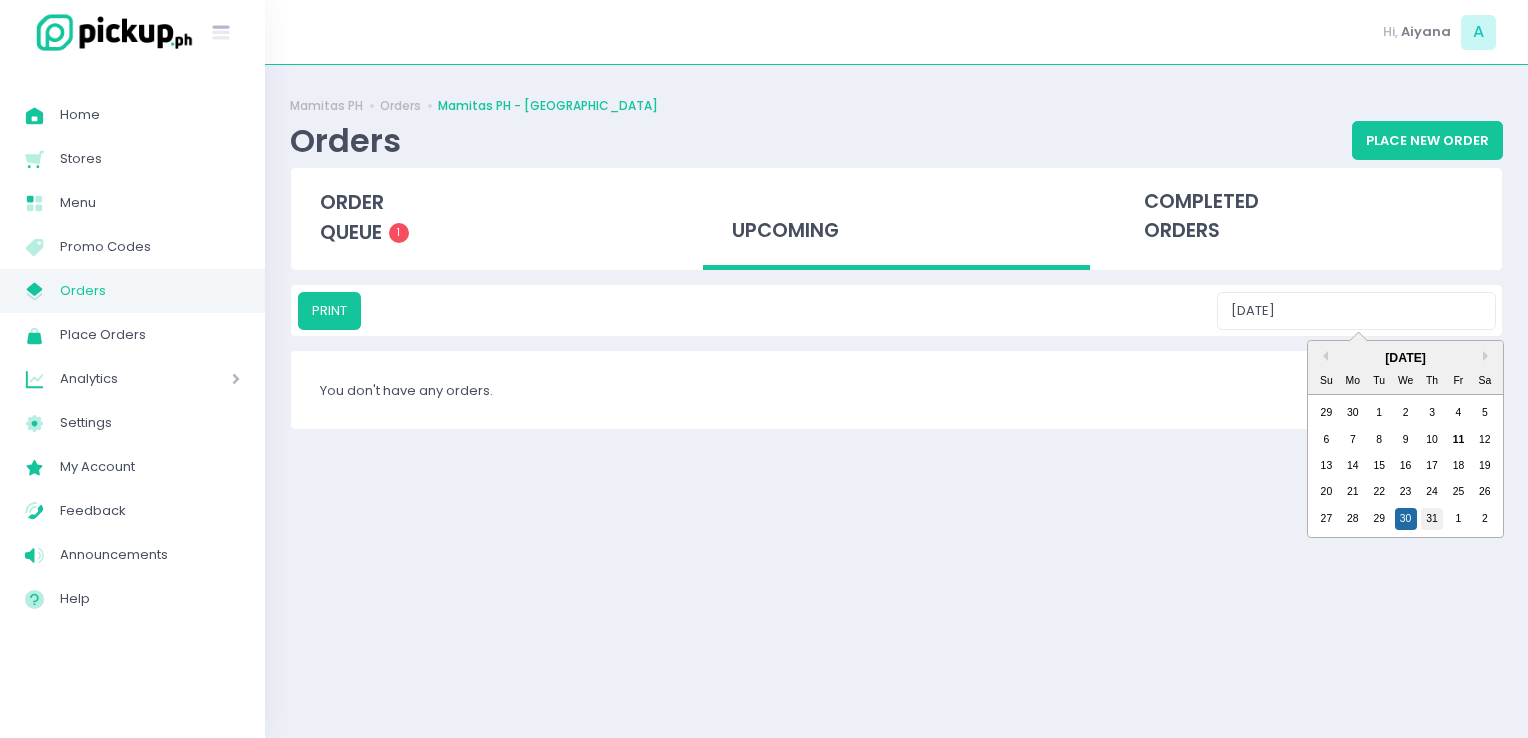 type on "07/31/2025" 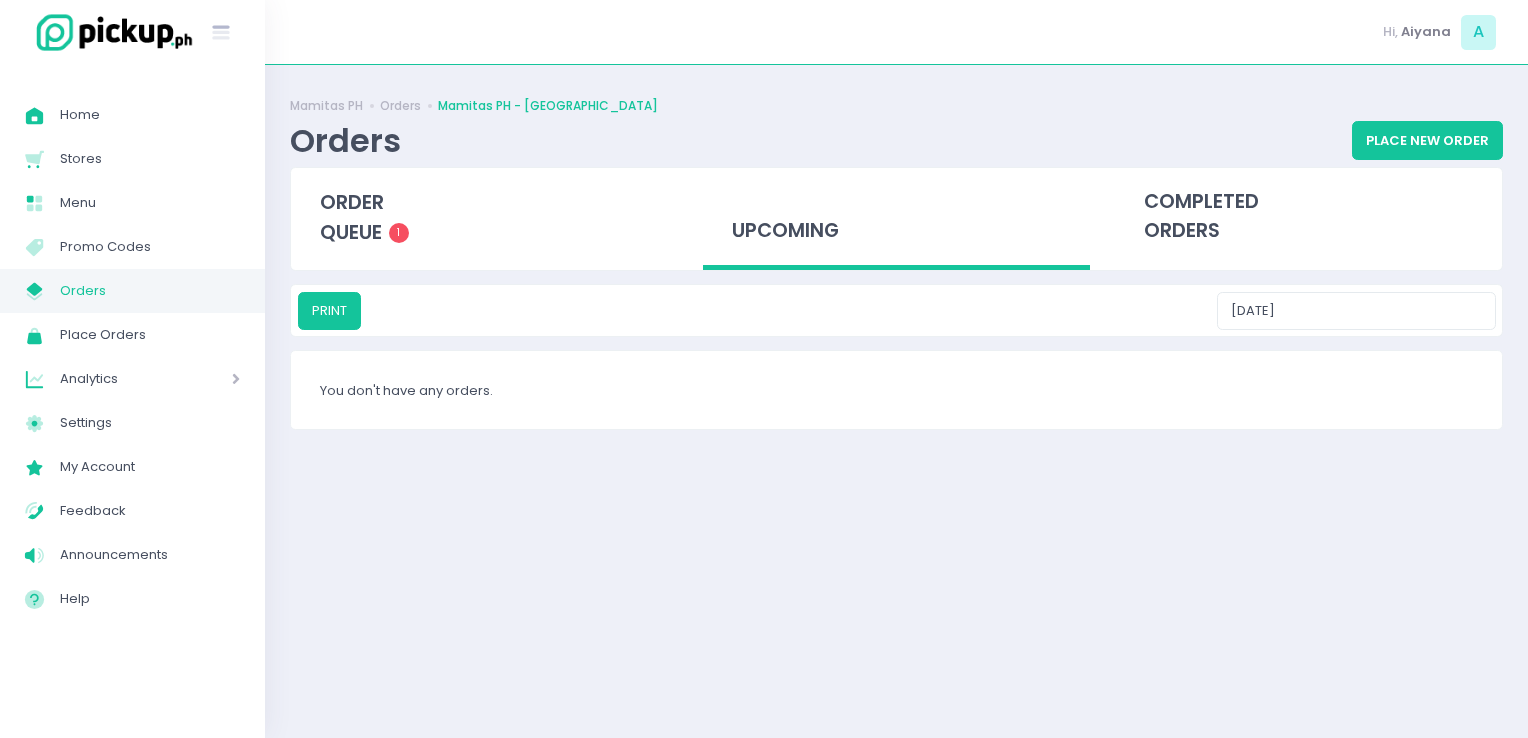 click on "Orders" at bounding box center [150, 291] 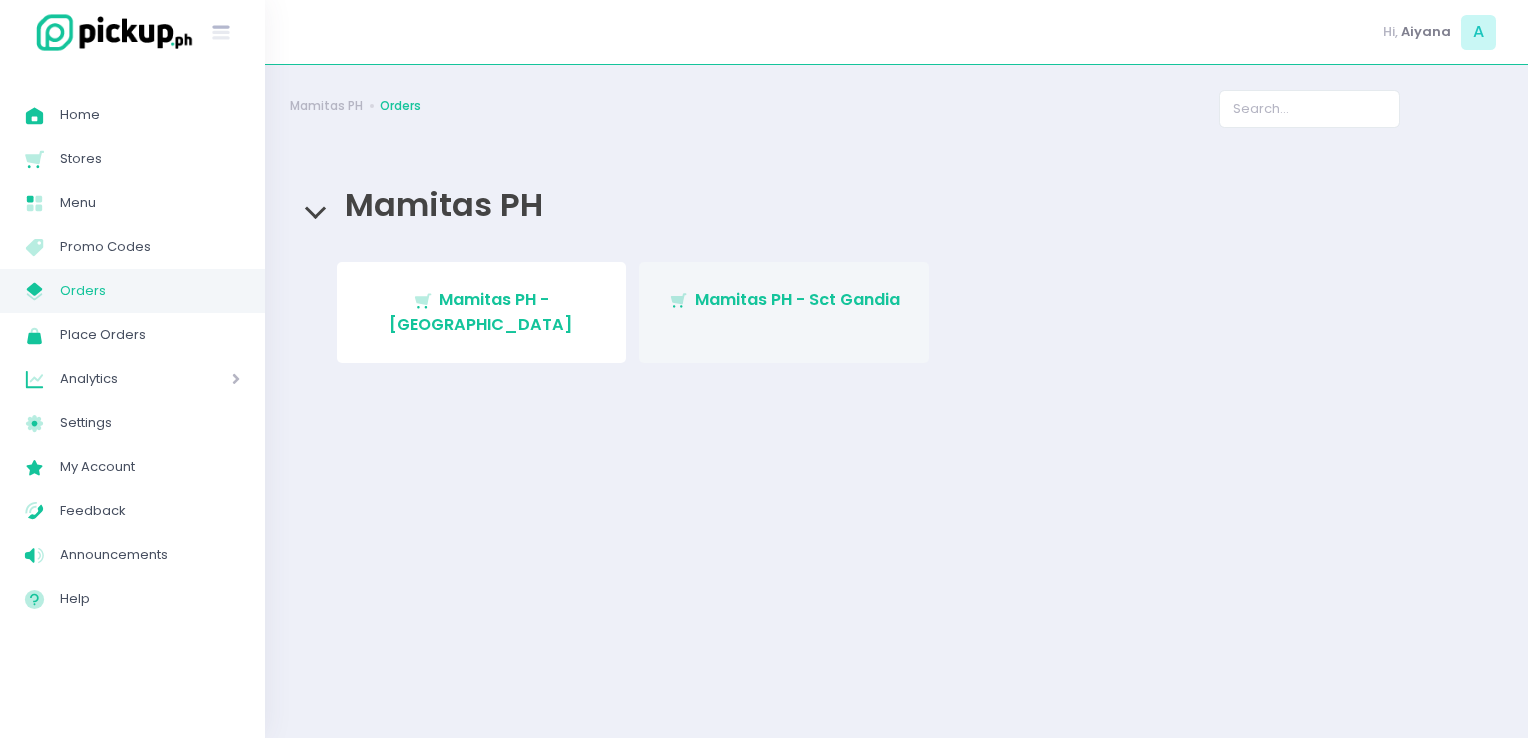 click on "Mamitas PH - Sct Gandia" at bounding box center (797, 299) 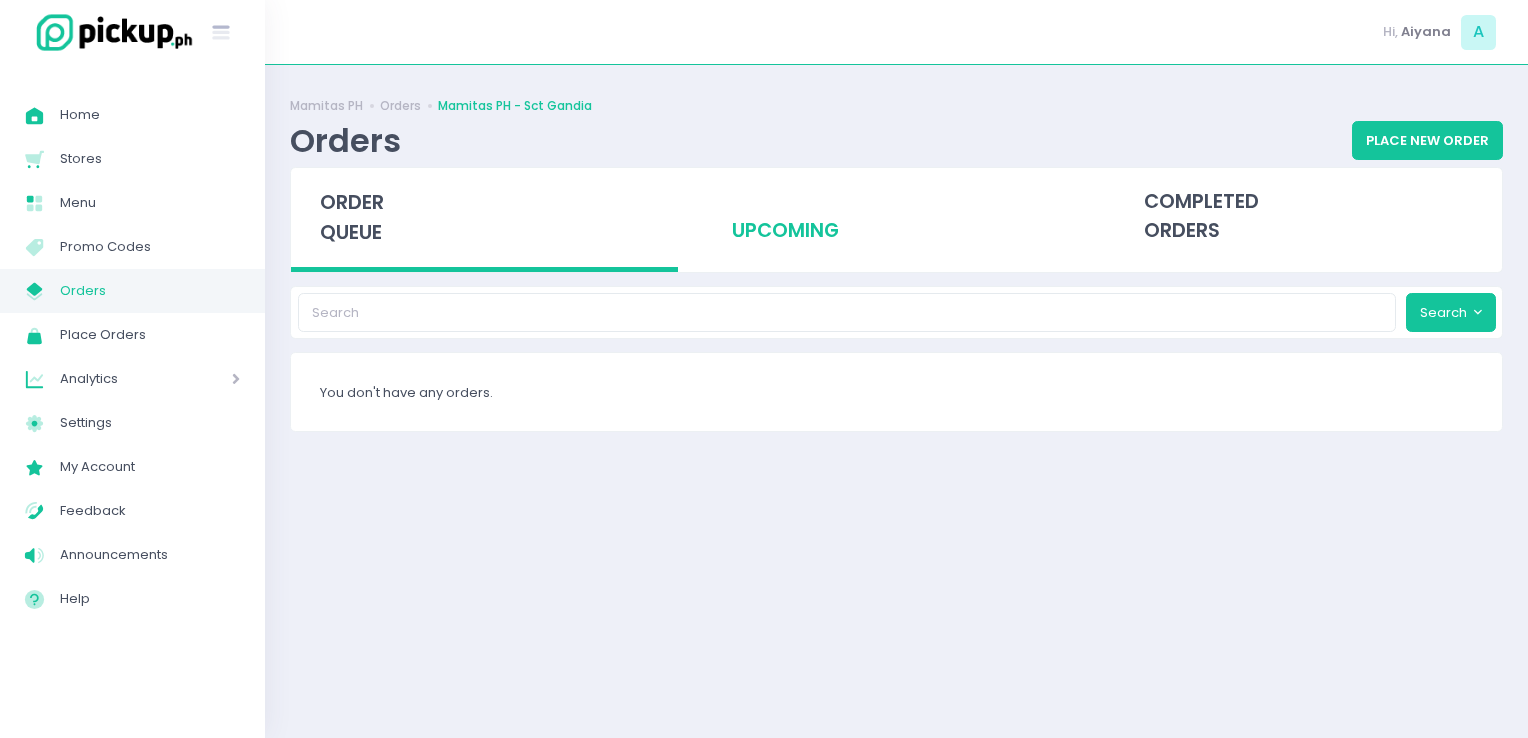 click on "upcoming" at bounding box center (896, 217) 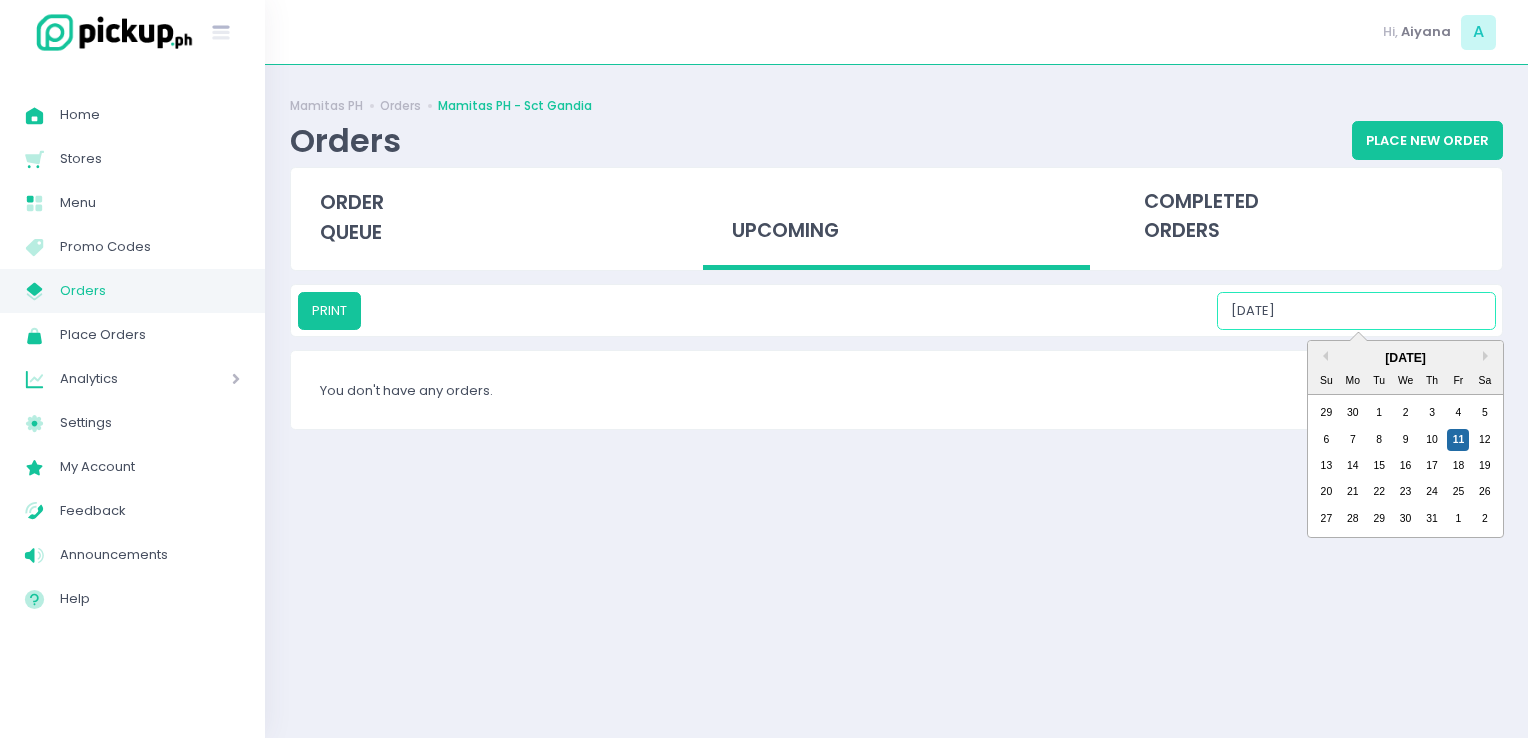 click on "[DATE]" at bounding box center [1356, 311] 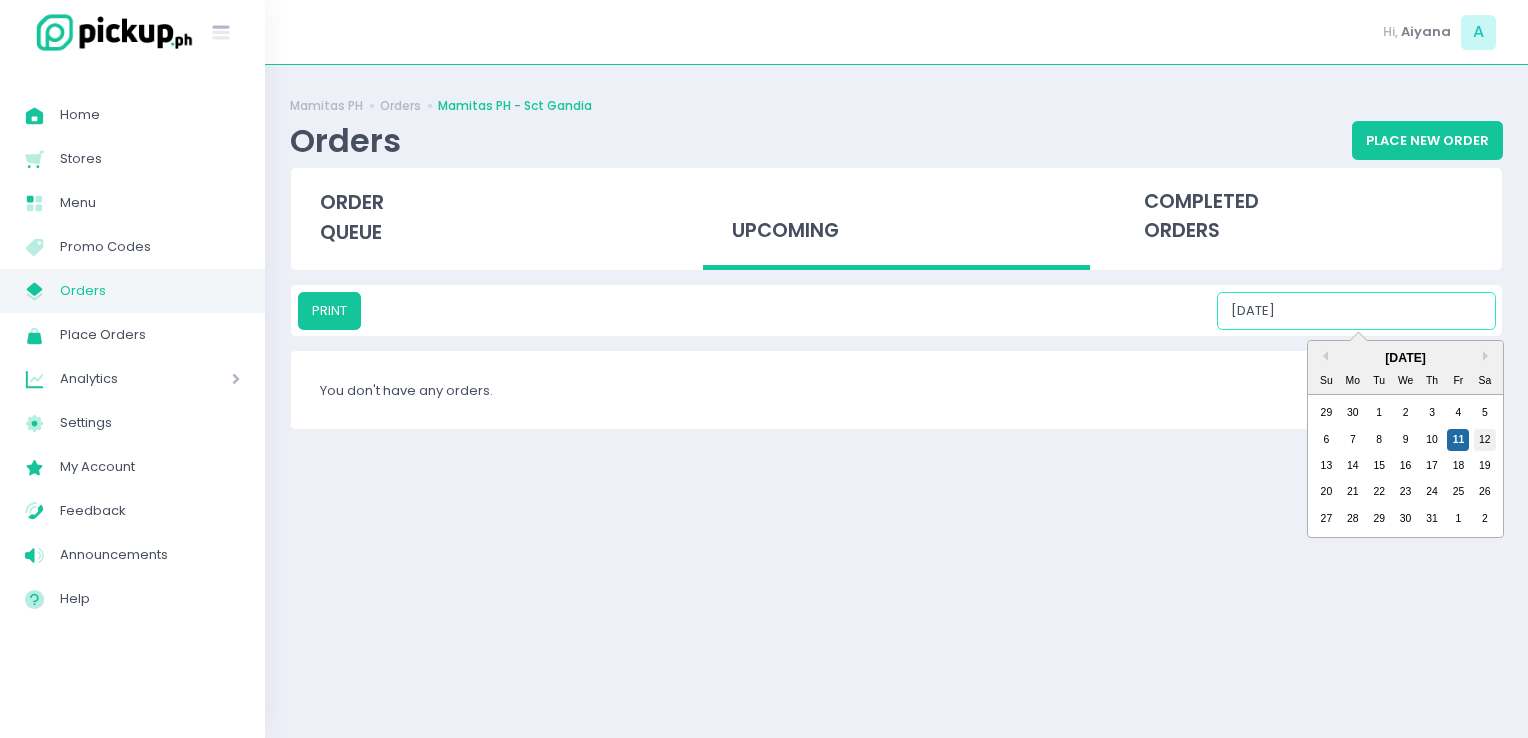 click on "12" at bounding box center [1485, 440] 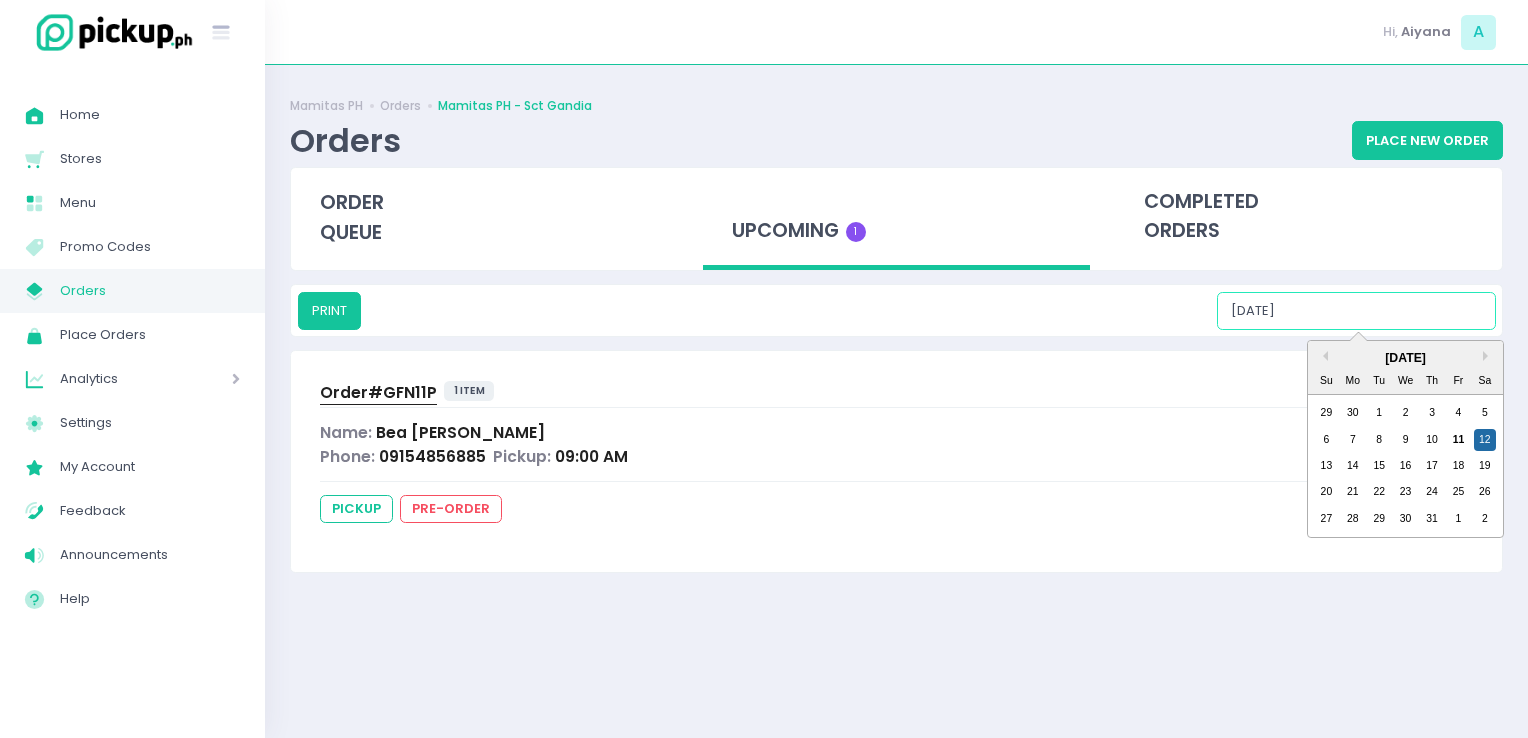 click on "[DATE]" at bounding box center [1356, 311] 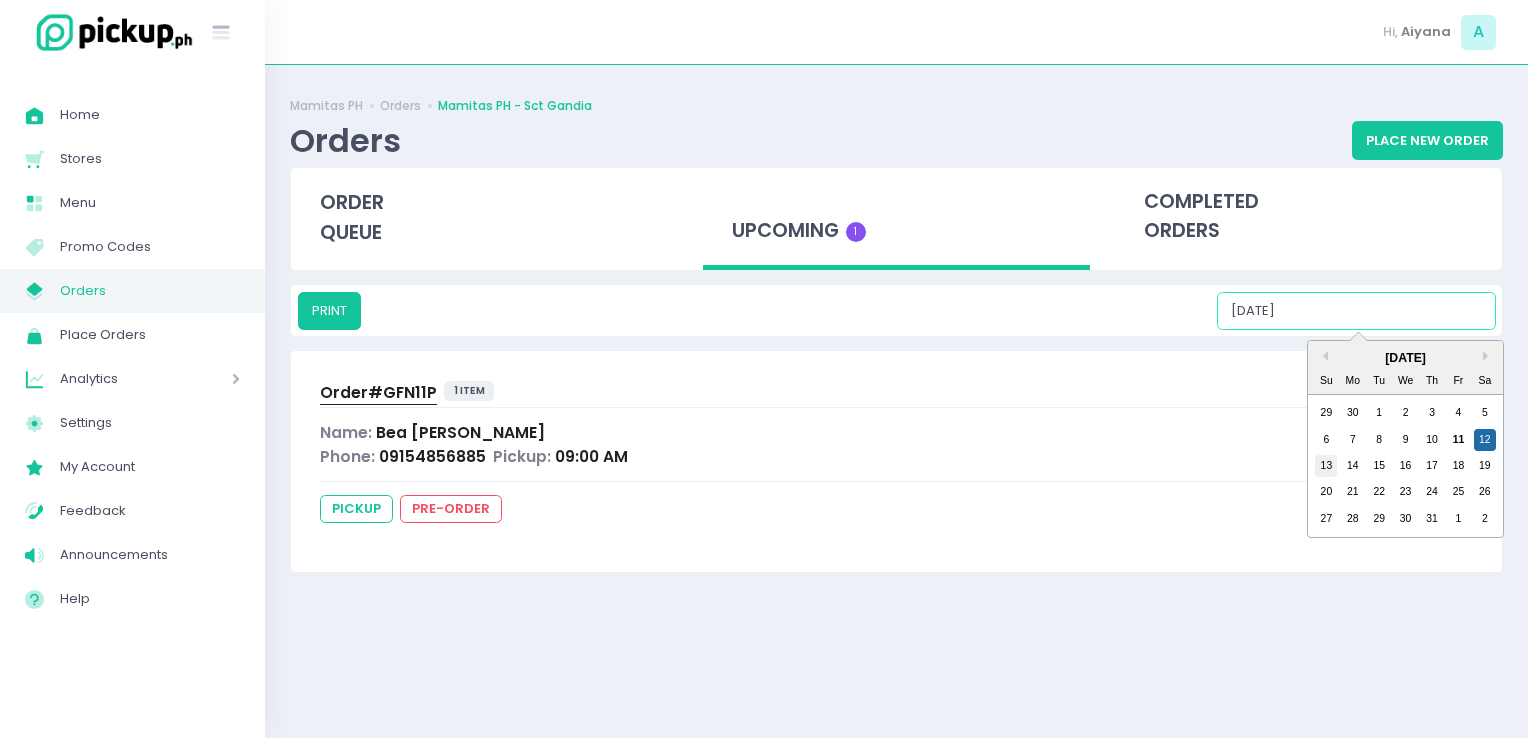 click on "13" at bounding box center (1326, 466) 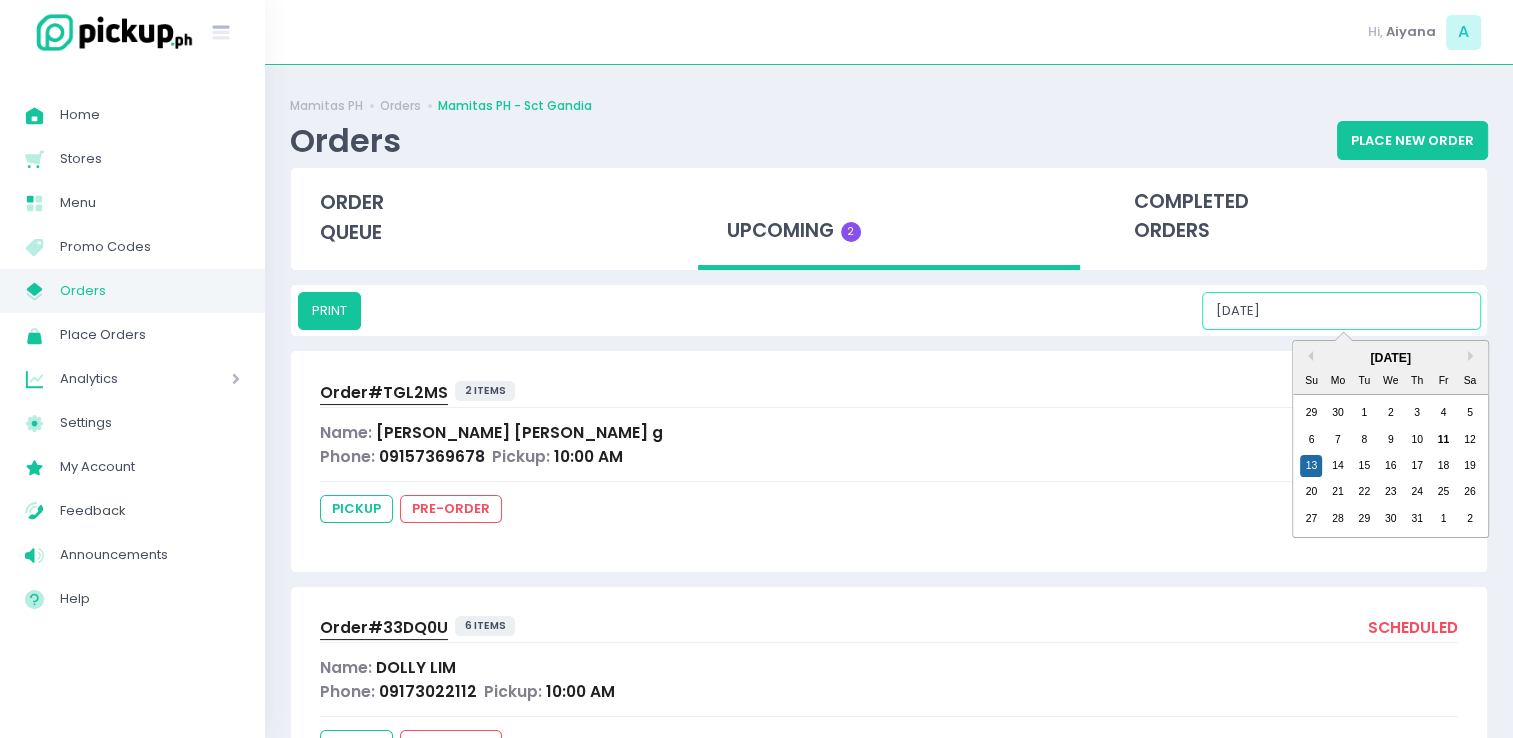 click on "[DATE]" at bounding box center (1341, 311) 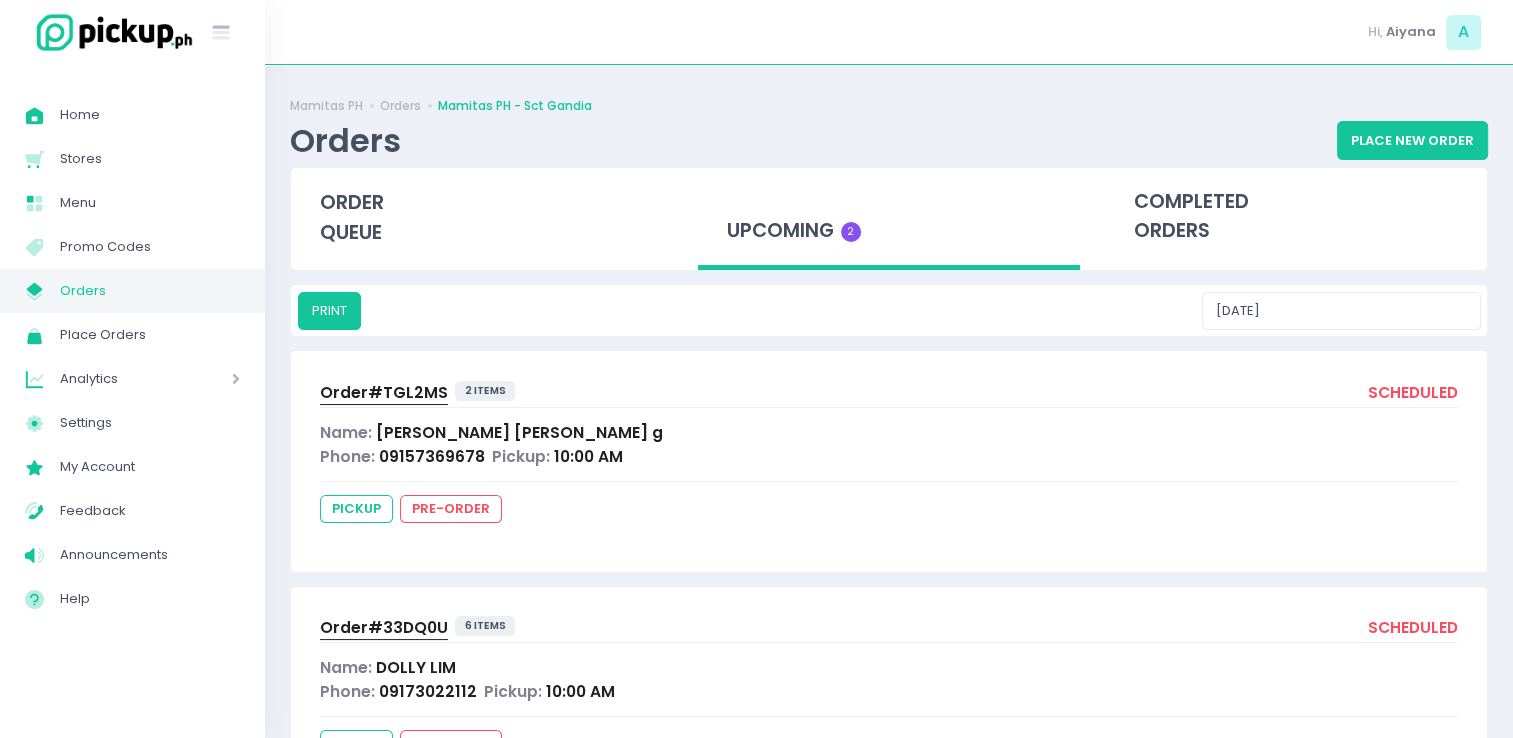 click on "Order# TGL2MS   2 items   scheduled Name:   Clarice Elline   g Phone:   09157369678 Pickup:   10:00 AM pickup pre-order" at bounding box center (889, 461) 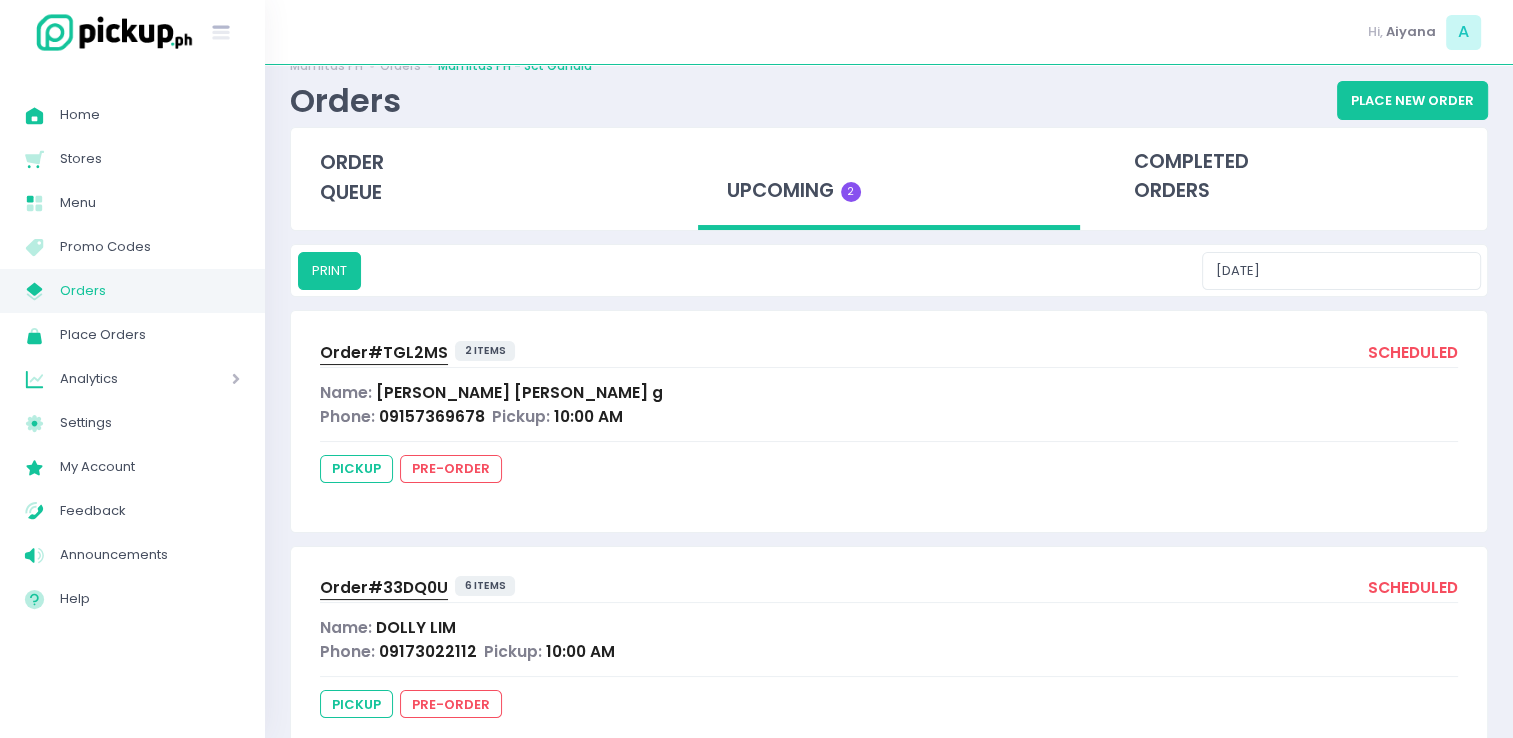 scroll, scrollTop: 104, scrollLeft: 0, axis: vertical 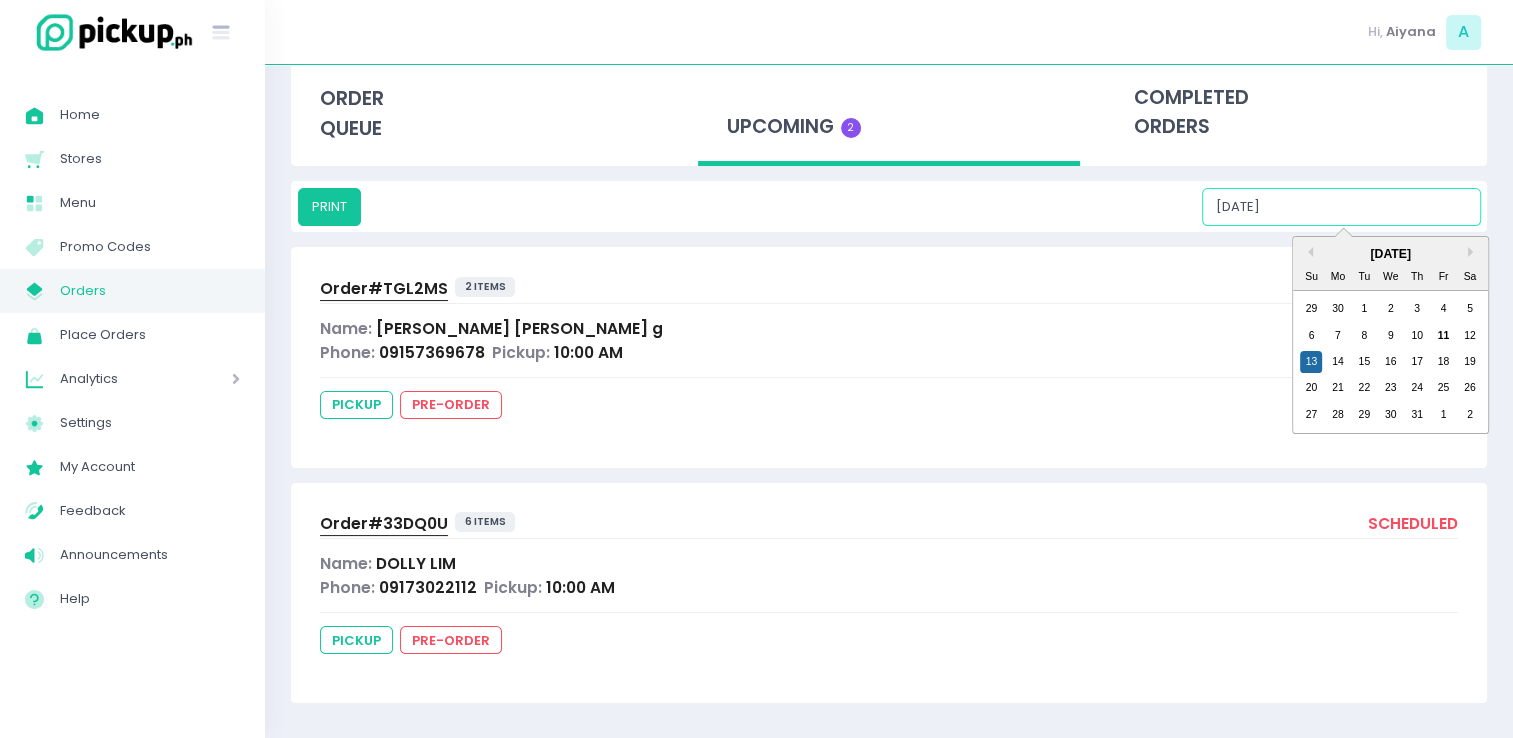 click on "[DATE]" at bounding box center (1341, 207) 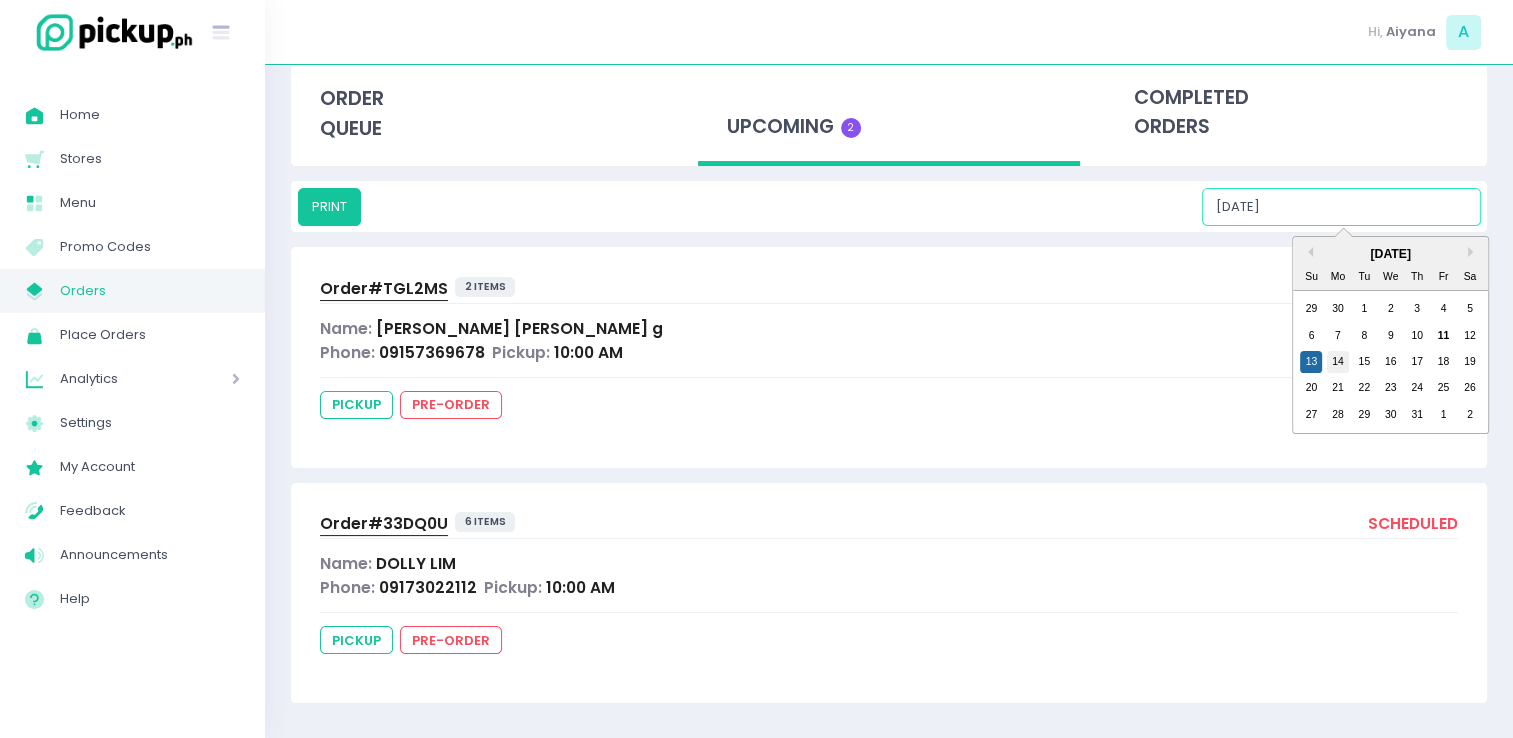 click on "14" at bounding box center (1338, 362) 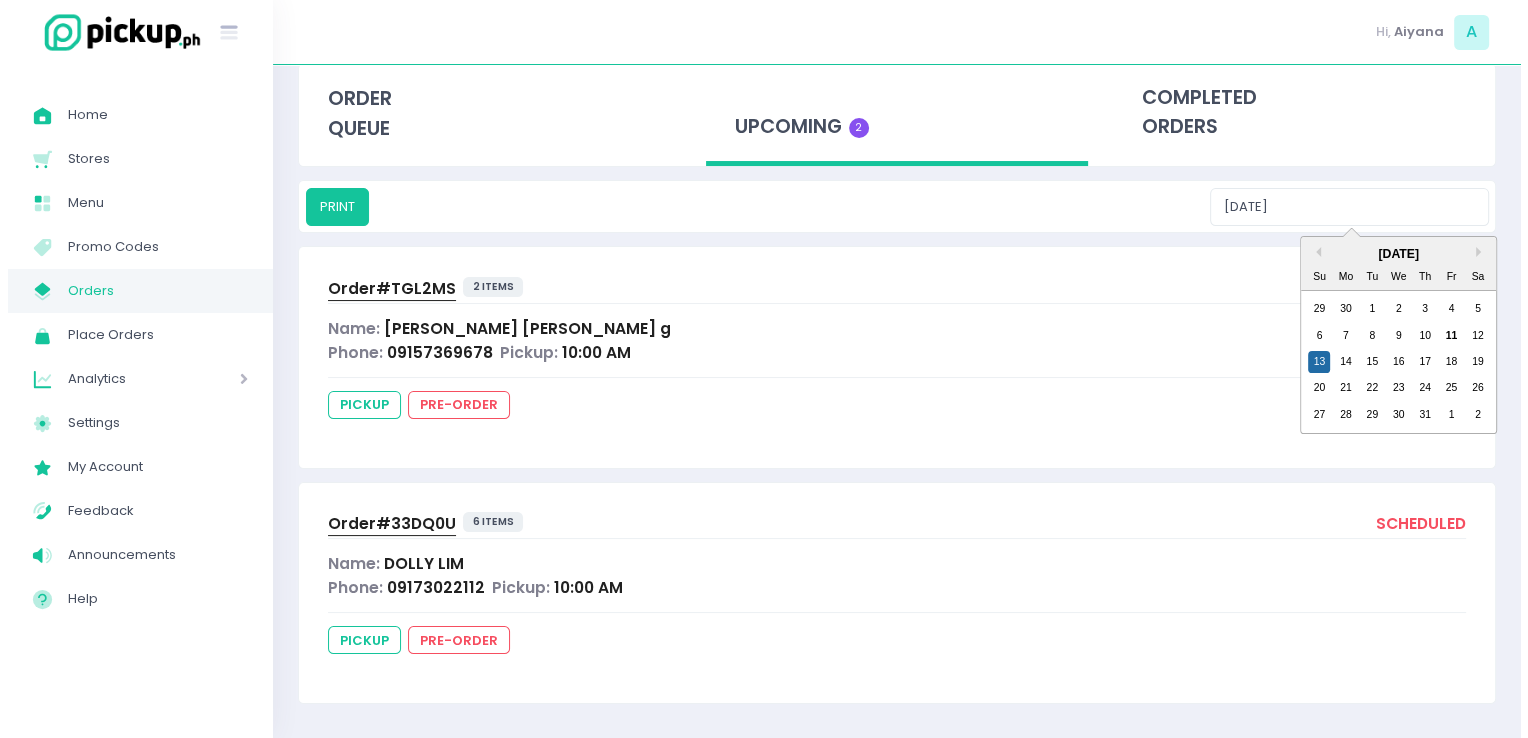 scroll, scrollTop: 0, scrollLeft: 0, axis: both 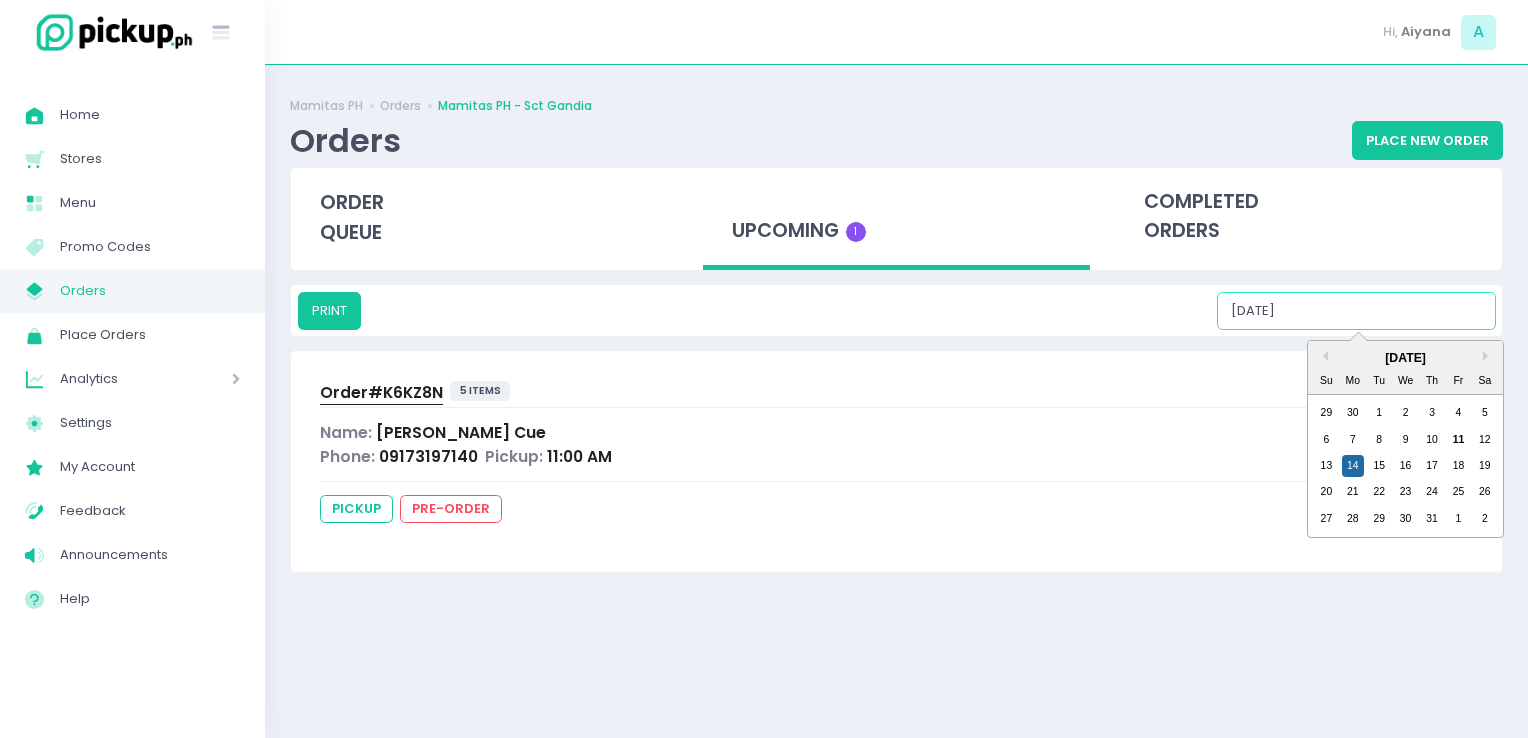 click on "[DATE]" at bounding box center (1356, 311) 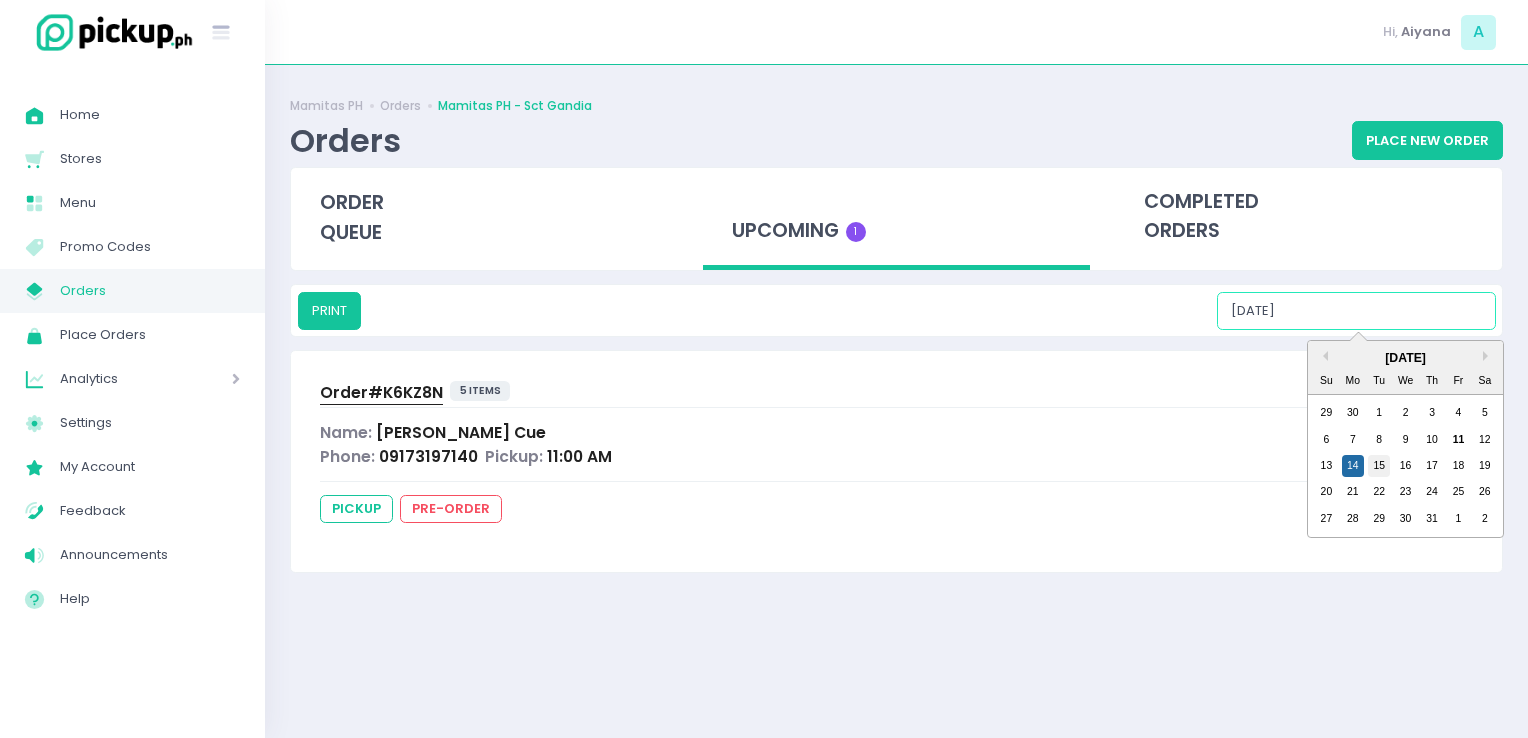click on "15" at bounding box center [1379, 466] 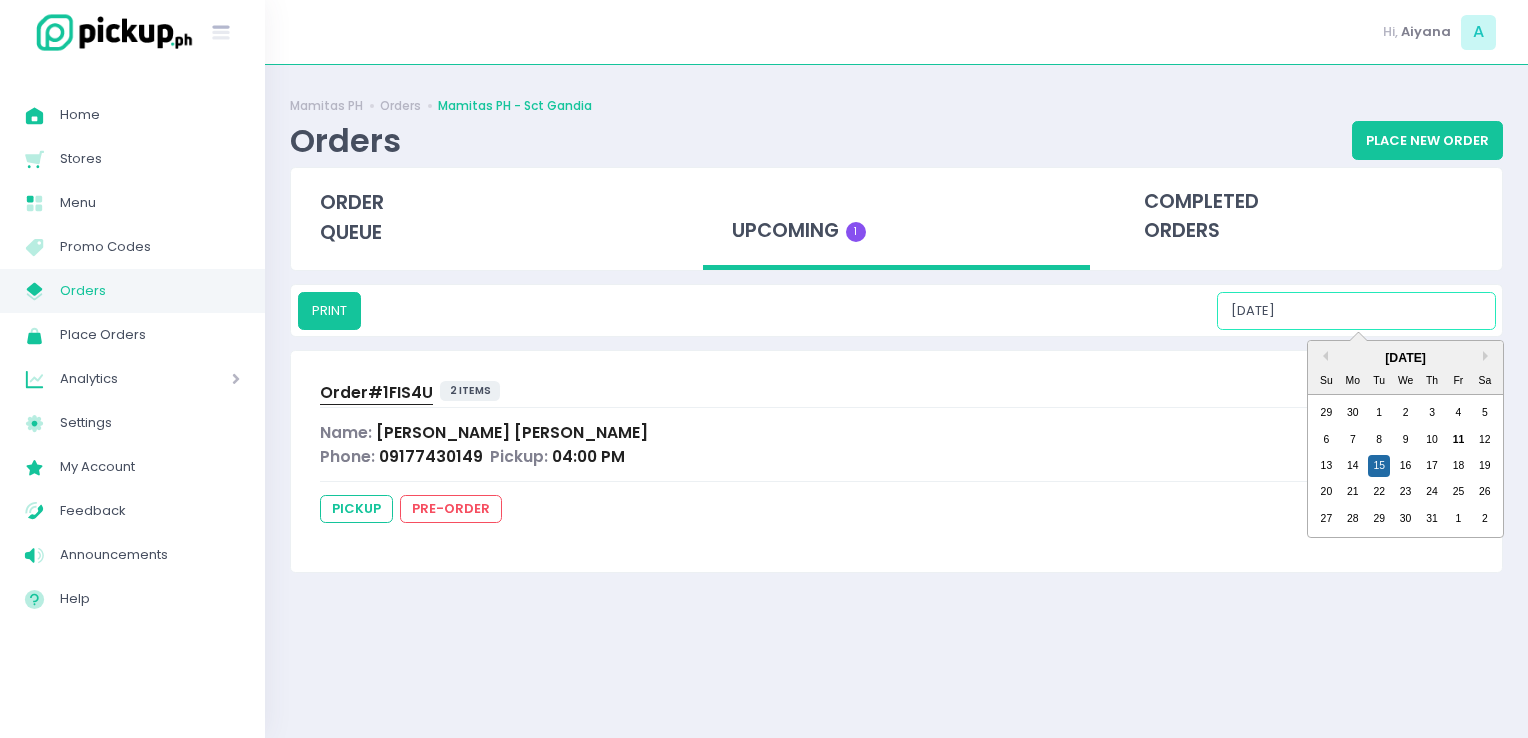 click on "[DATE]" at bounding box center [1356, 311] 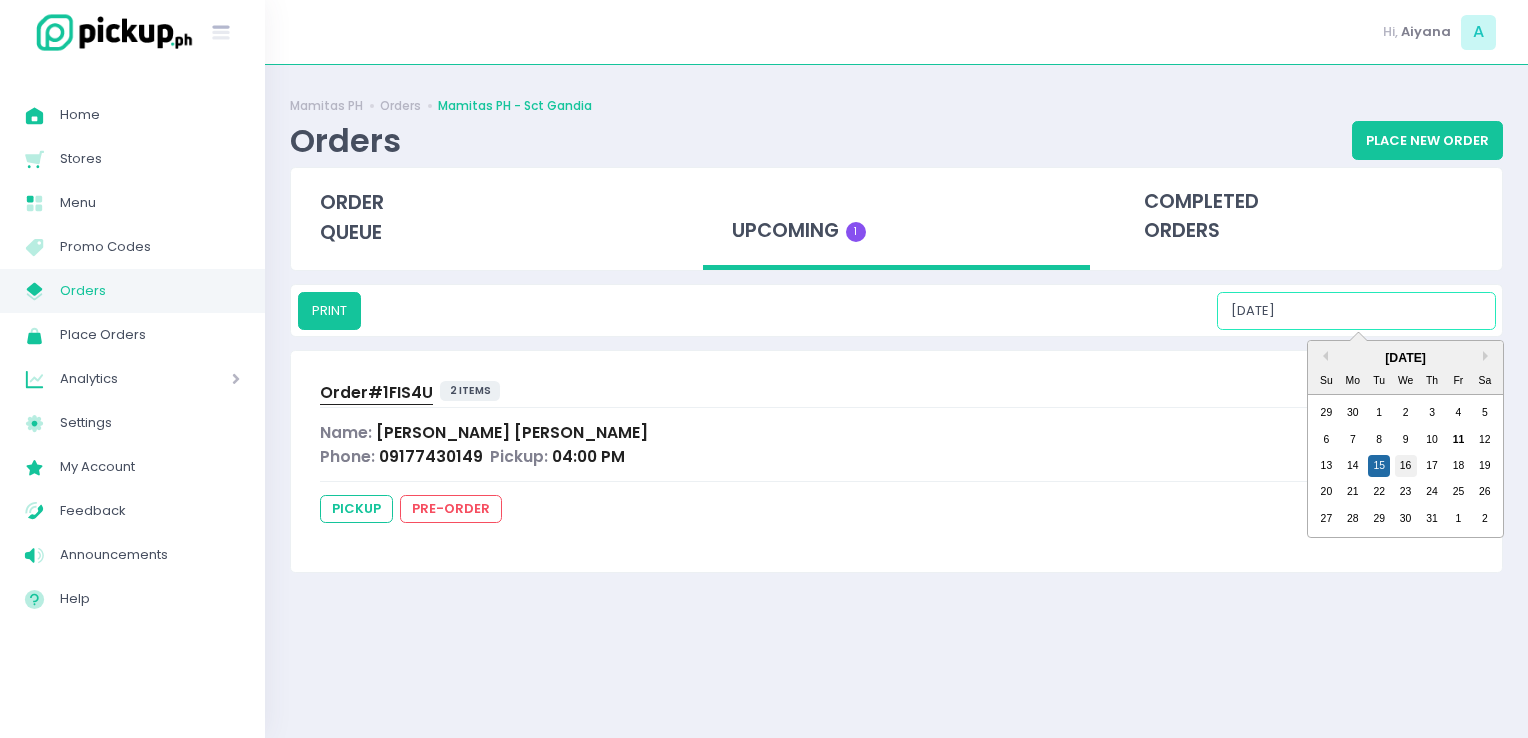 click on "16" at bounding box center [1406, 466] 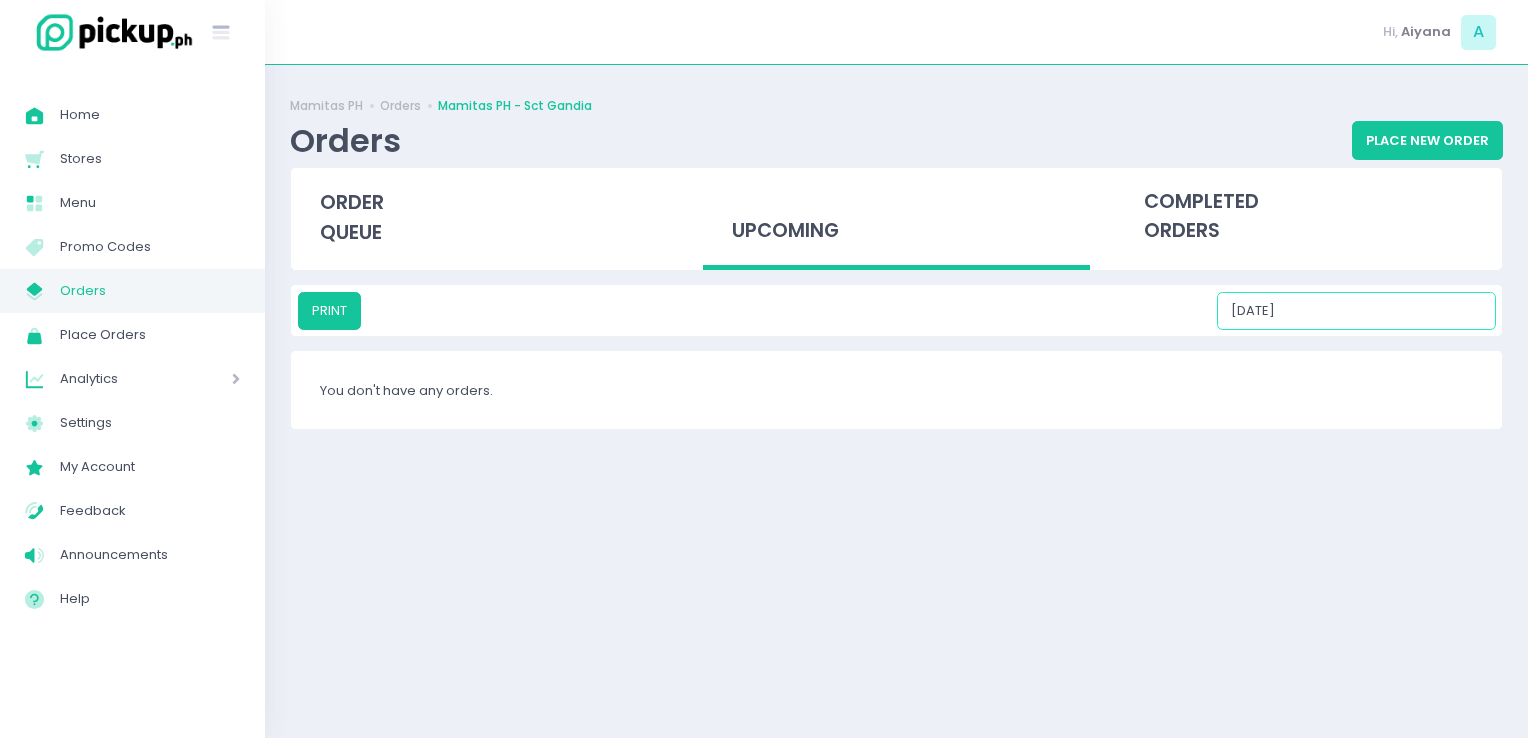 click on "[DATE]" at bounding box center (1356, 311) 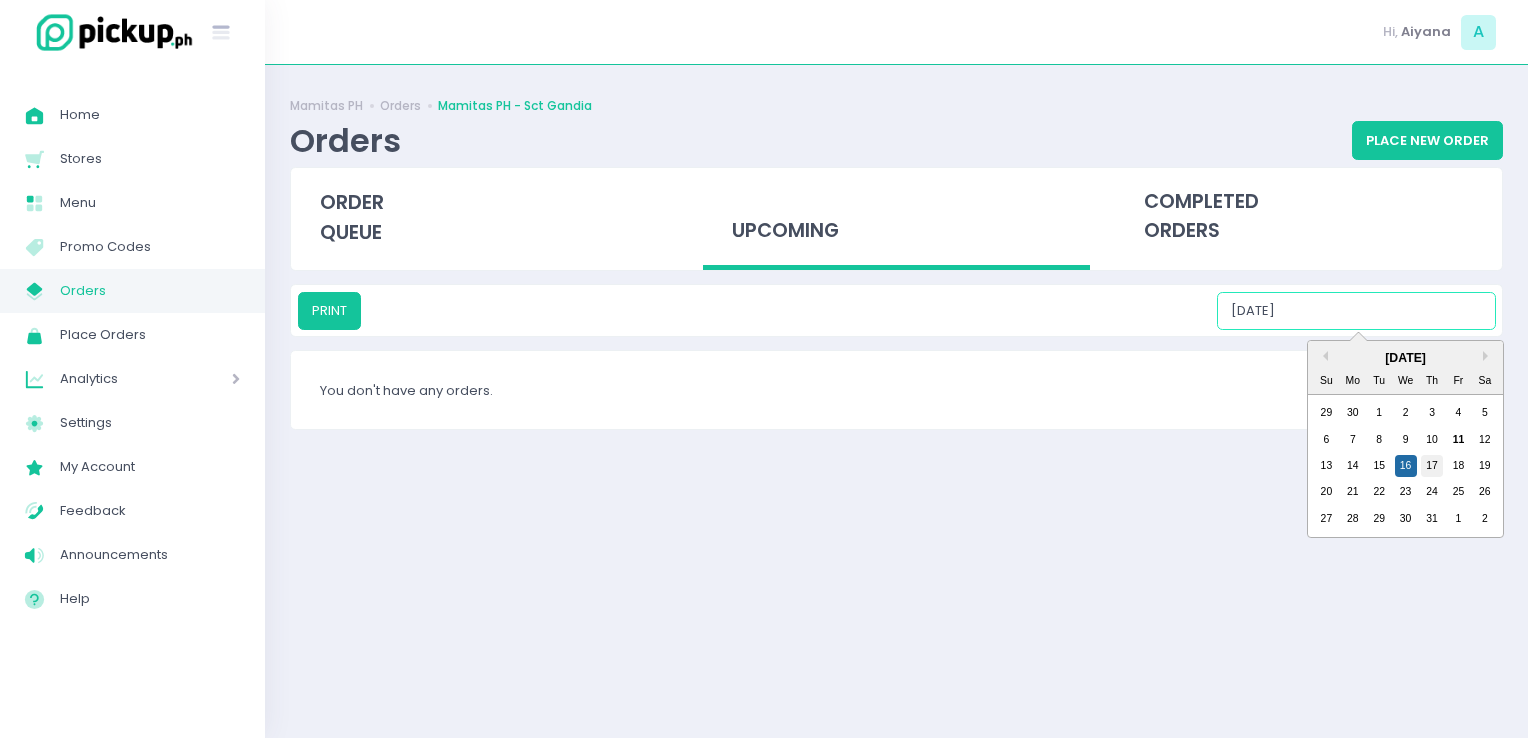 click on "17" at bounding box center (1432, 466) 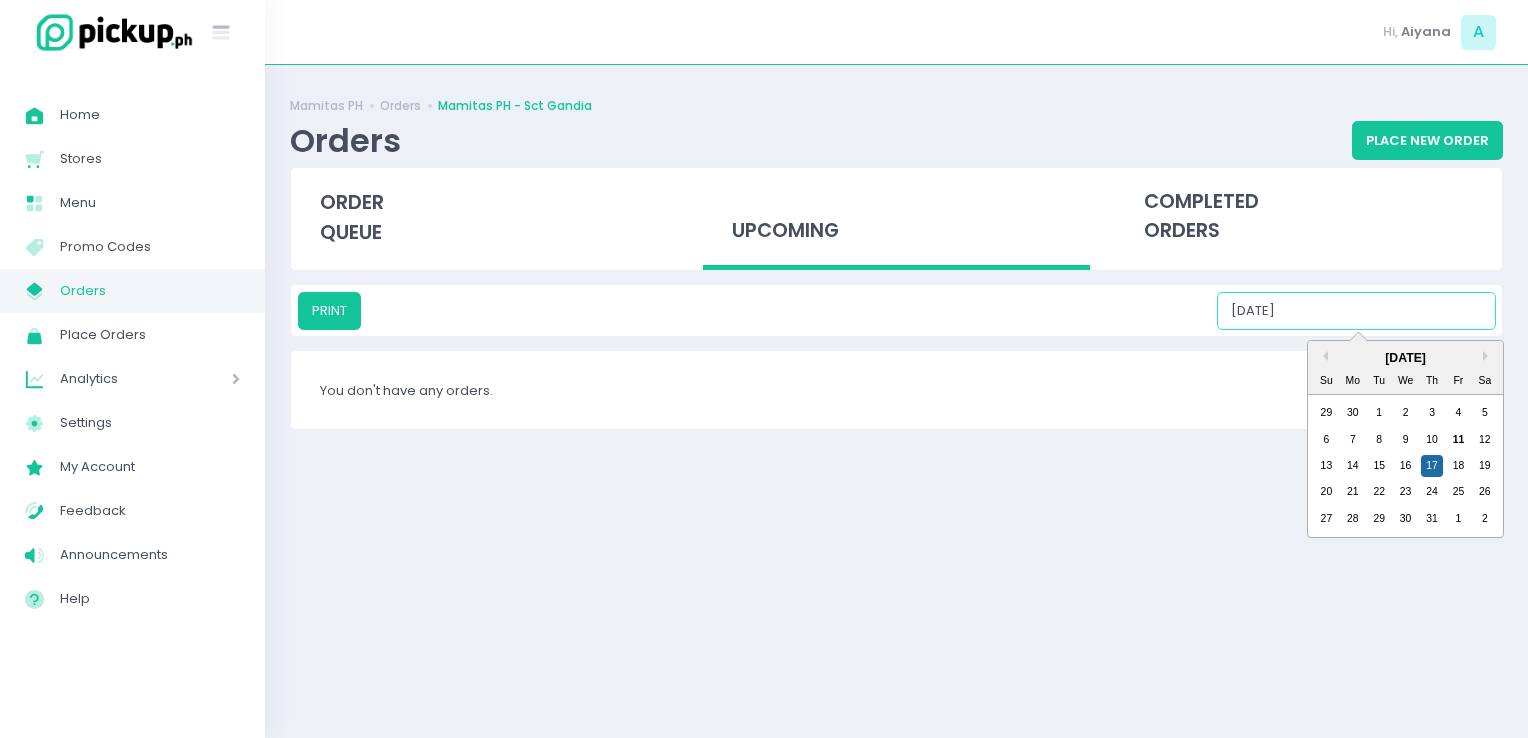 click on "[DATE]" at bounding box center [1356, 311] 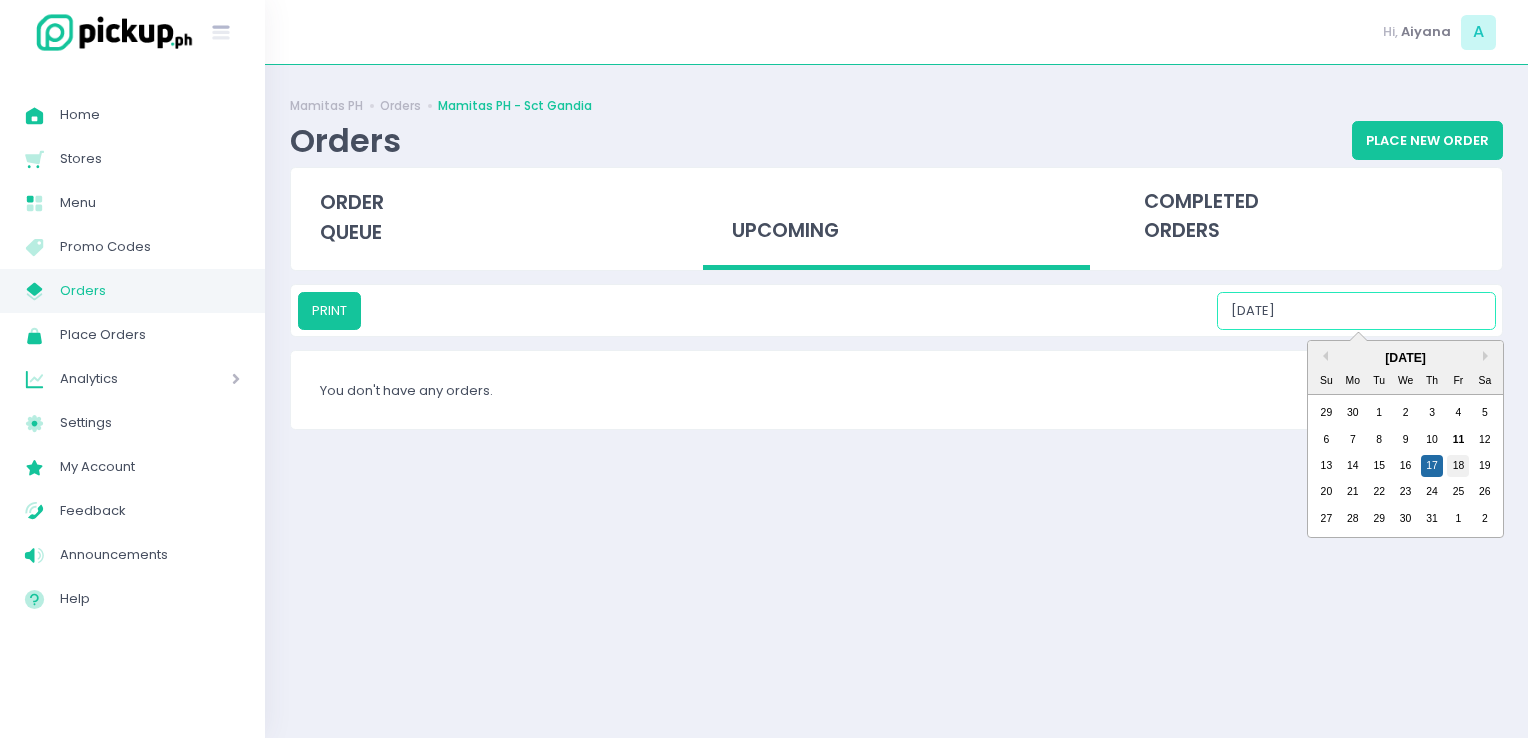 click on "18" at bounding box center (1458, 466) 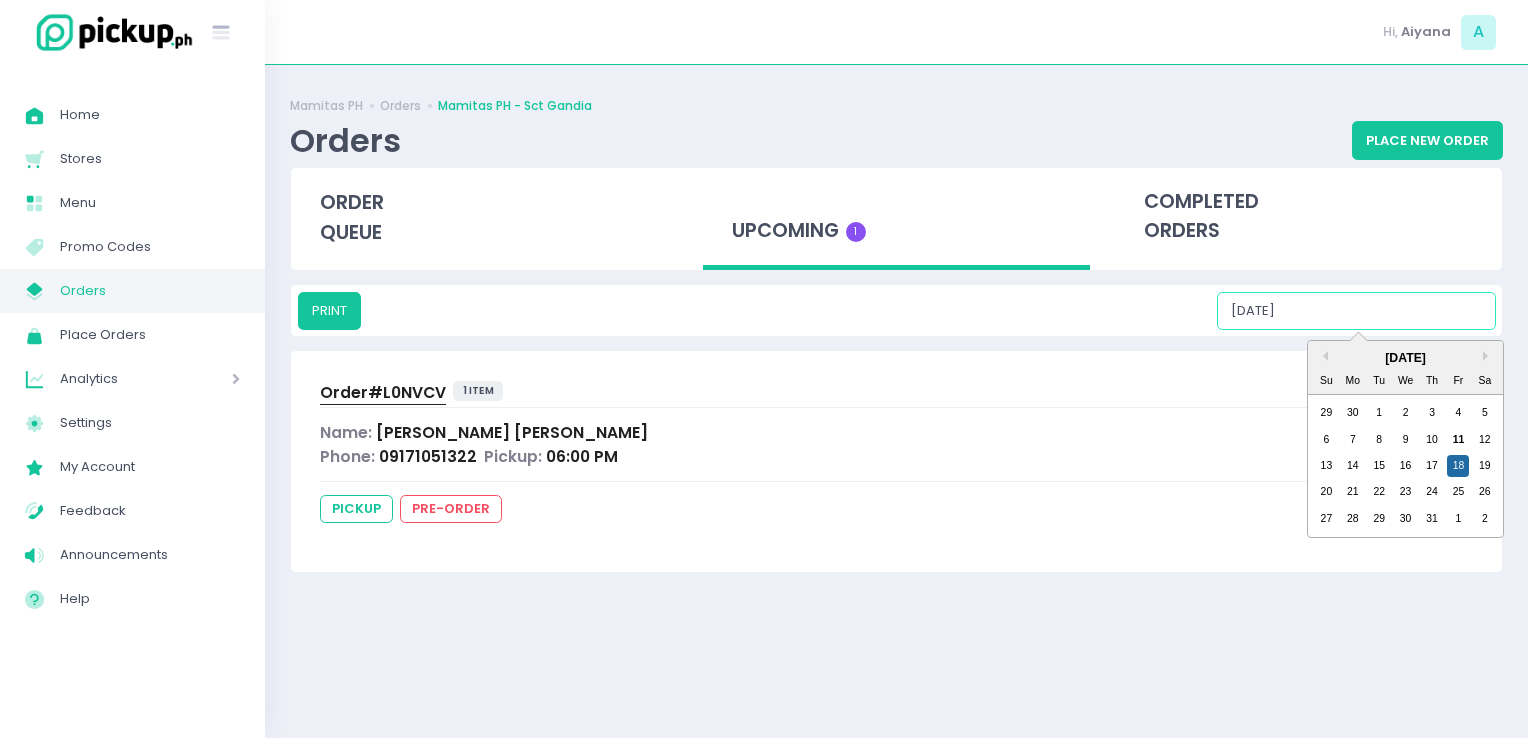 click on "[DATE]" at bounding box center (1356, 311) 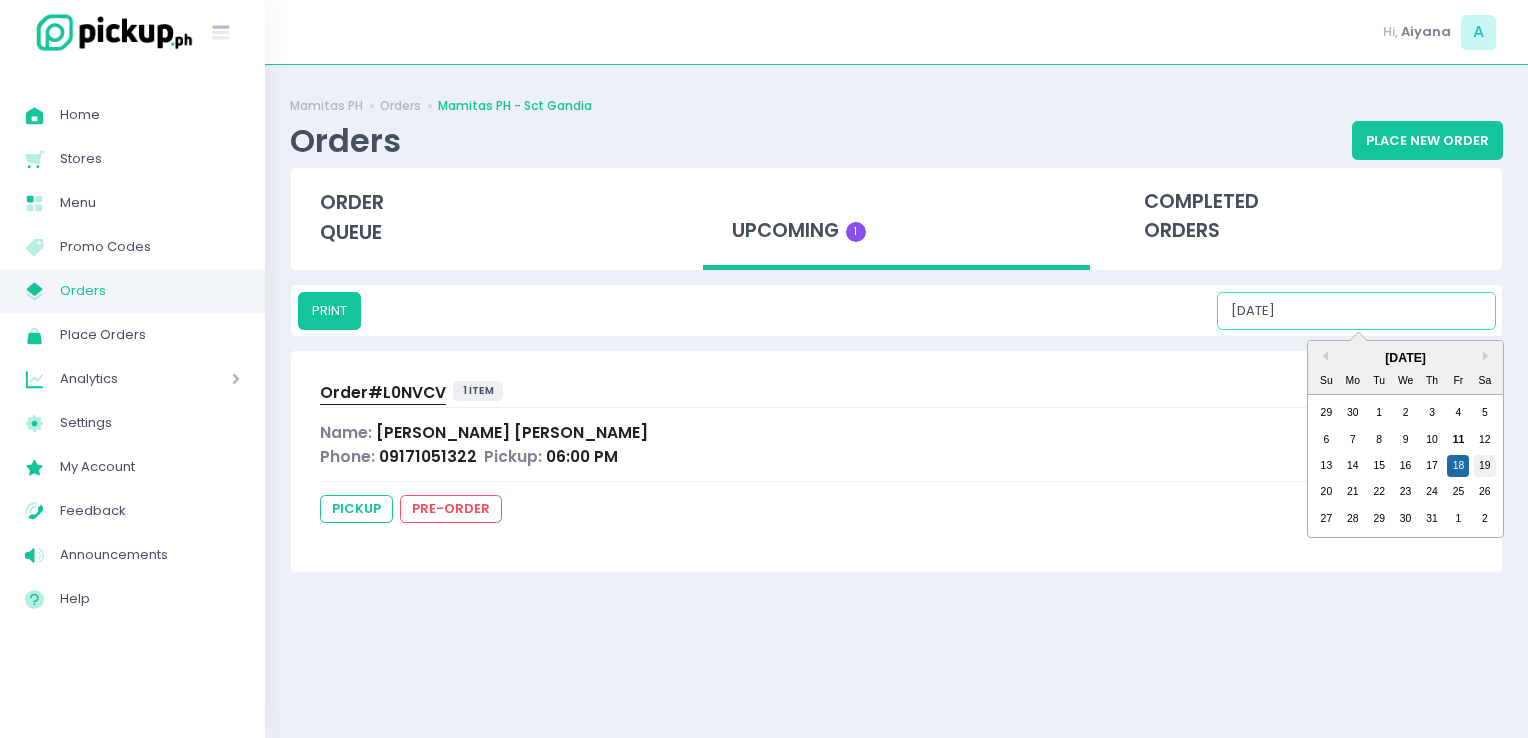 click on "19" at bounding box center (1485, 466) 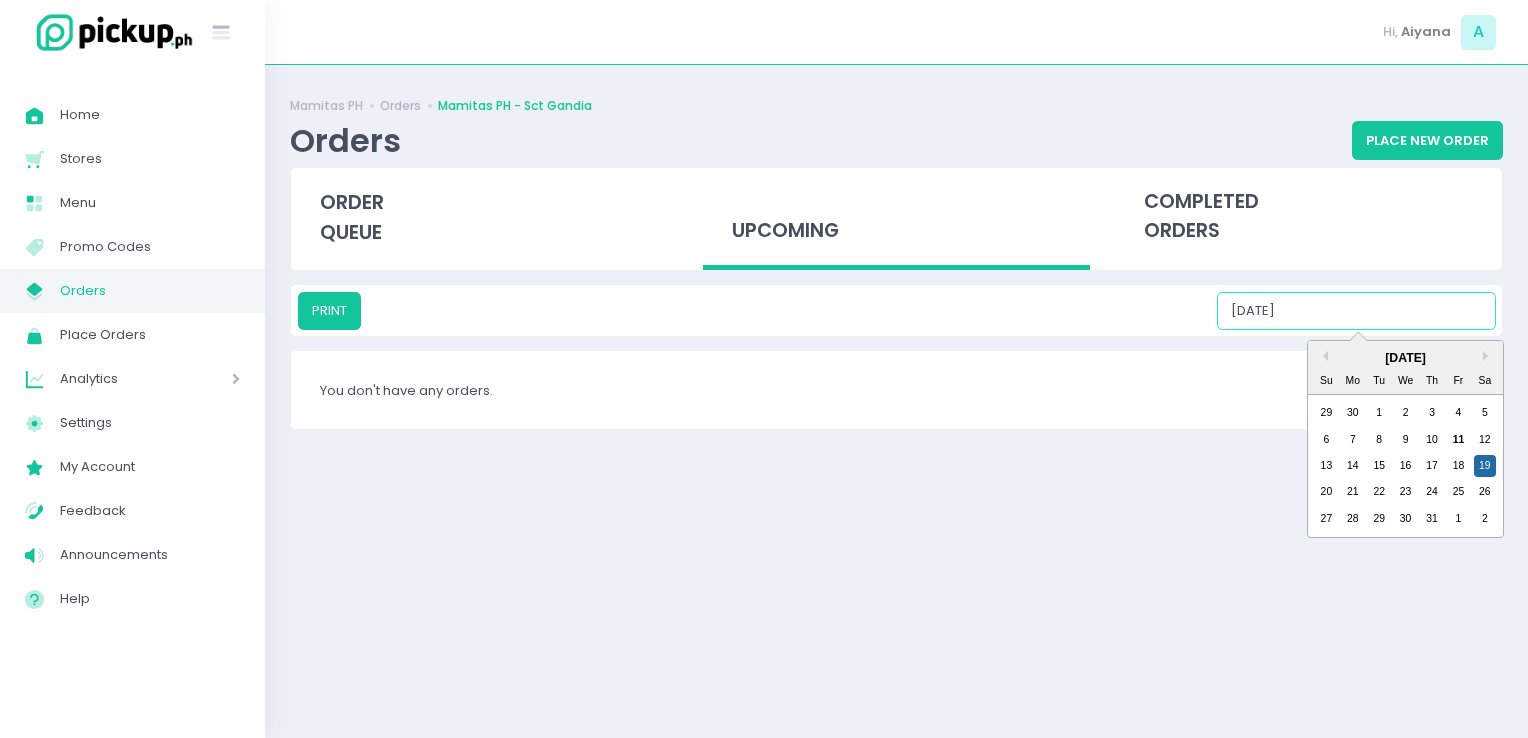 click on "[DATE]" at bounding box center (1356, 311) 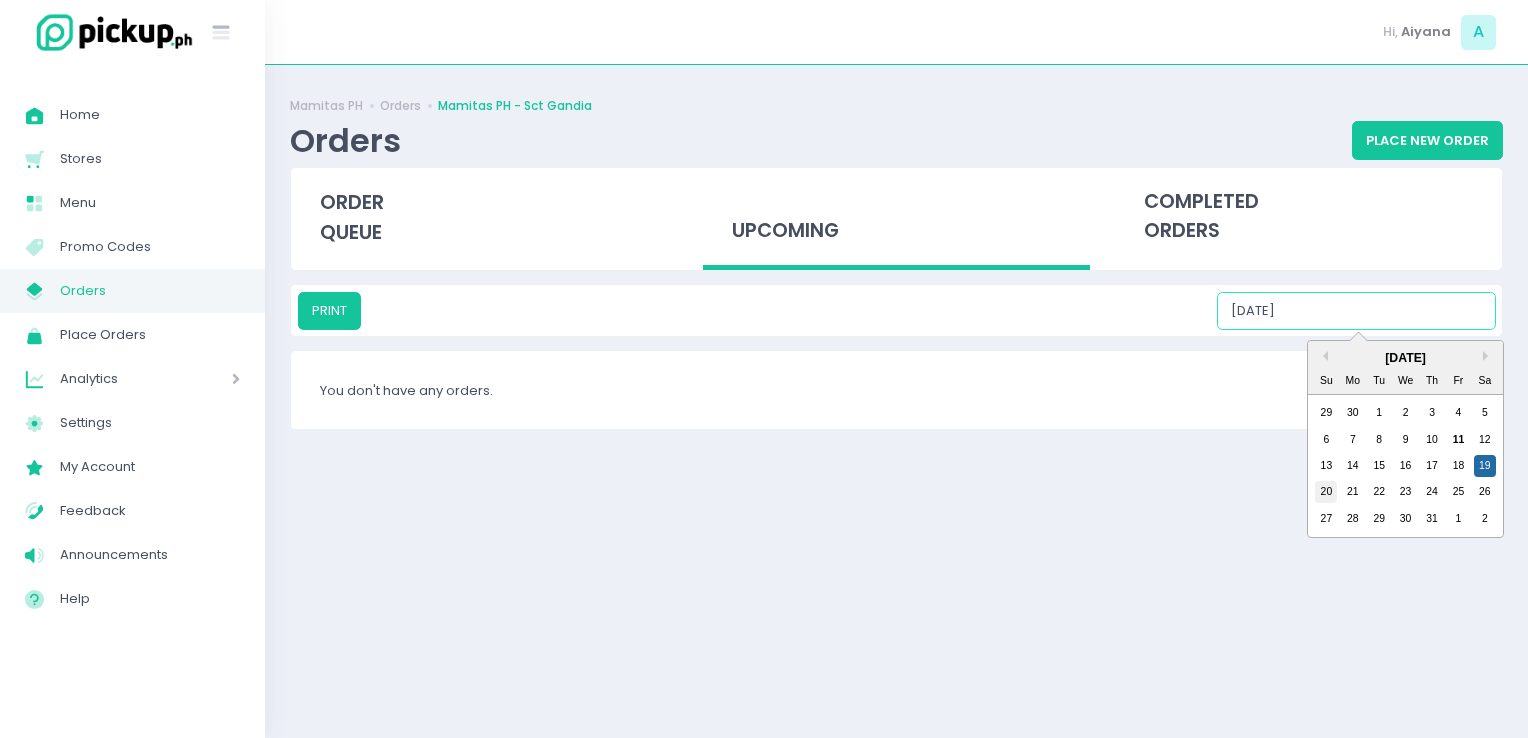 click on "20" at bounding box center [1326, 492] 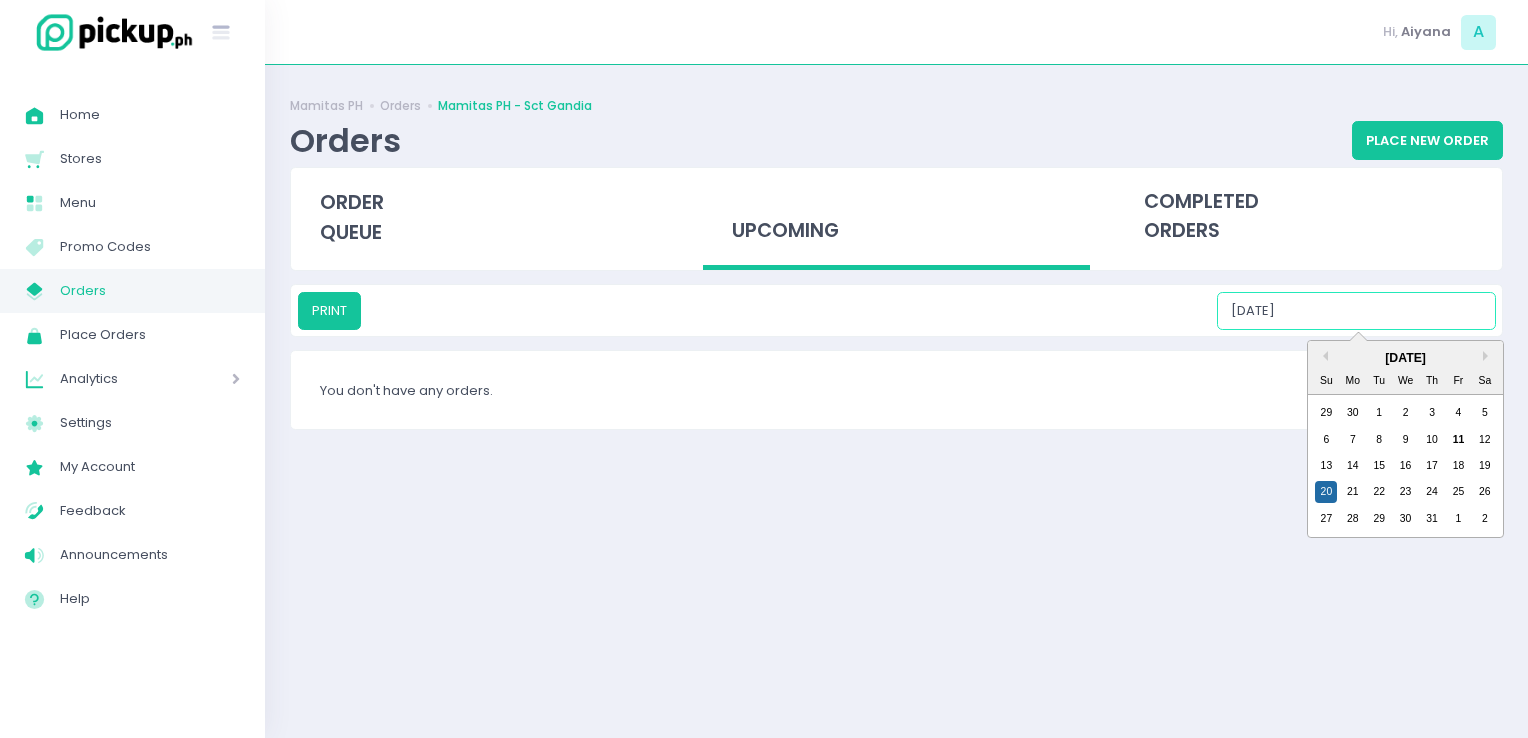 click on "[DATE]" at bounding box center [1356, 311] 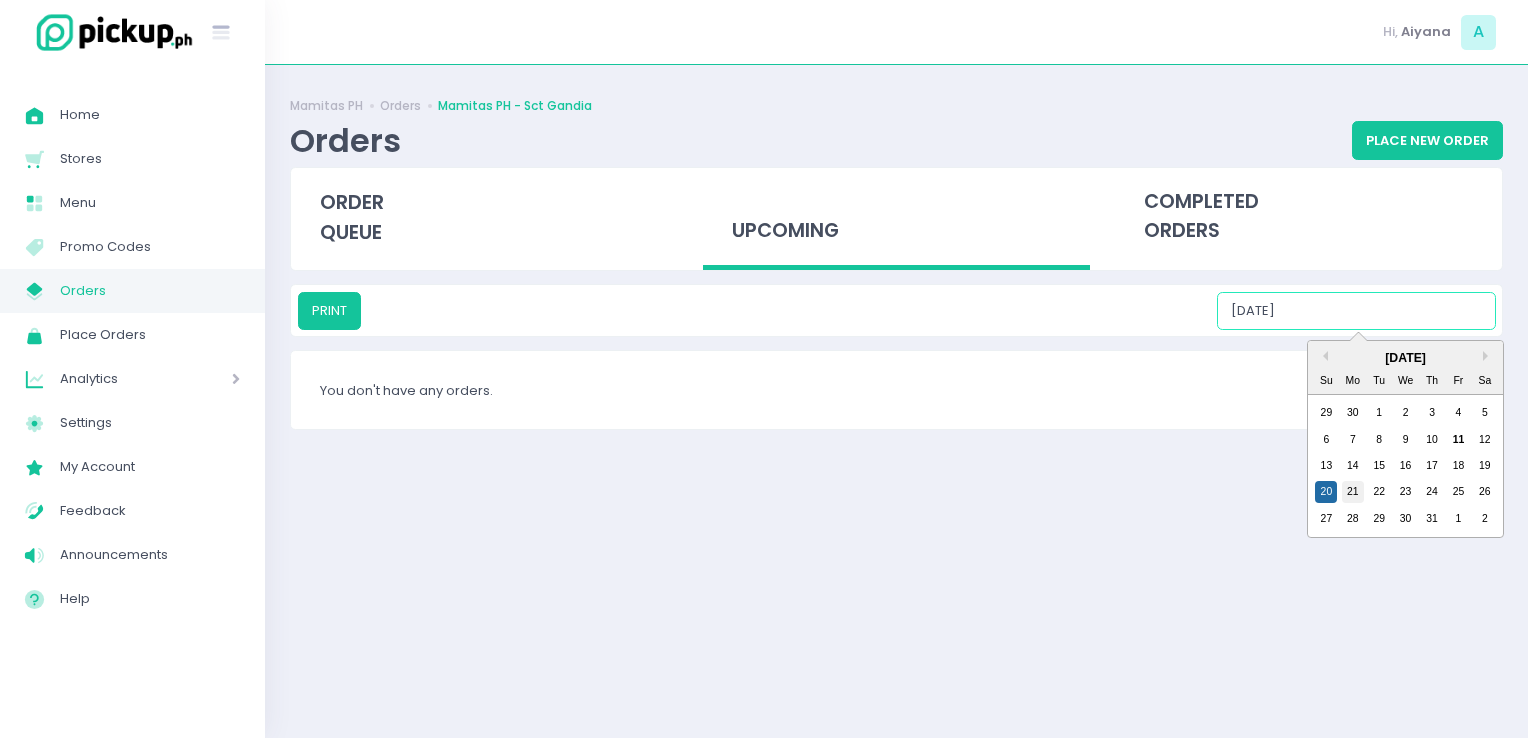 click on "21" at bounding box center [1353, 492] 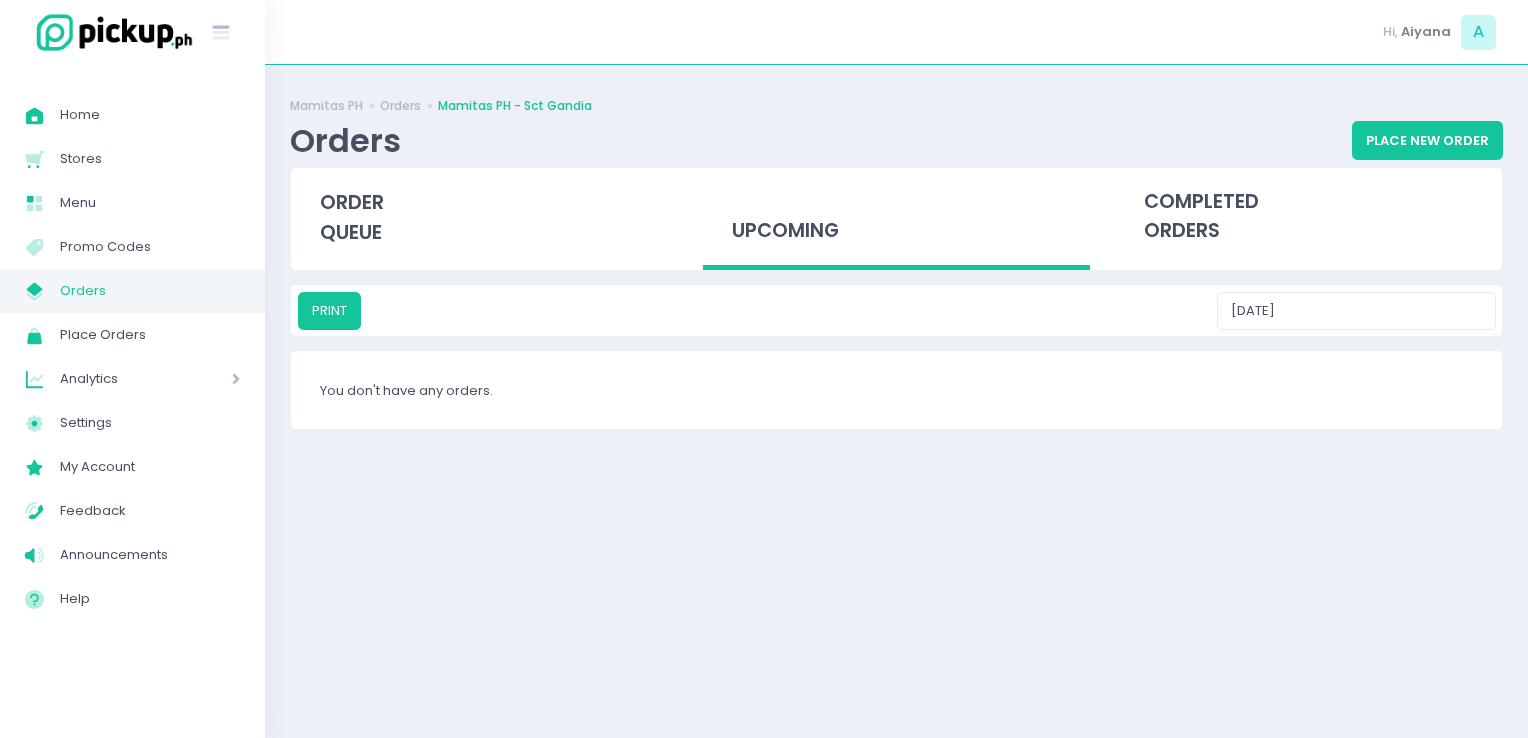 click on "PRINT [DATE]" at bounding box center (896, 310) 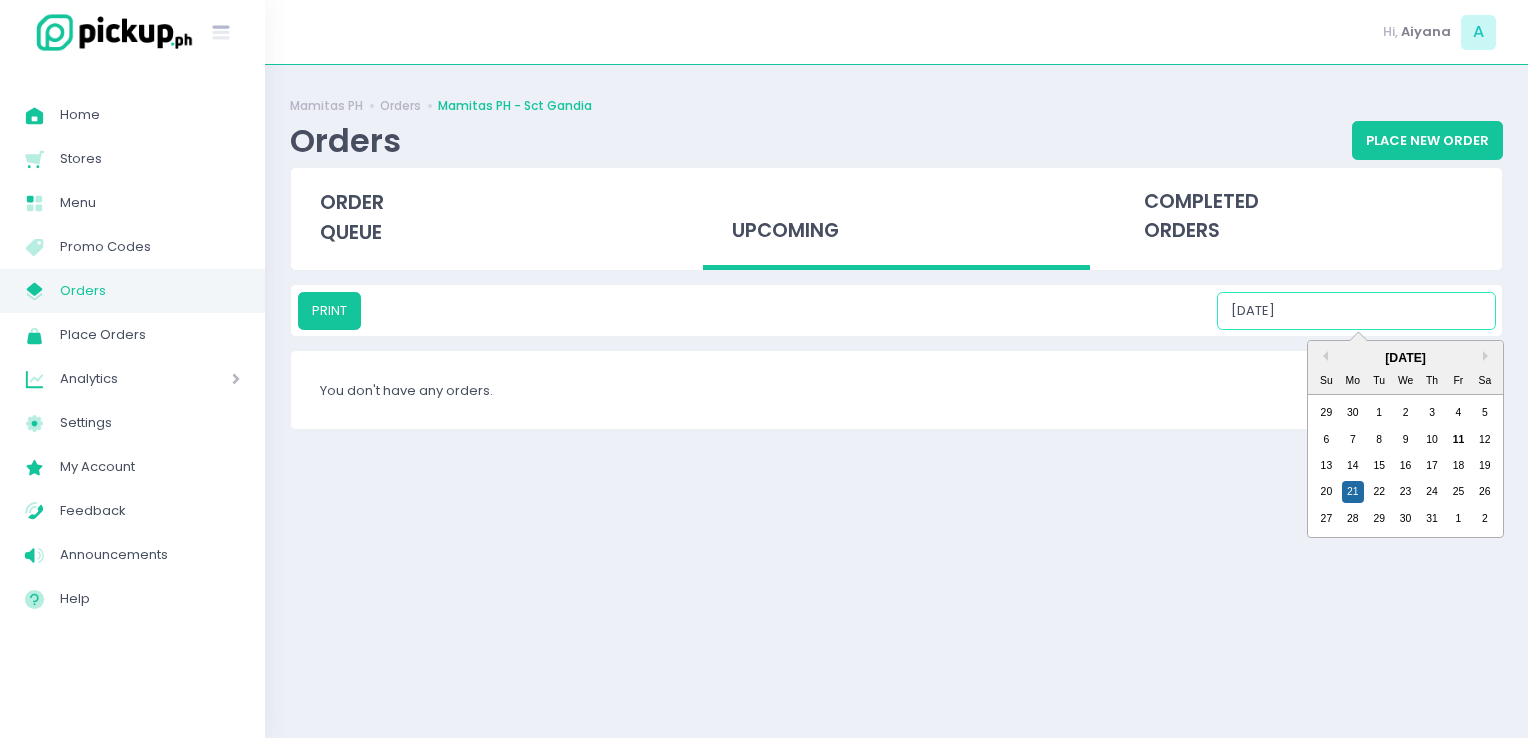 click on "[DATE]" at bounding box center [1356, 311] 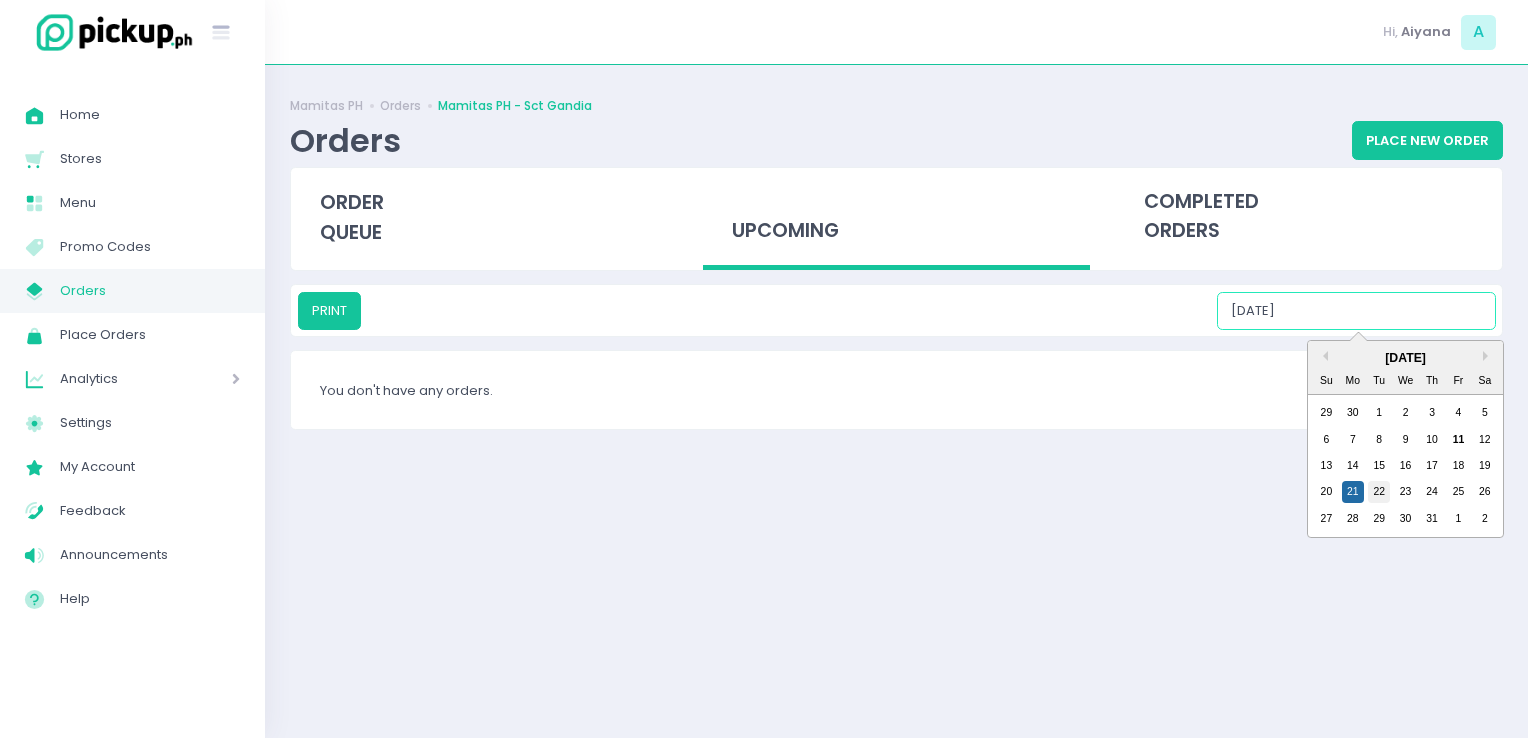 click on "22" at bounding box center [1379, 492] 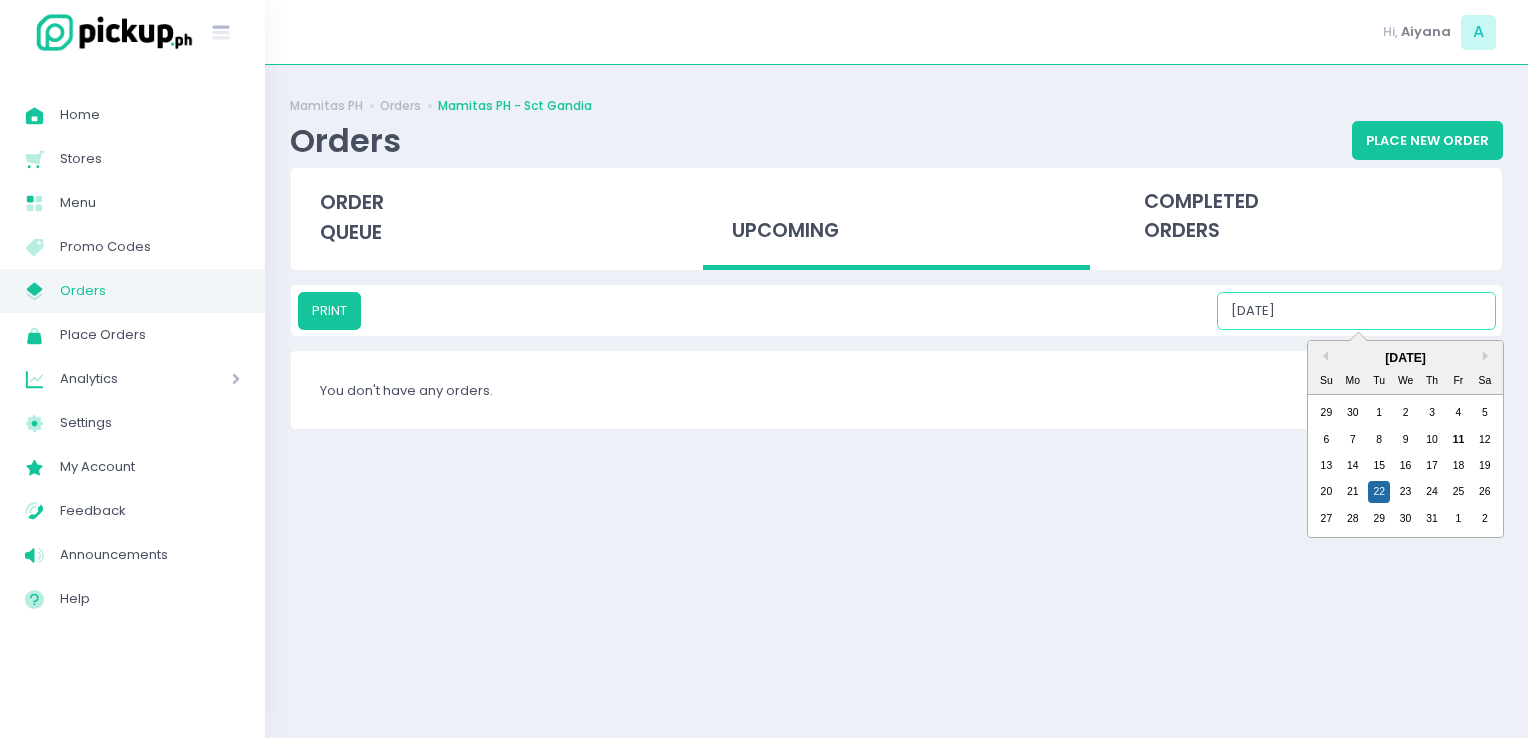 click on "[DATE]" at bounding box center [1356, 311] 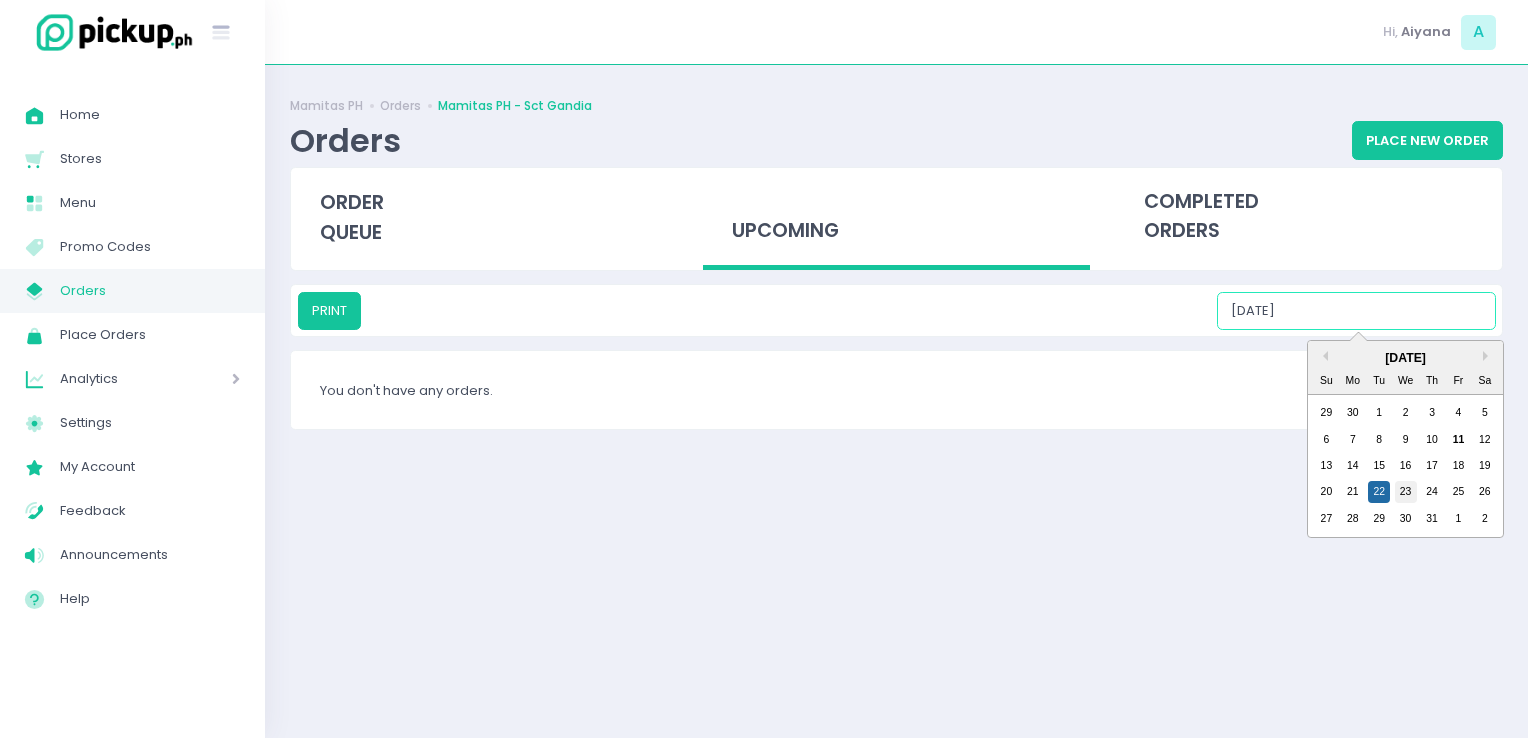click on "23" at bounding box center (1406, 492) 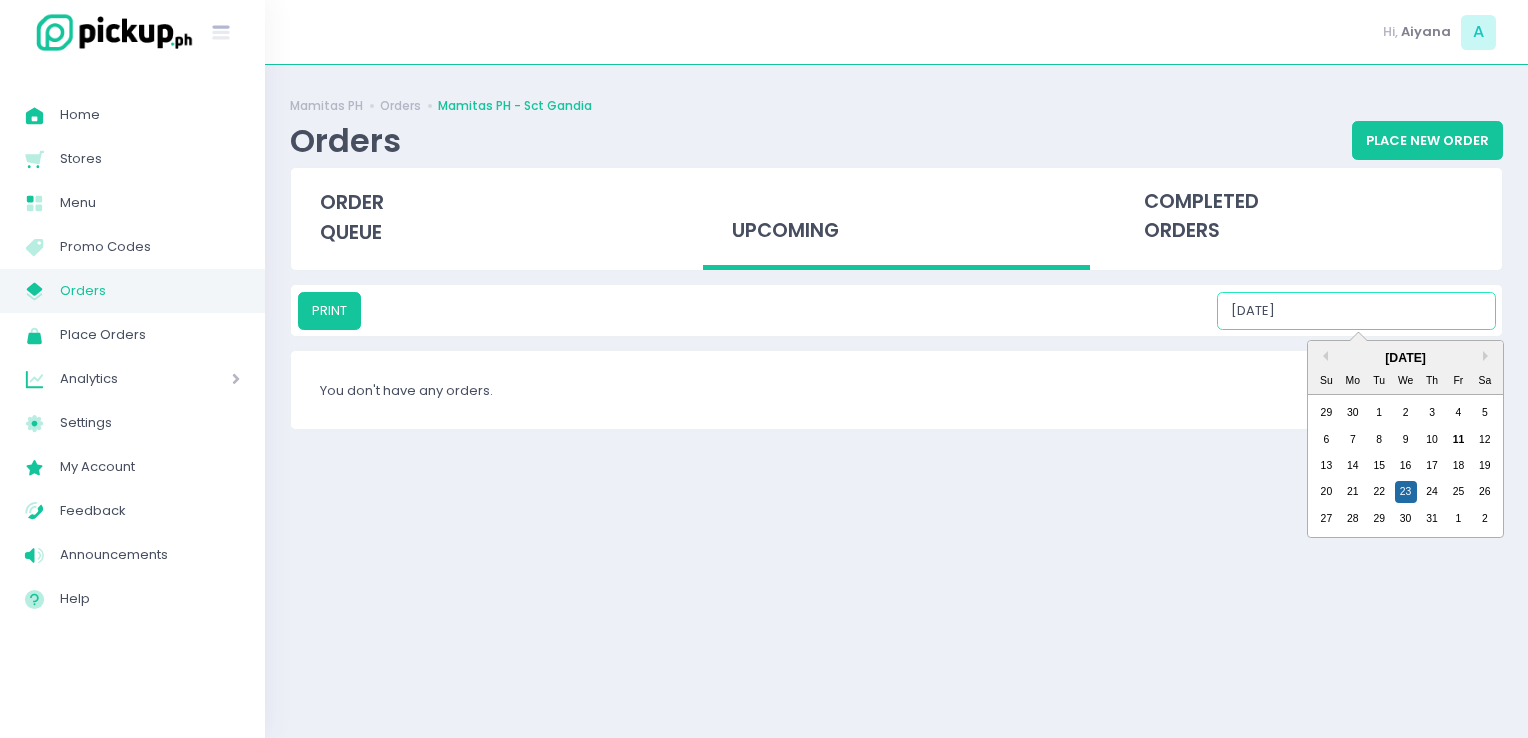 click on "[DATE]" at bounding box center (1356, 311) 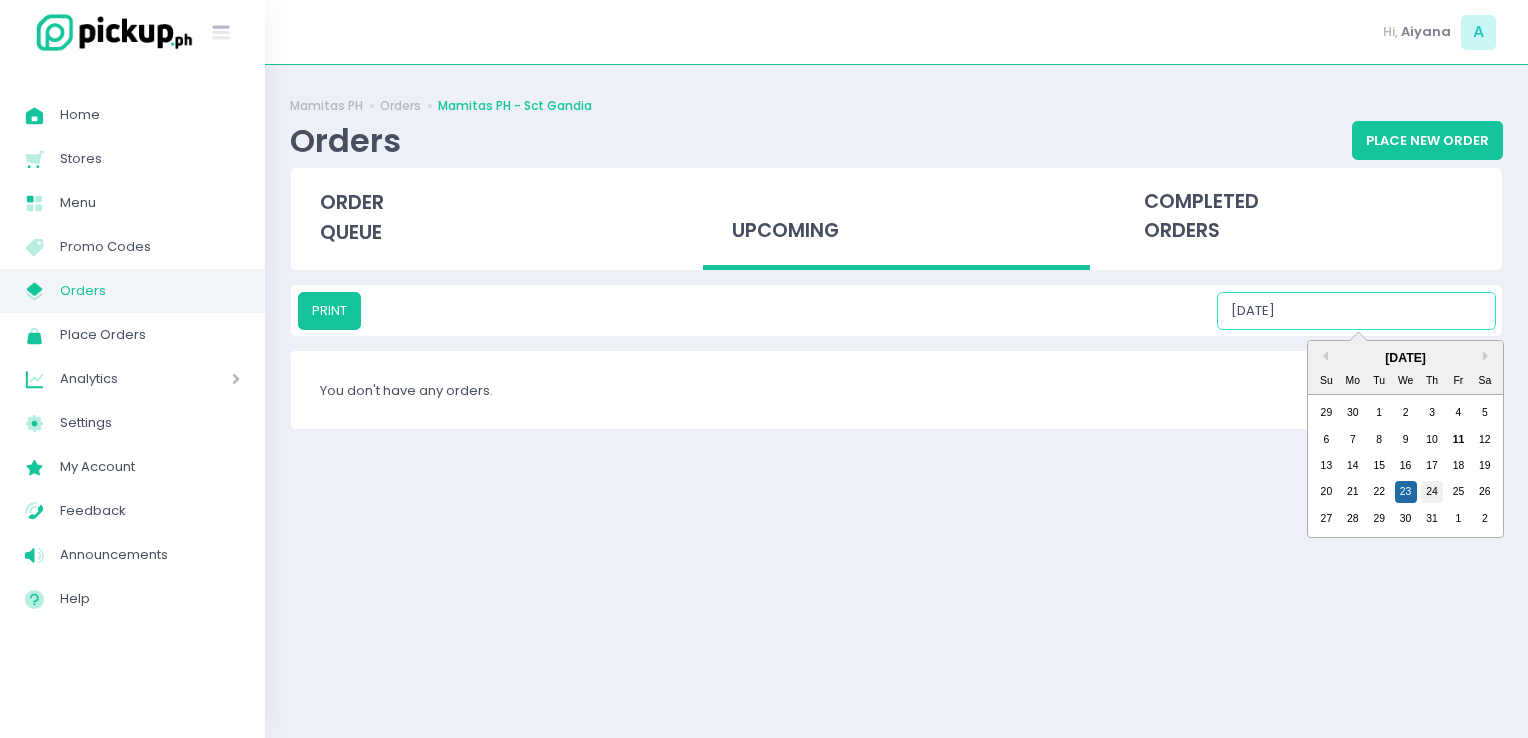 click on "24" at bounding box center [1432, 492] 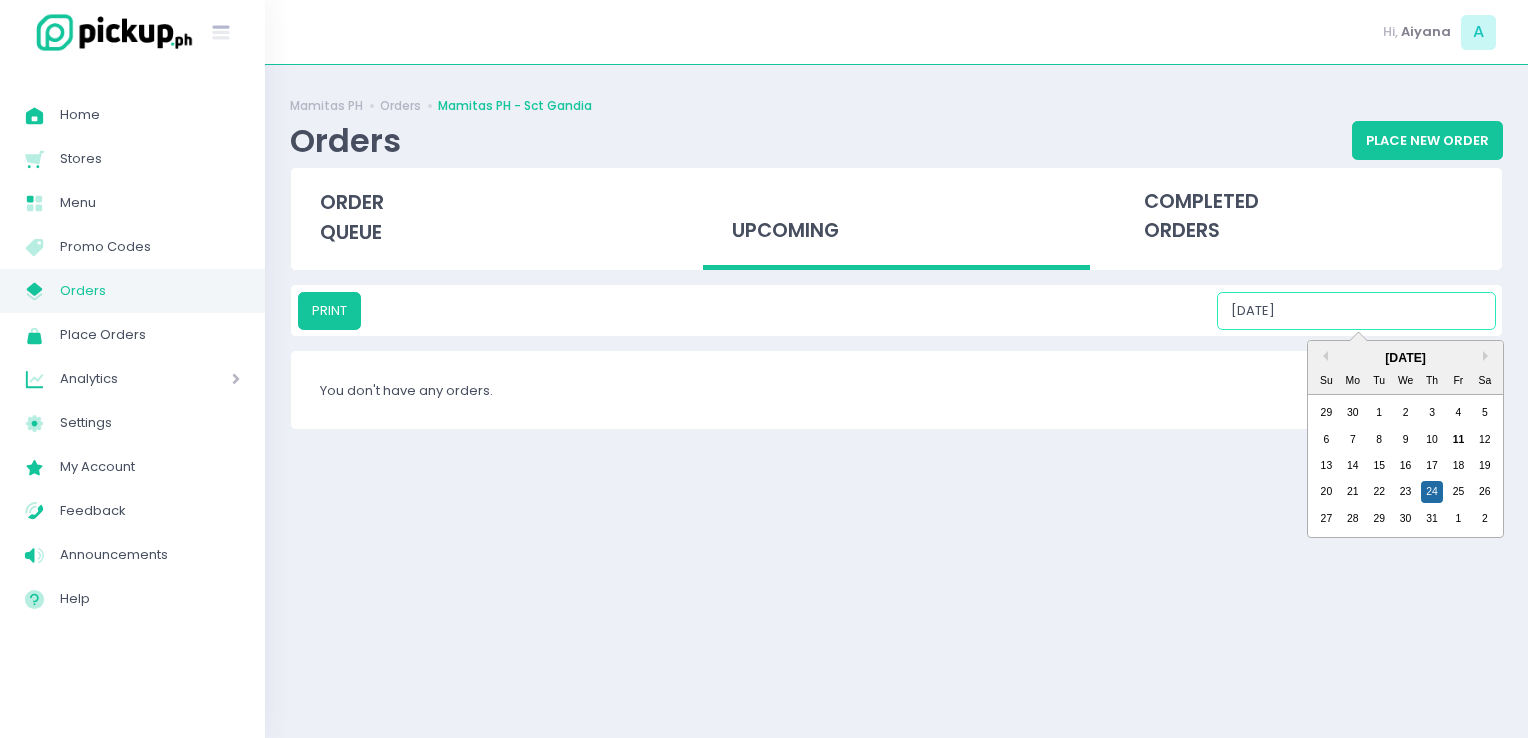 click on "[DATE]" at bounding box center (1356, 311) 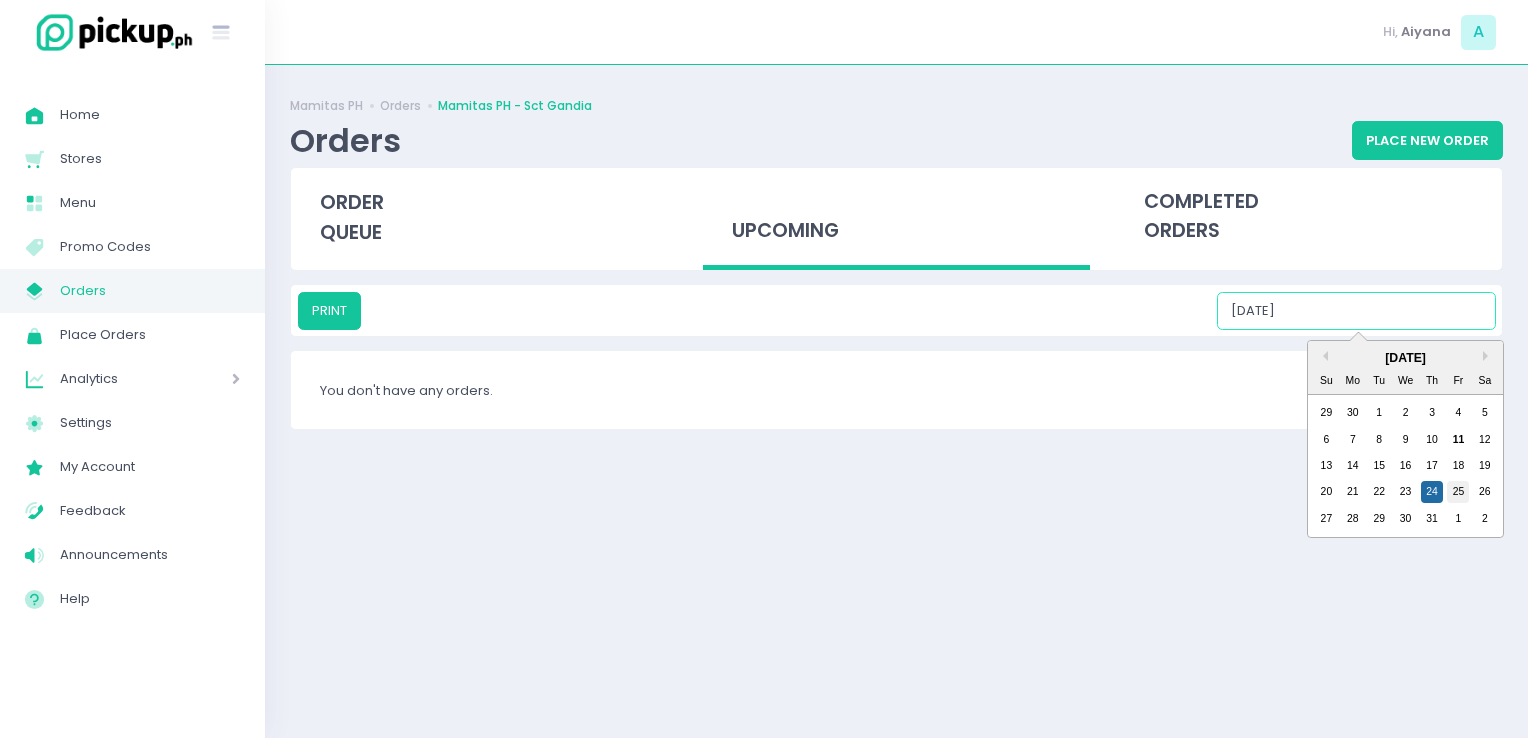 click on "25" at bounding box center (1458, 492) 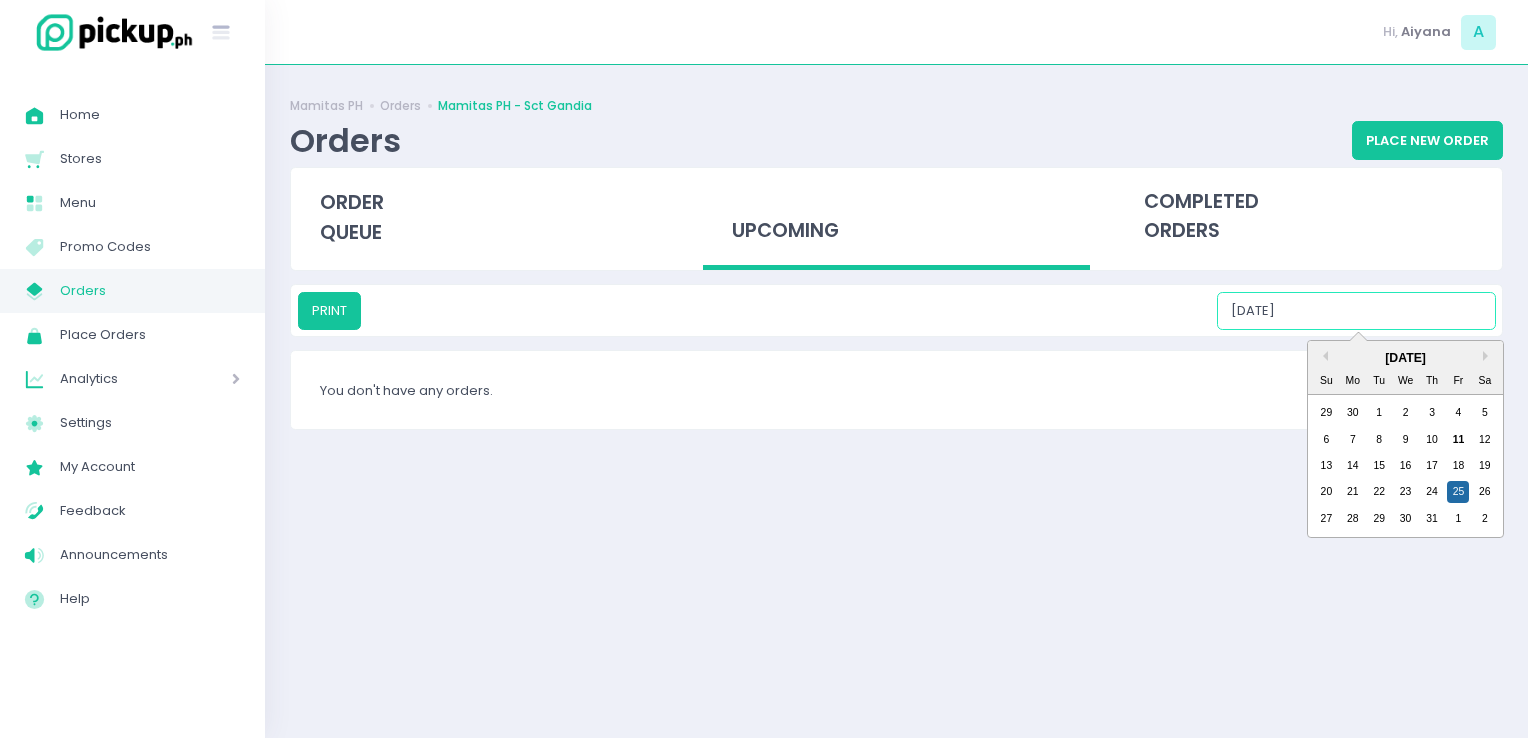 click on "07/25/2025" at bounding box center [1356, 311] 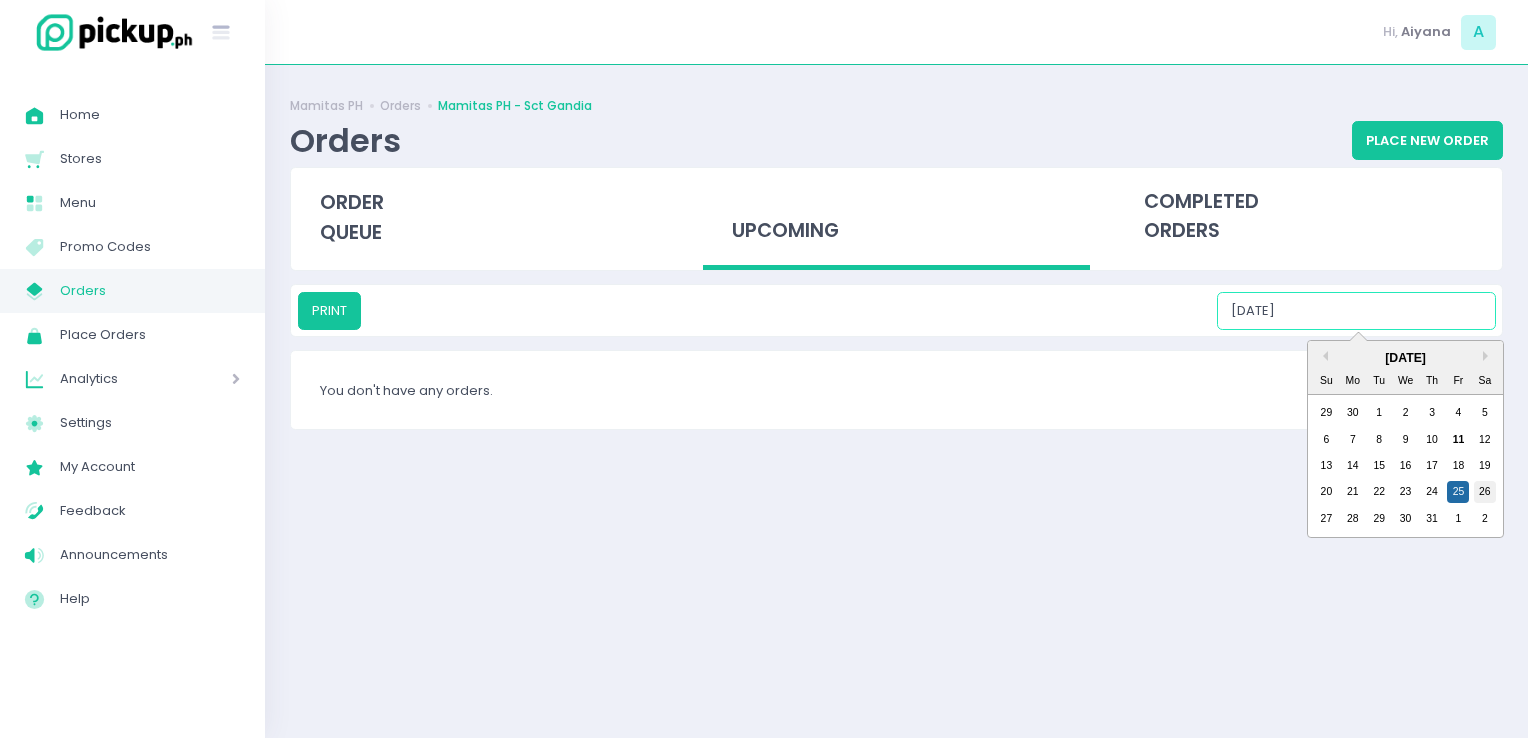click on "26" at bounding box center [1485, 492] 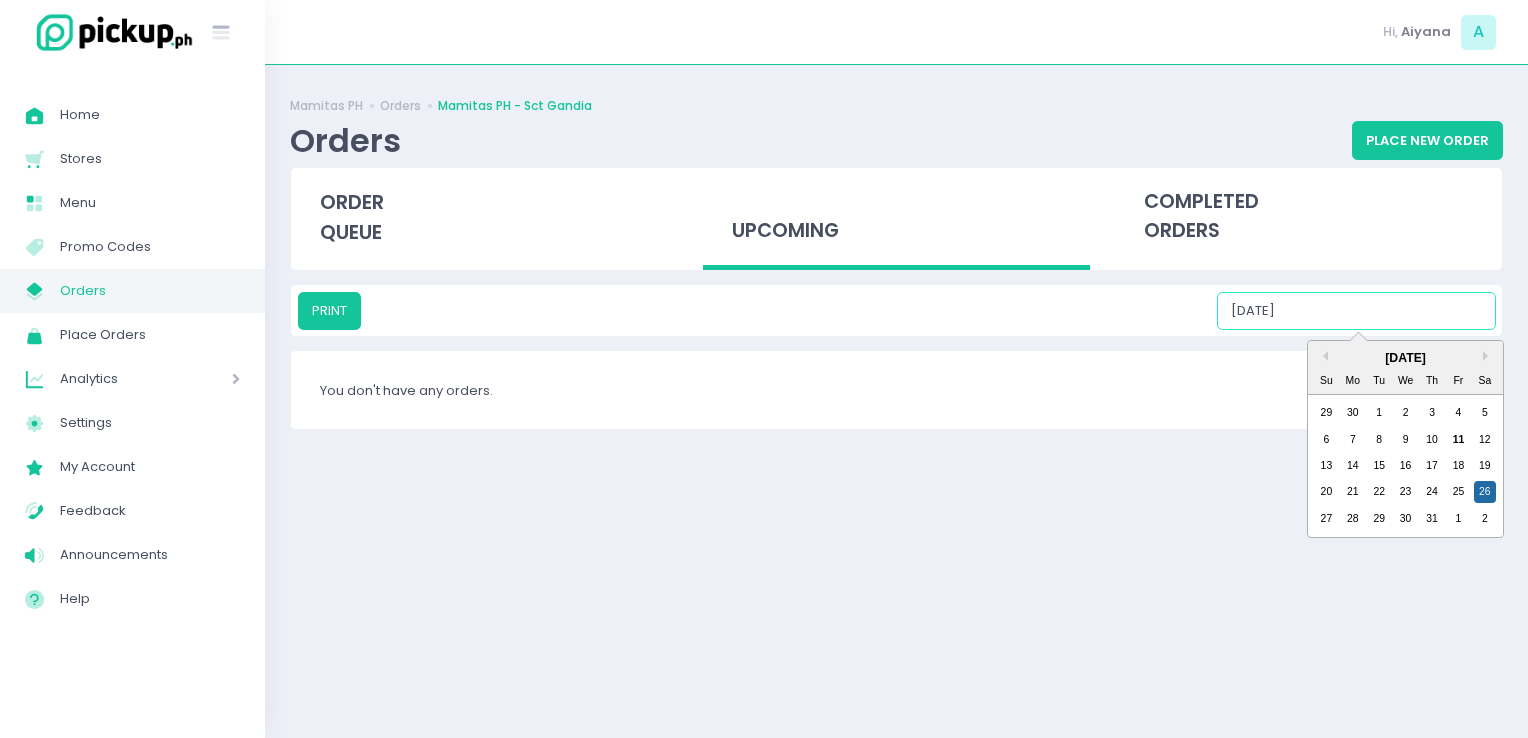 click on "07/26/2025" at bounding box center (1356, 311) 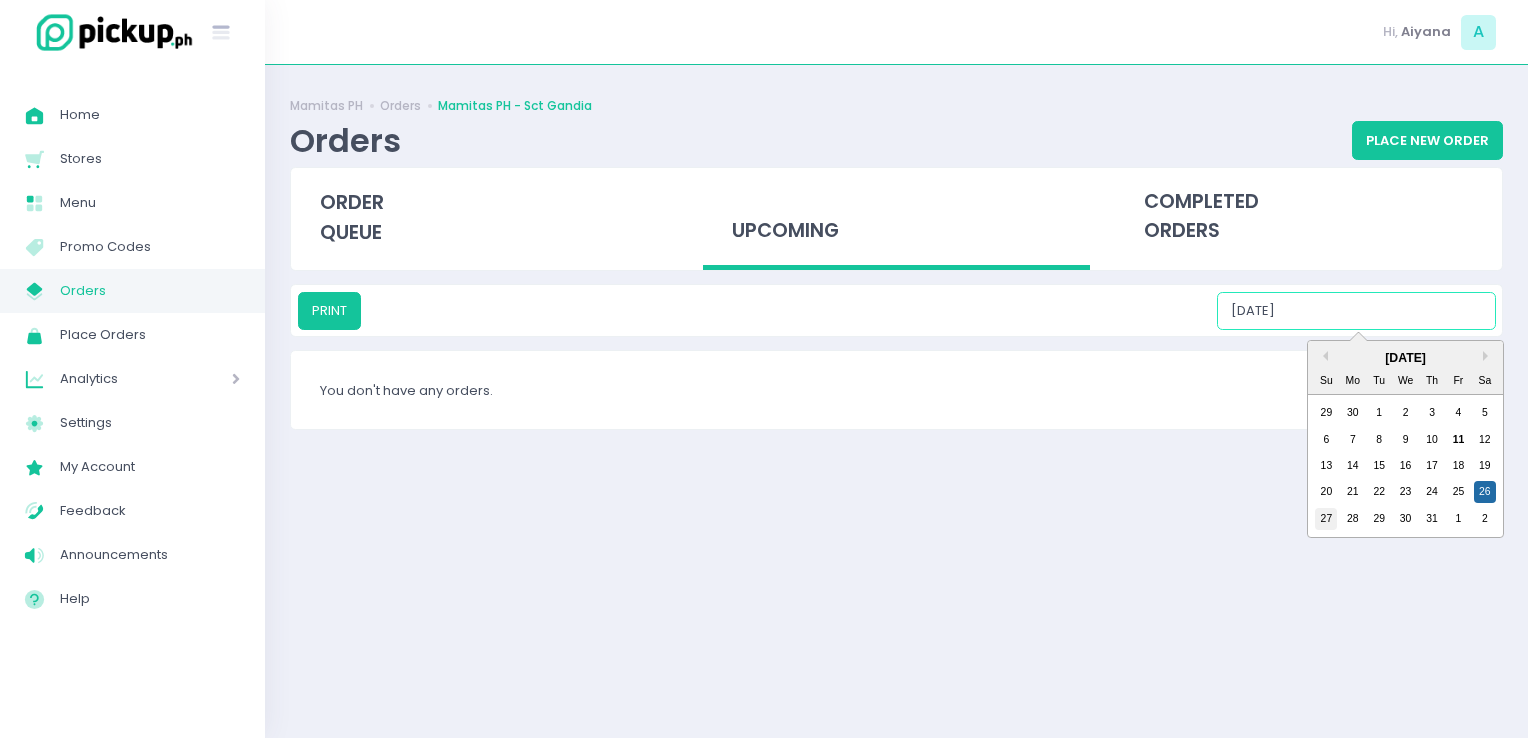 click on "27" at bounding box center (1326, 519) 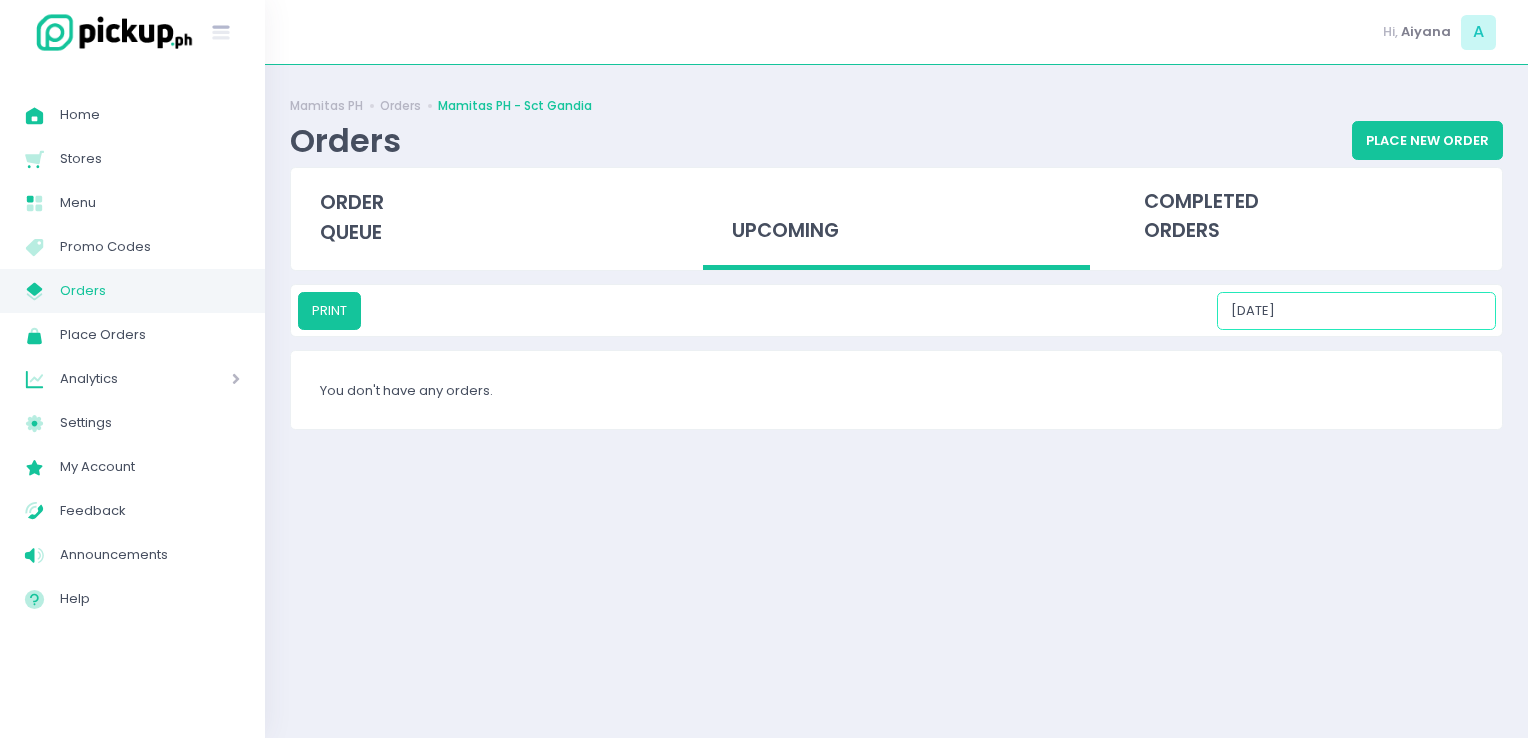 click on "07/27/2025" at bounding box center [1356, 311] 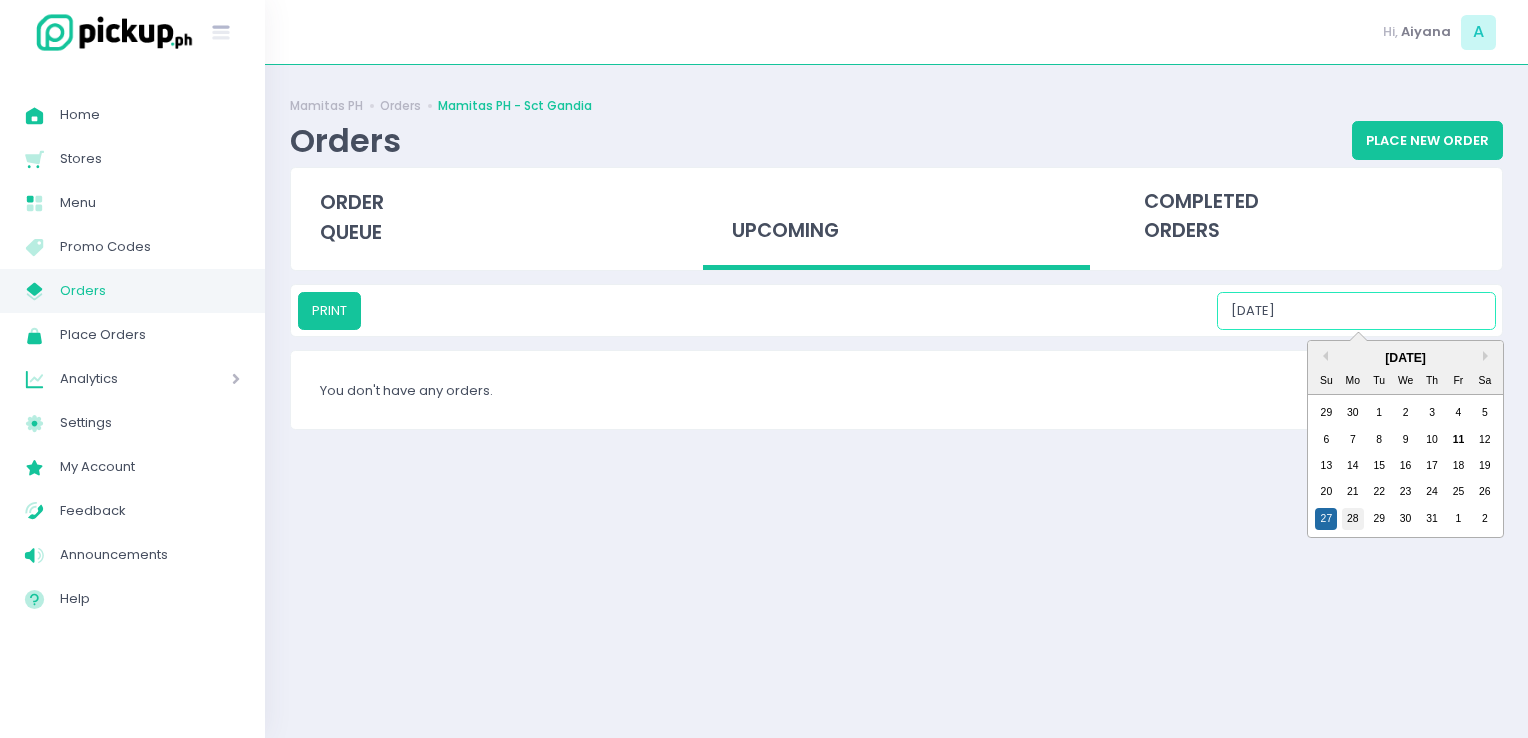click on "28" at bounding box center (1353, 519) 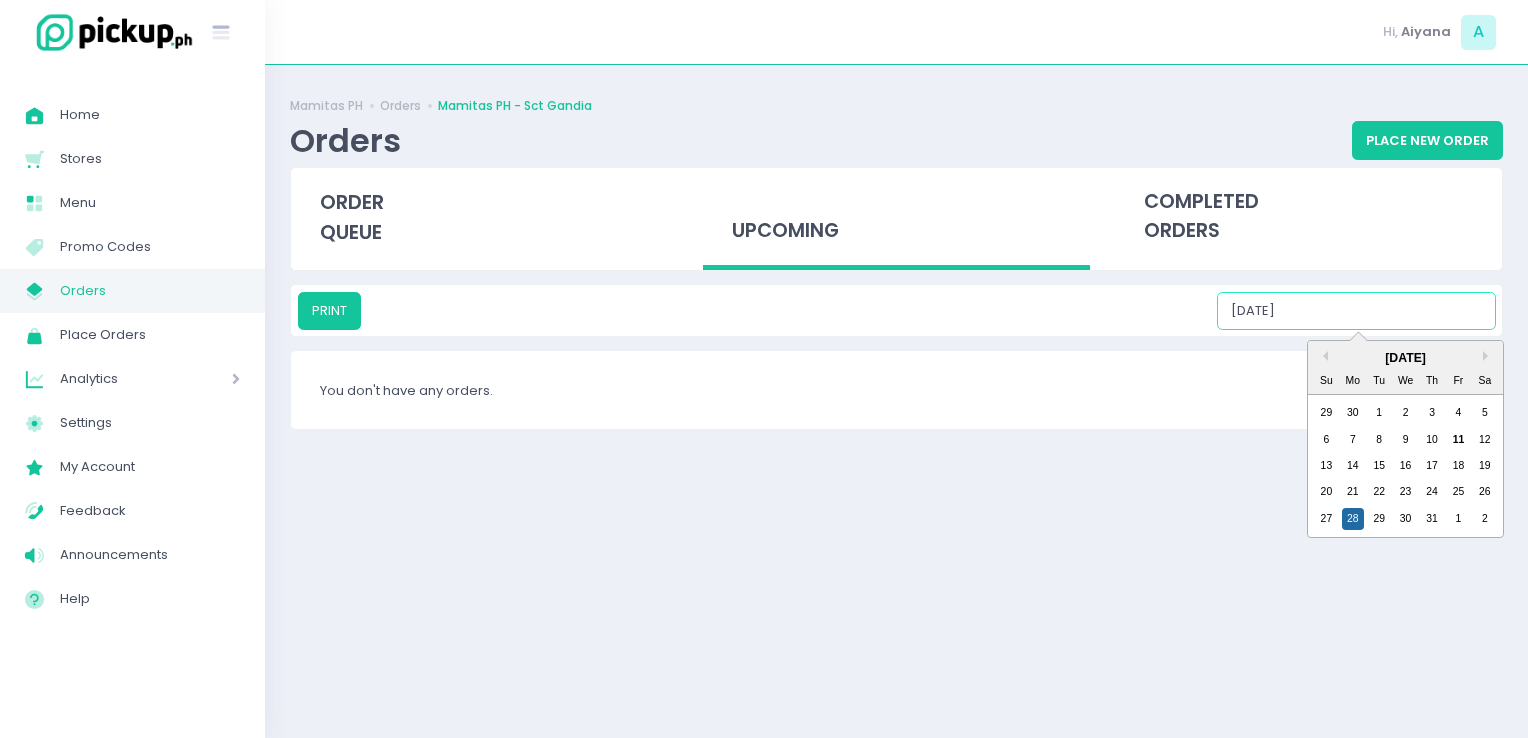 click on "07/28/2025" at bounding box center [1356, 311] 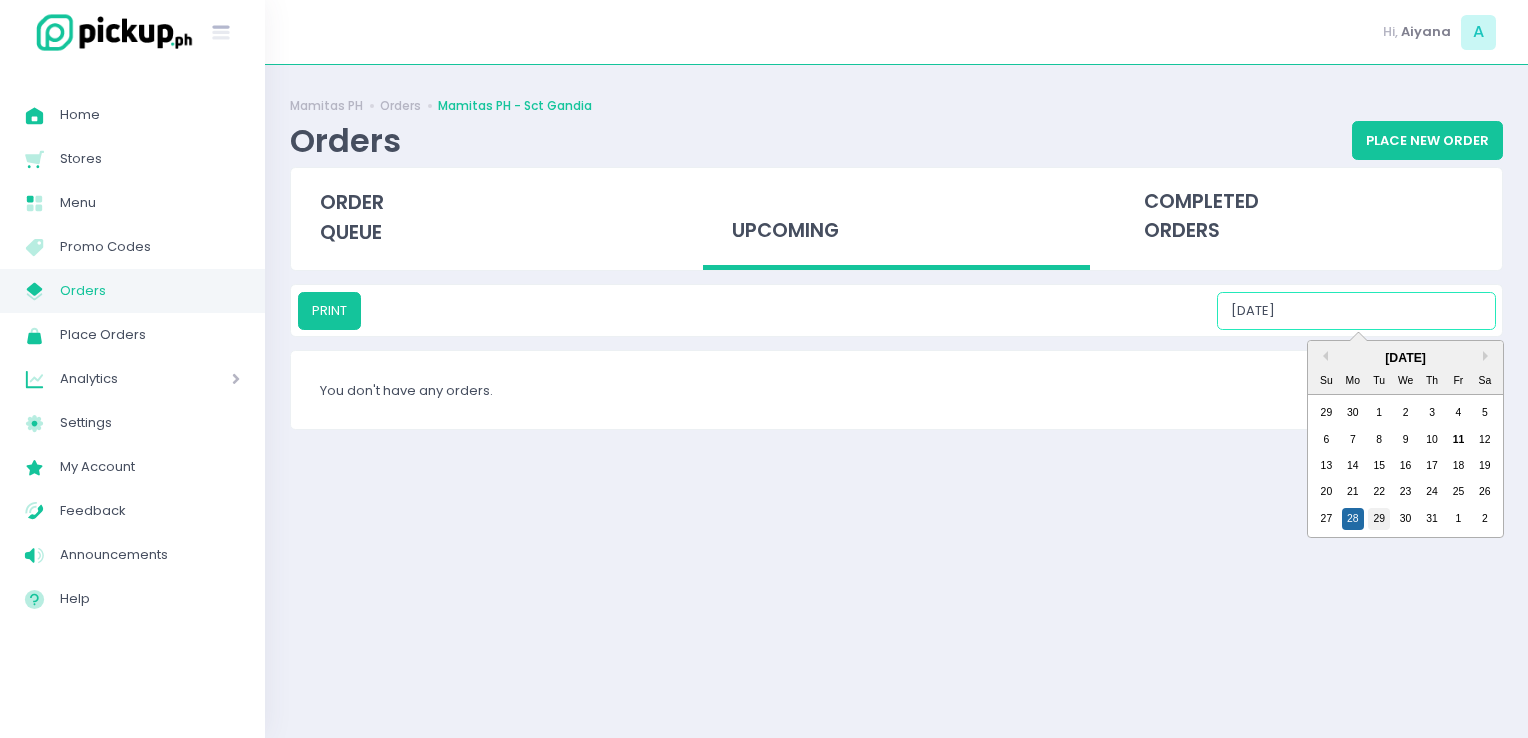 click on "29" at bounding box center [1379, 519] 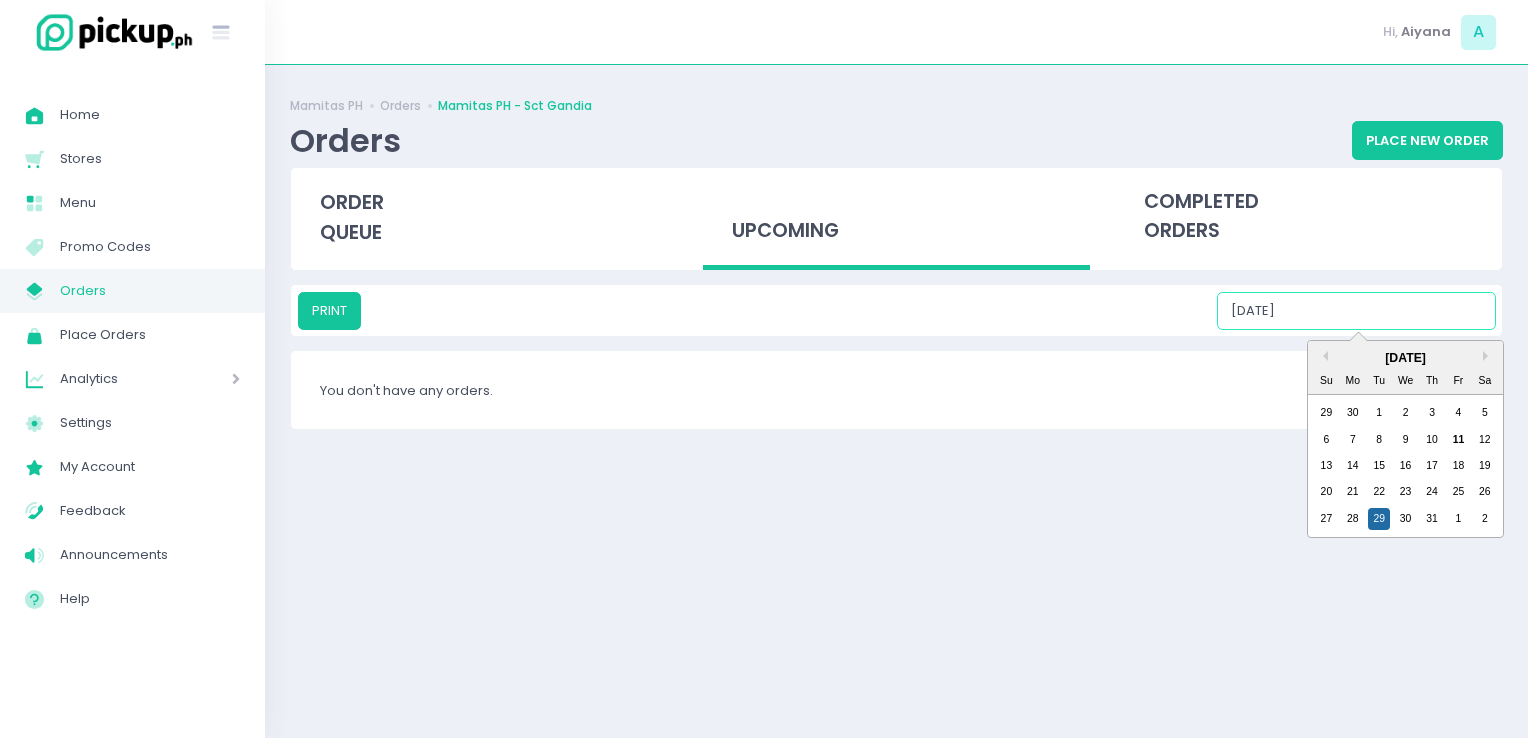 click on "07/29/2025" at bounding box center (1356, 311) 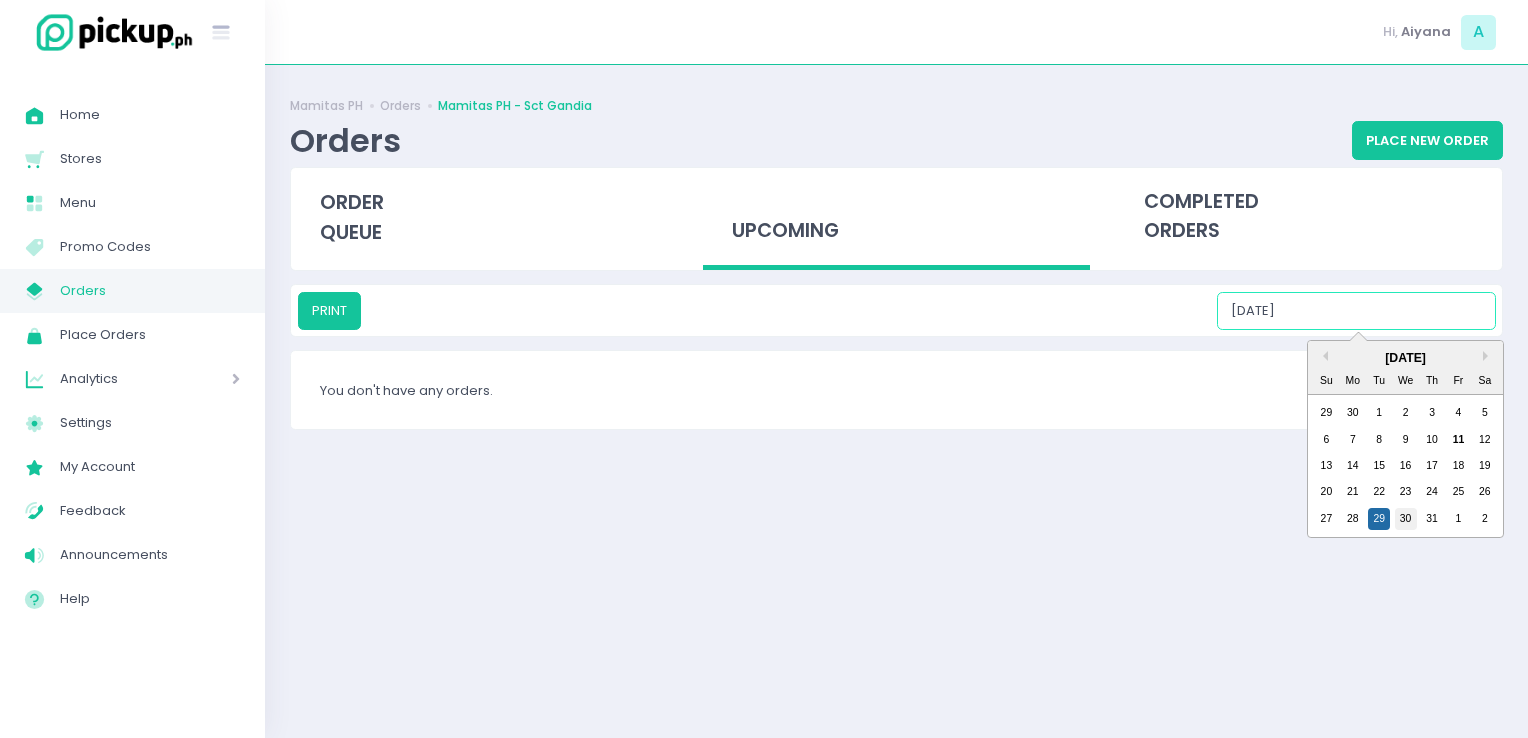 click on "30" at bounding box center (1406, 519) 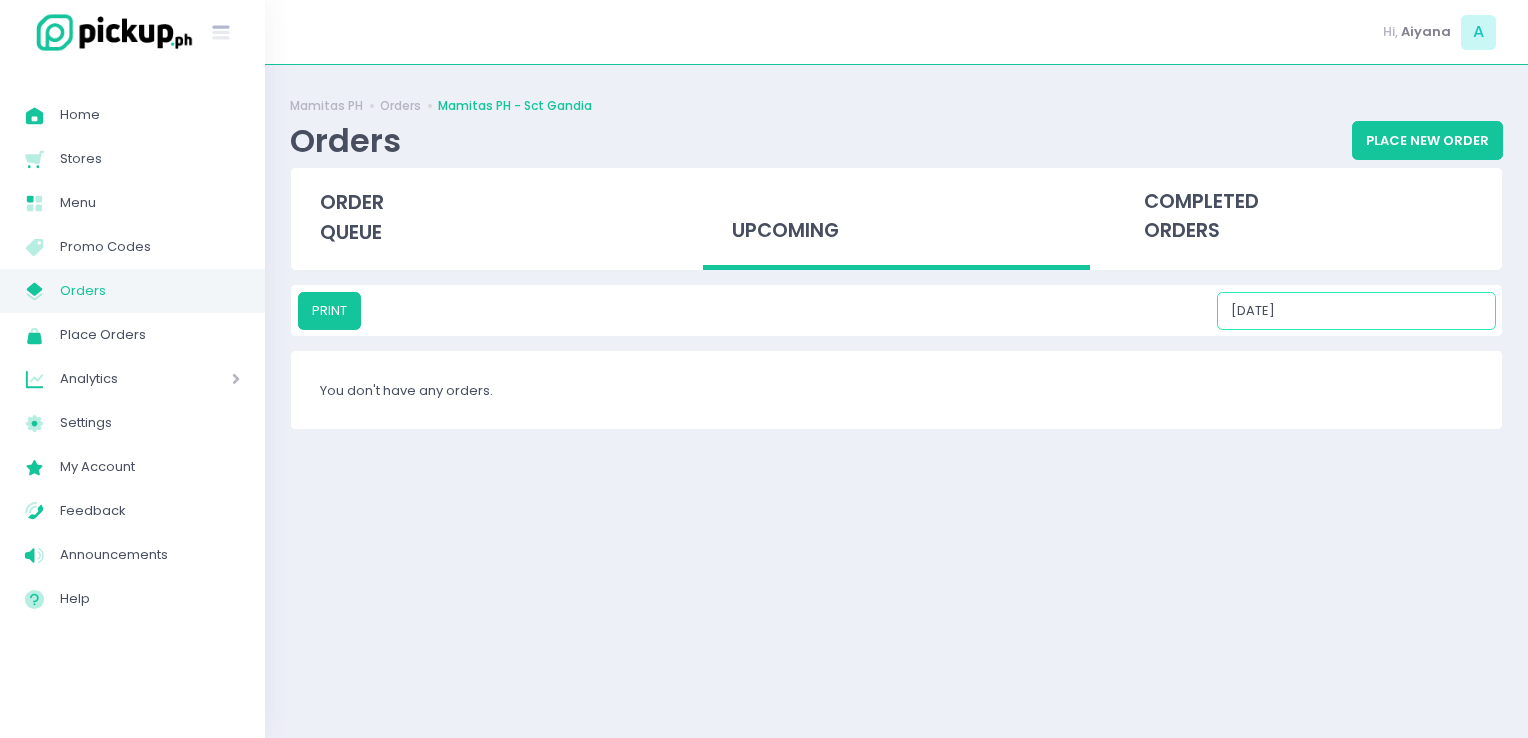 click on "07/30/2025" at bounding box center (1356, 311) 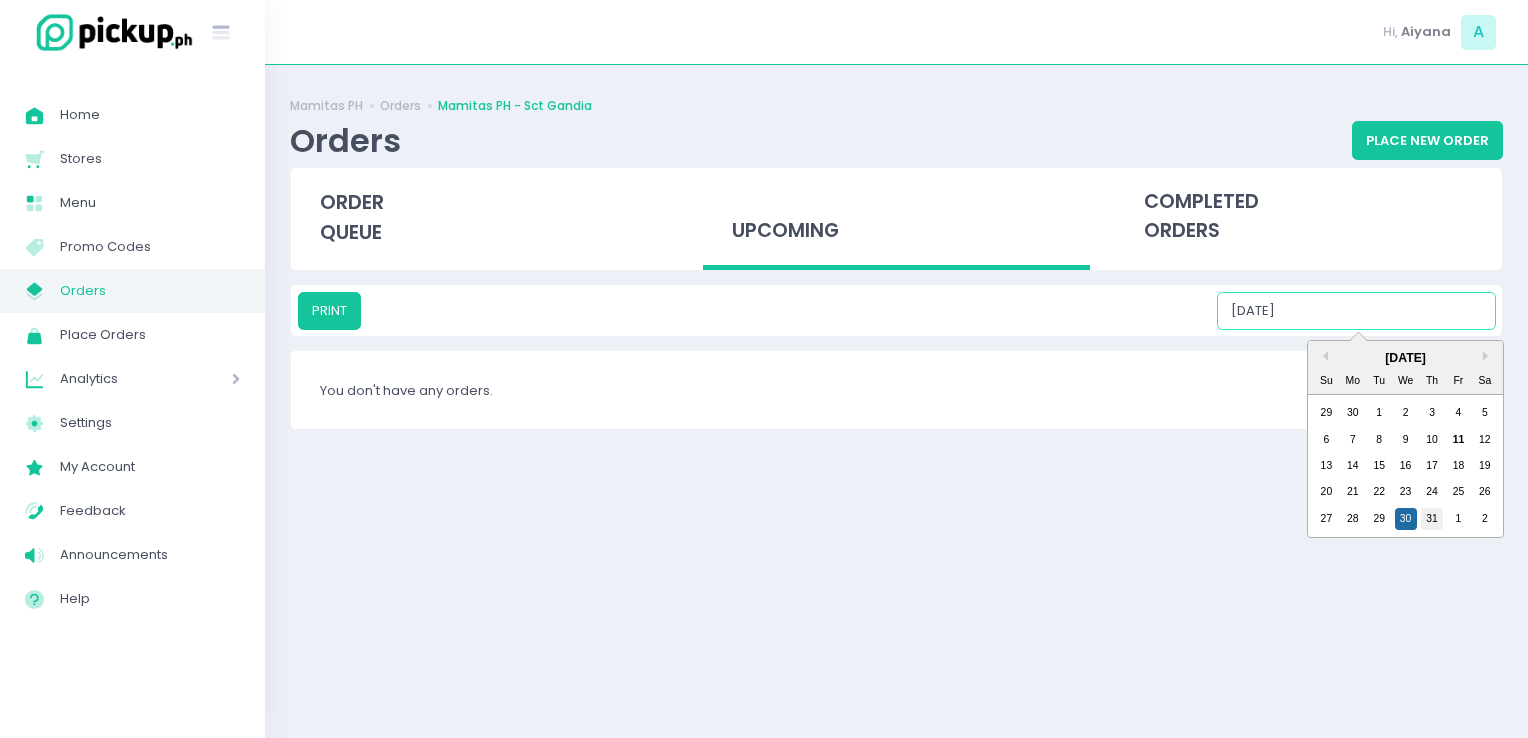 click on "31" at bounding box center (1432, 519) 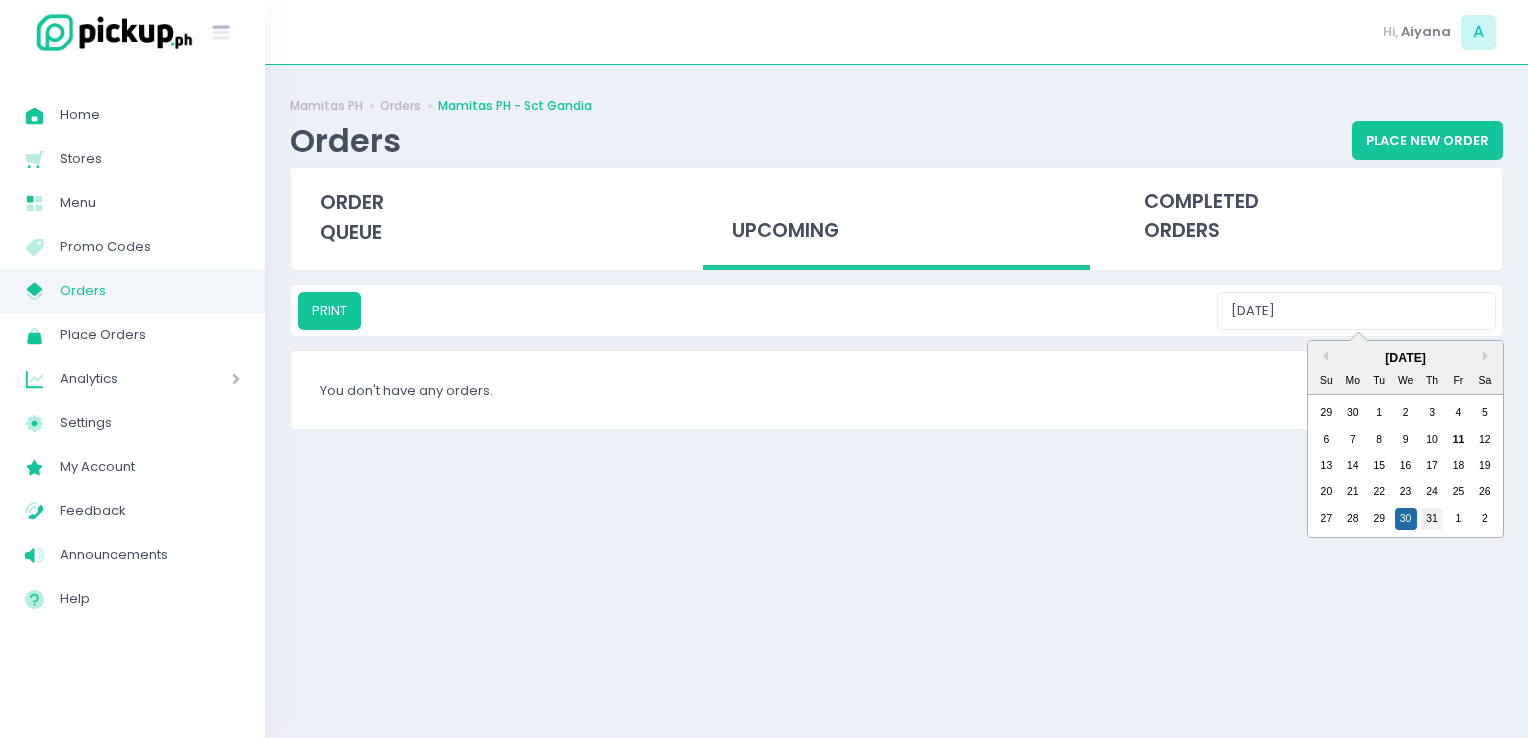 type on "07/31/2025" 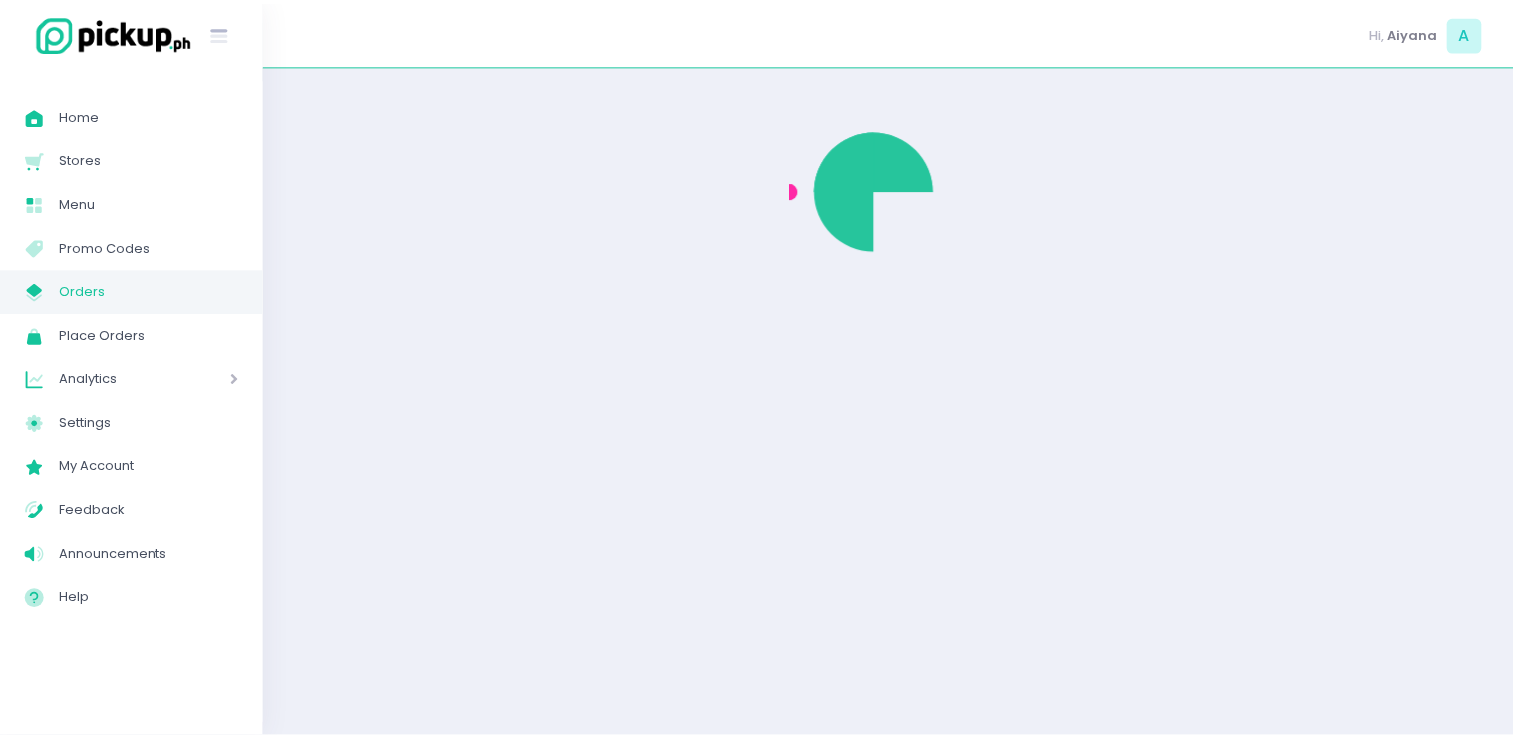 scroll, scrollTop: 0, scrollLeft: 0, axis: both 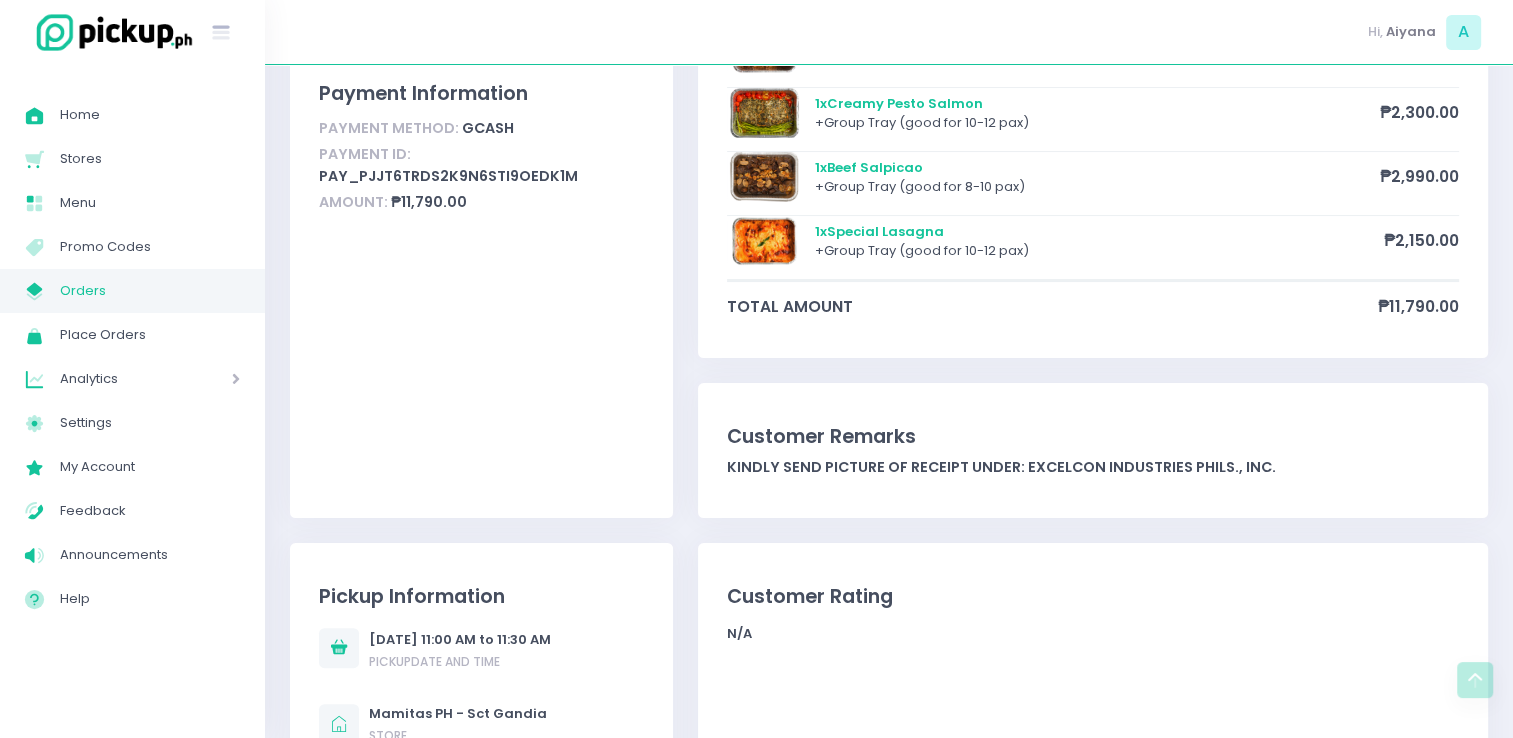 click on "My Store Created with Sketch. Orders" at bounding box center [132, 291] 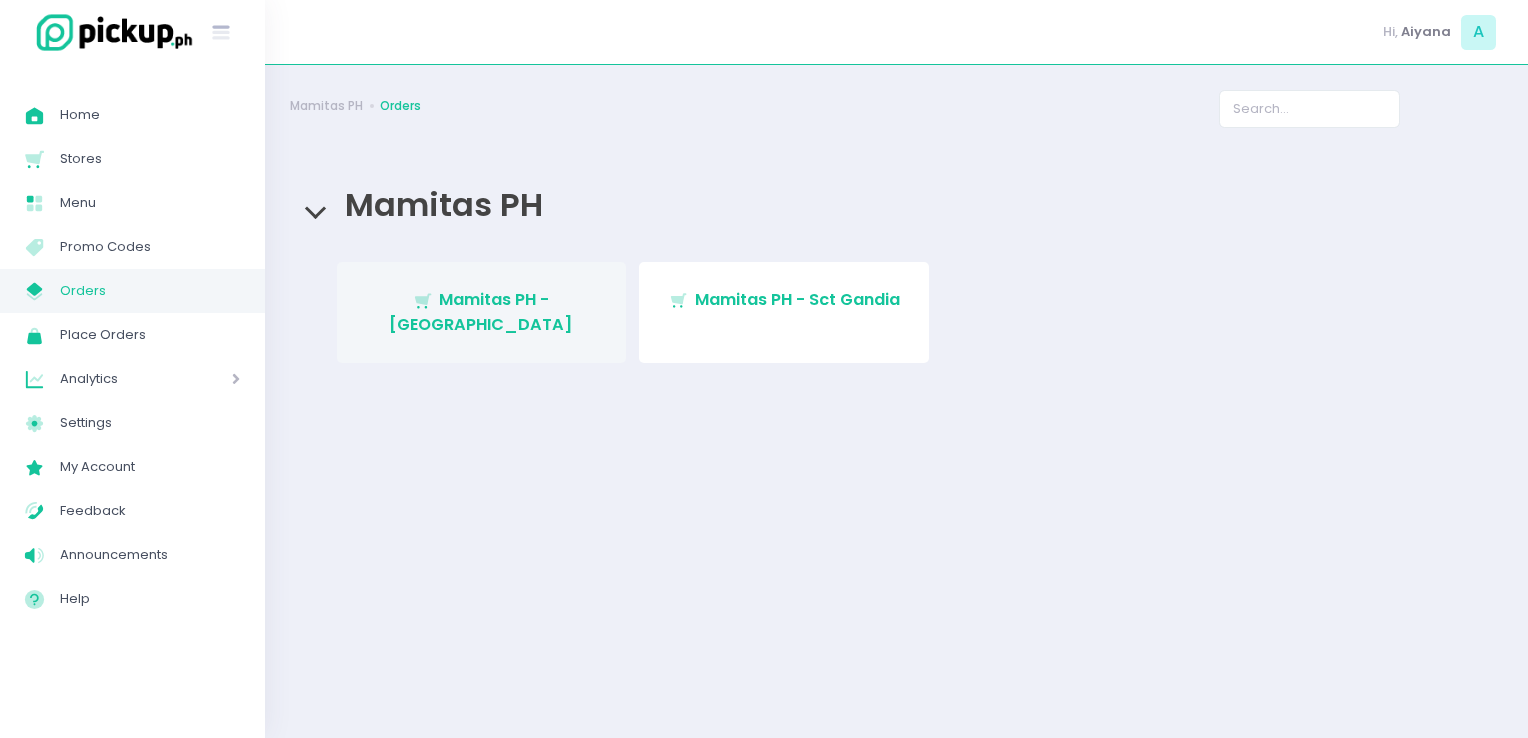 click on "Mamitas PH - [GEOGRAPHIC_DATA]" at bounding box center (481, 311) 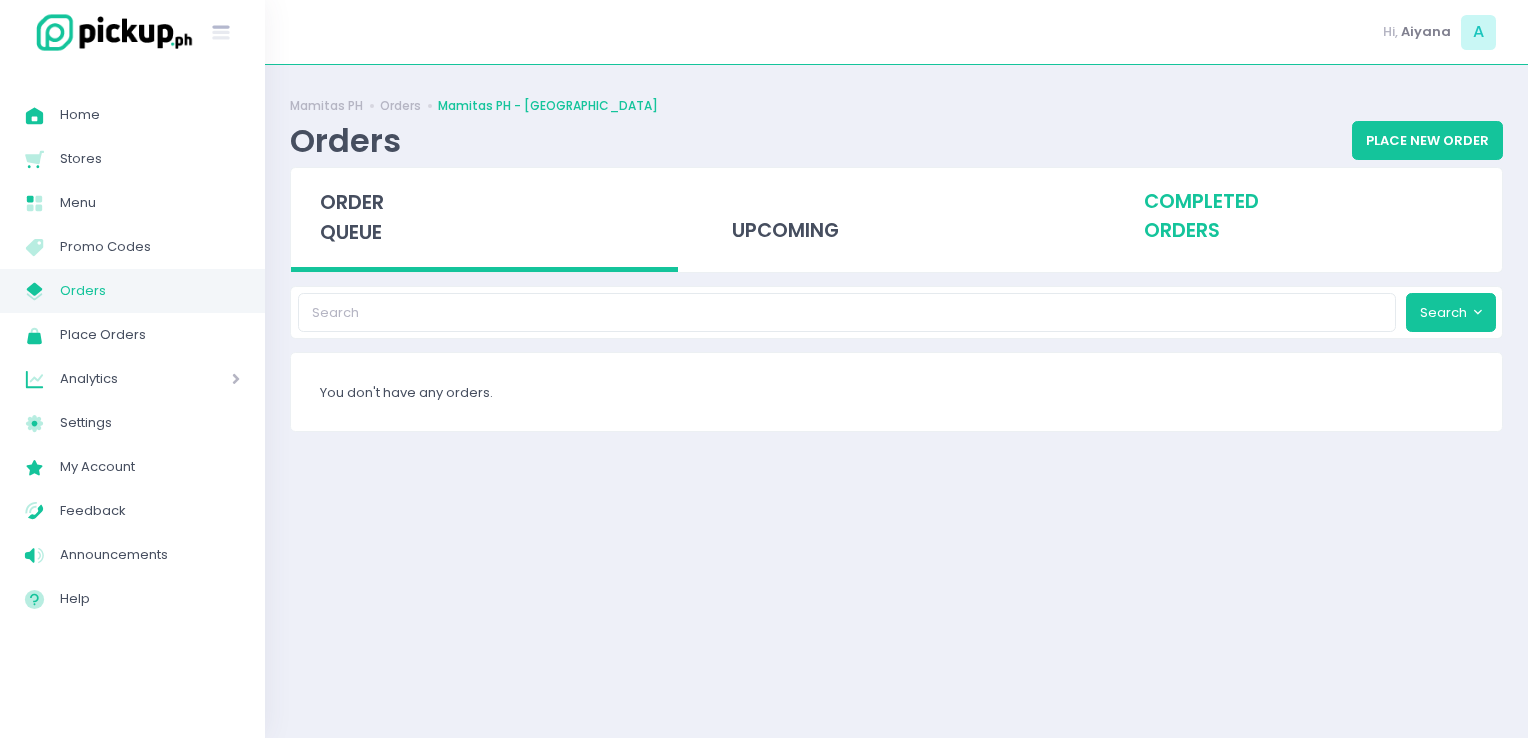 click on "completed  orders" at bounding box center (1308, 217) 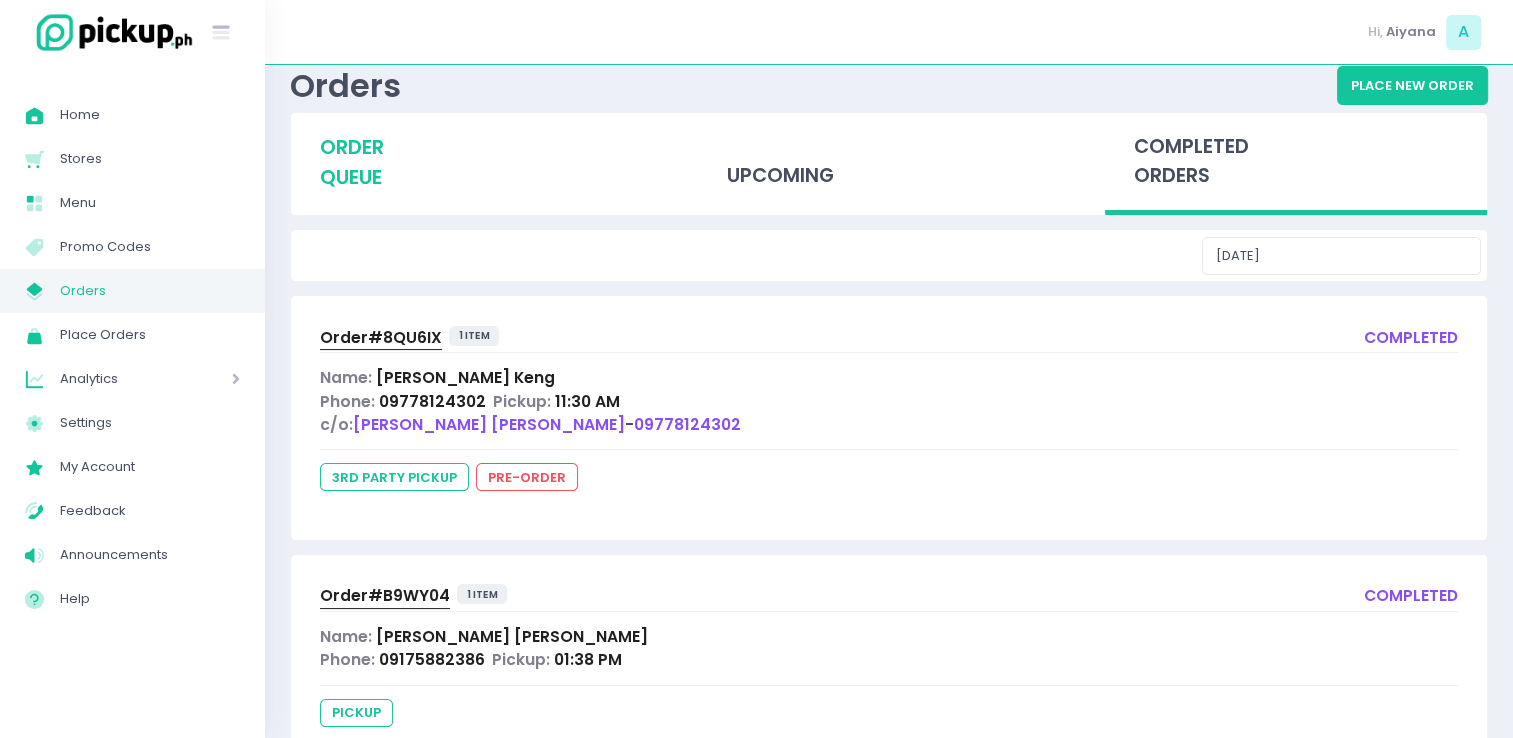 scroll, scrollTop: 0, scrollLeft: 0, axis: both 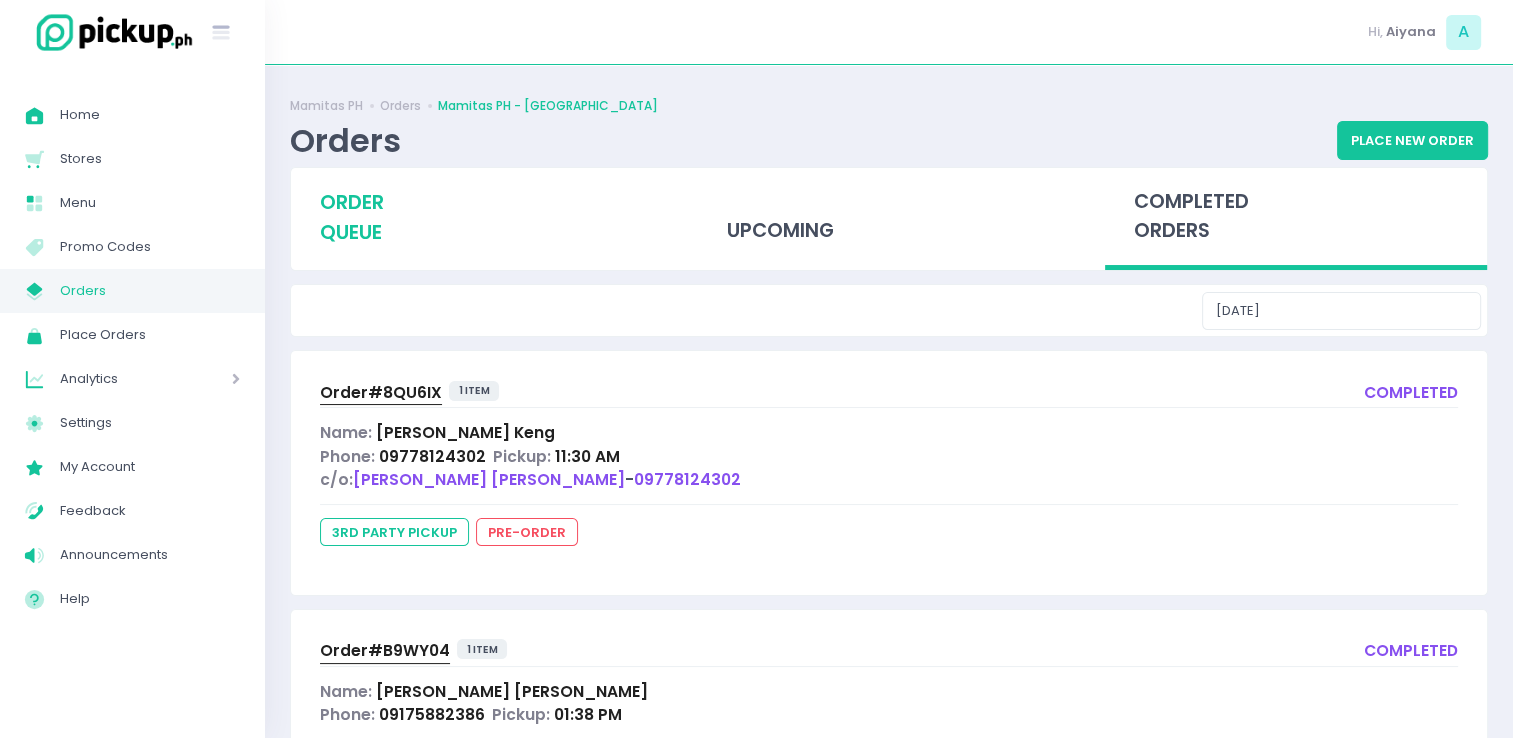 click on "order   queue" at bounding box center [352, 217] 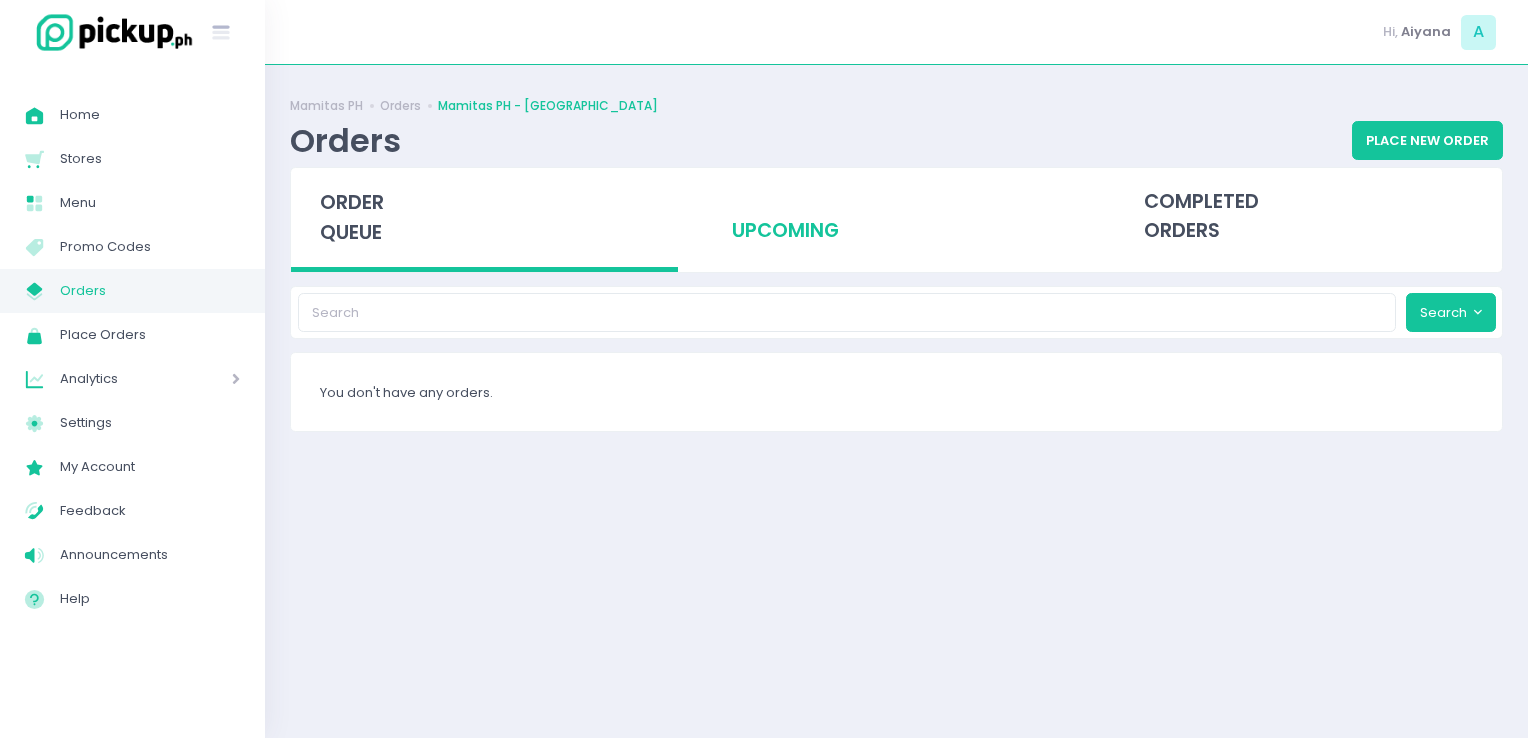click on "upcoming" at bounding box center (896, 217) 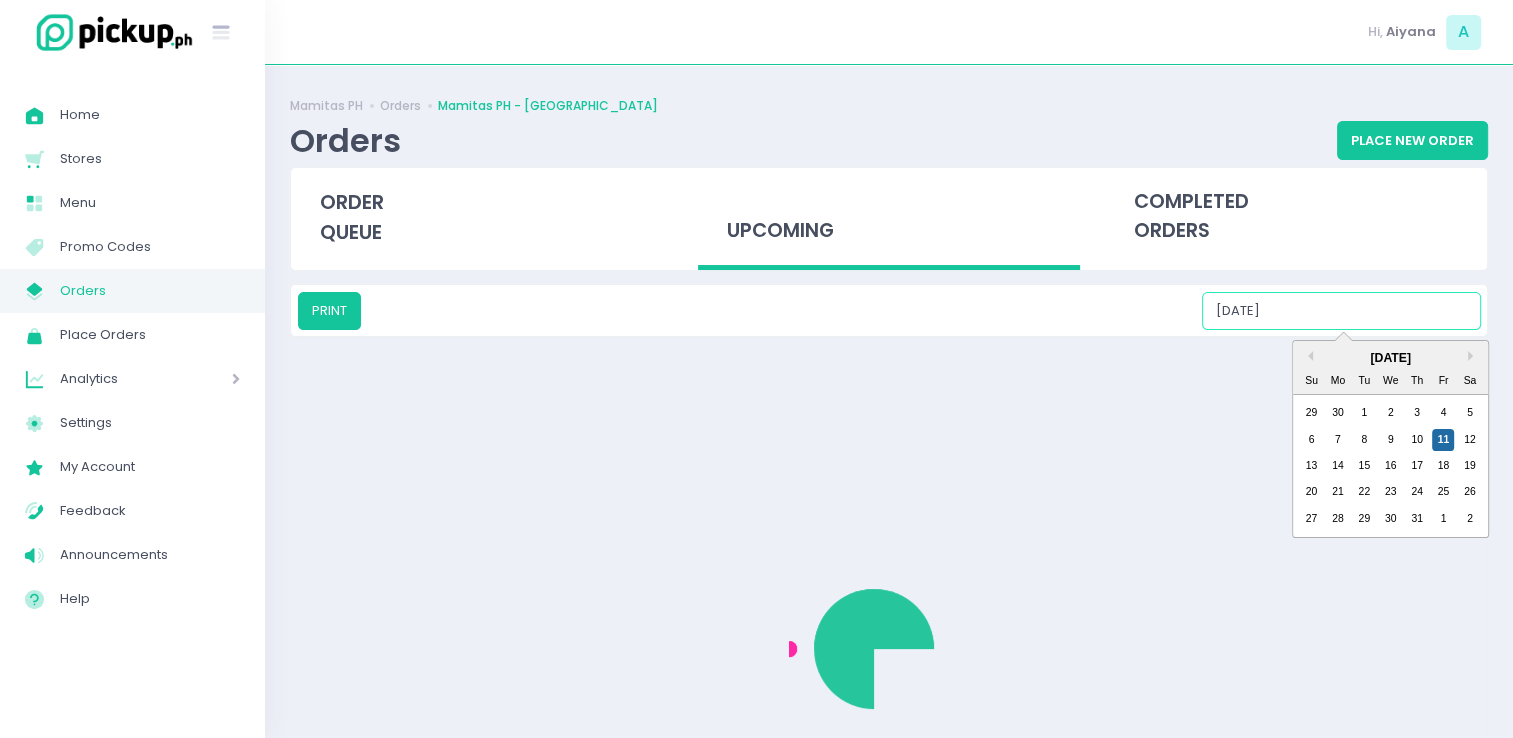 click on "[DATE]" at bounding box center (1341, 311) 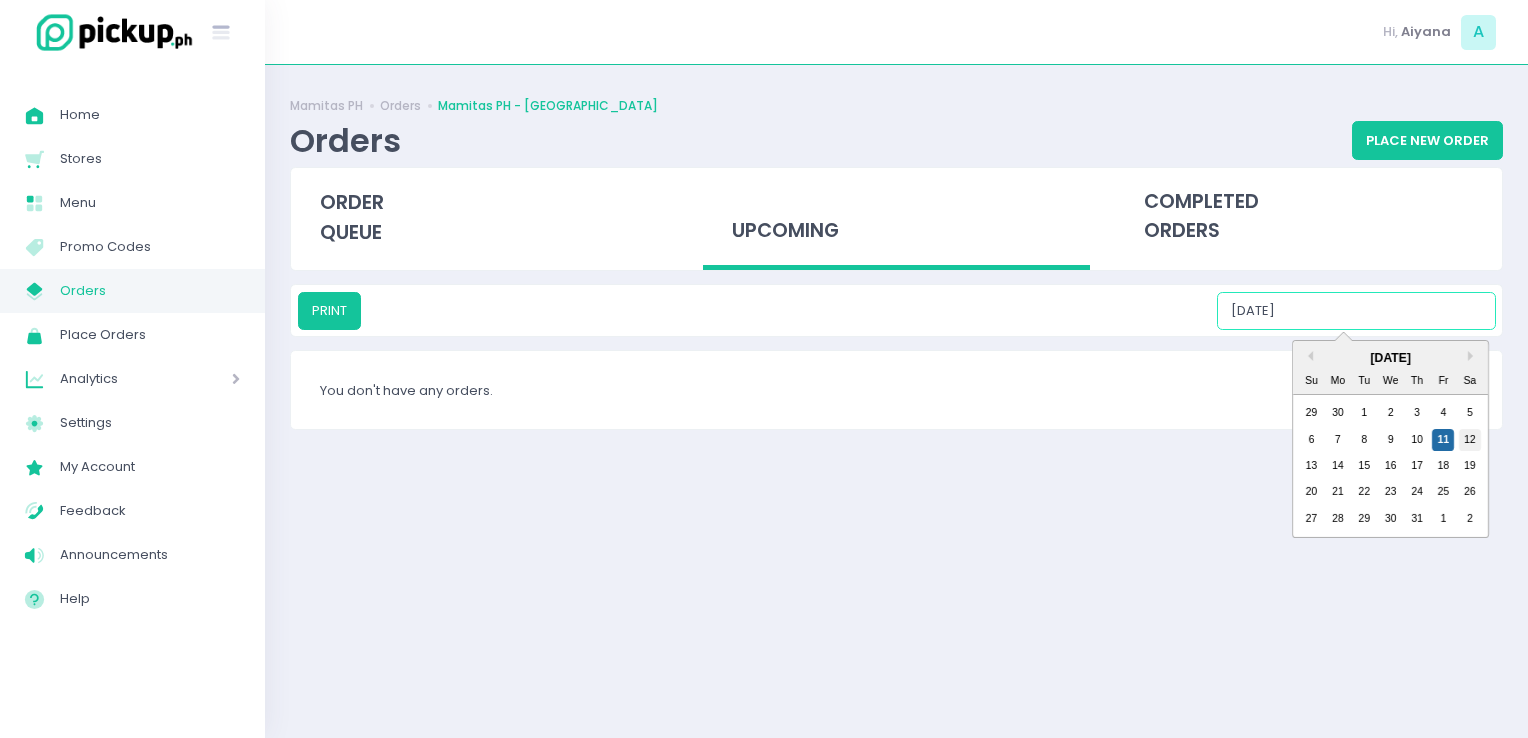 click on "12" at bounding box center (1470, 440) 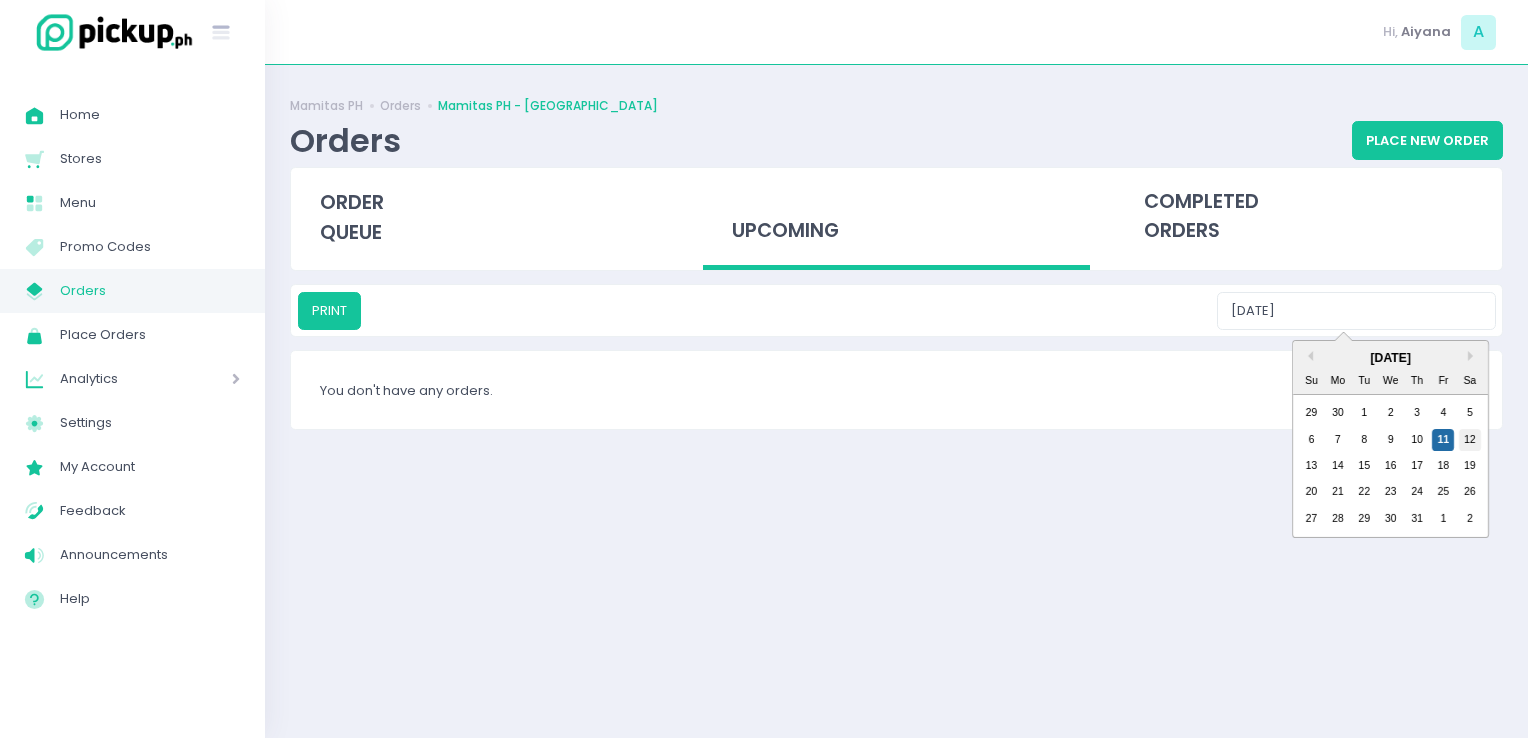 type on "[DATE]" 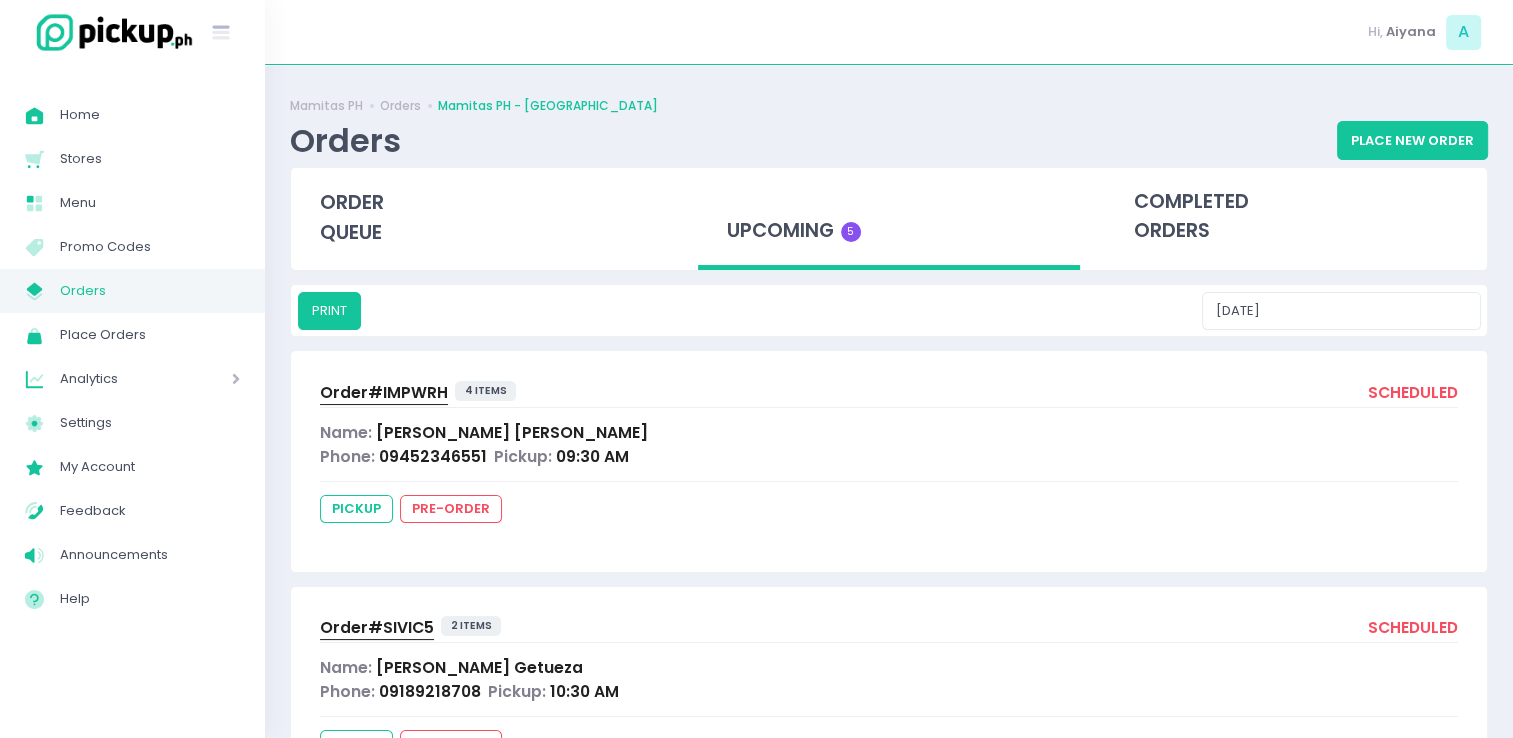 click on "Order# IMPWRH" at bounding box center (384, 392) 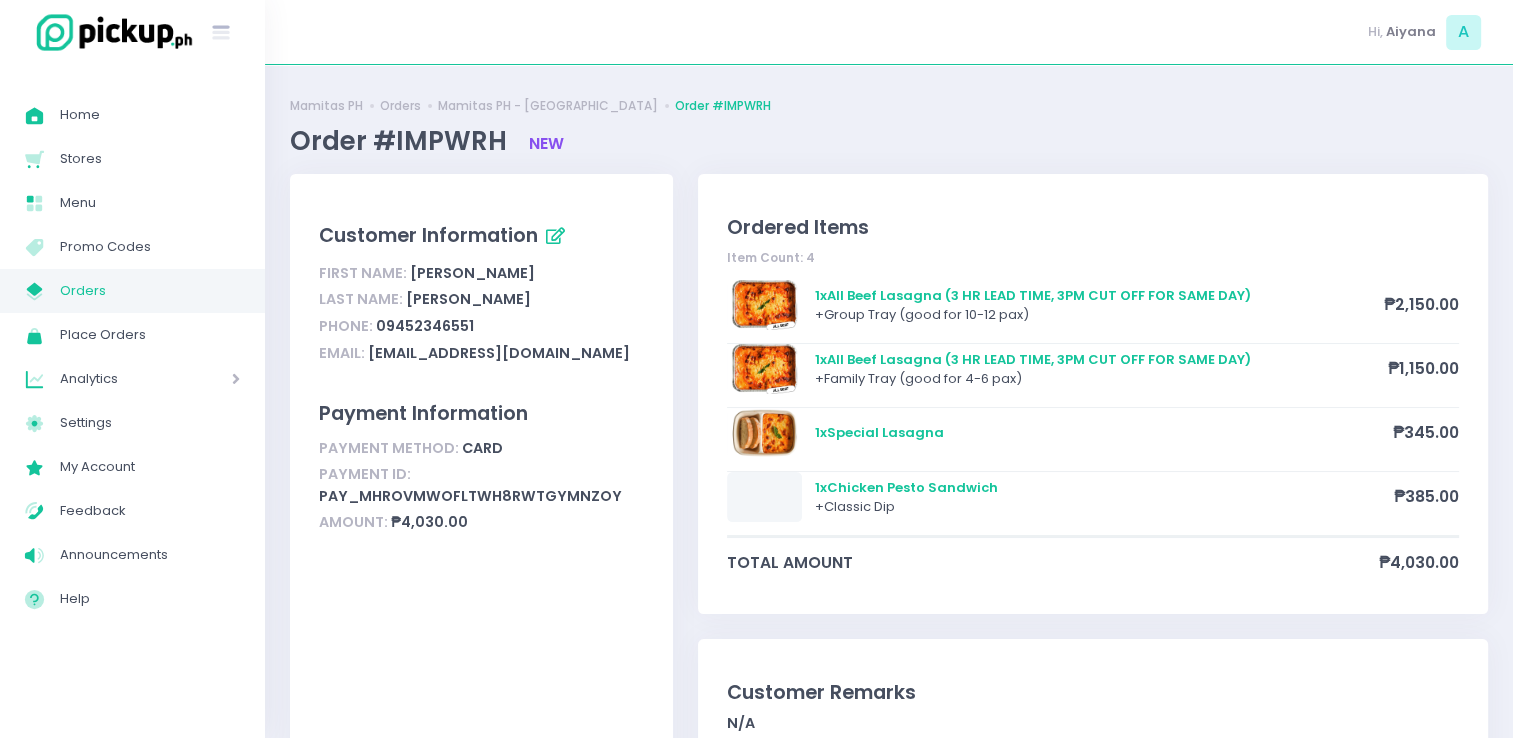click on "Orders" at bounding box center [150, 291] 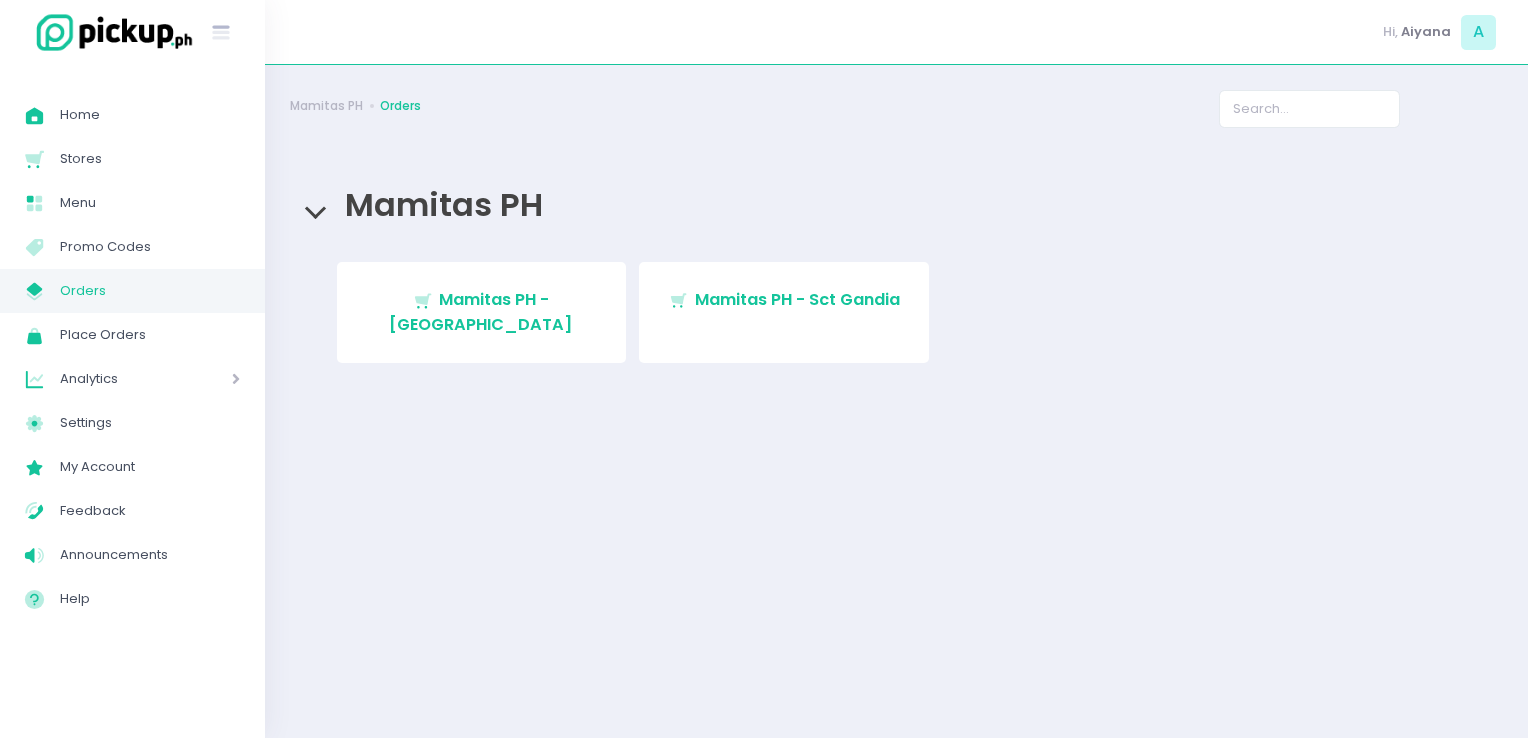 click on "Orders" at bounding box center (150, 291) 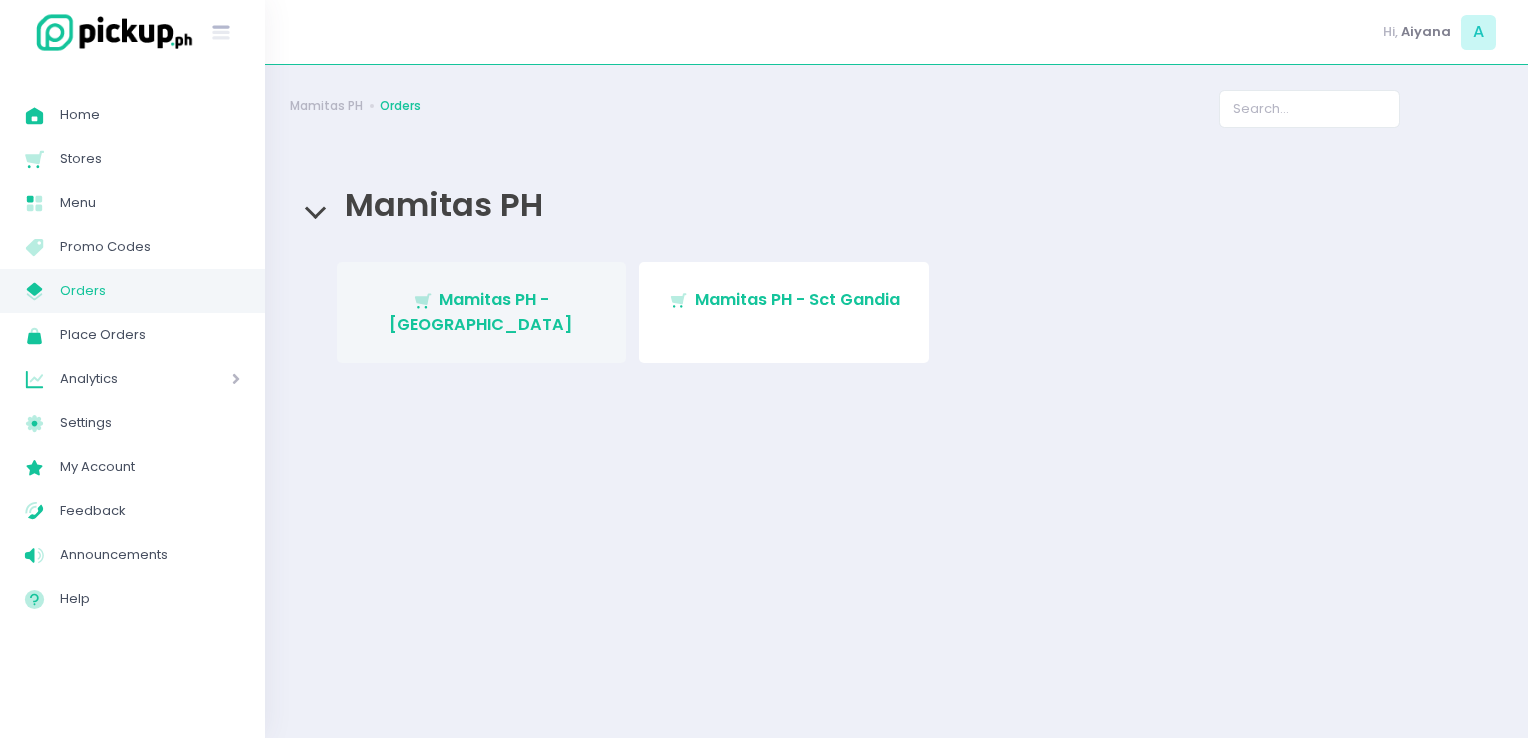 click on "Stockholm-icons / Shopping / Cart1 Created with Sketch. Mamitas PH - [GEOGRAPHIC_DATA]" at bounding box center [482, 312] 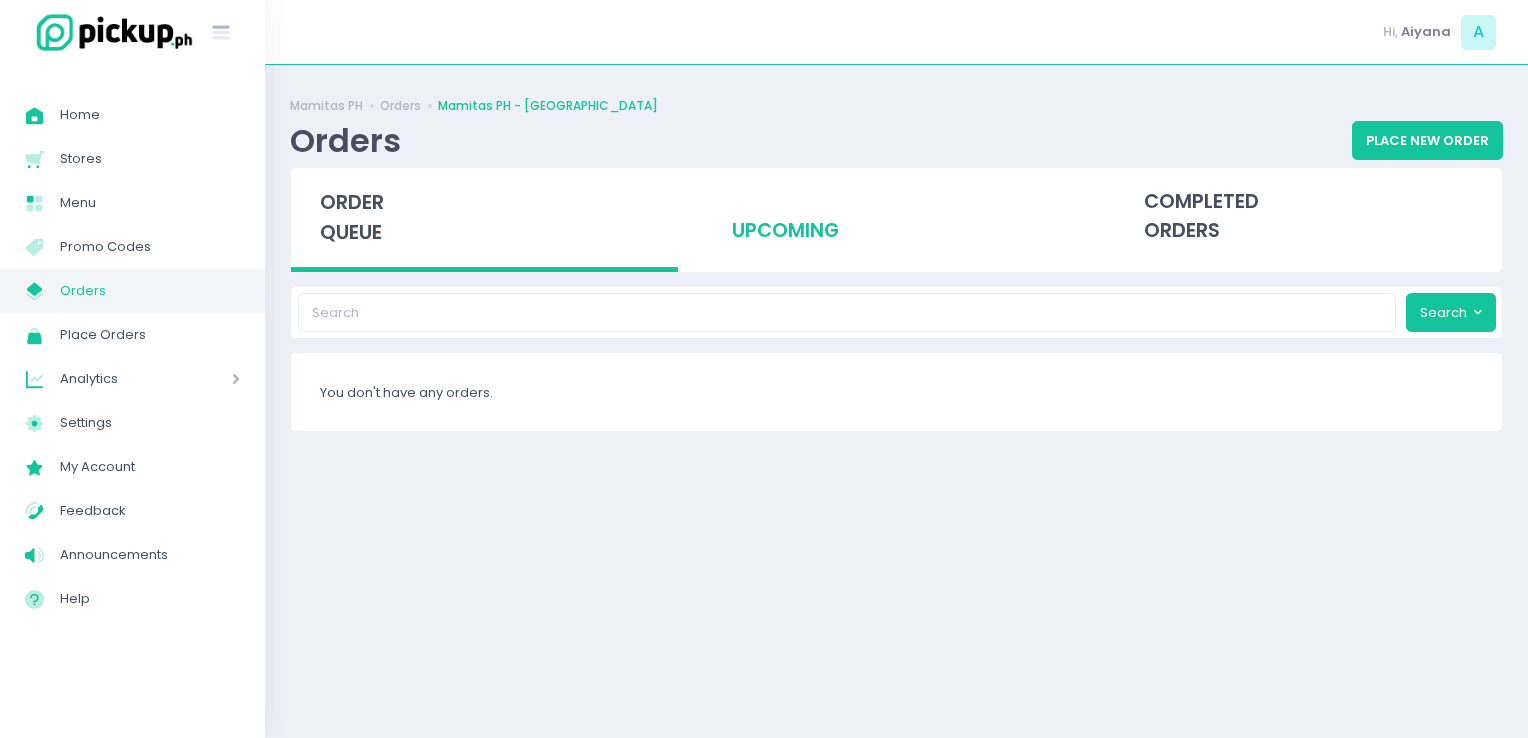click on "upcoming" at bounding box center [896, 217] 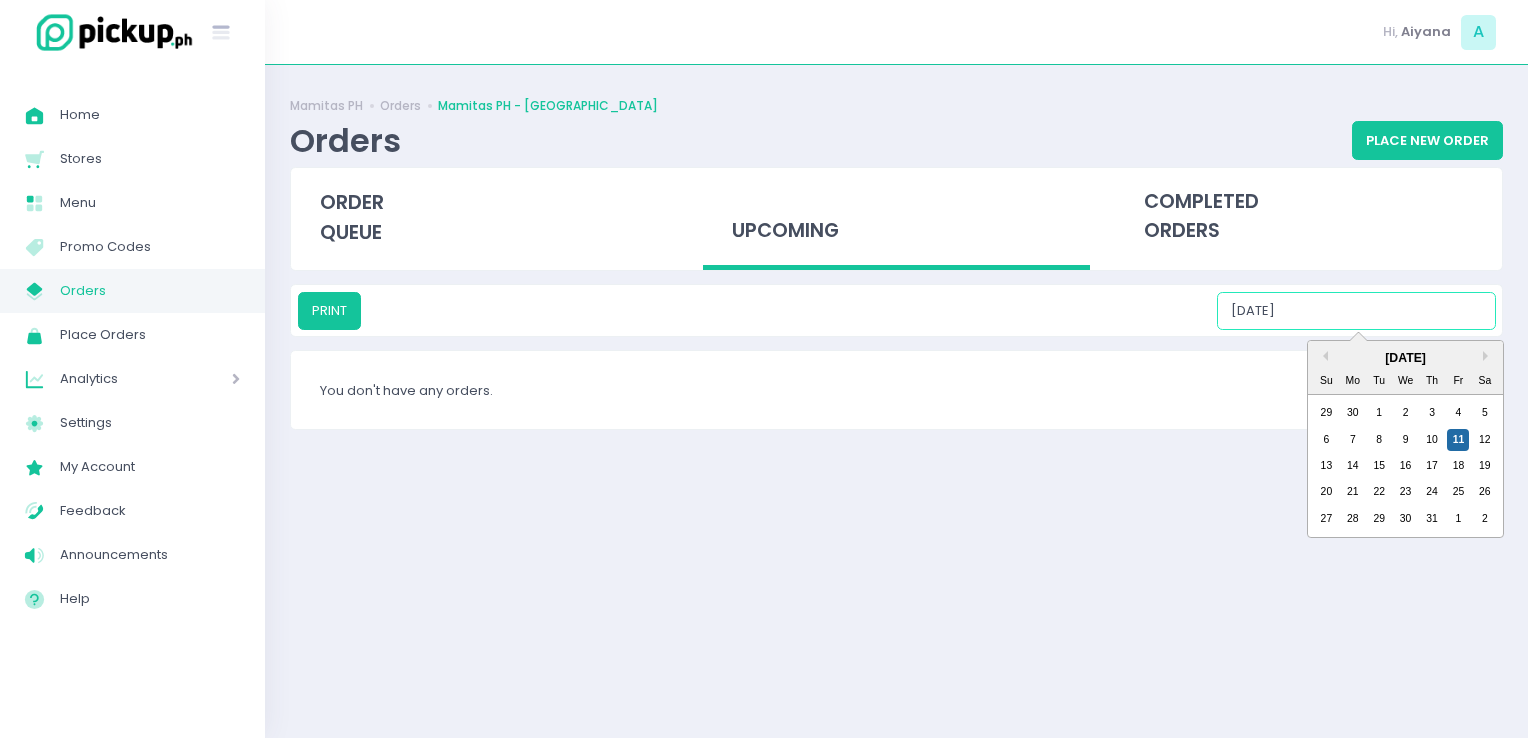 click on "[DATE]" at bounding box center [1356, 311] 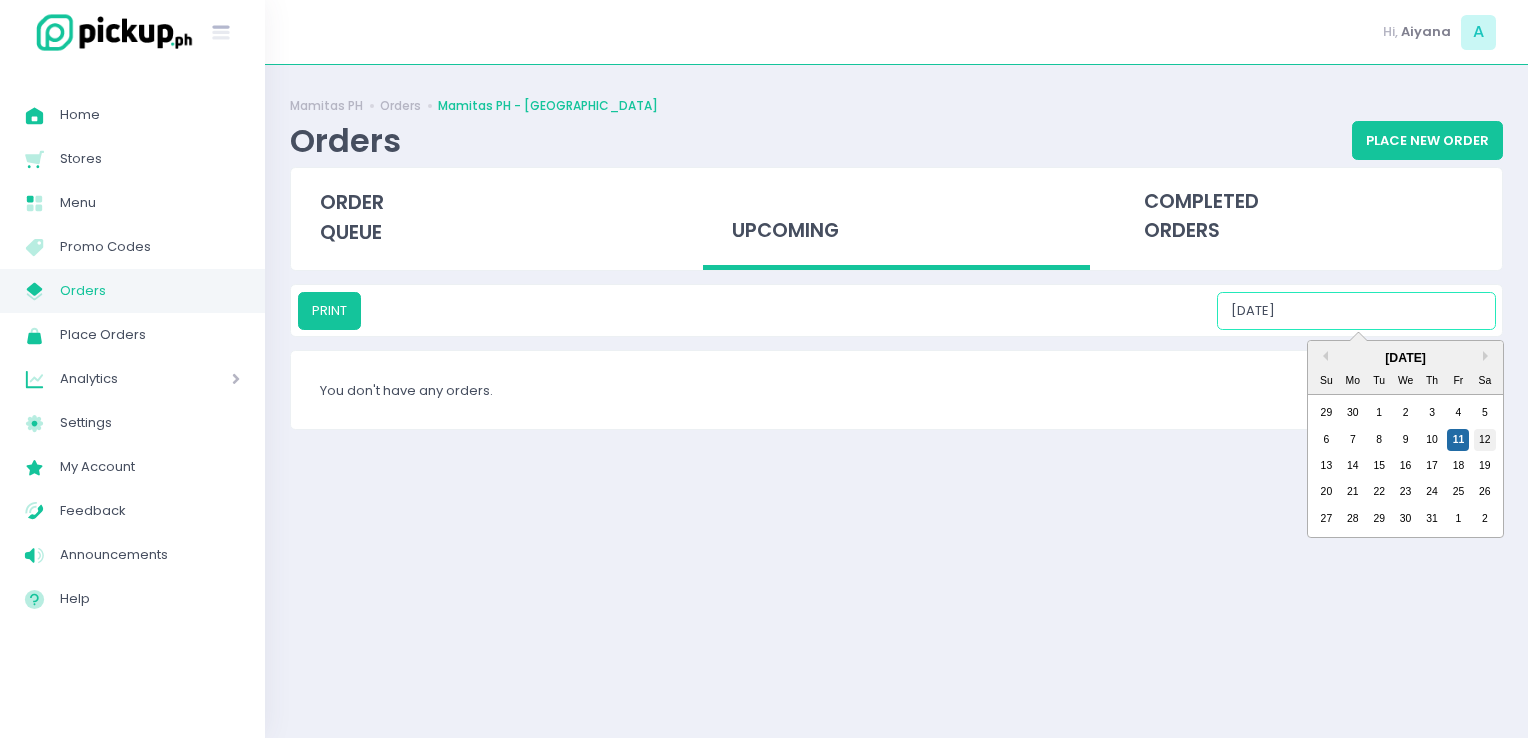 click on "12" at bounding box center (1485, 440) 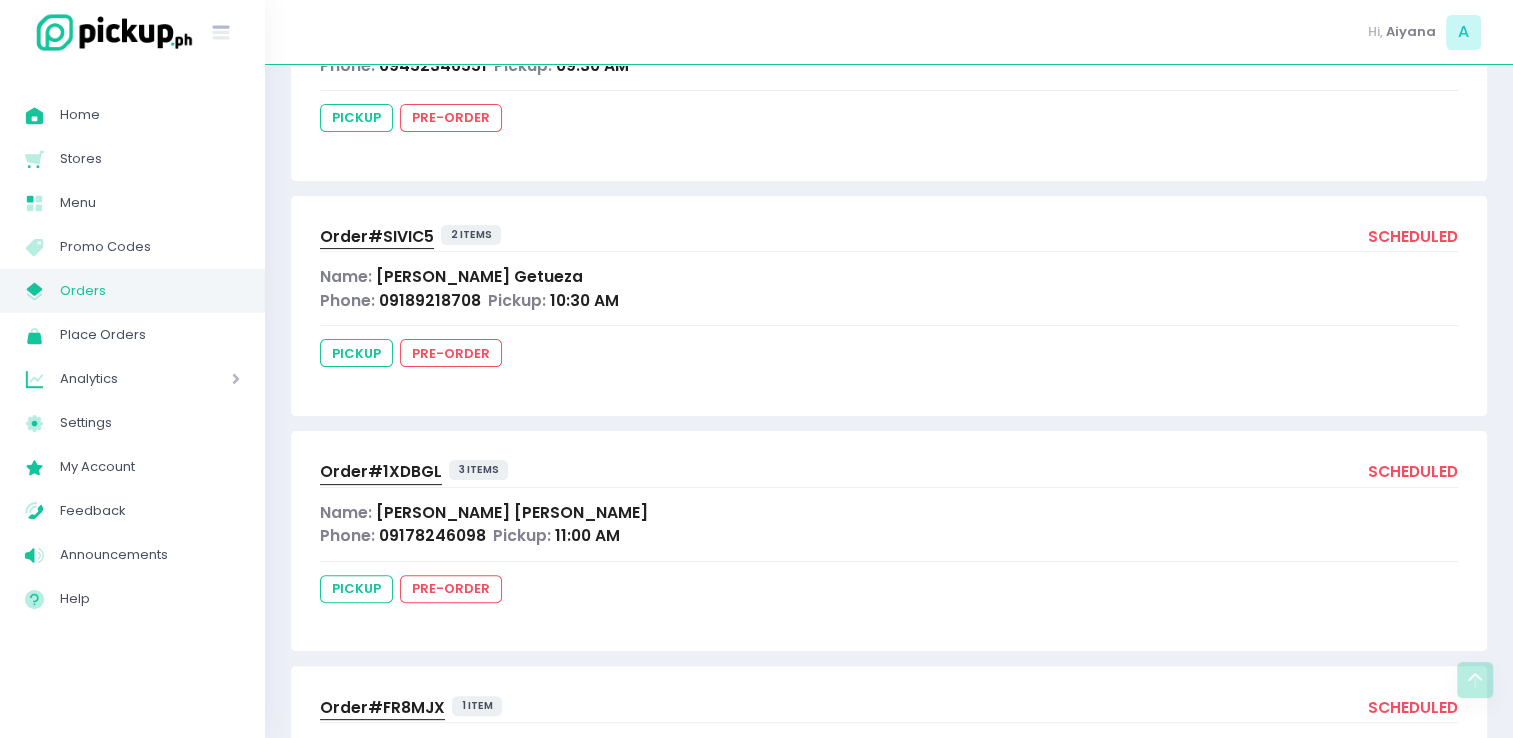 scroll, scrollTop: 368, scrollLeft: 0, axis: vertical 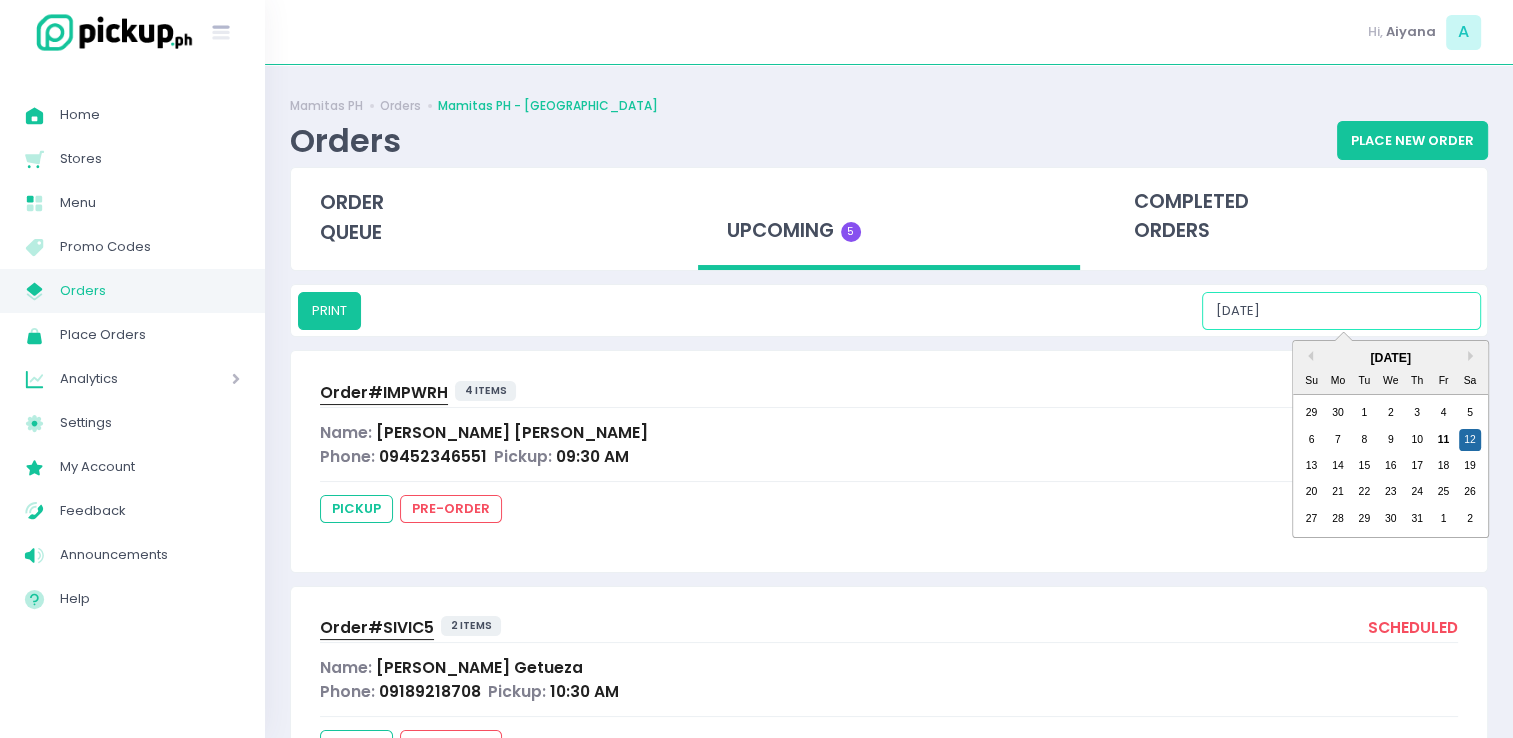 click on "[DATE]" at bounding box center [1341, 311] 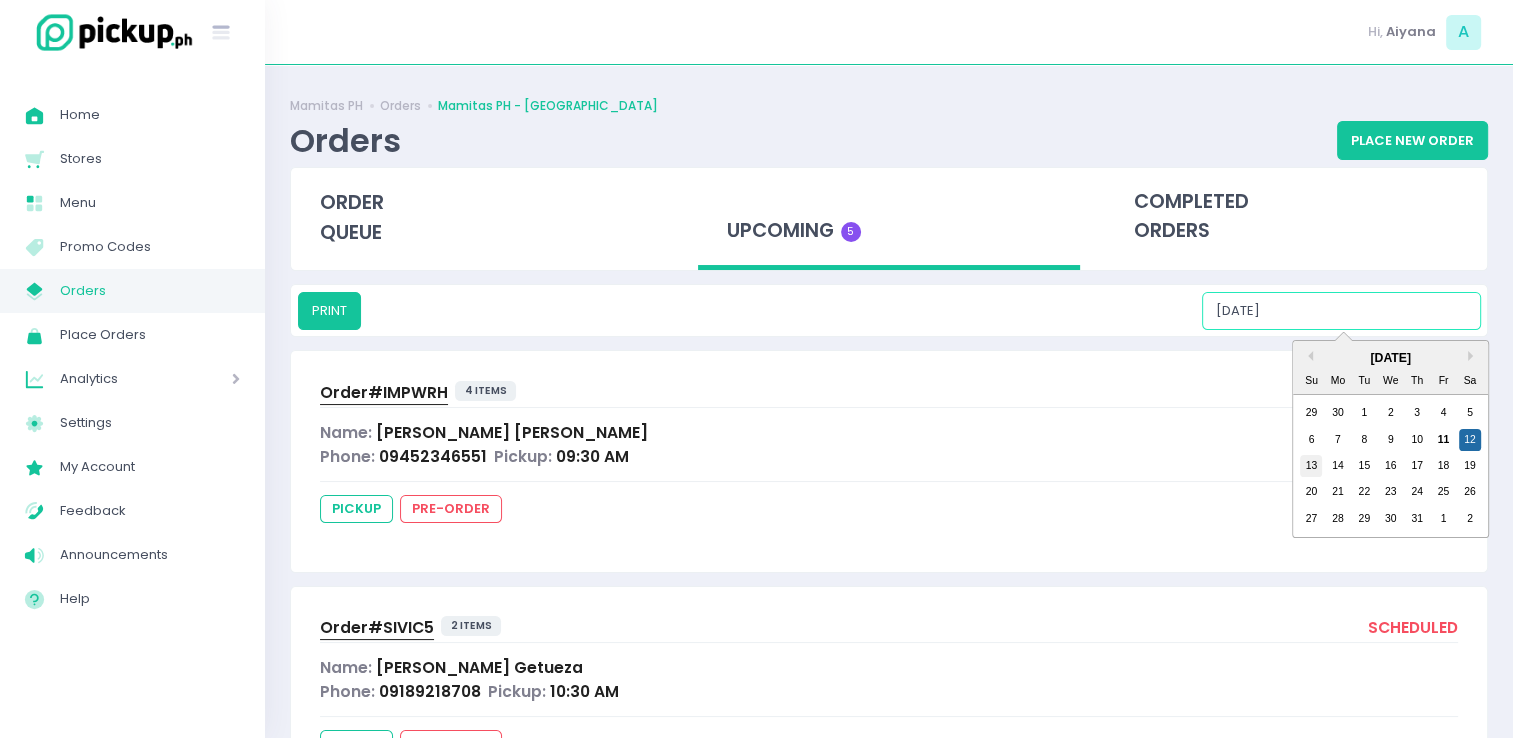 click on "13" at bounding box center (1311, 466) 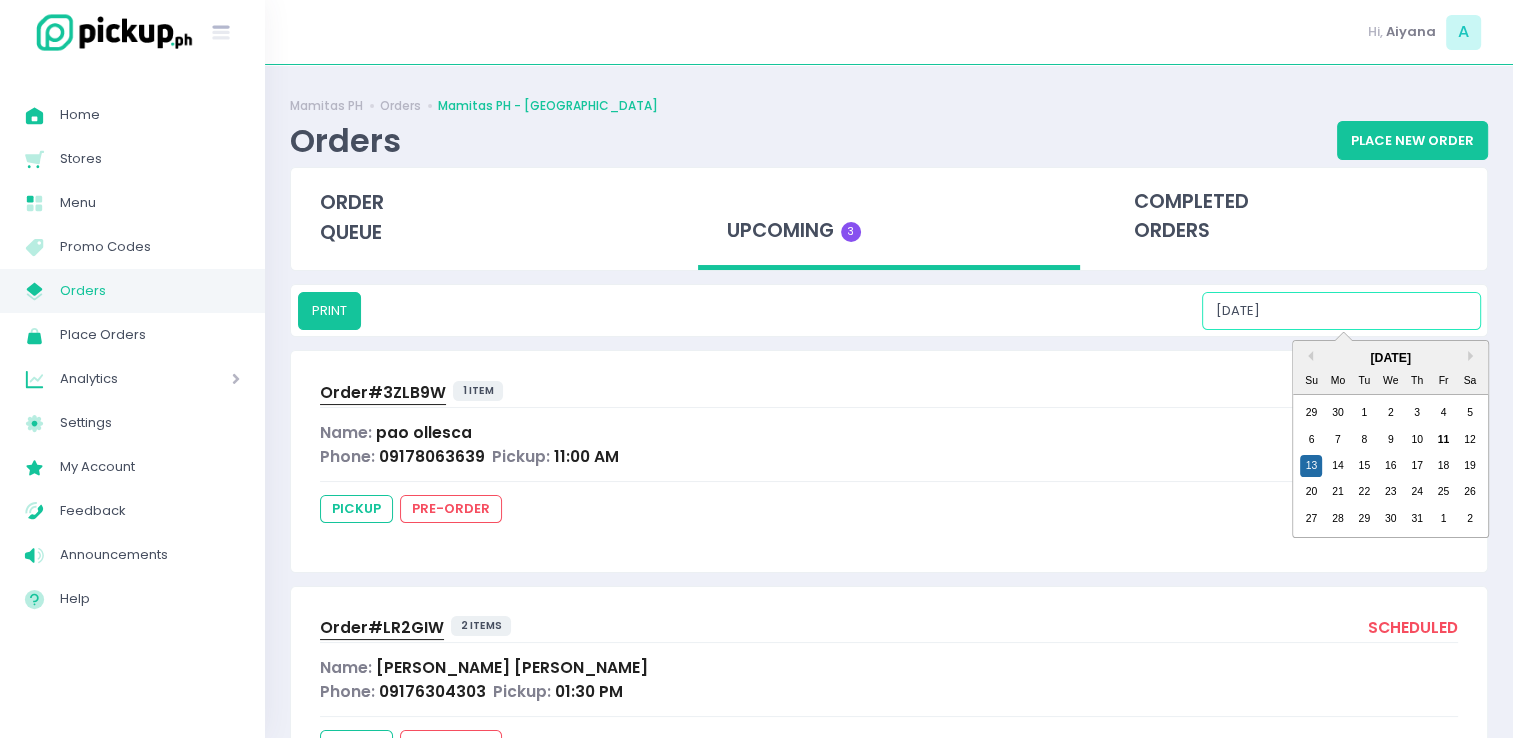 click on "[DATE]" at bounding box center [1341, 311] 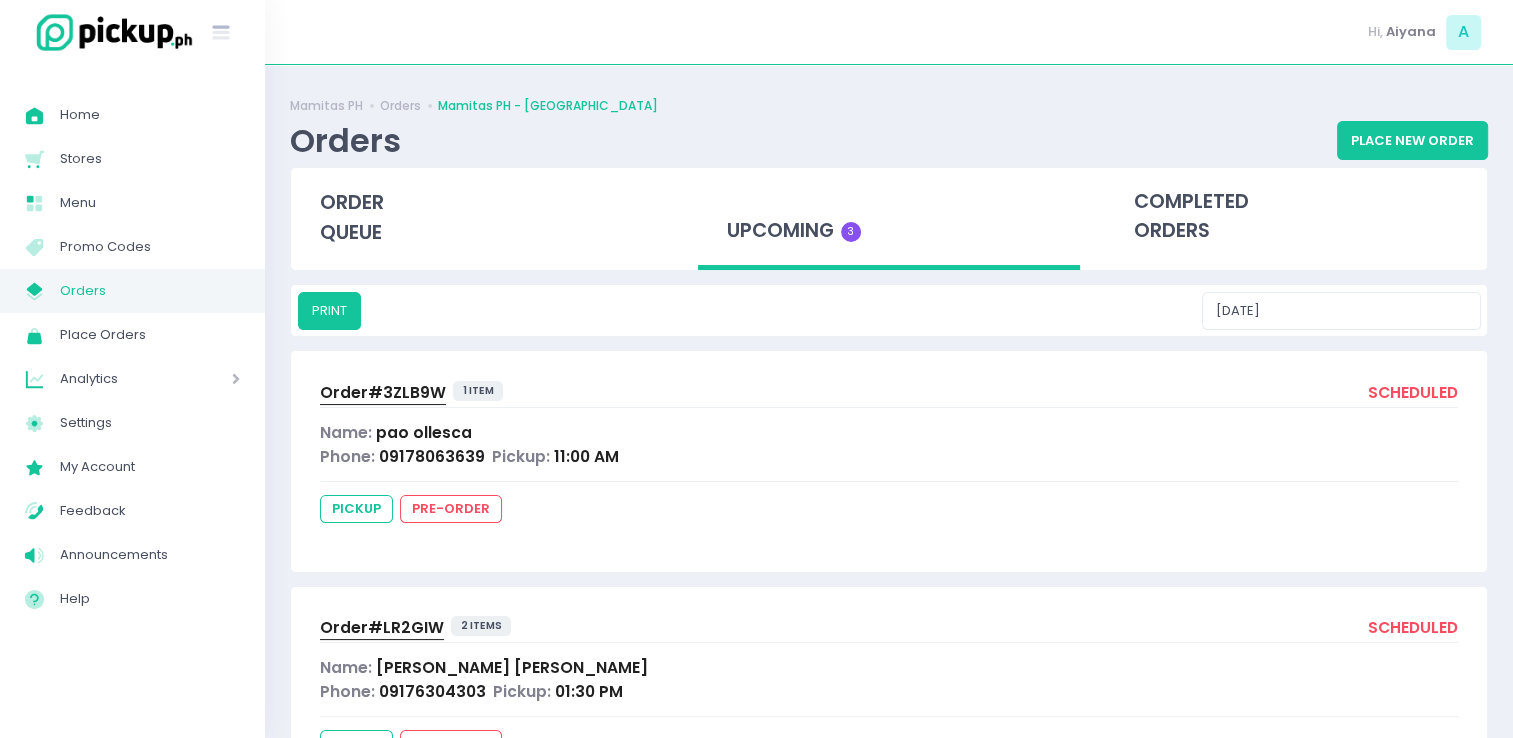 click on "Order# 3ZLB9W   1 item   scheduled Name:   pao   ollesca Phone:   09178063639 Pickup:   11:00 AM pickup pre-order" at bounding box center [889, 461] 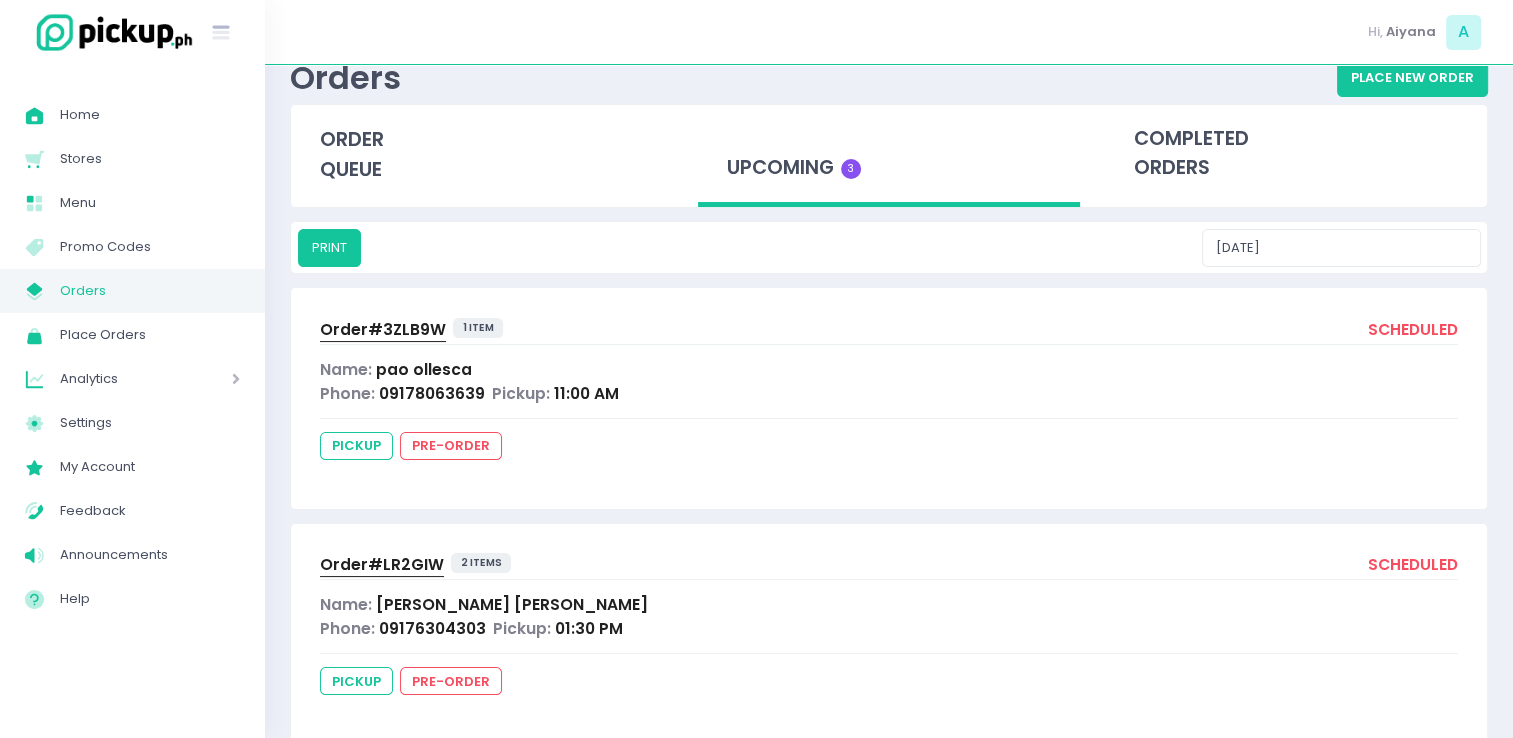 scroll, scrollTop: 0, scrollLeft: 0, axis: both 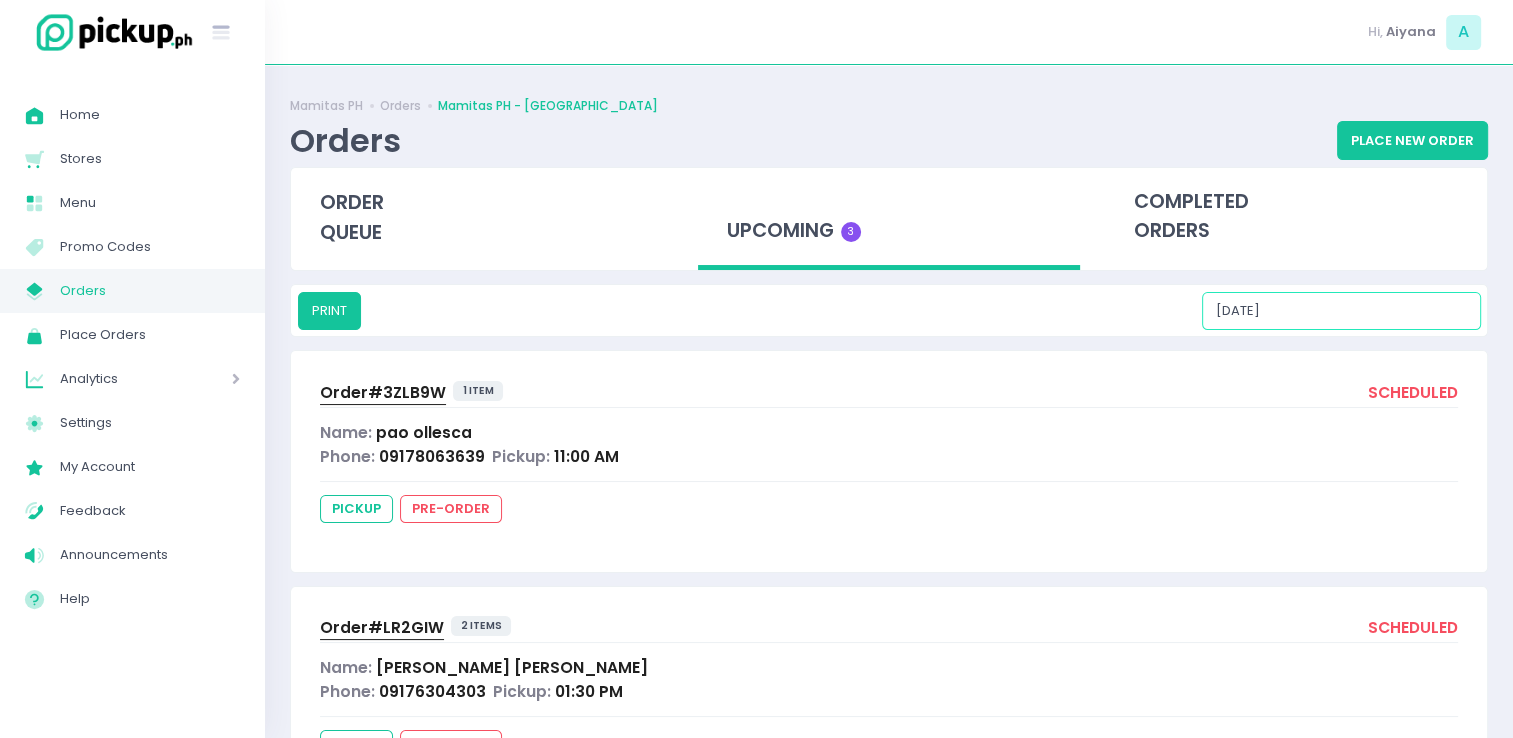 click on "[DATE]" at bounding box center (1341, 311) 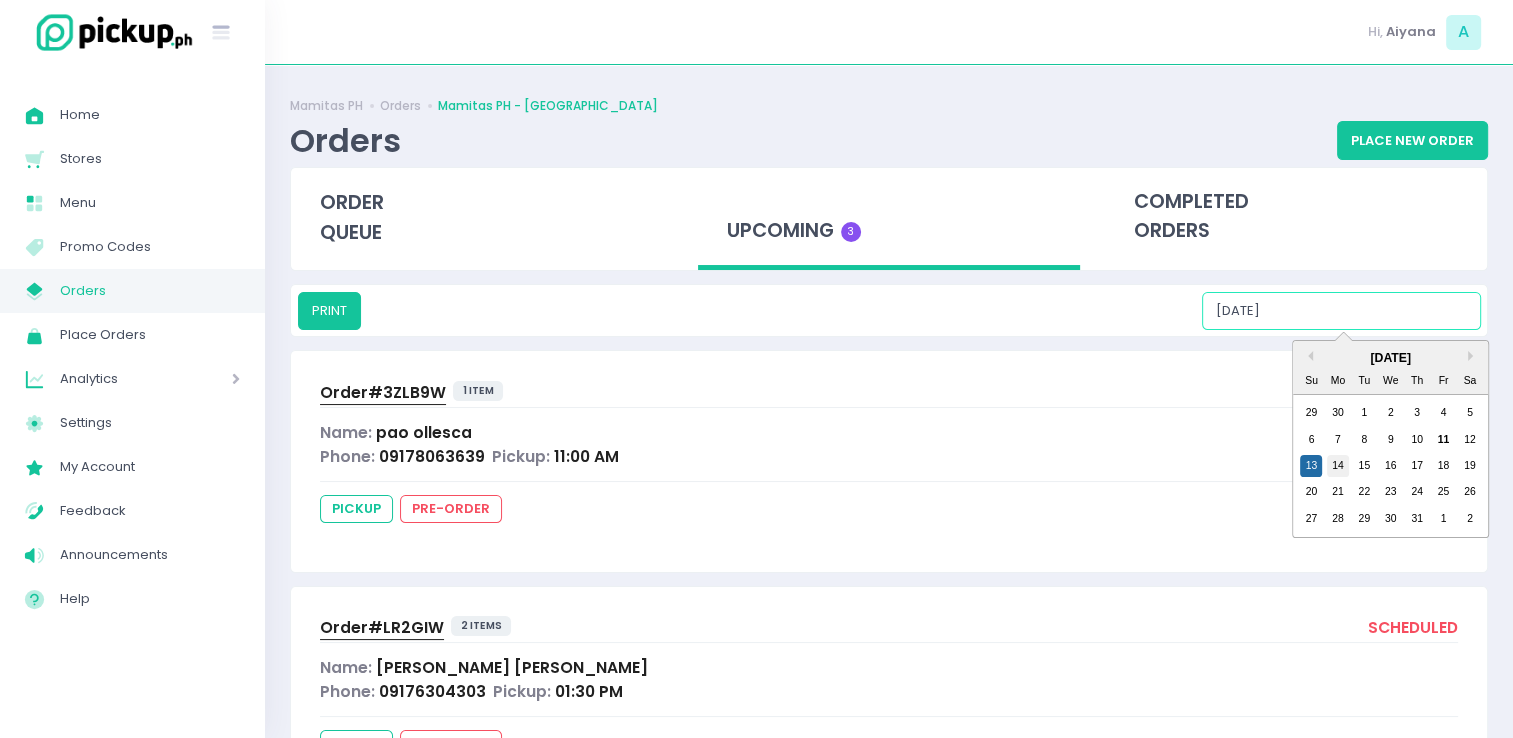 click on "14" at bounding box center (1338, 466) 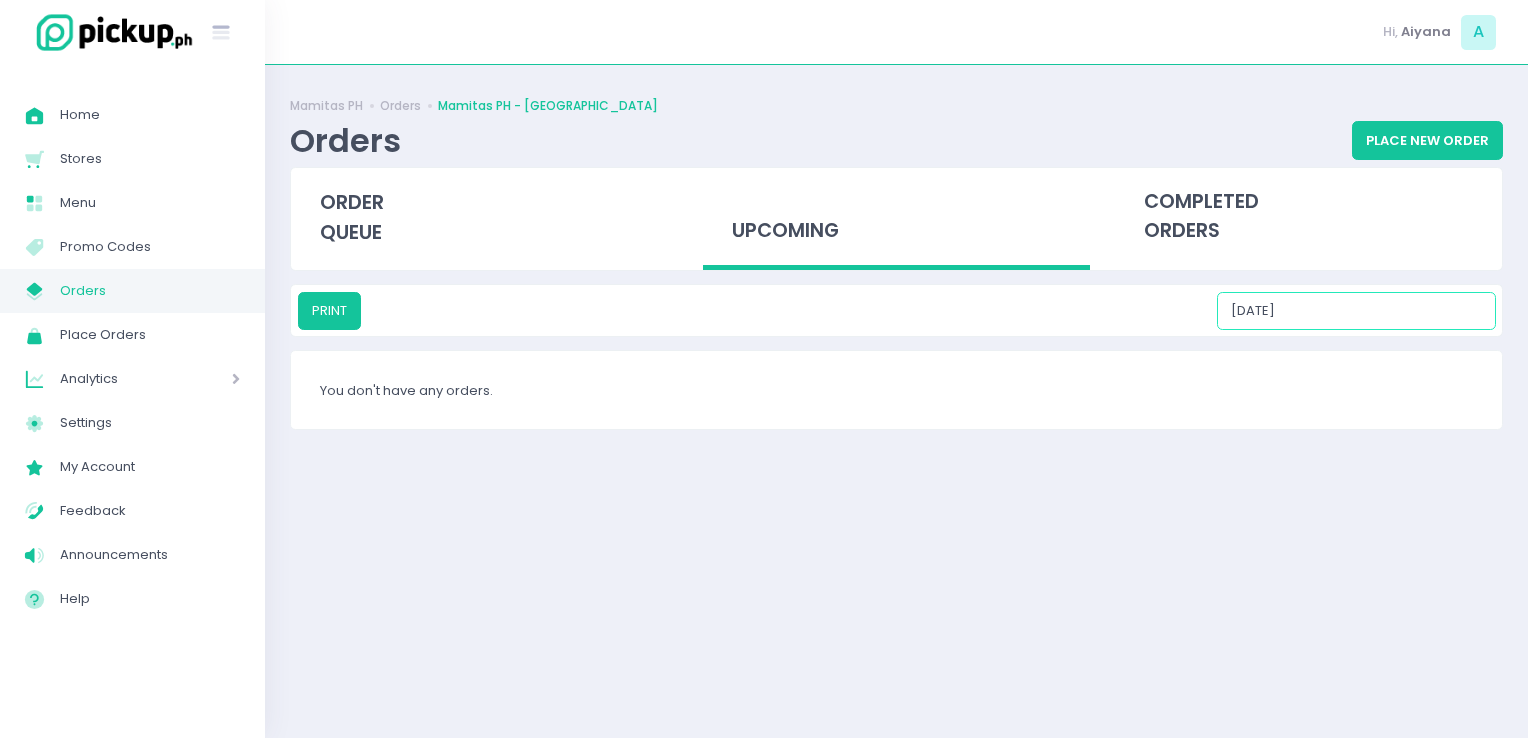 click on "[DATE]" at bounding box center [1356, 311] 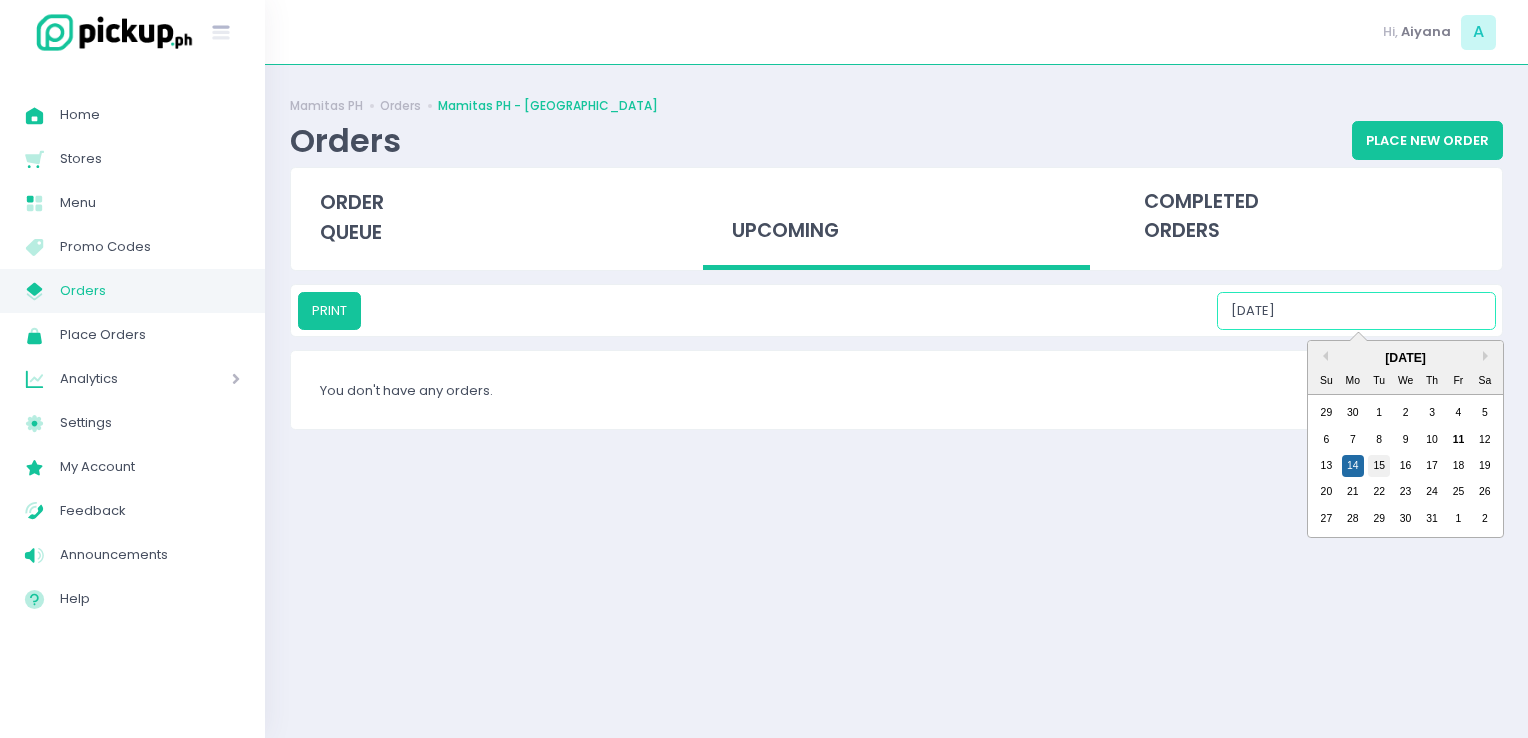 click on "15" at bounding box center [1379, 466] 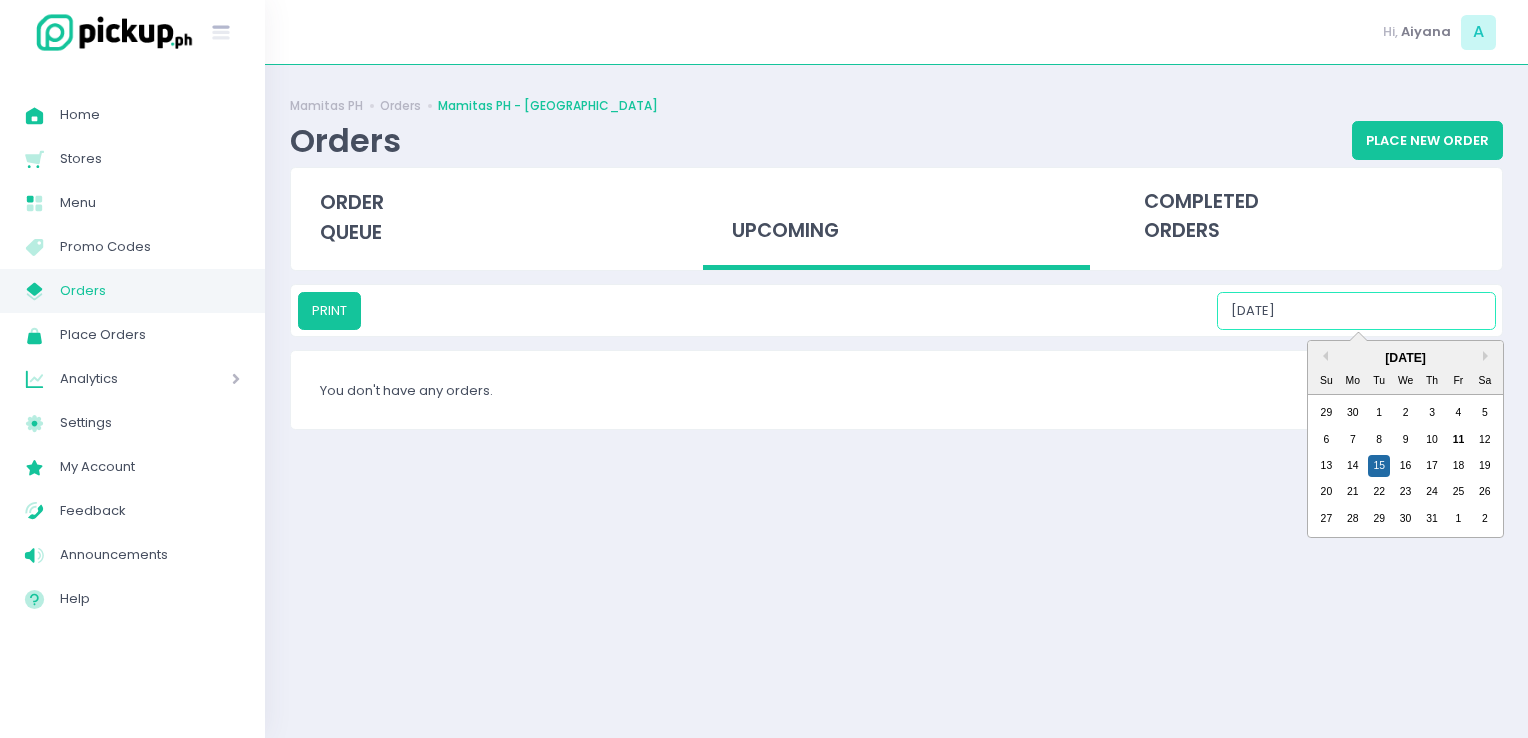 click on "[DATE]" at bounding box center (1356, 311) 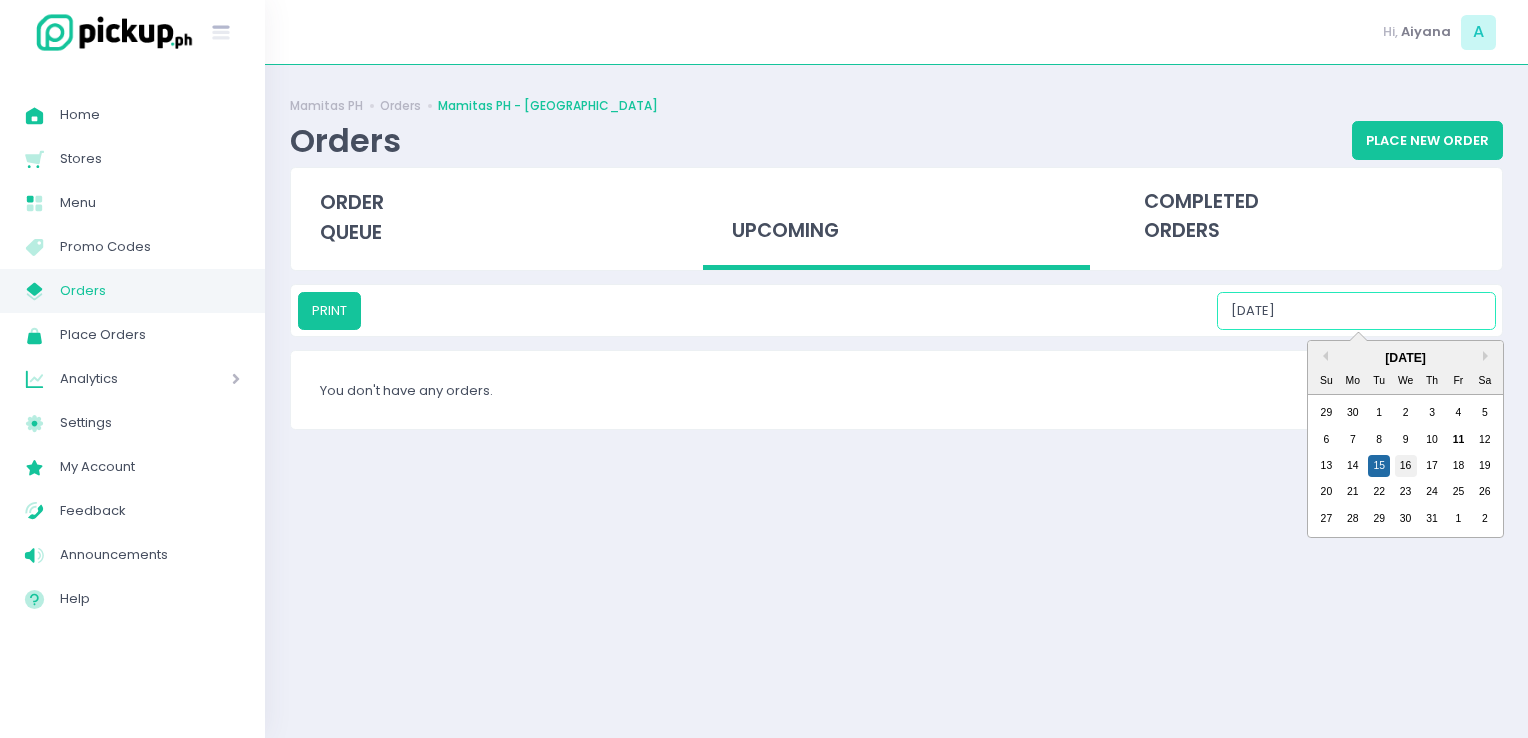 click on "16" at bounding box center (1406, 466) 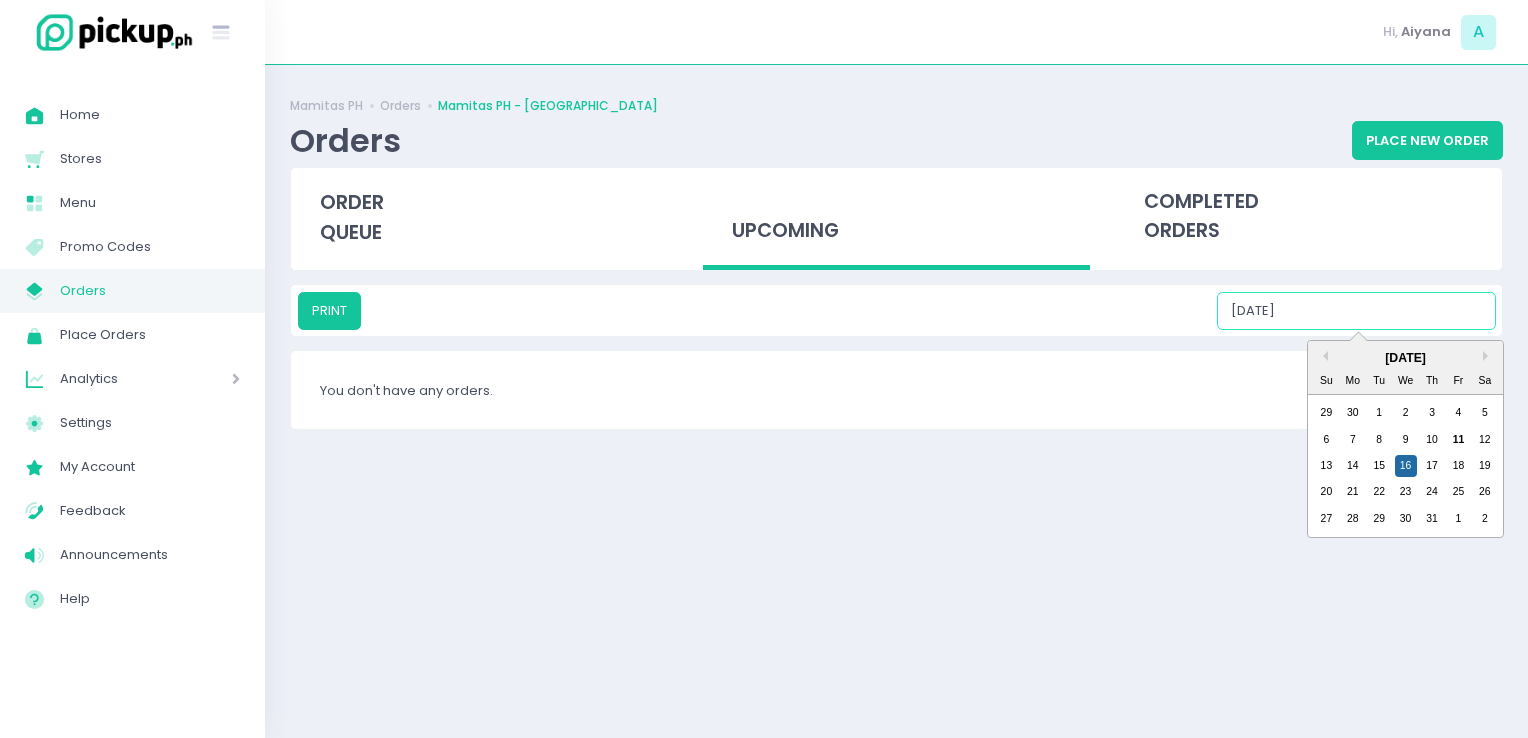 click on "[DATE]" at bounding box center (1356, 311) 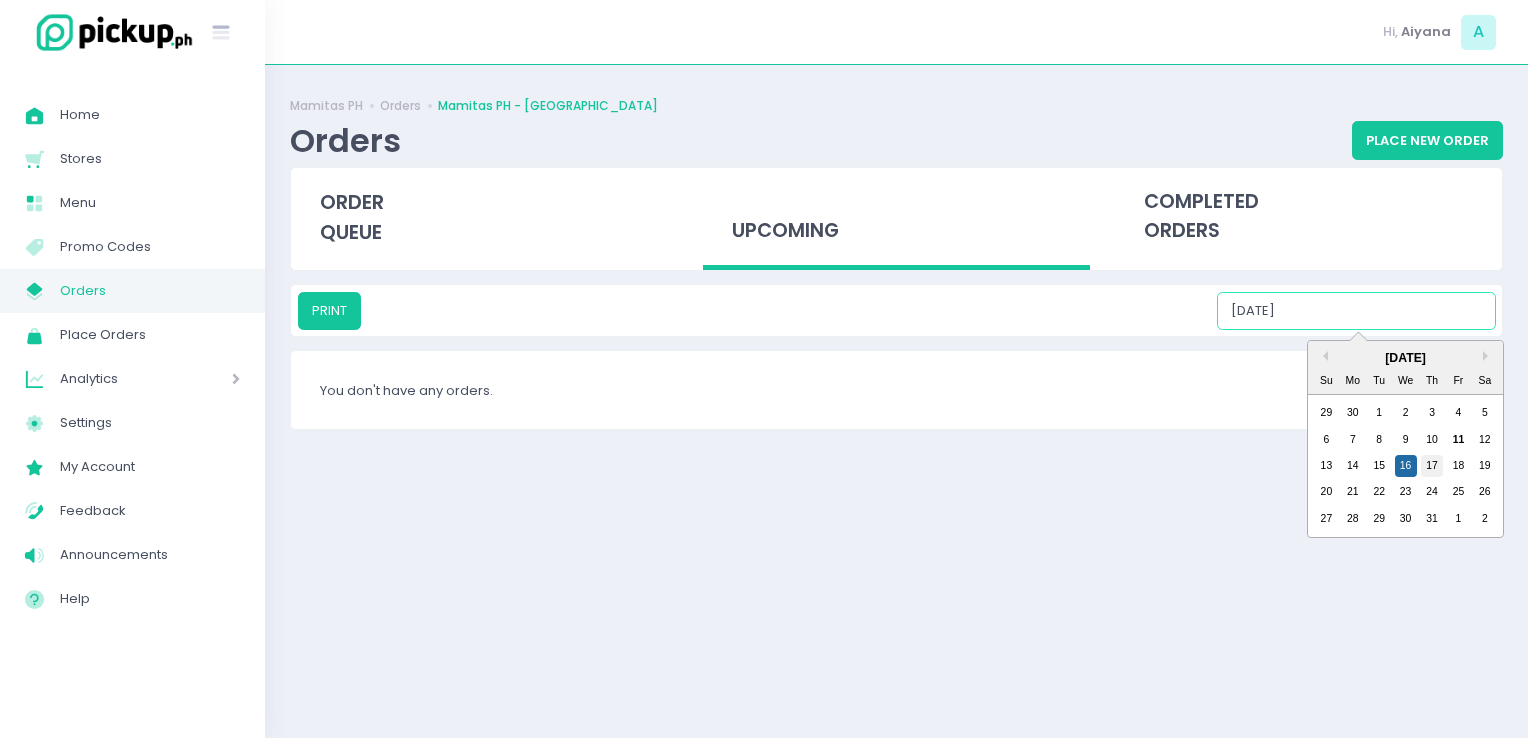 click on "17" at bounding box center (1432, 466) 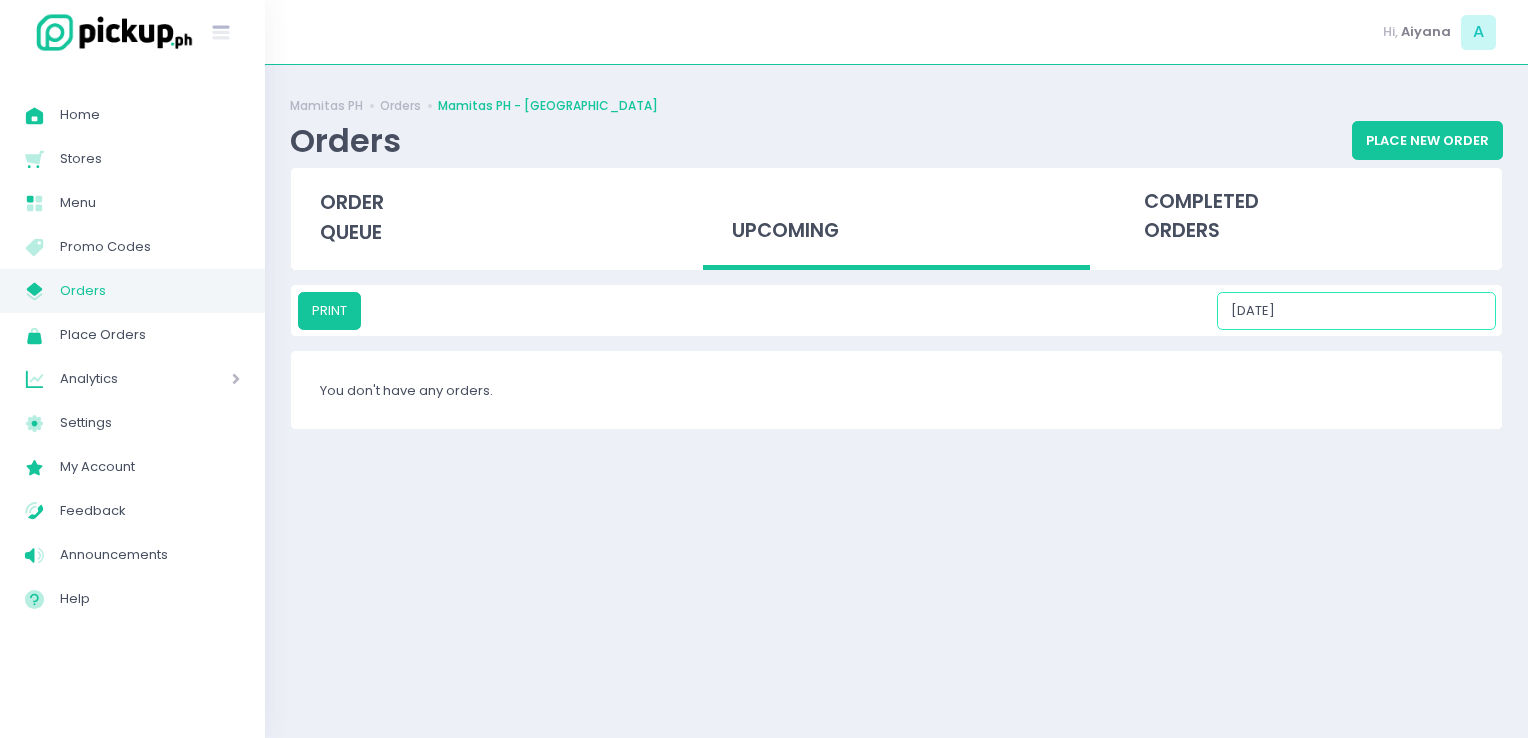 click on "[DATE]" at bounding box center (1356, 311) 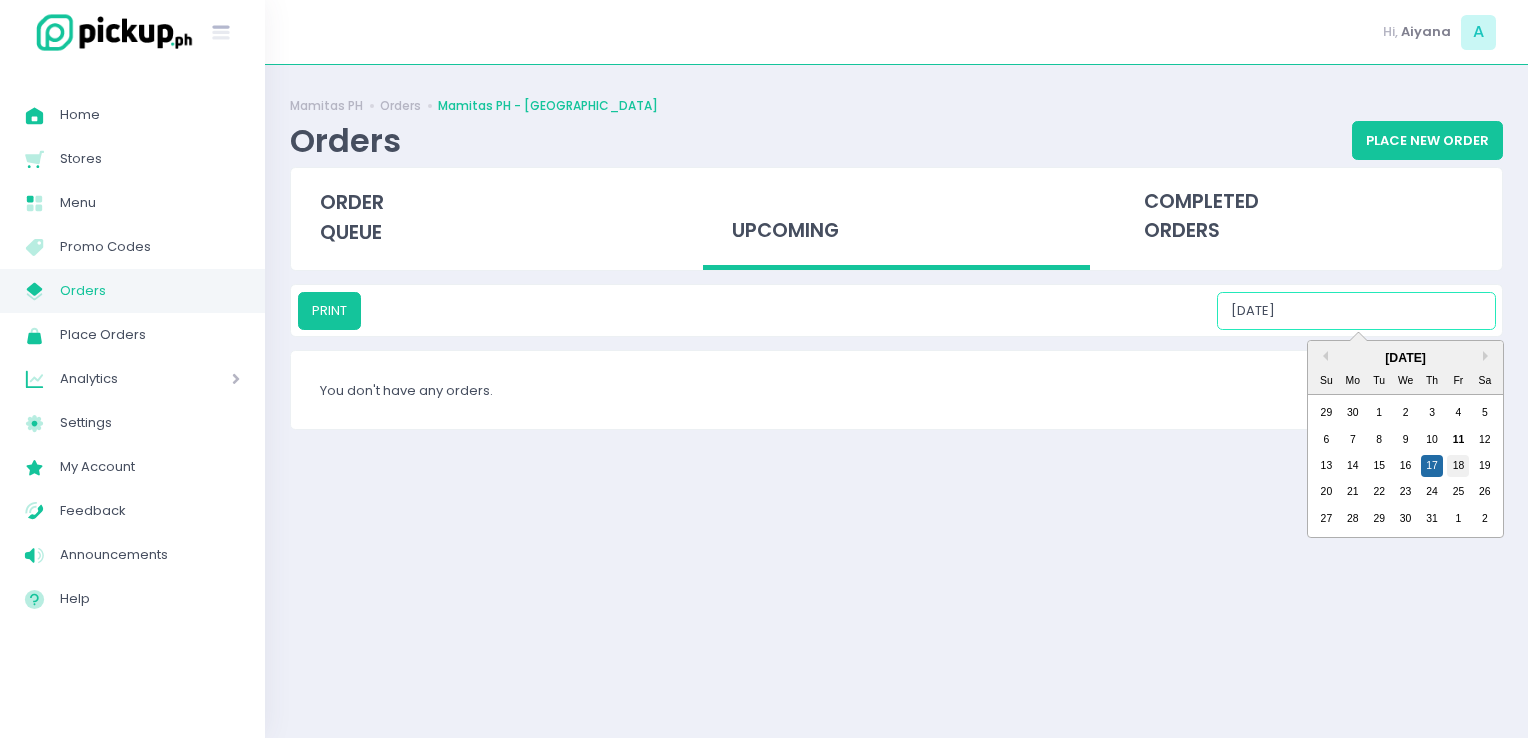 click on "18" at bounding box center (1458, 466) 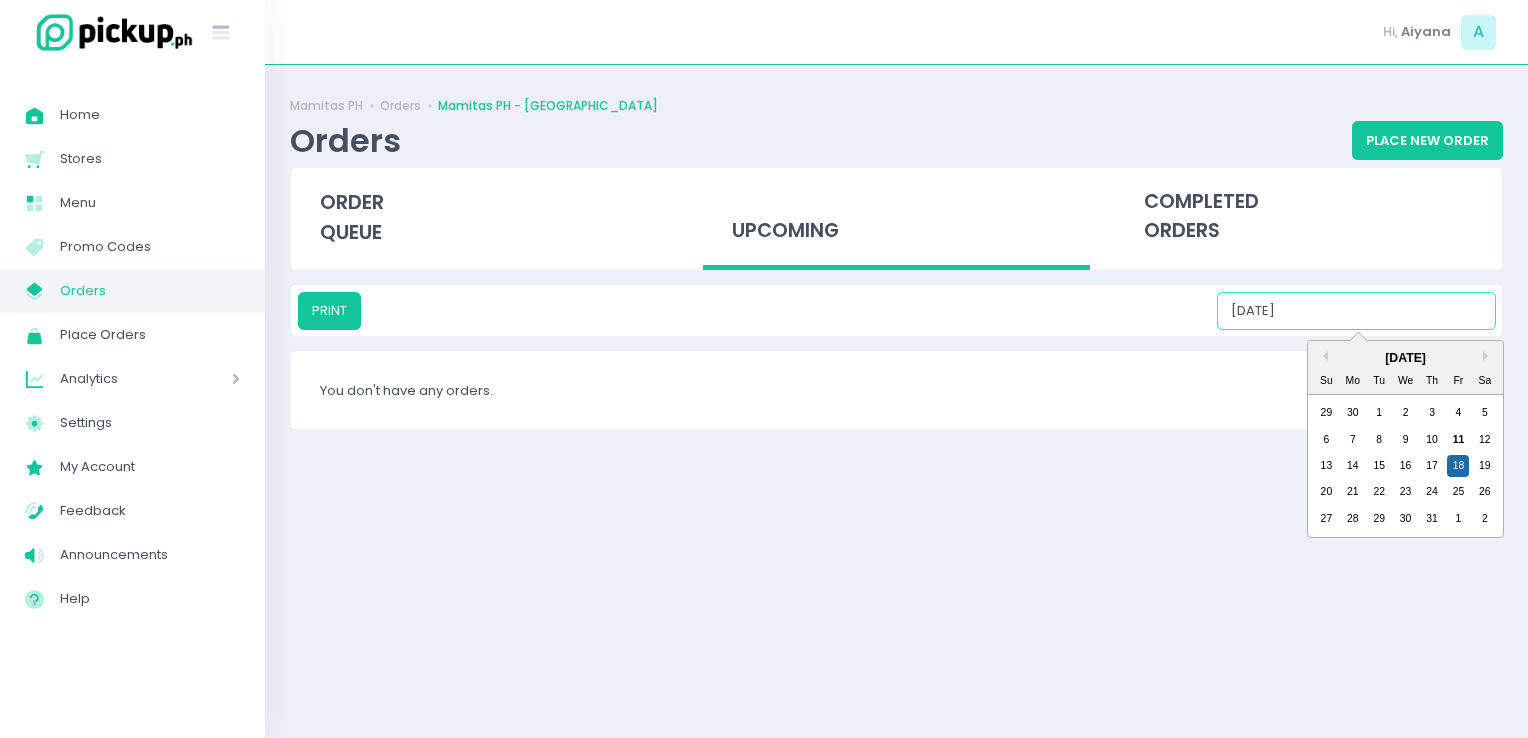 click on "[DATE]" at bounding box center (1356, 311) 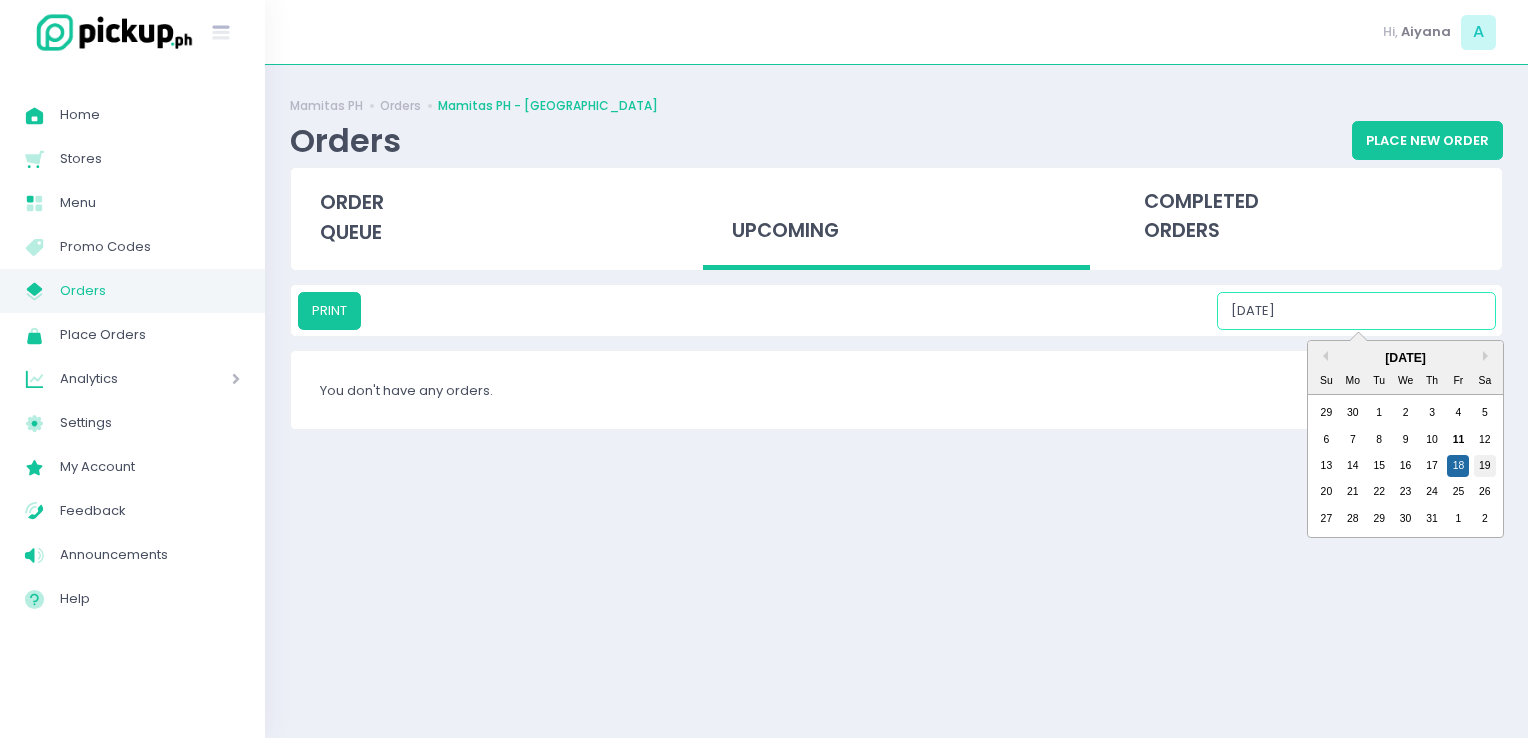 click on "19" at bounding box center (1485, 466) 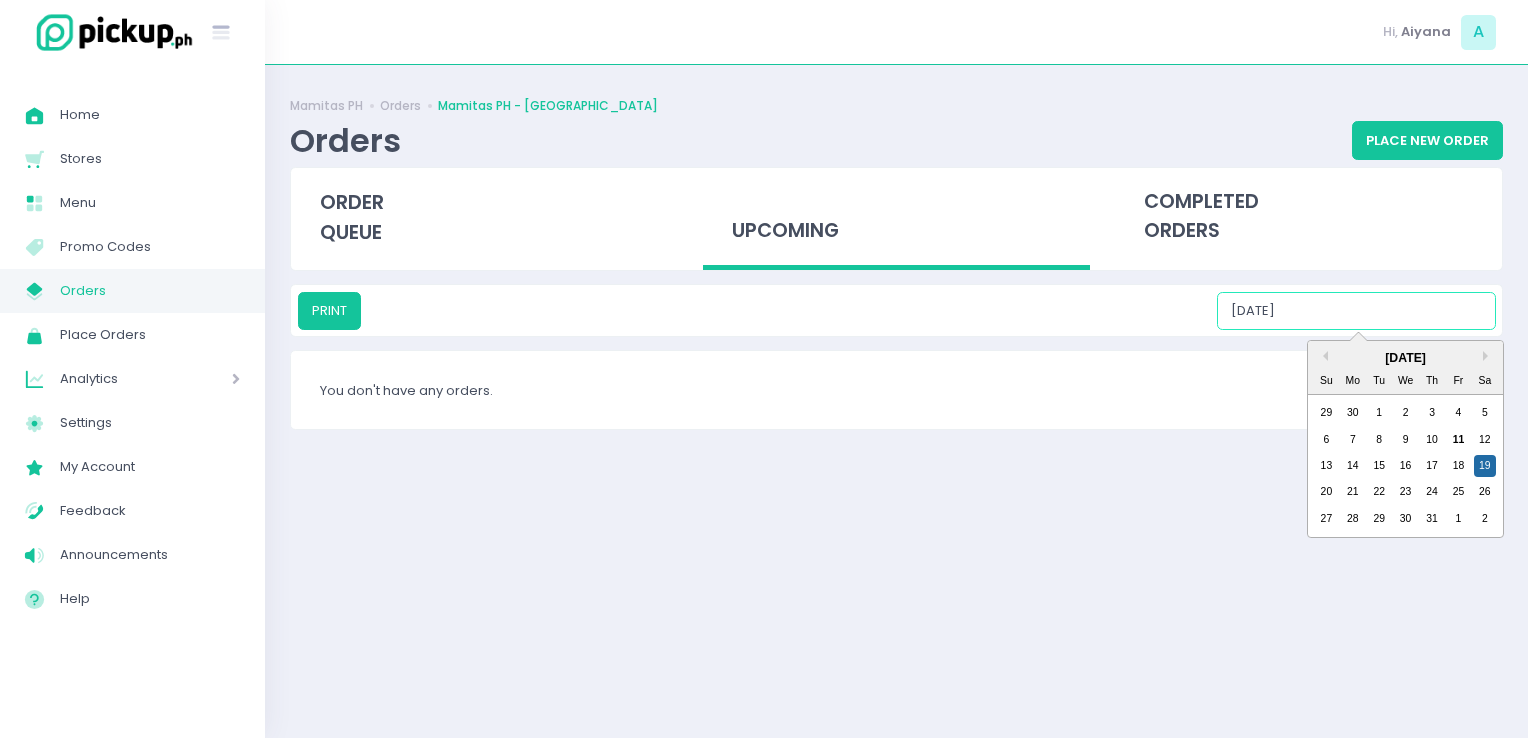 click on "[DATE]" at bounding box center [1356, 311] 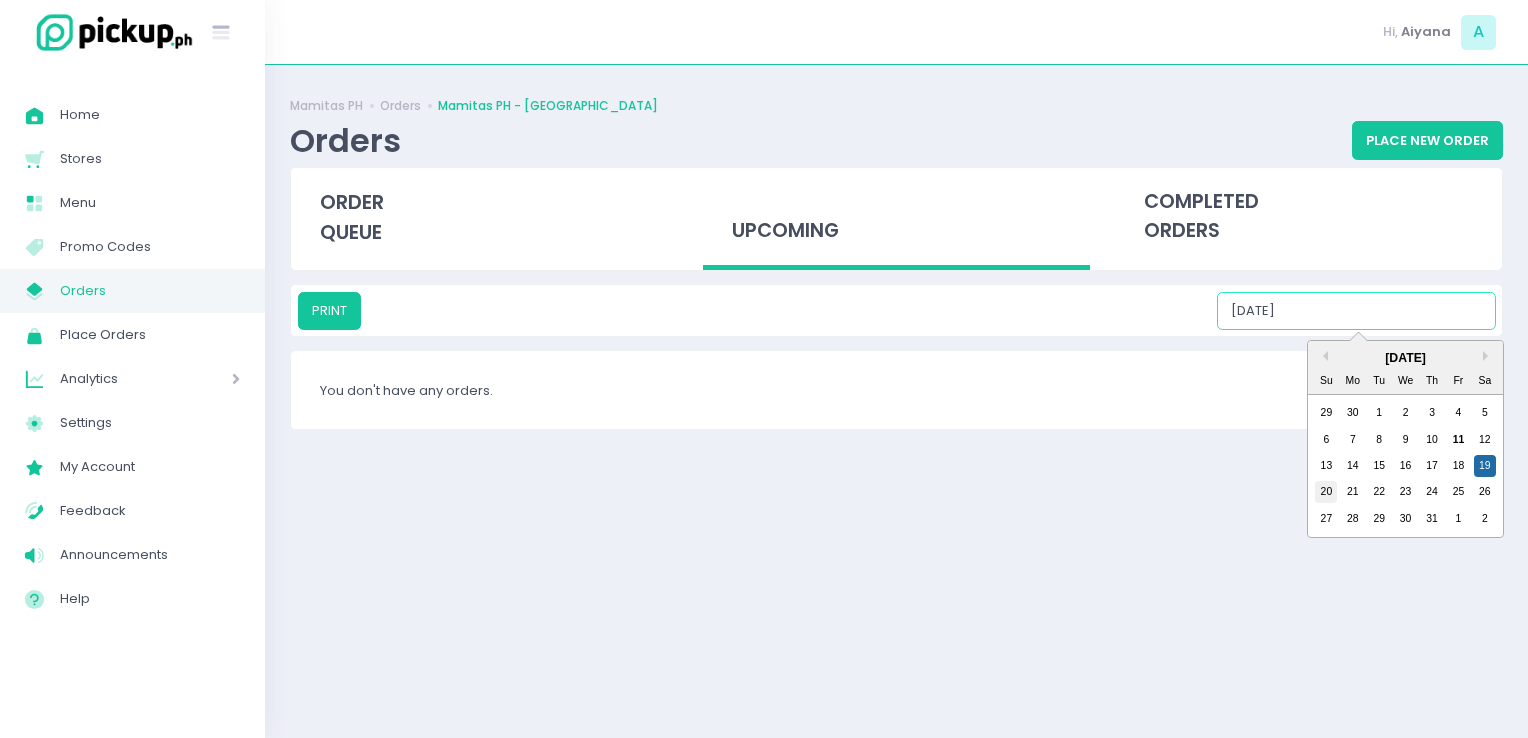click on "20" at bounding box center [1326, 492] 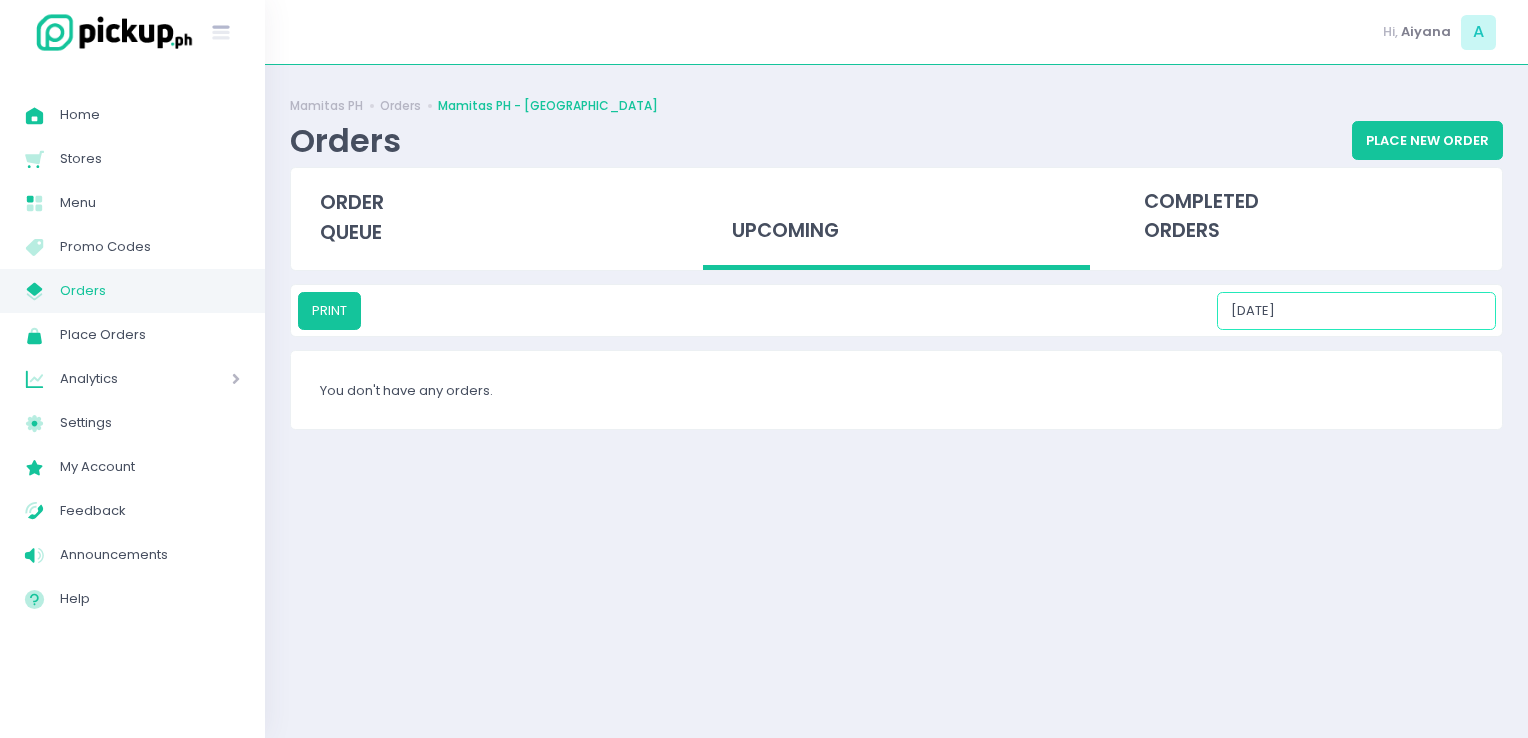 click on "[DATE]" at bounding box center (1356, 311) 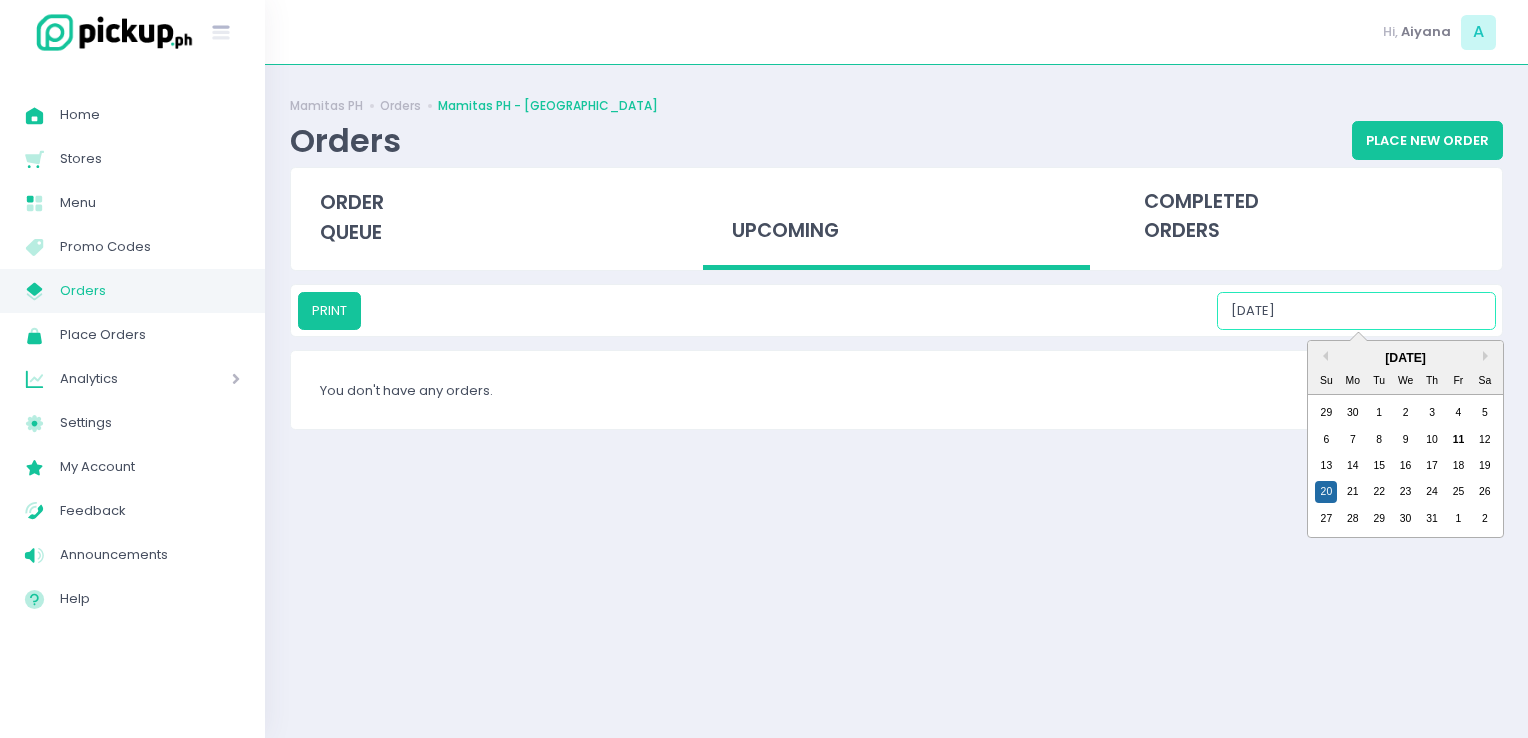 click on "27 28 29 30 31 1 2" at bounding box center (1405, 519) 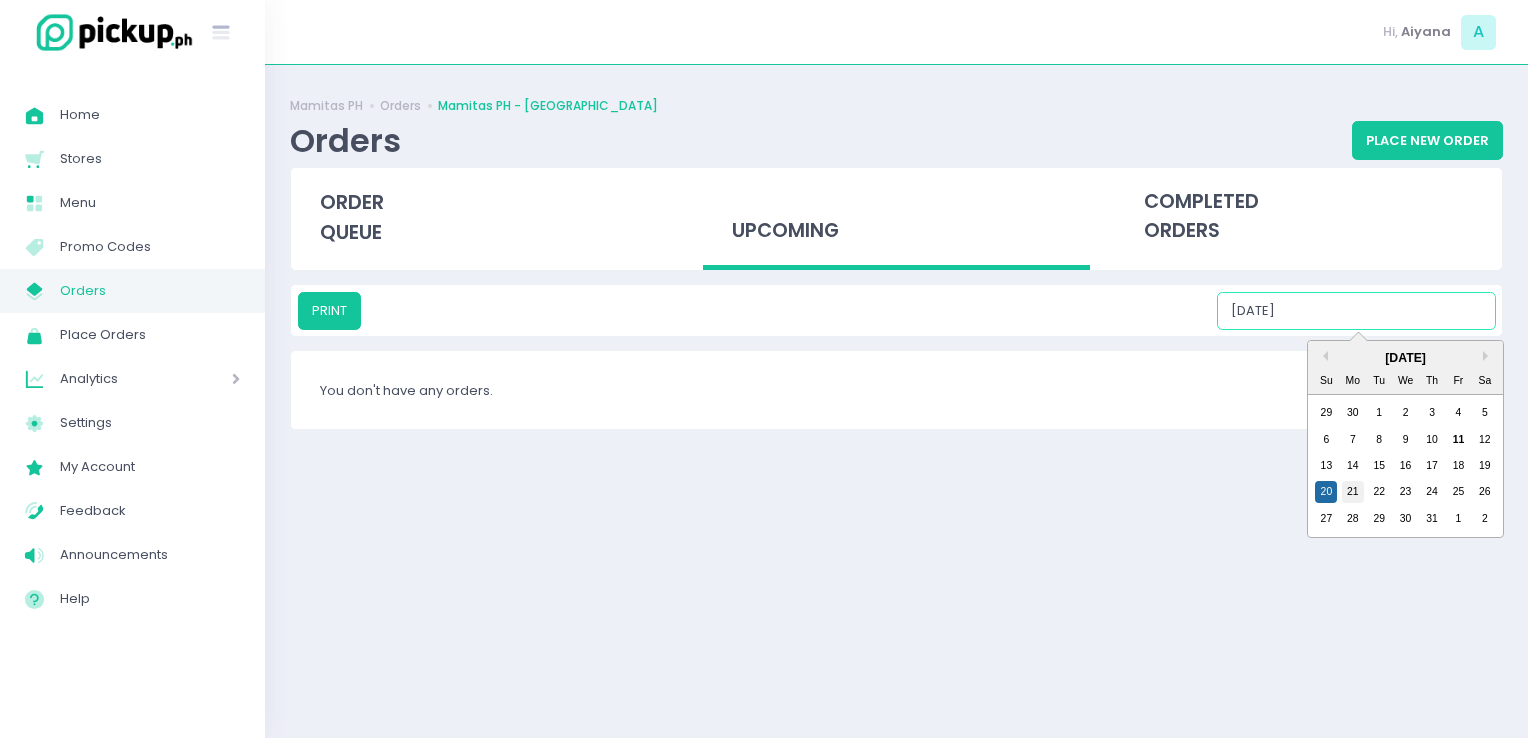 click on "21" at bounding box center (1353, 492) 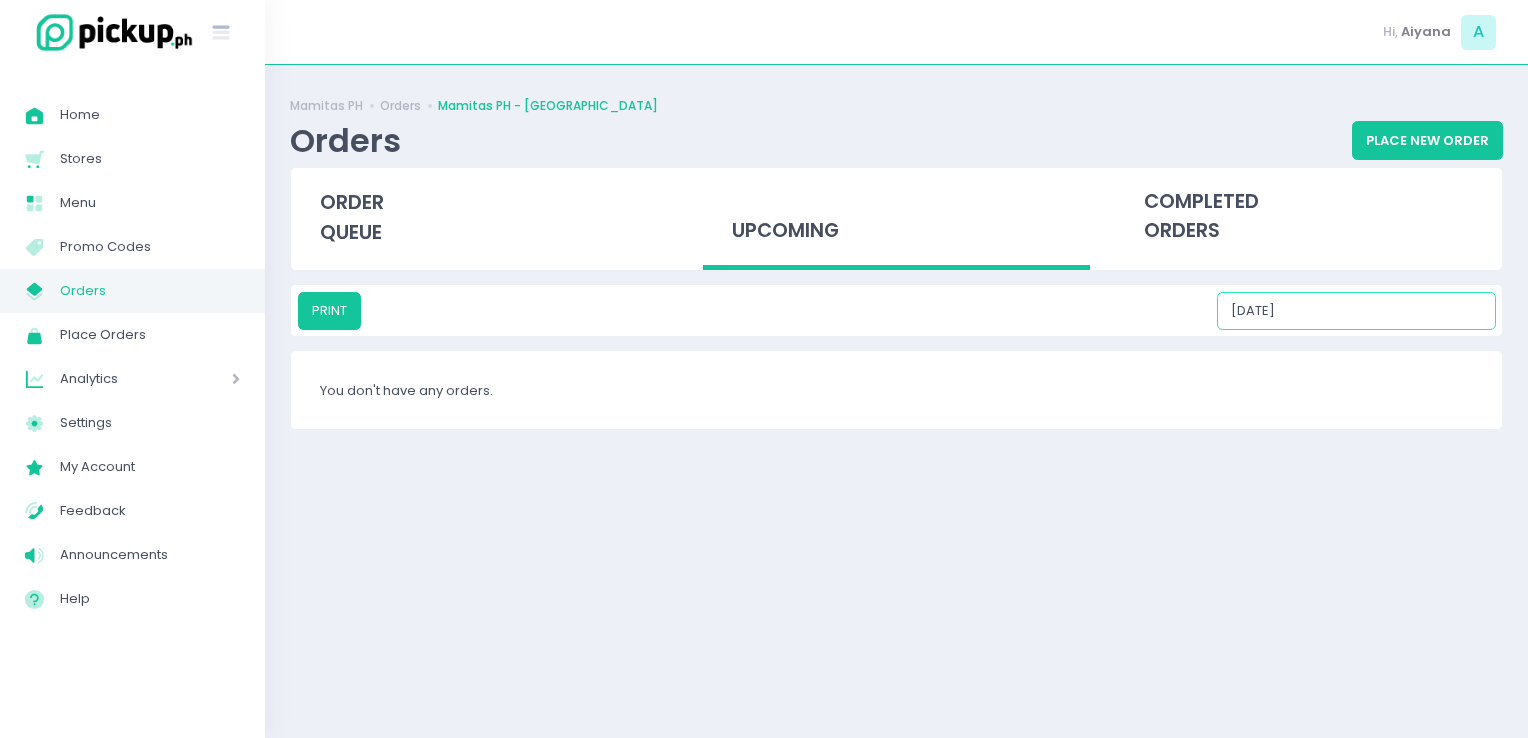 click on "[DATE]" at bounding box center (1356, 311) 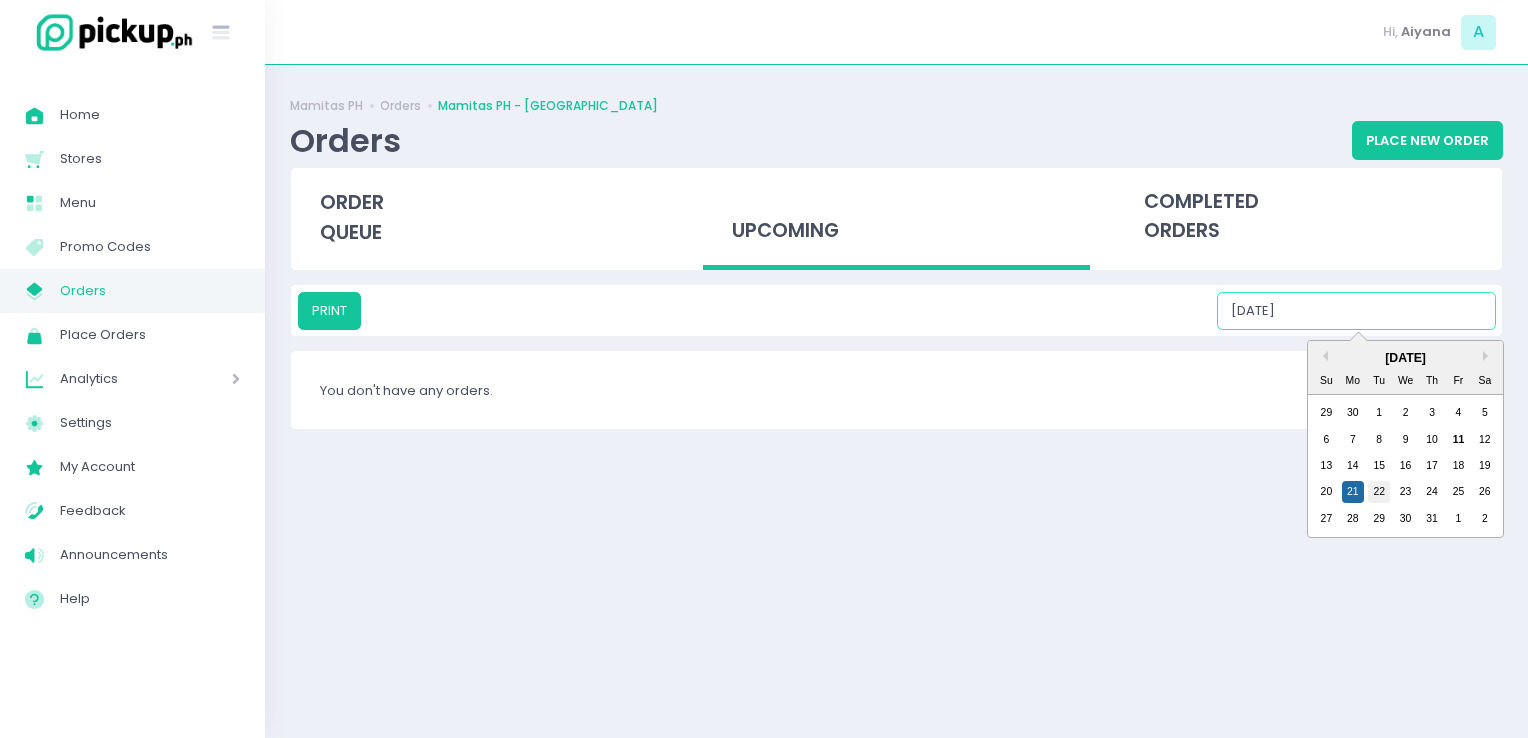 click on "22" at bounding box center (1379, 492) 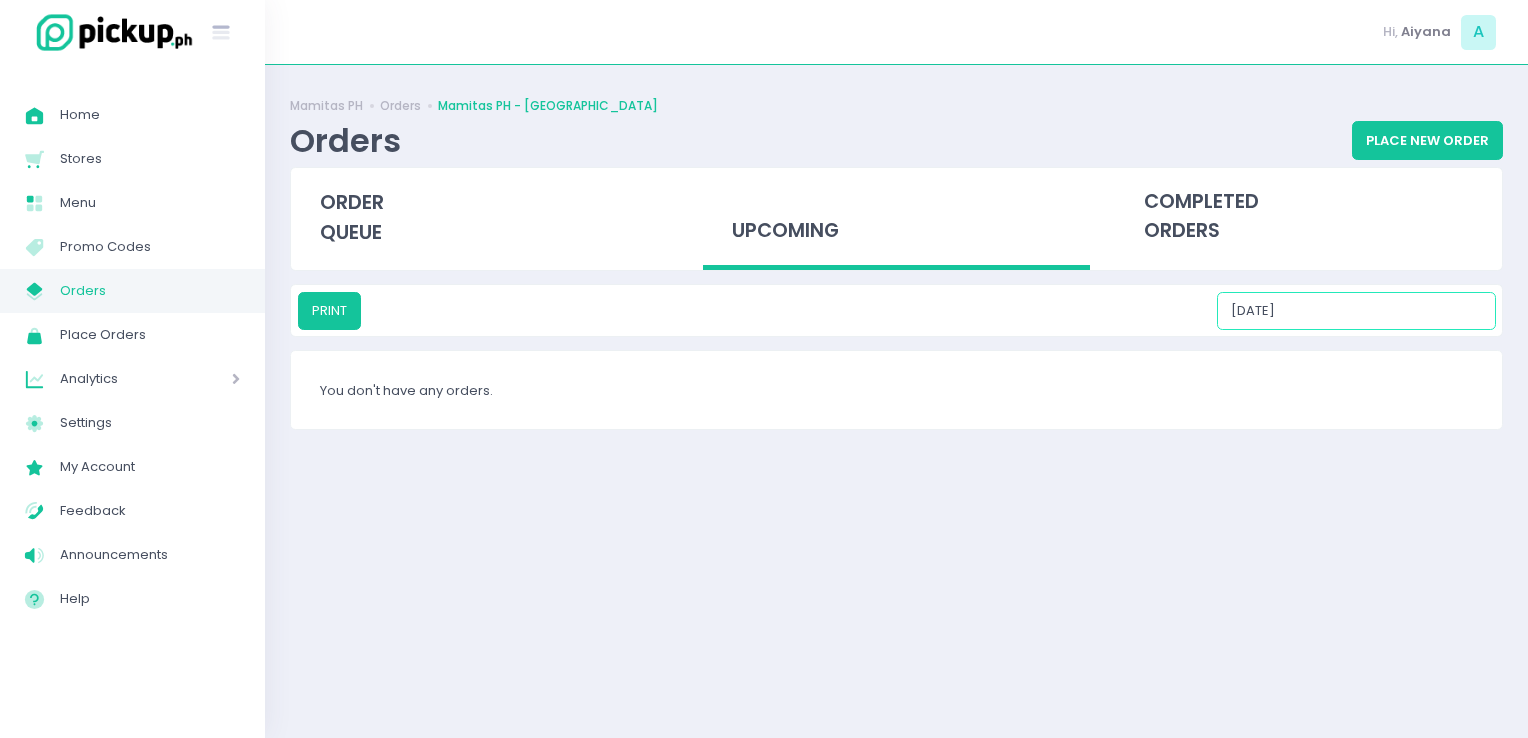 click on "[DATE]" at bounding box center [1356, 311] 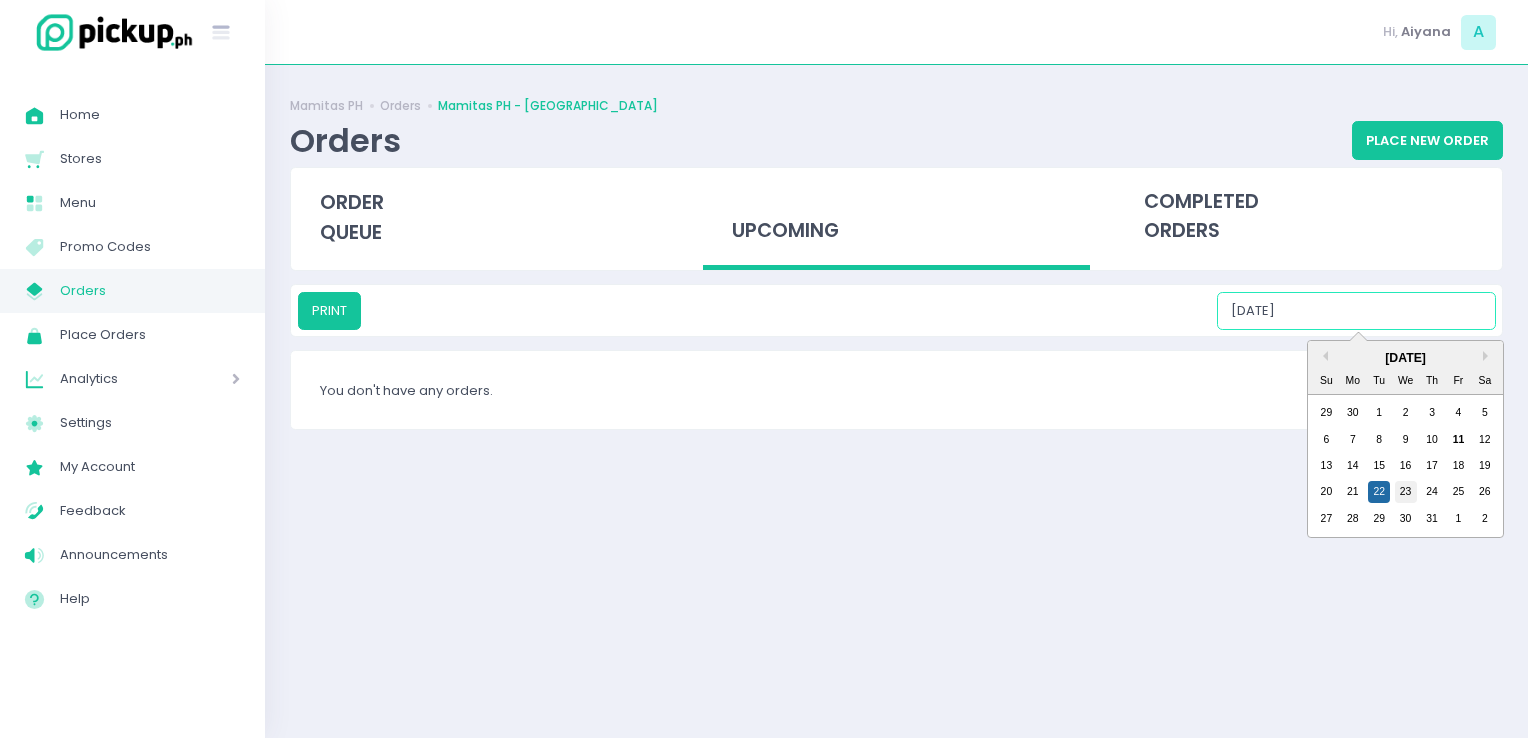 click on "23" at bounding box center (1406, 492) 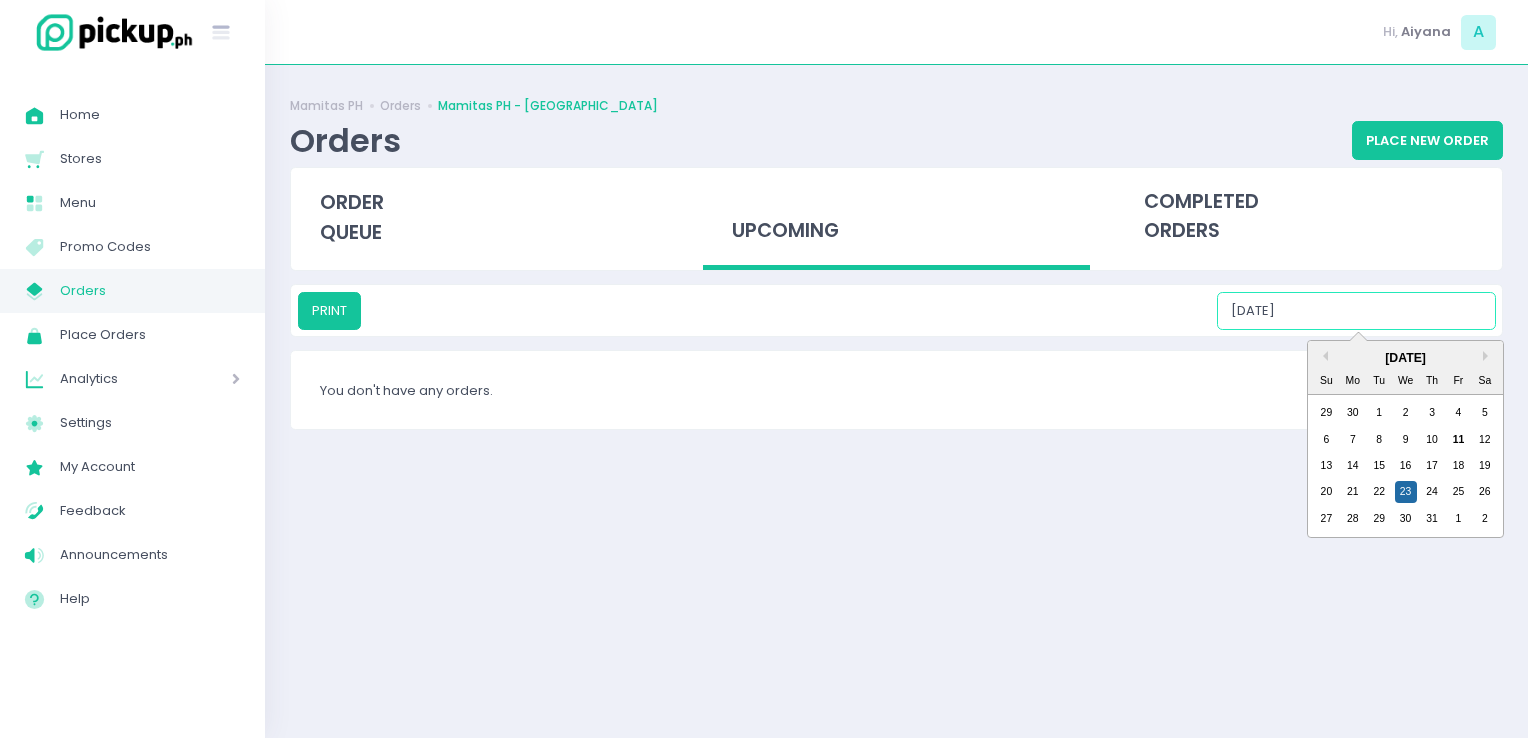 click on "[DATE]" at bounding box center (1356, 311) 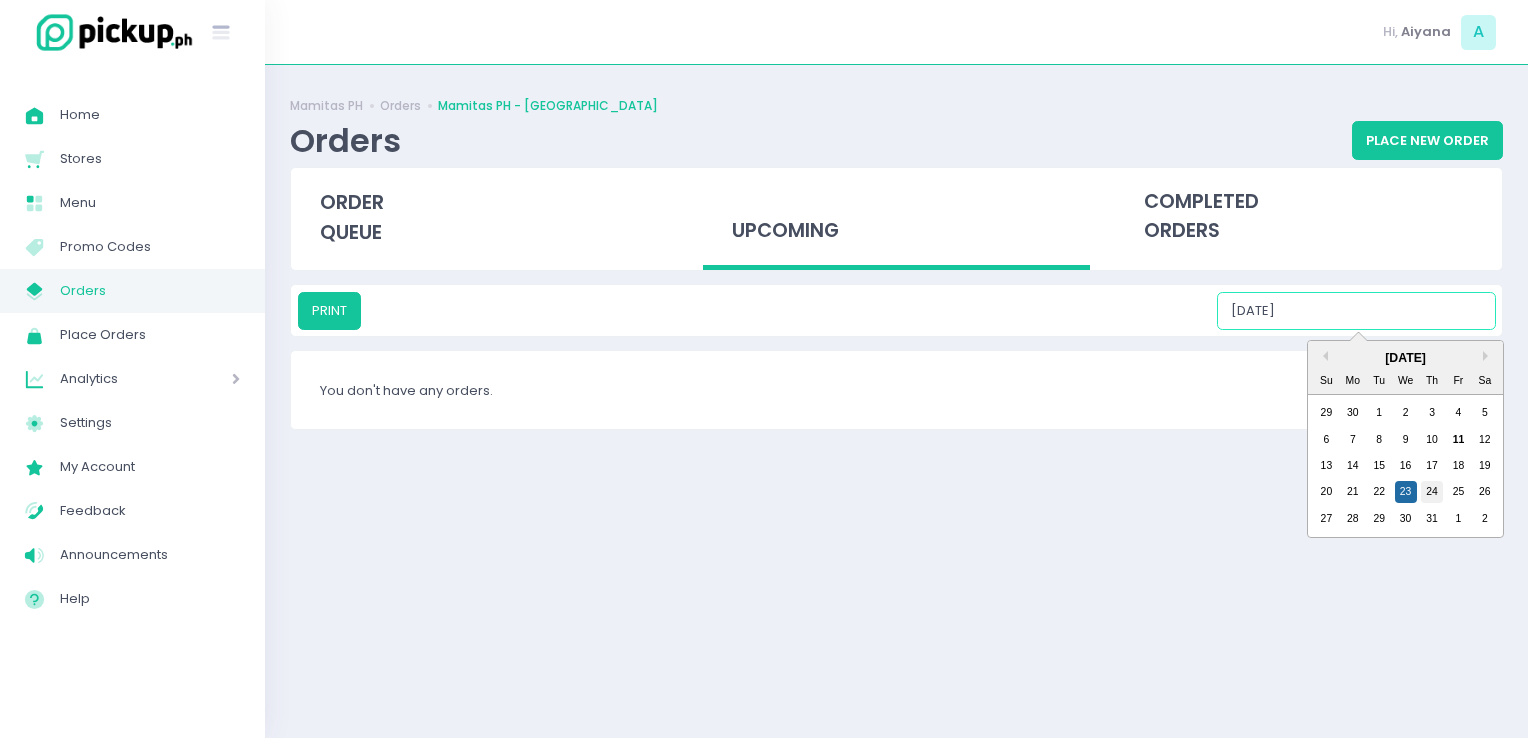 click on "24" at bounding box center [1432, 492] 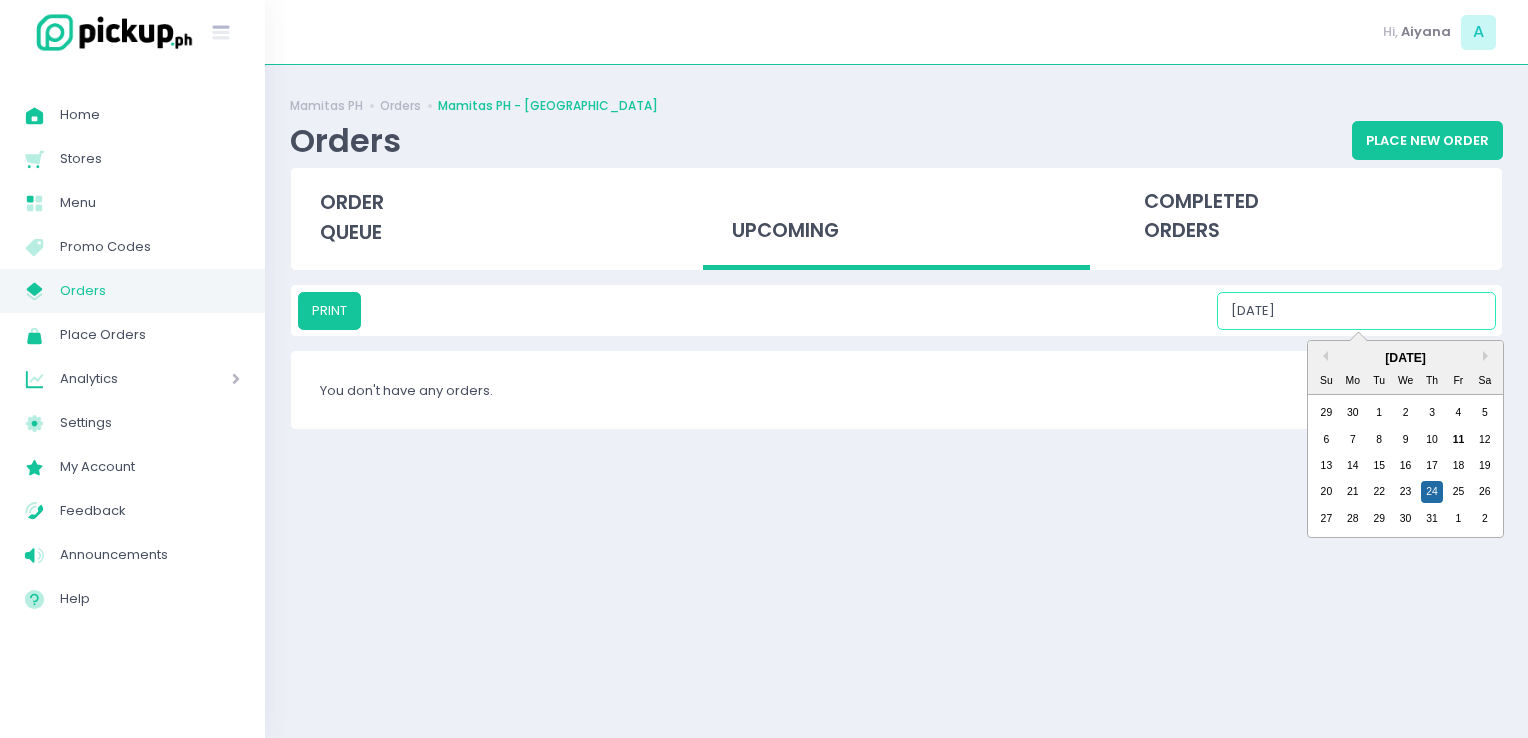 click on "[DATE]" at bounding box center [1356, 311] 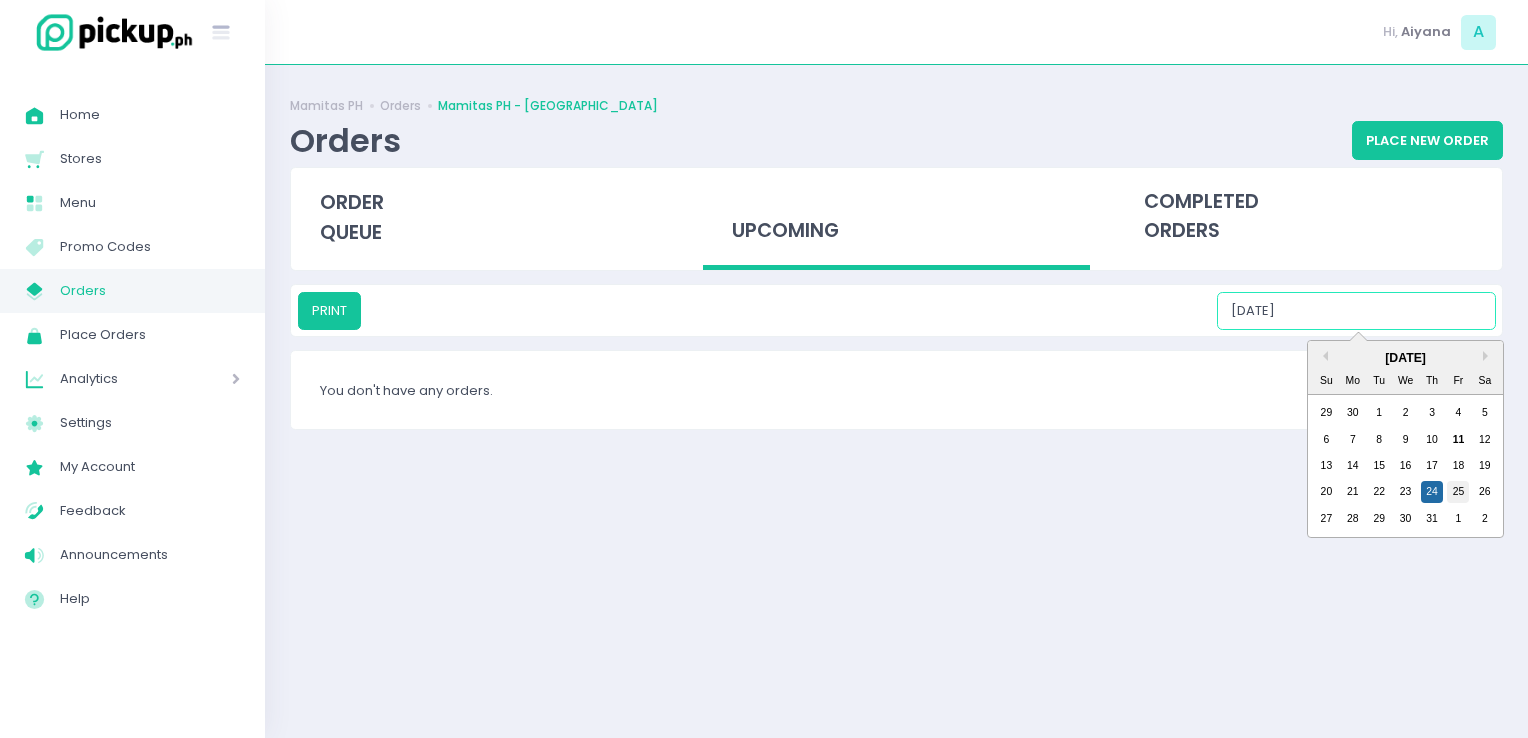 click on "25" at bounding box center (1458, 492) 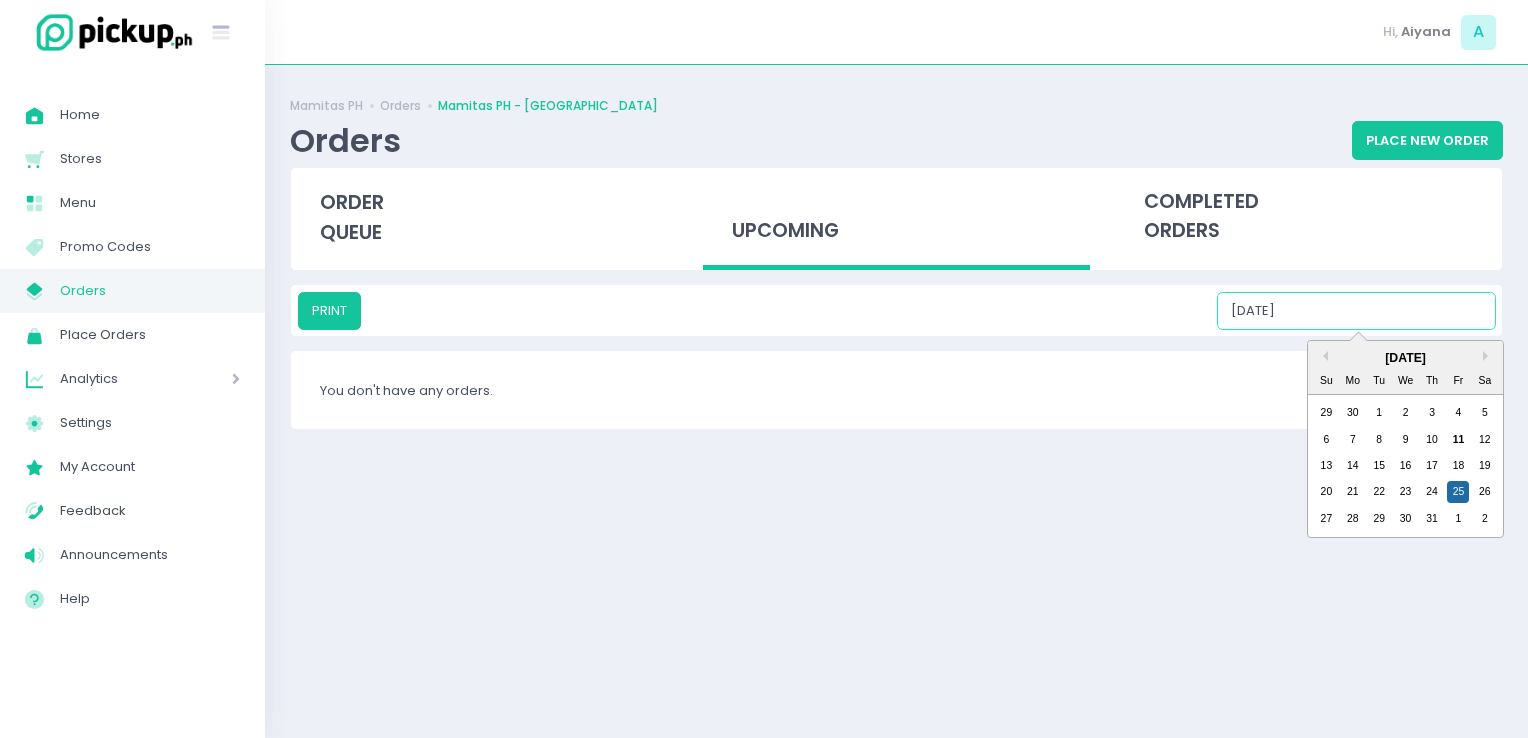 click on "07/25/2025" at bounding box center [1356, 311] 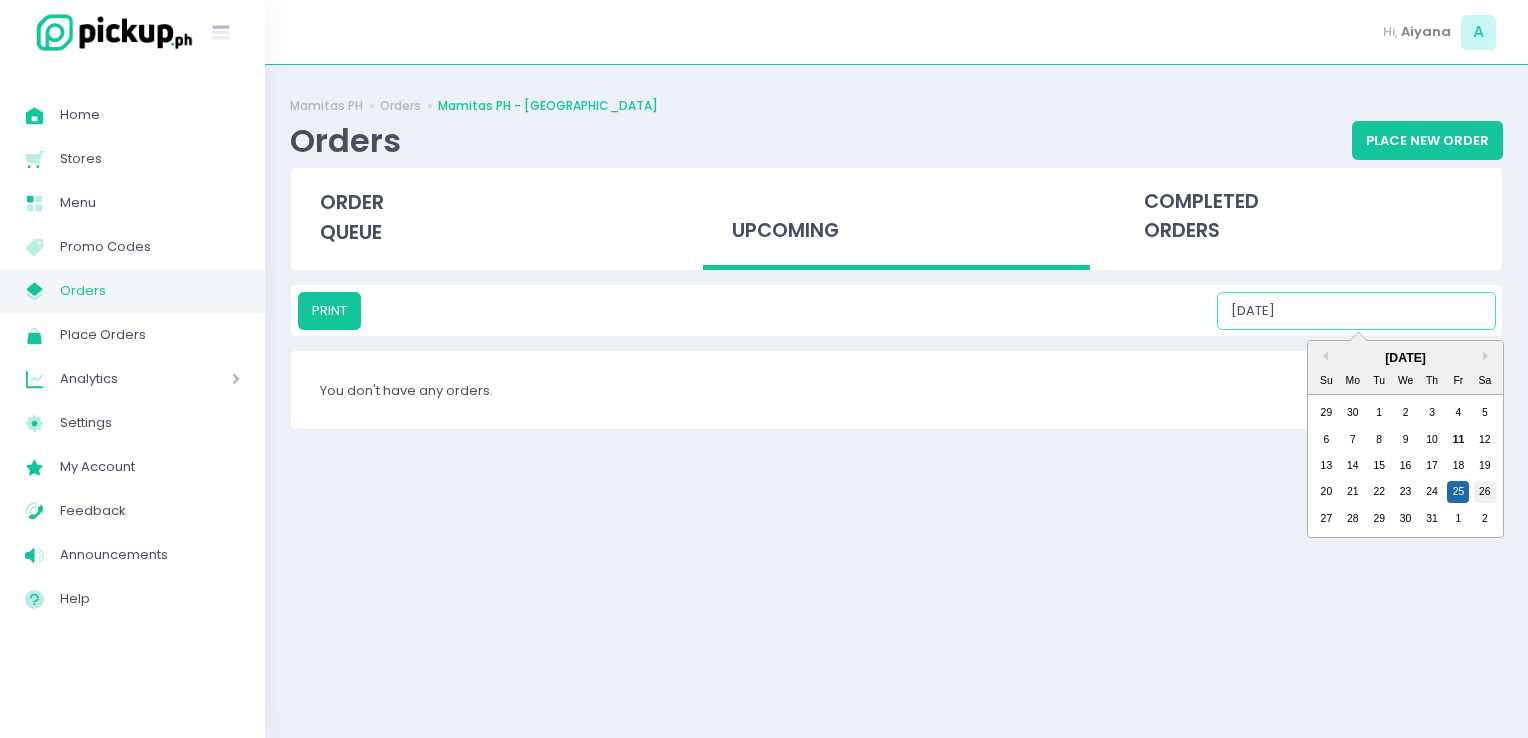 click on "26" at bounding box center (1485, 492) 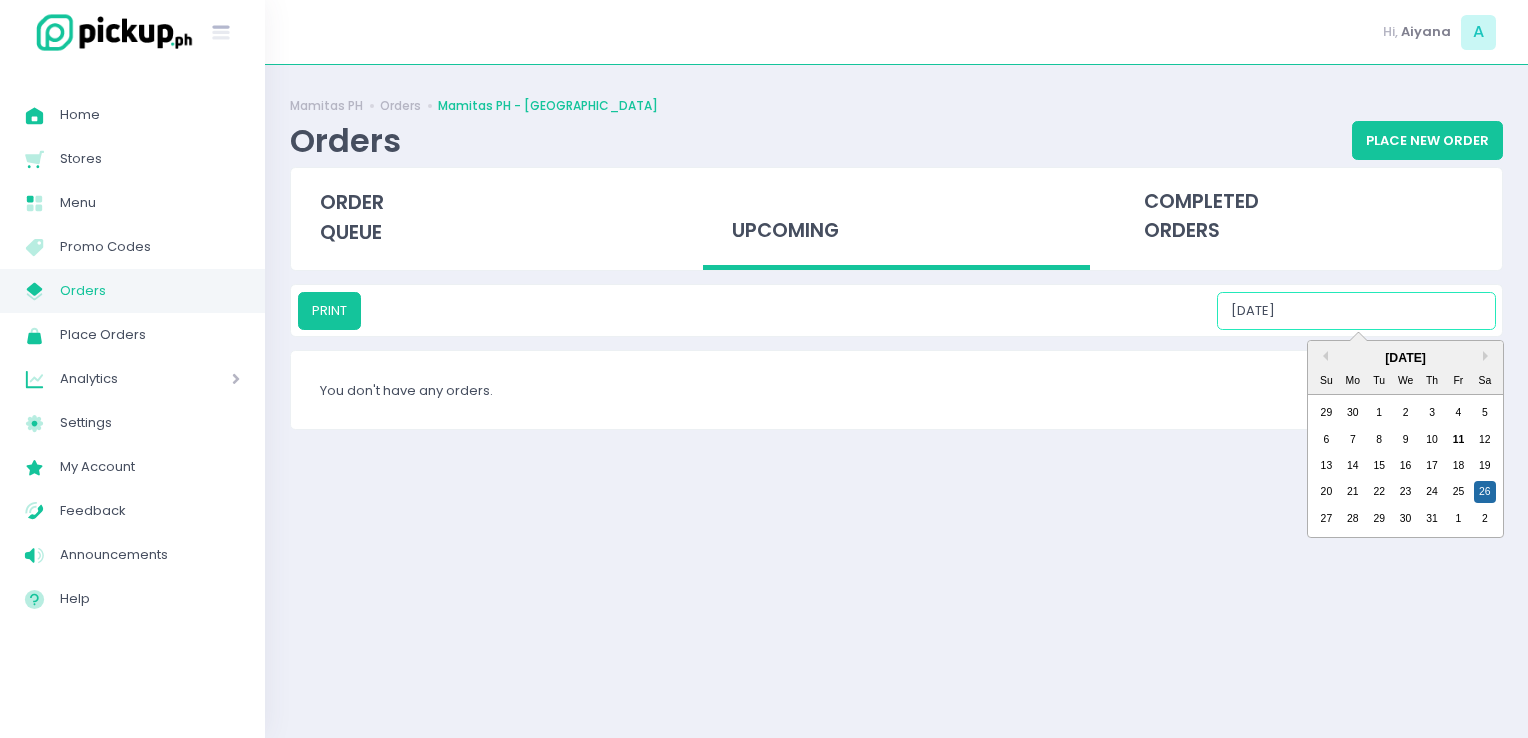 click on "07/26/2025" at bounding box center [1356, 311] 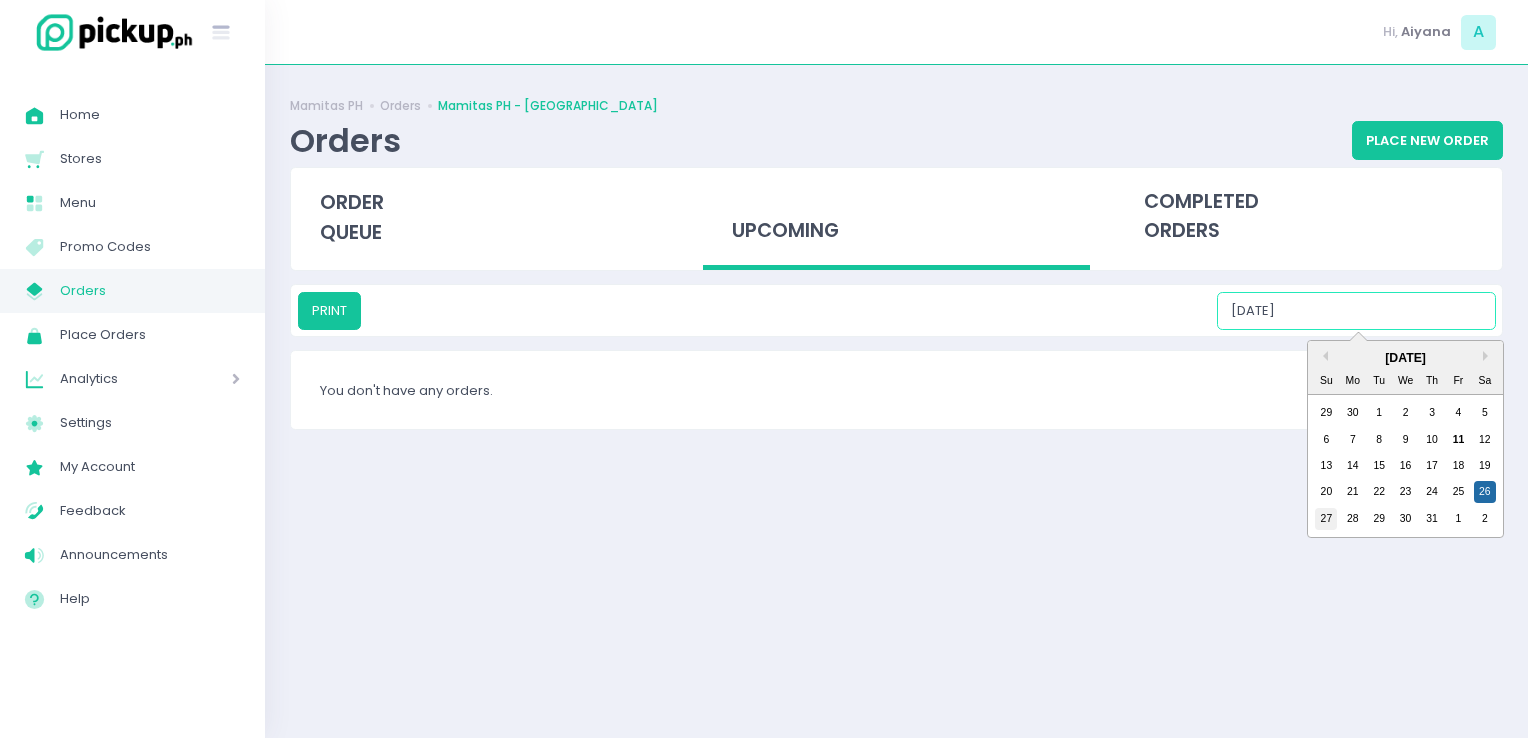 click on "27" at bounding box center [1326, 519] 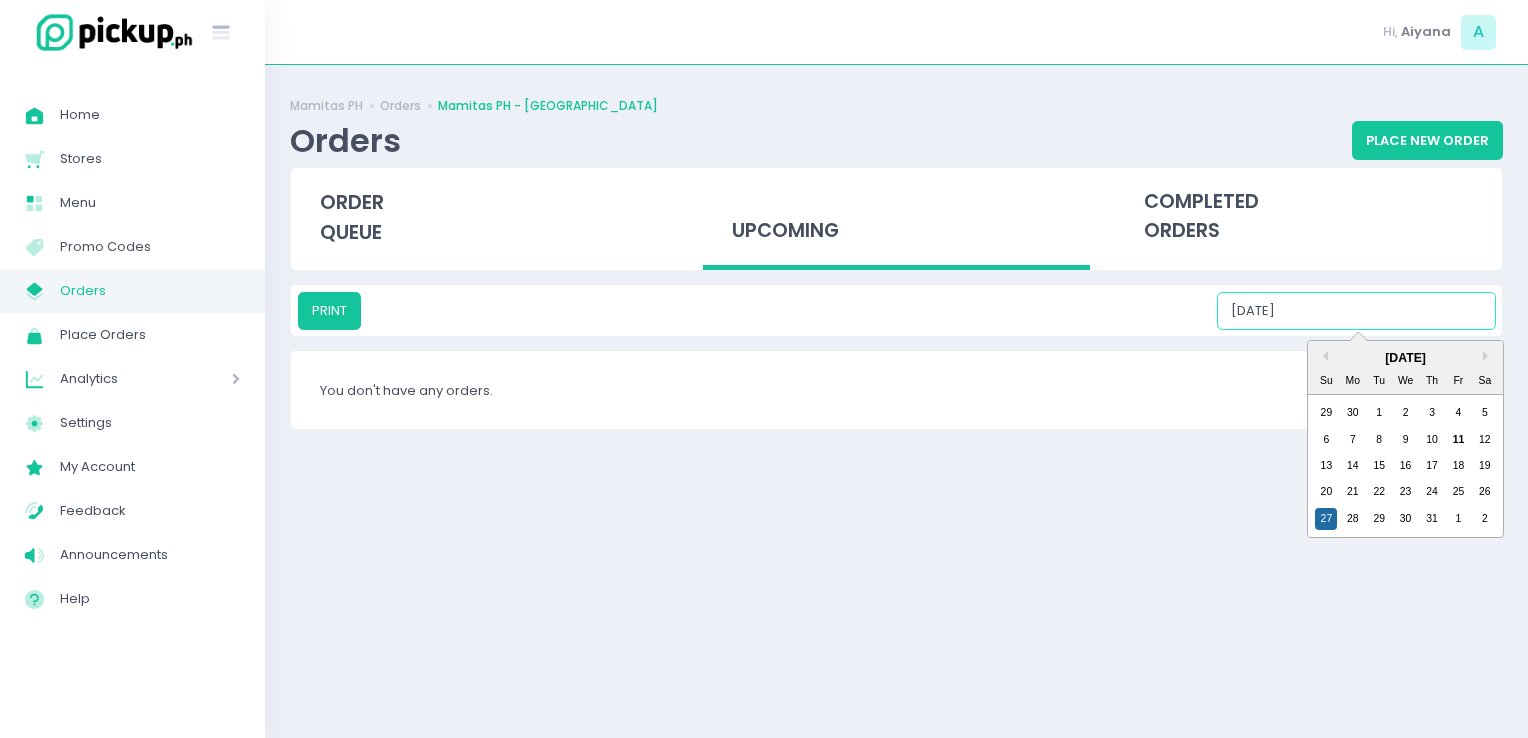 click on "07/27/2025" at bounding box center (1356, 311) 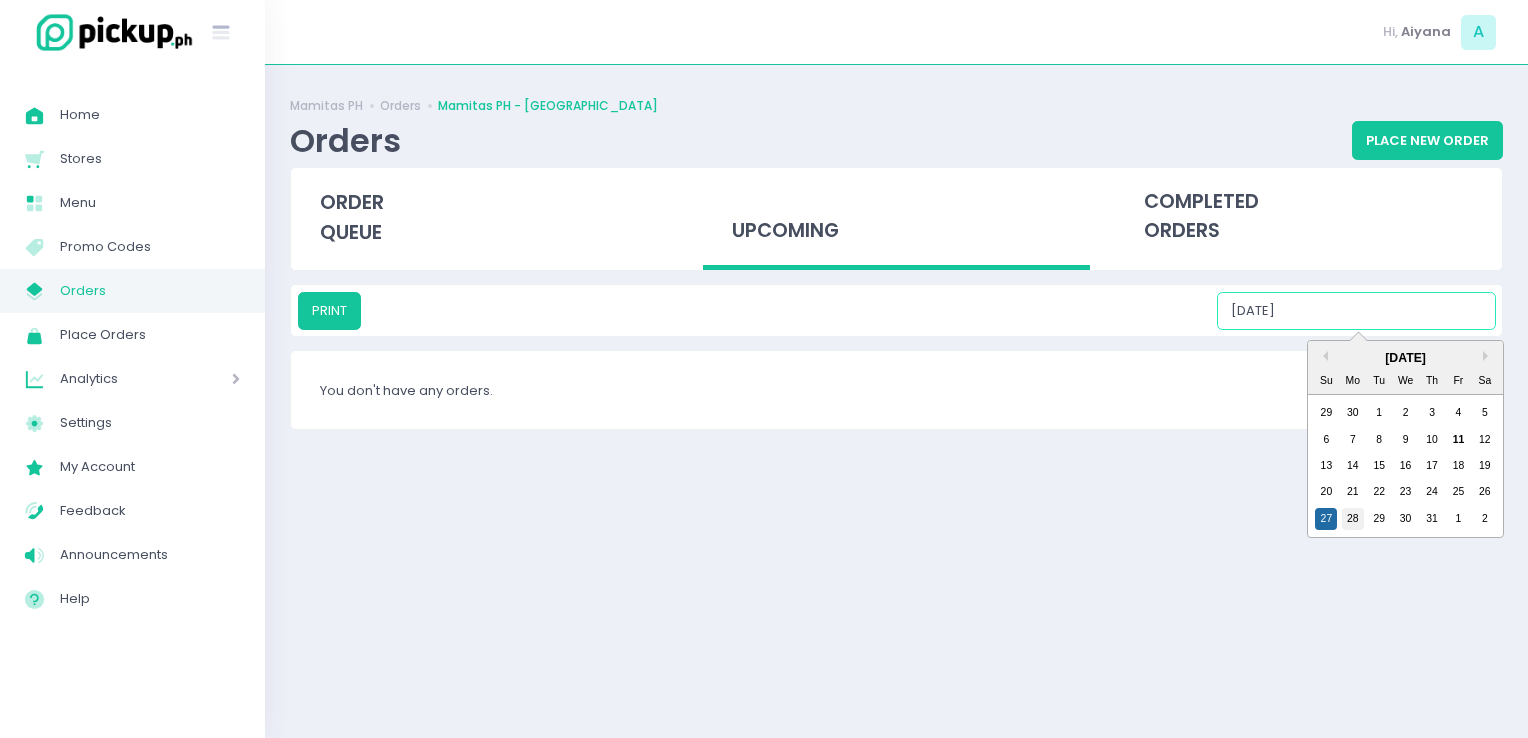 click on "28" at bounding box center [1353, 519] 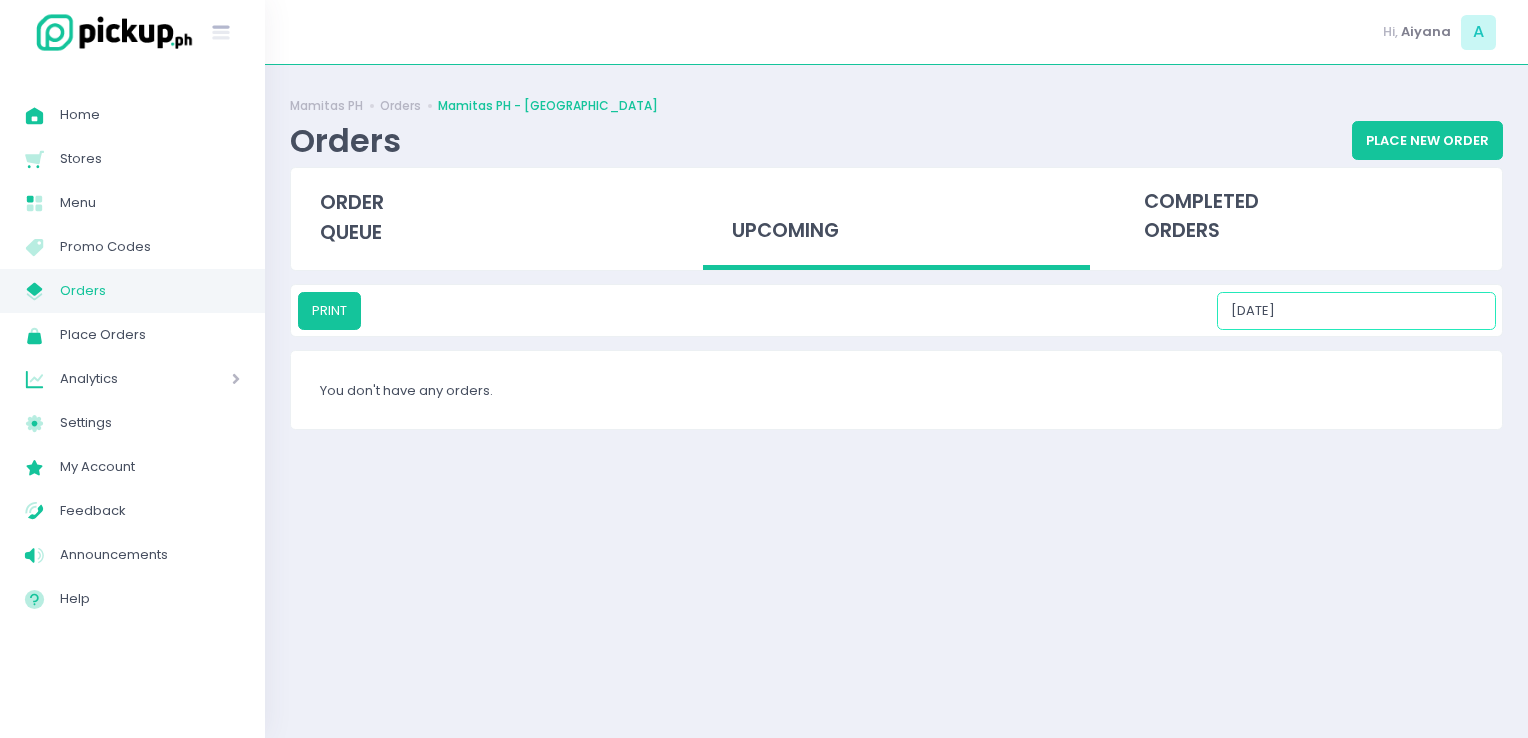 click on "07/28/2025" at bounding box center [1356, 311] 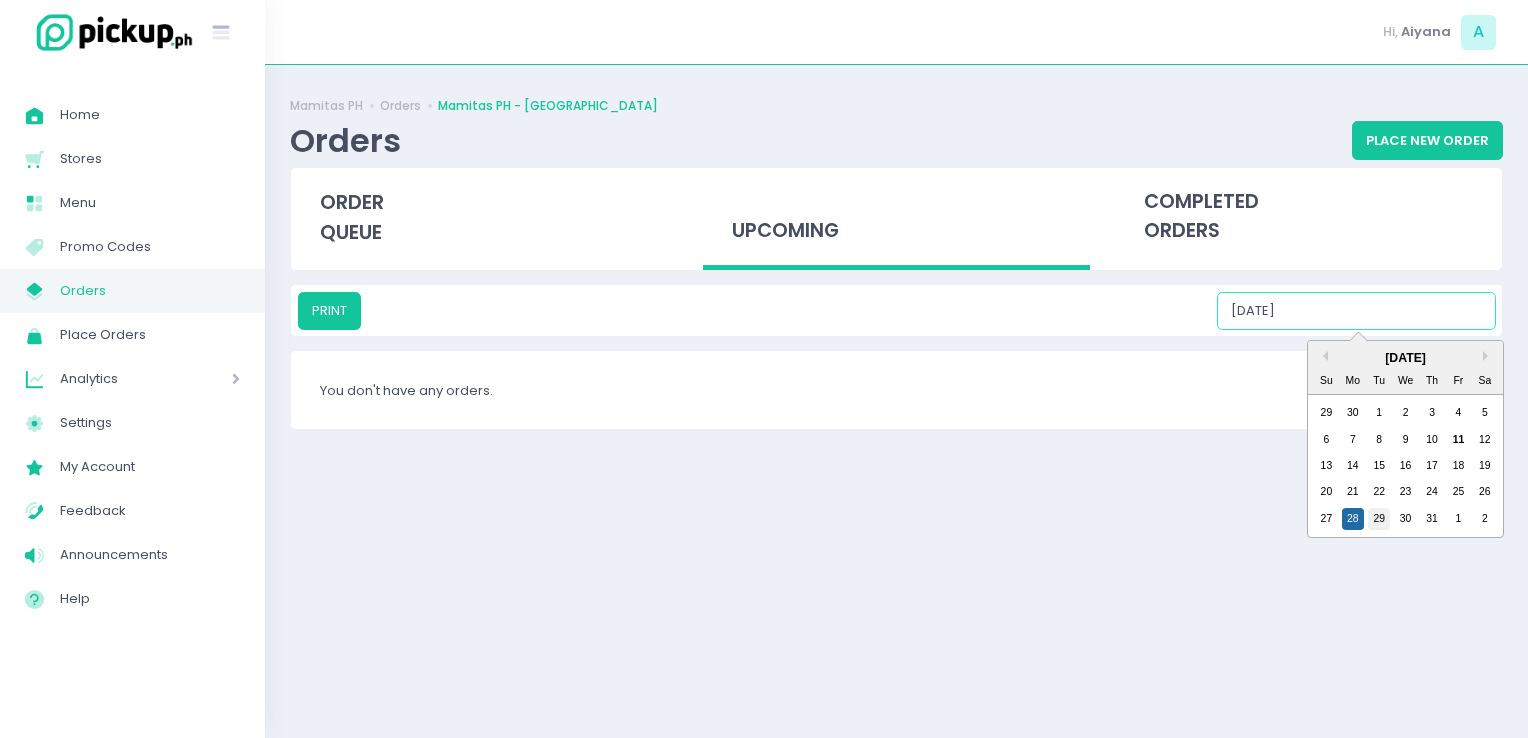 click on "29" at bounding box center (1379, 519) 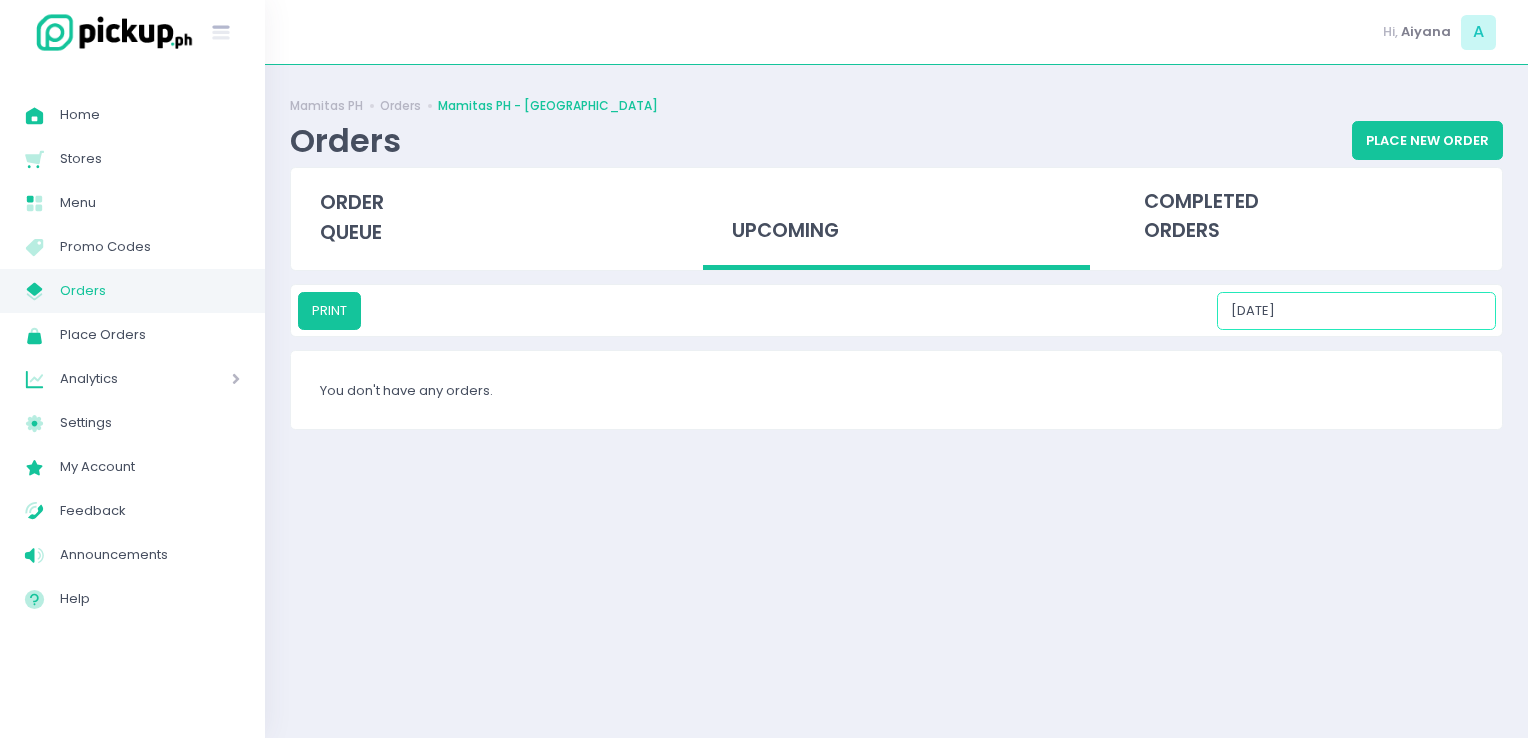 click on "07/29/2025" at bounding box center (1356, 311) 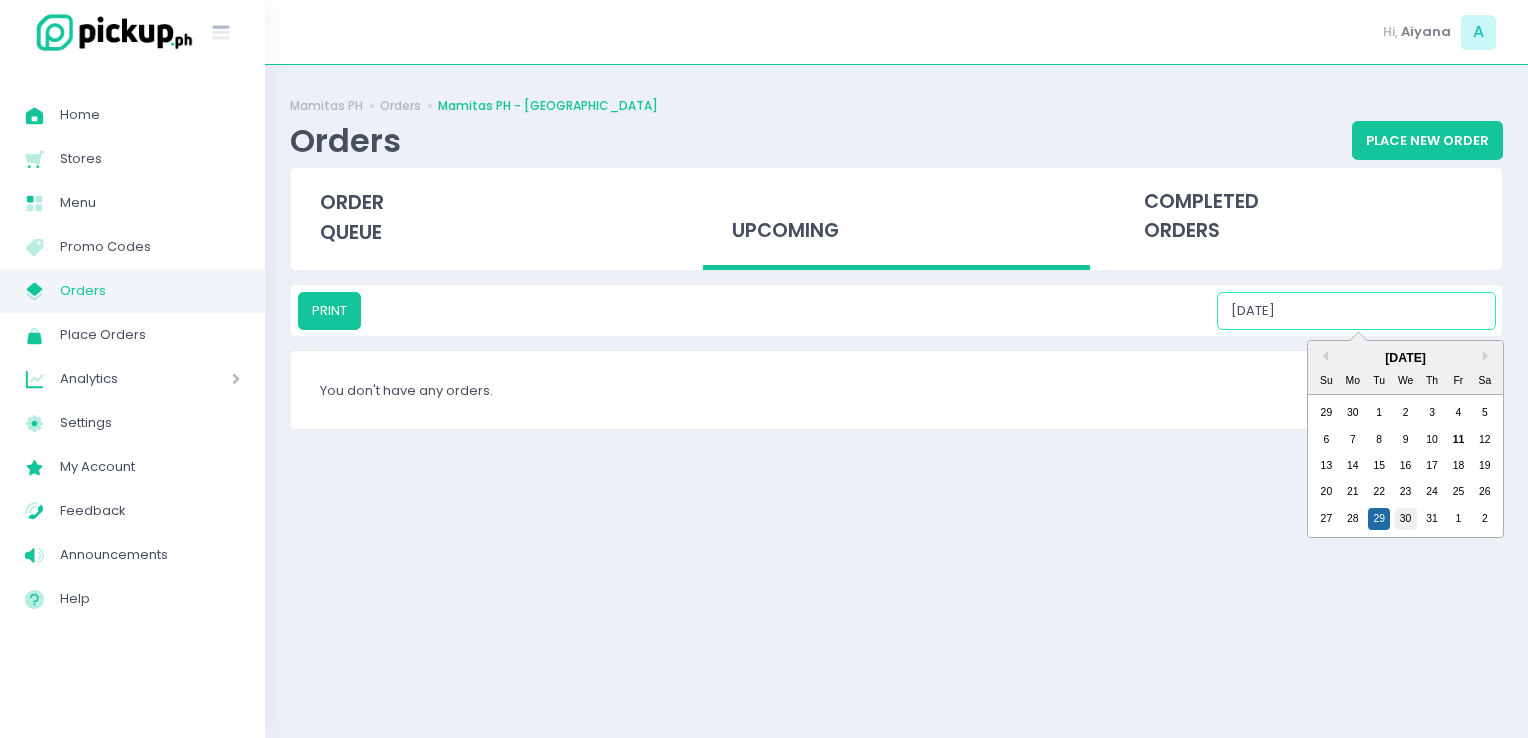 click on "30" at bounding box center [1406, 519] 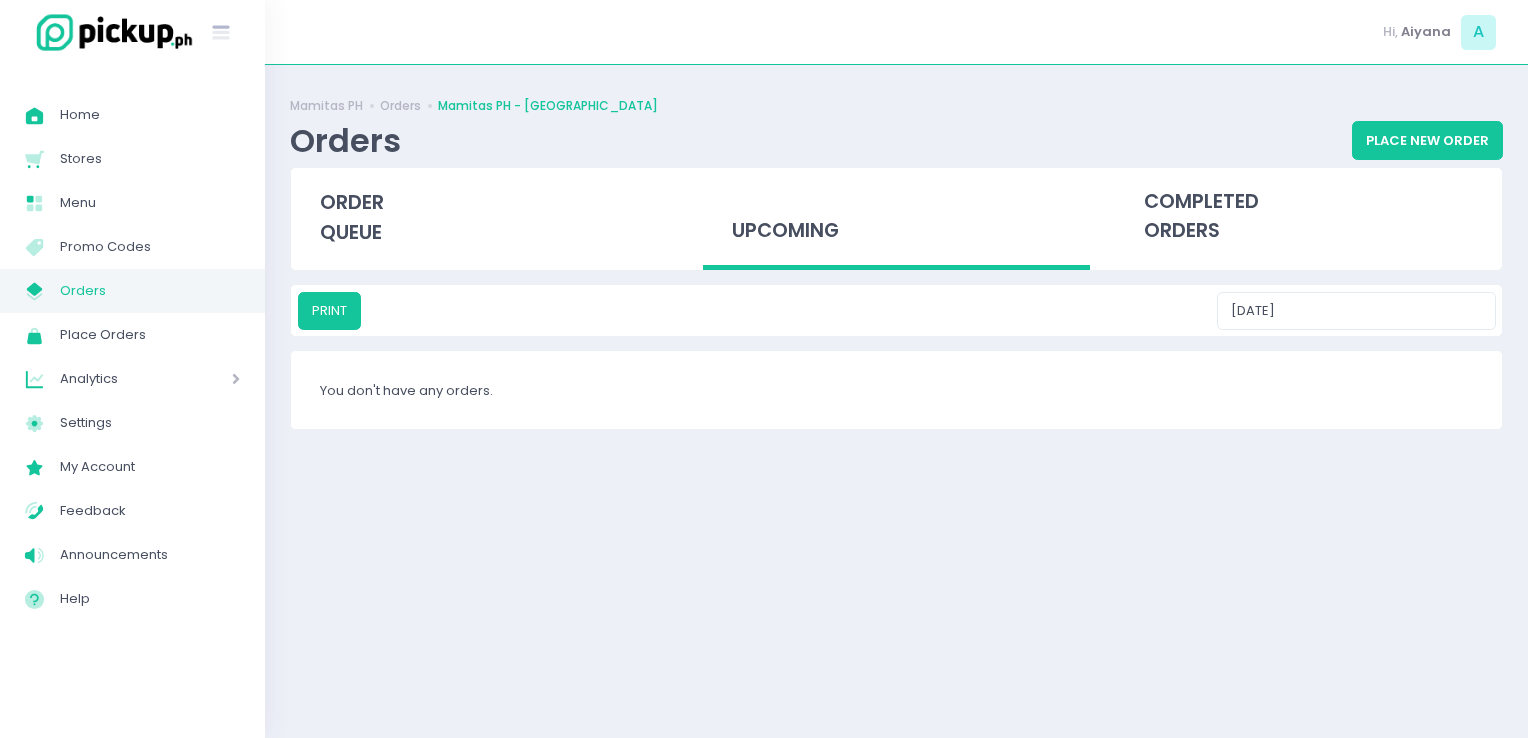 click on "PRINT 07/30/2025" at bounding box center (896, 310) 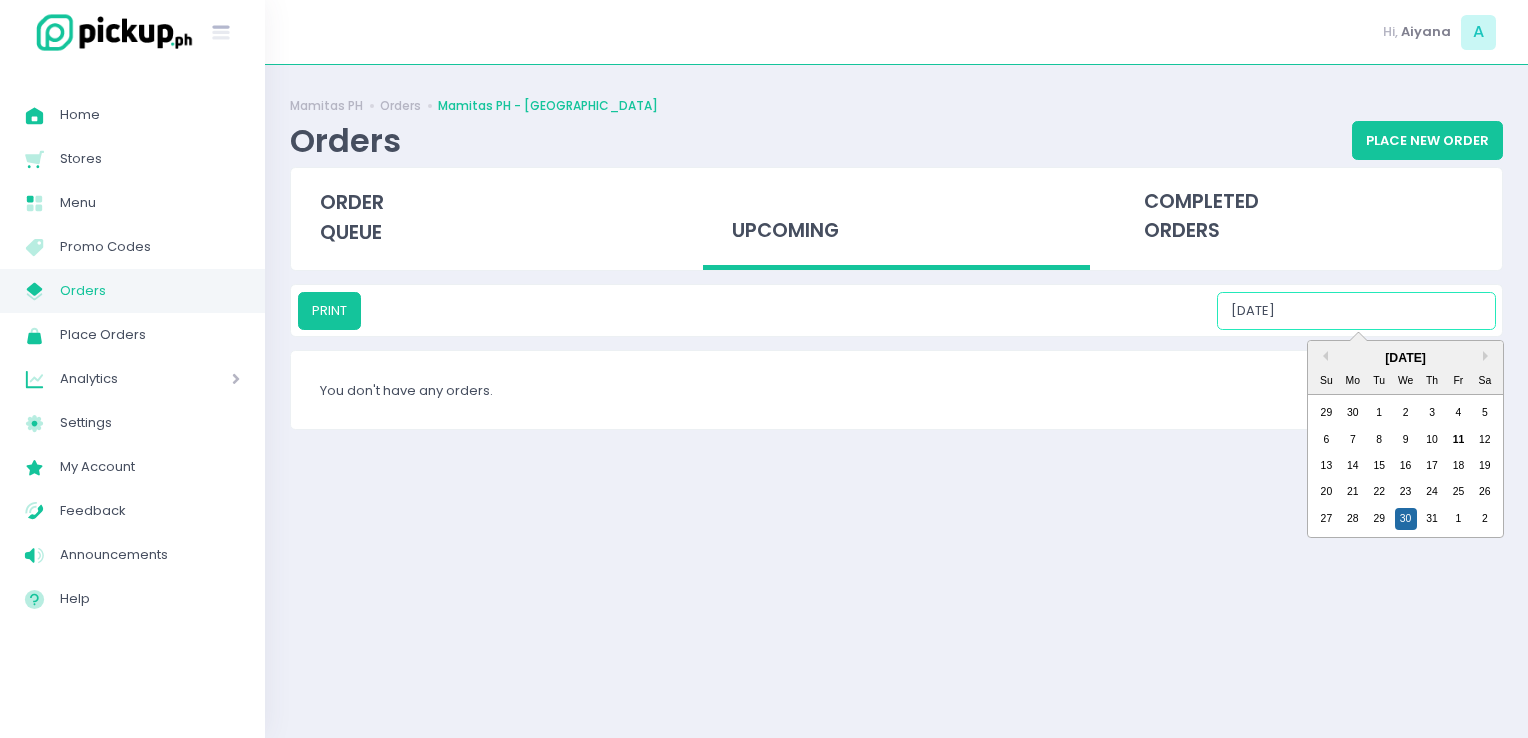 click on "07/30/2025" at bounding box center (1356, 311) 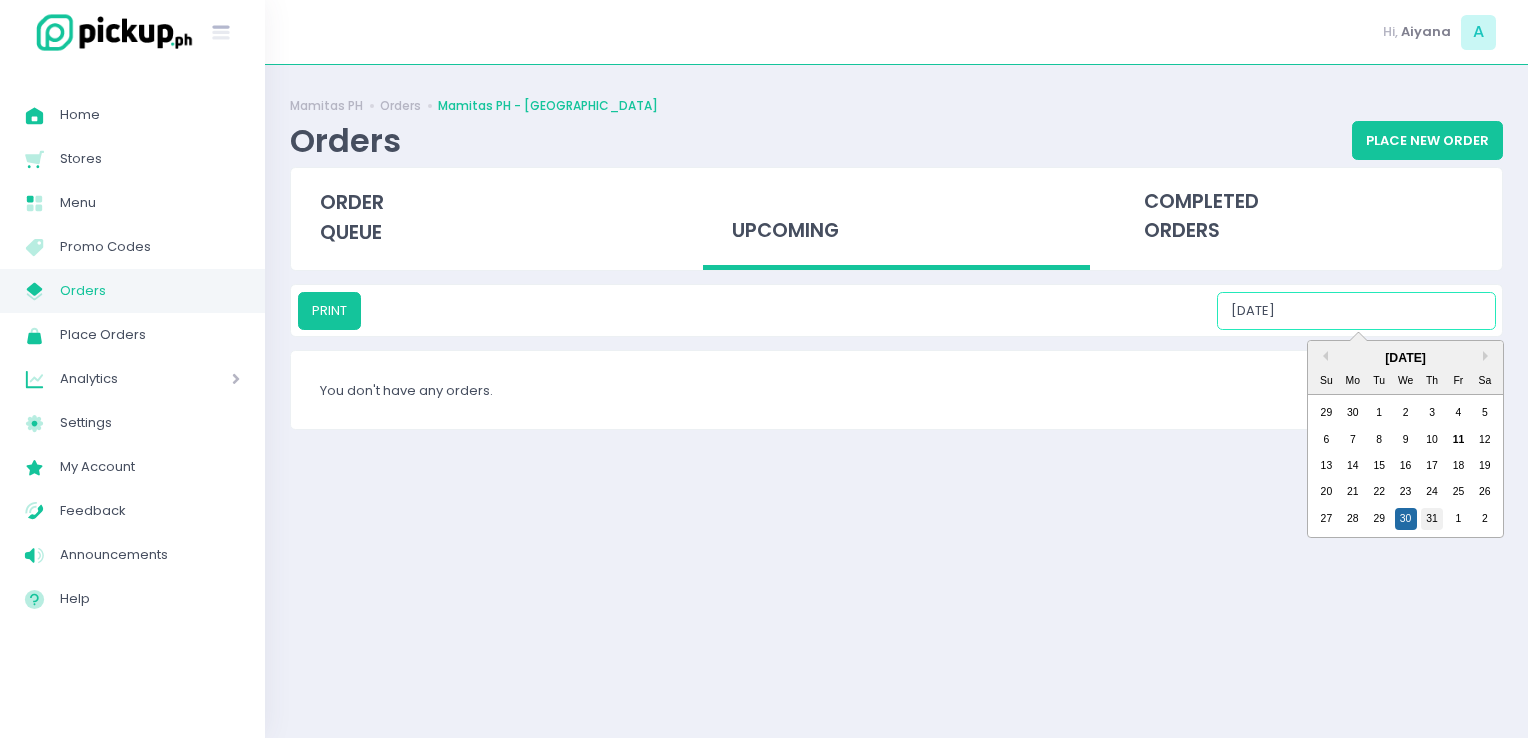 click on "31" at bounding box center [1432, 519] 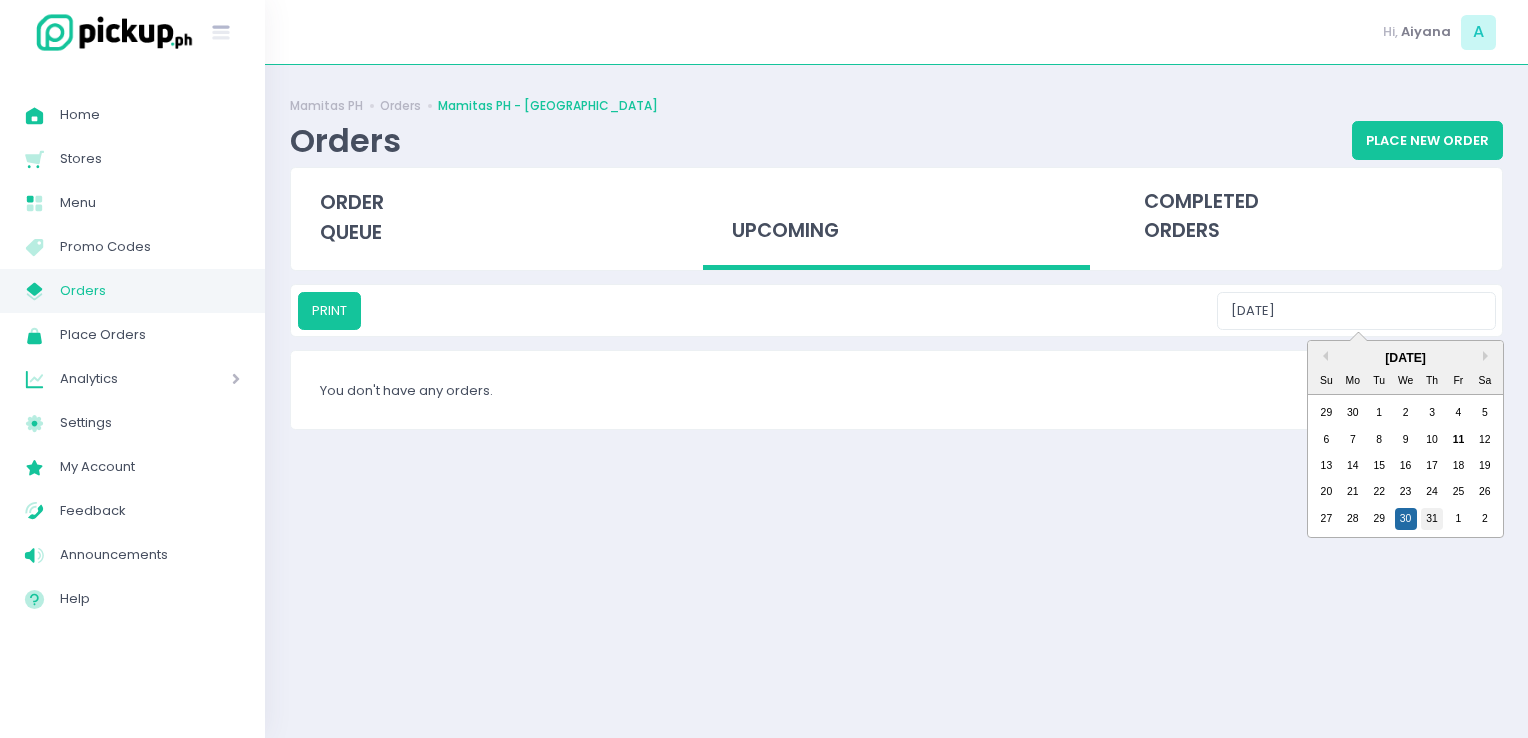 type on "07/31/2025" 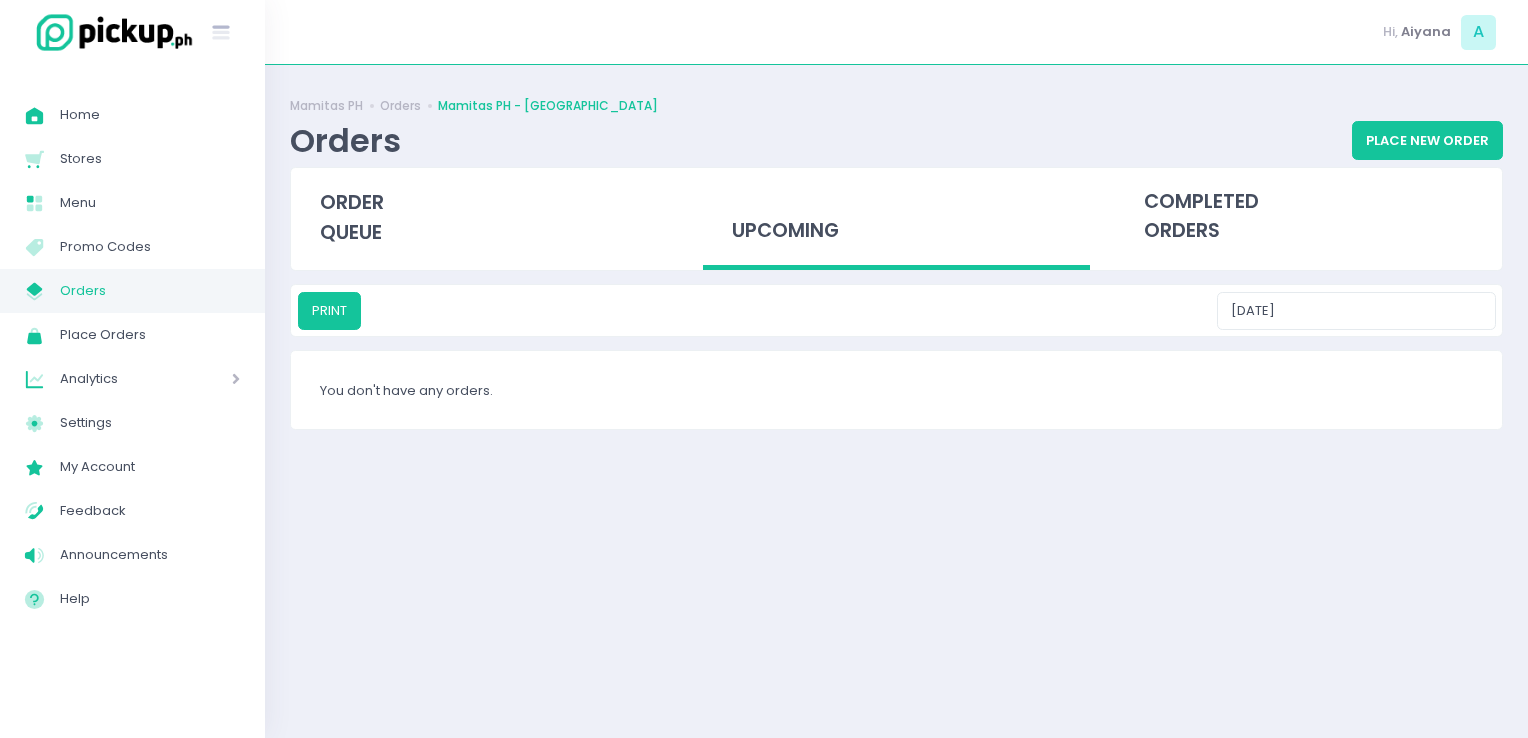 click on "Orders" at bounding box center [150, 291] 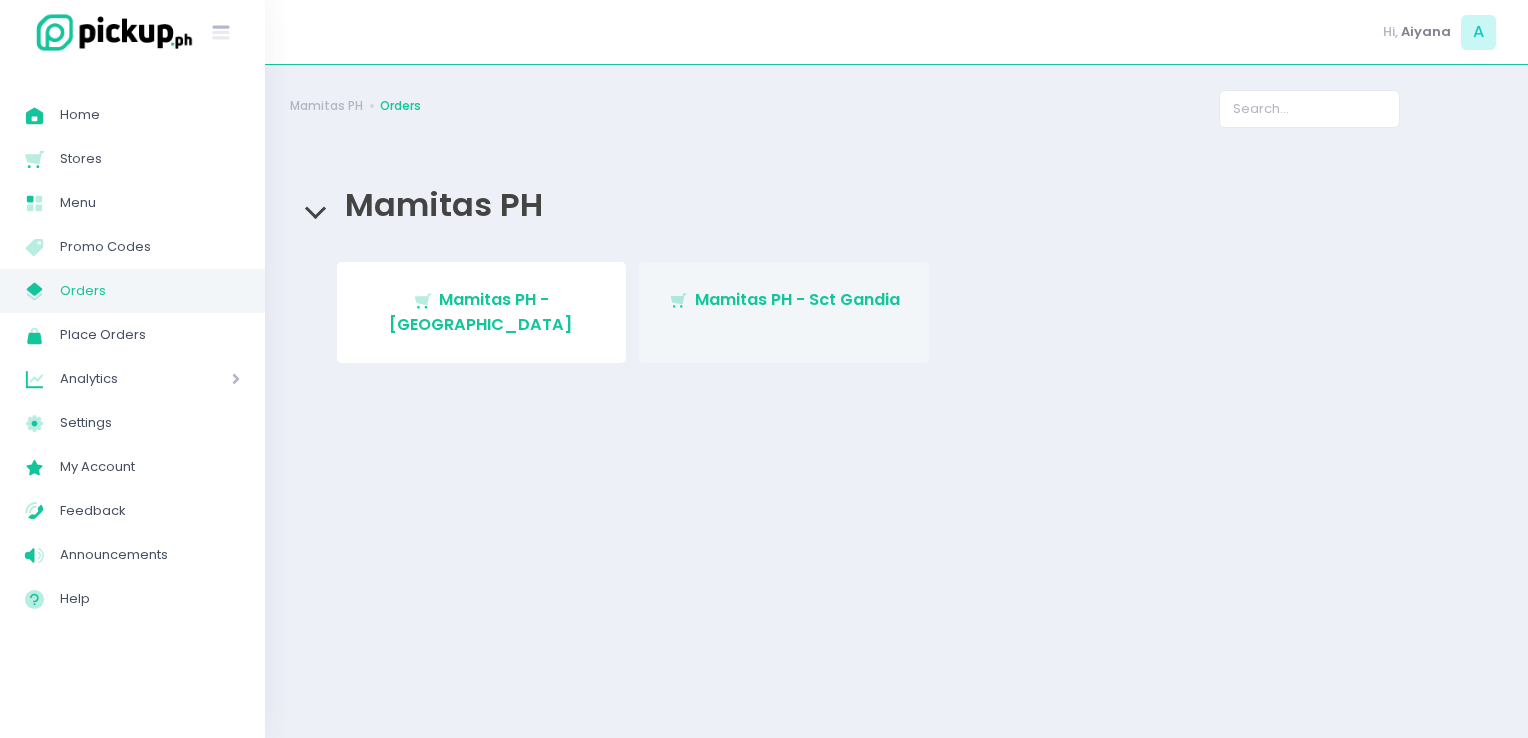 click on "Mamitas PH - Sct Gandia" at bounding box center [797, 299] 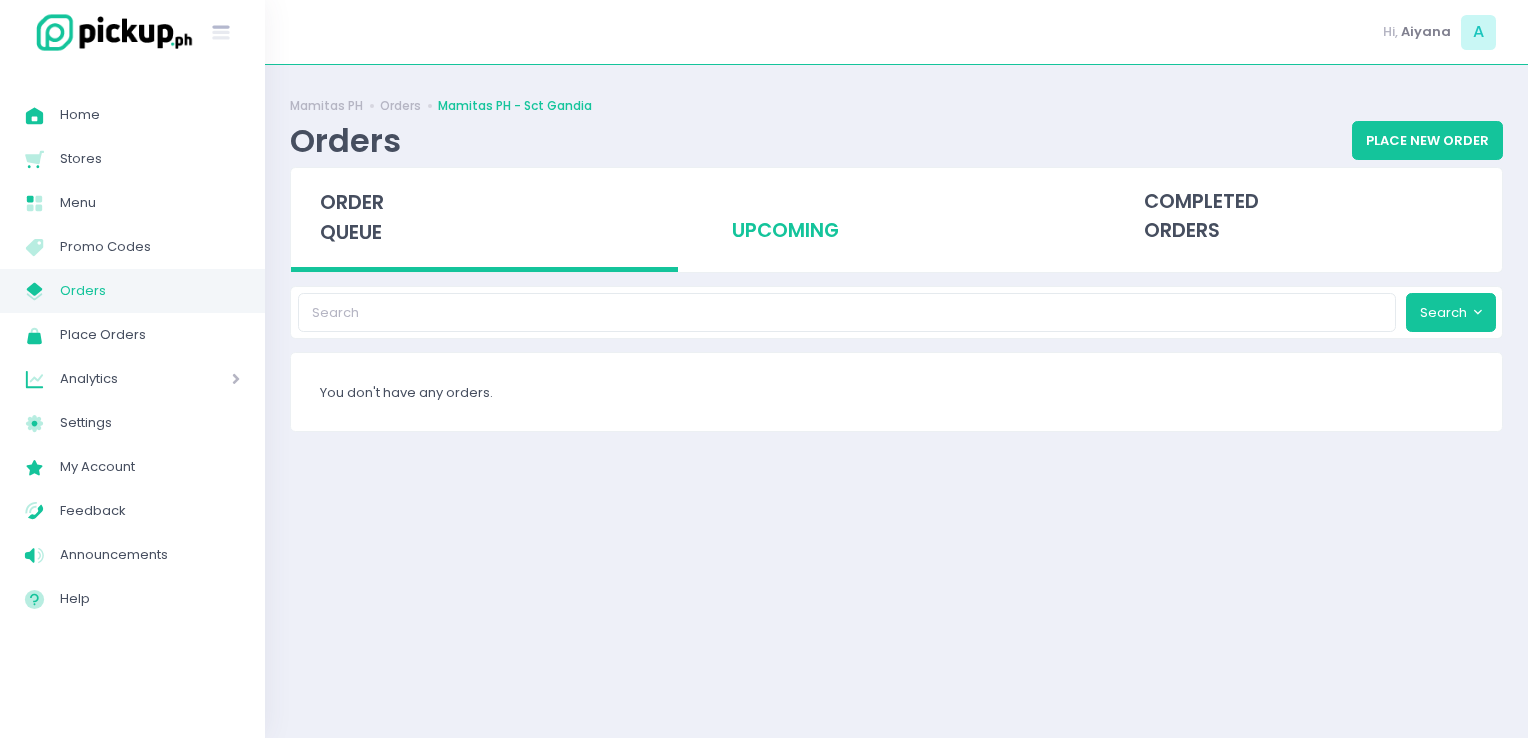 click on "upcoming" at bounding box center [896, 217] 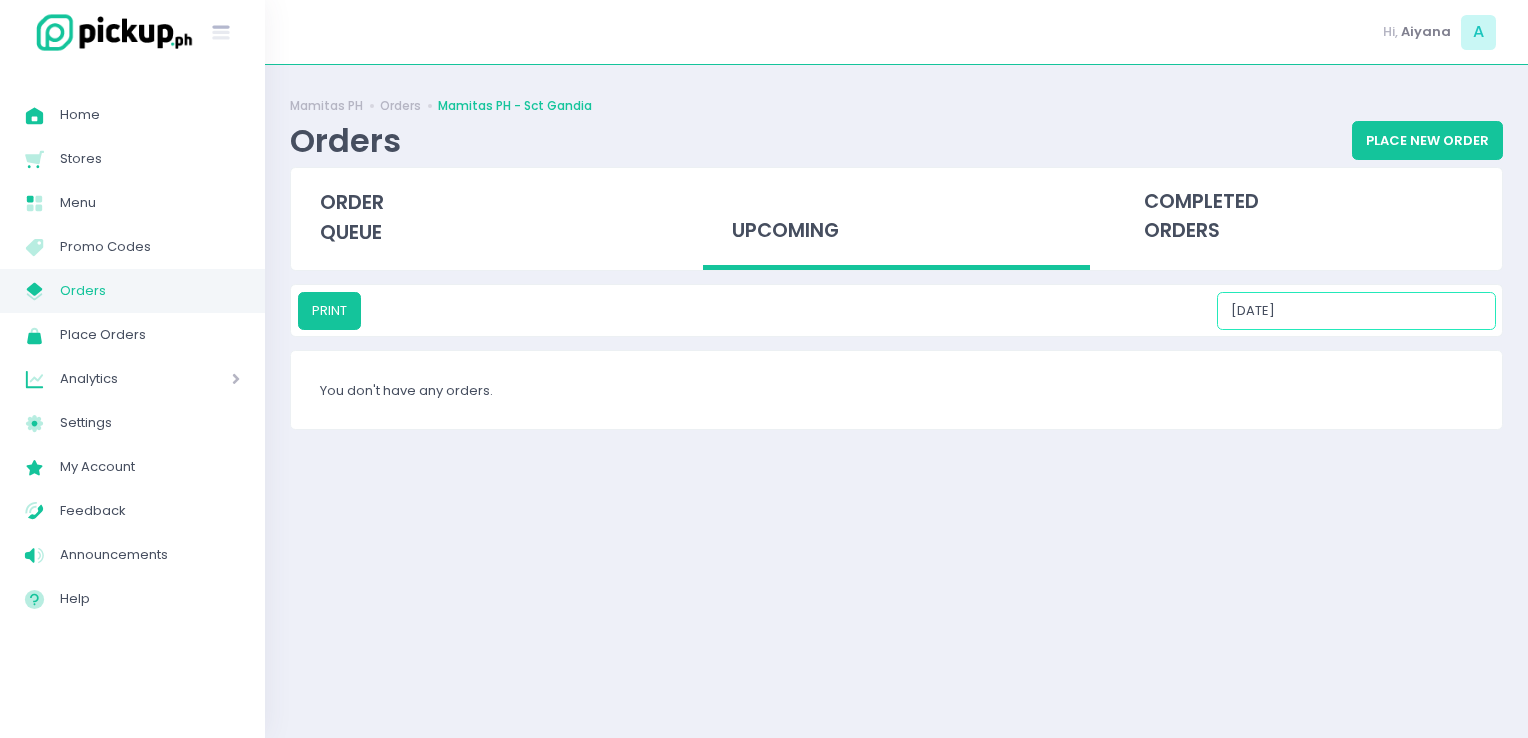 click on "[DATE]" at bounding box center (1356, 311) 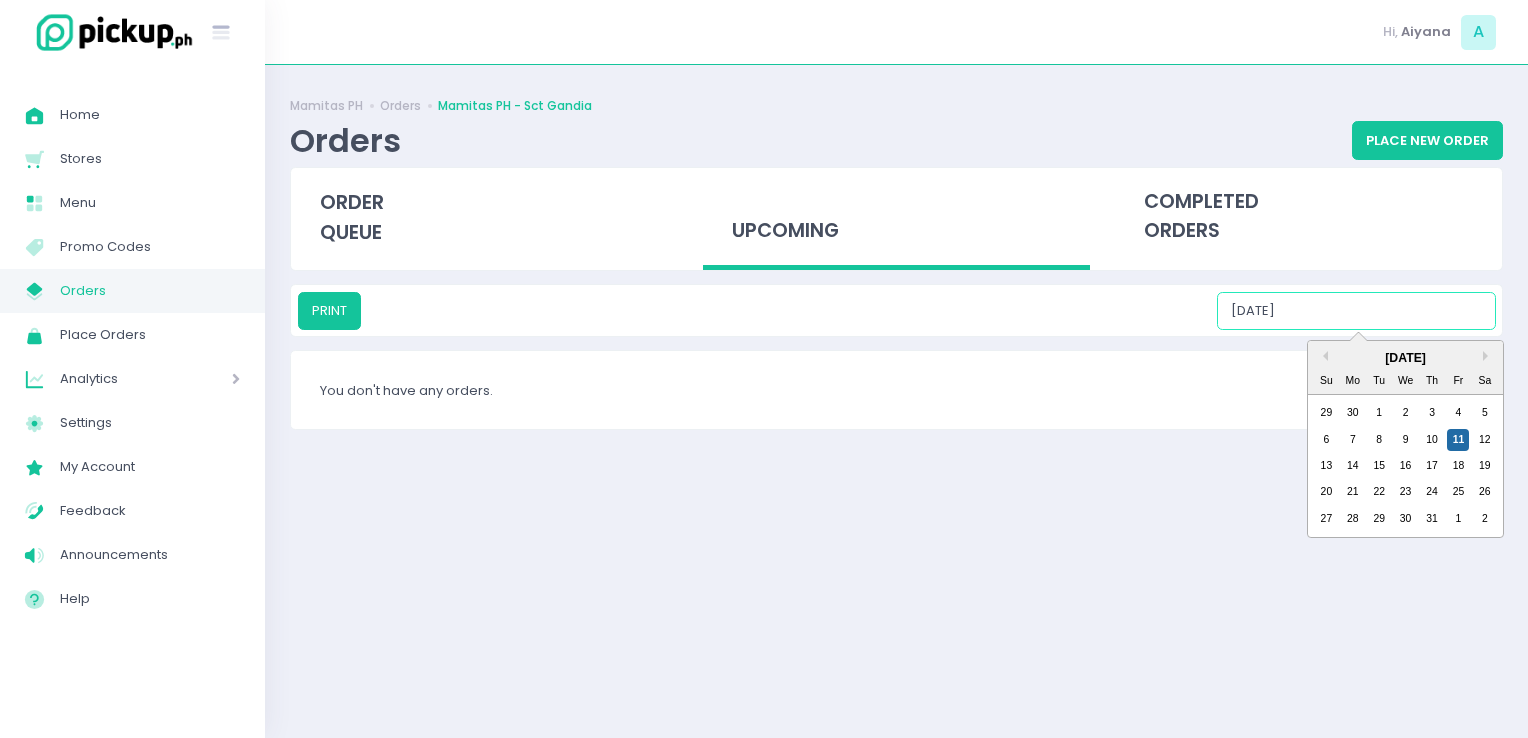 click on "6 7 8 9 10 11 12" at bounding box center (1405, 439) 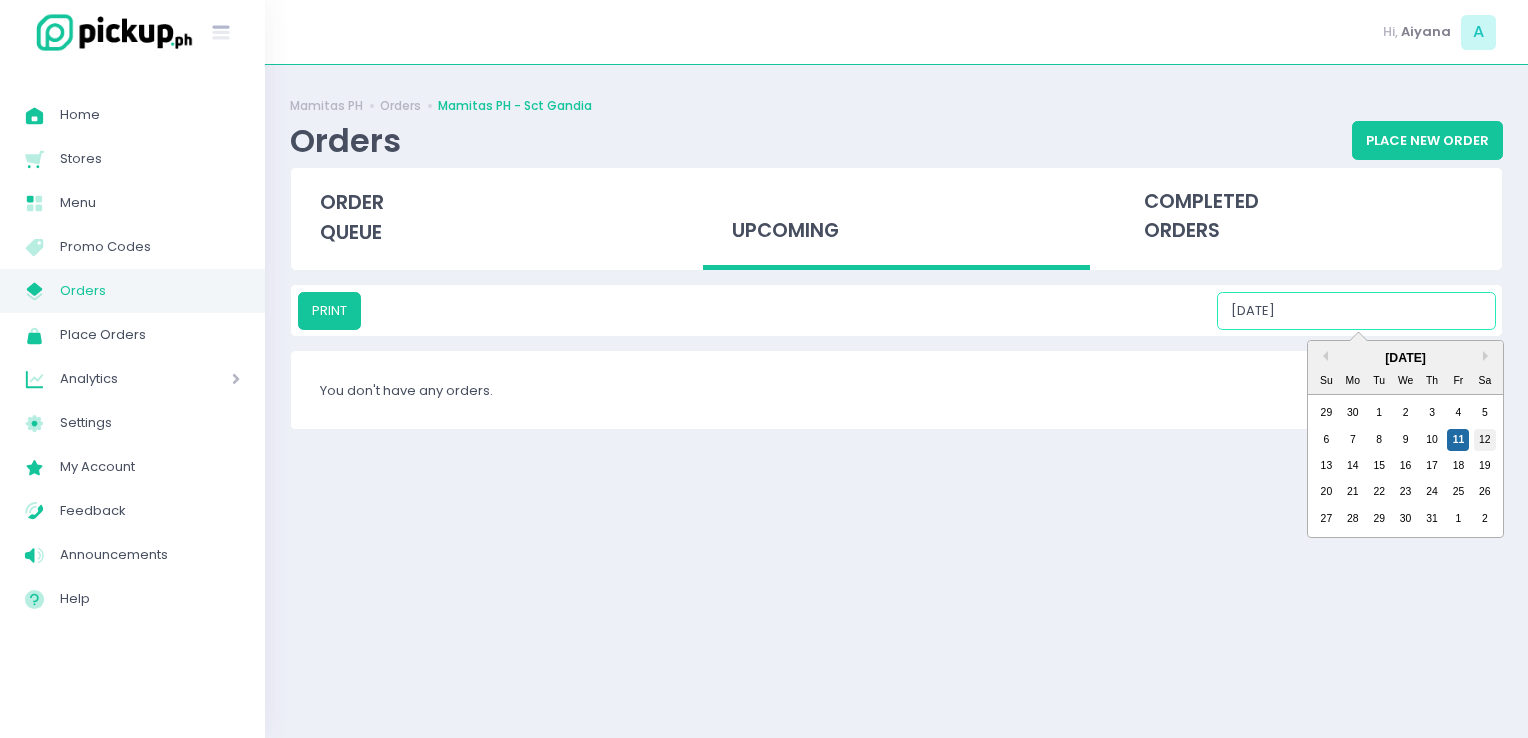 click on "12" at bounding box center [1485, 440] 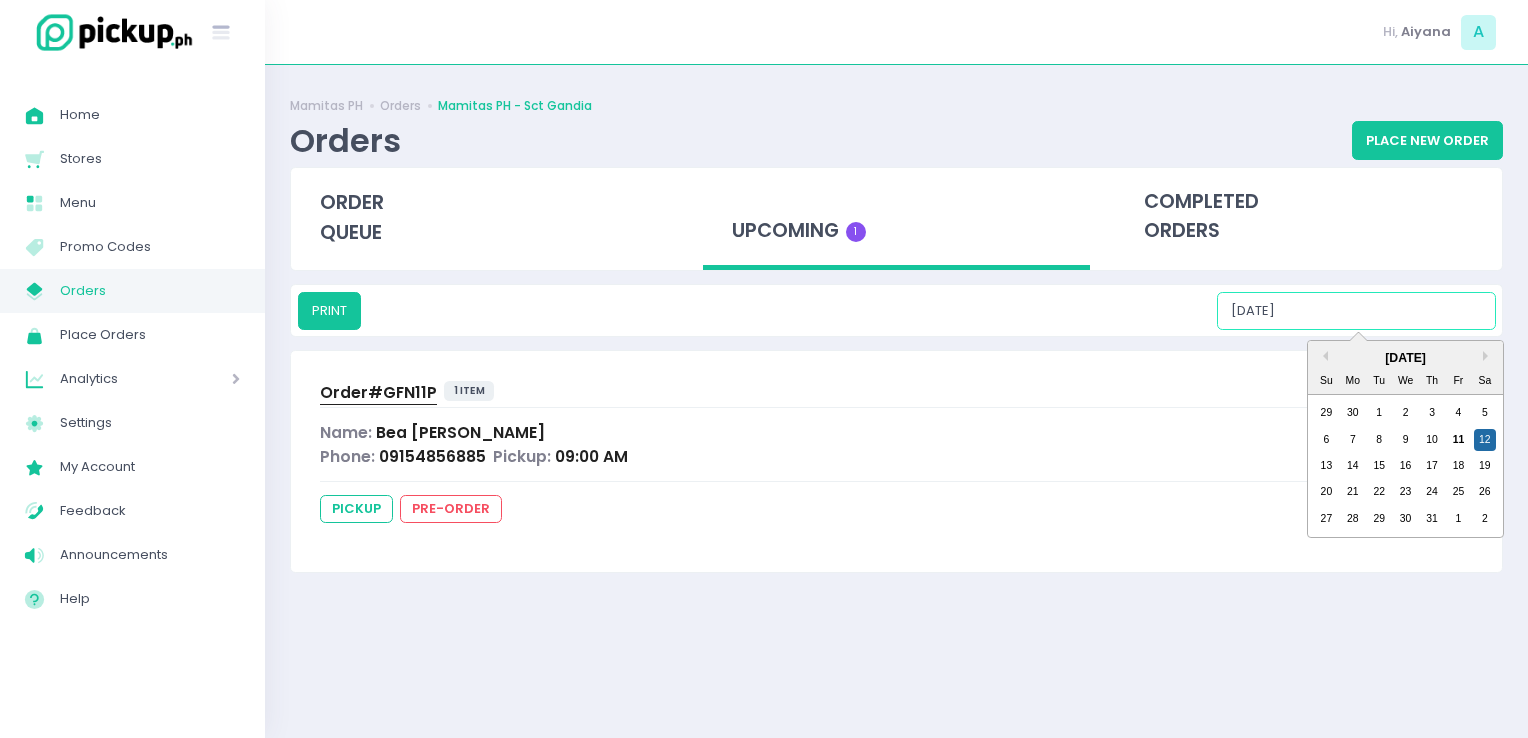 click on "[DATE]" at bounding box center [1356, 311] 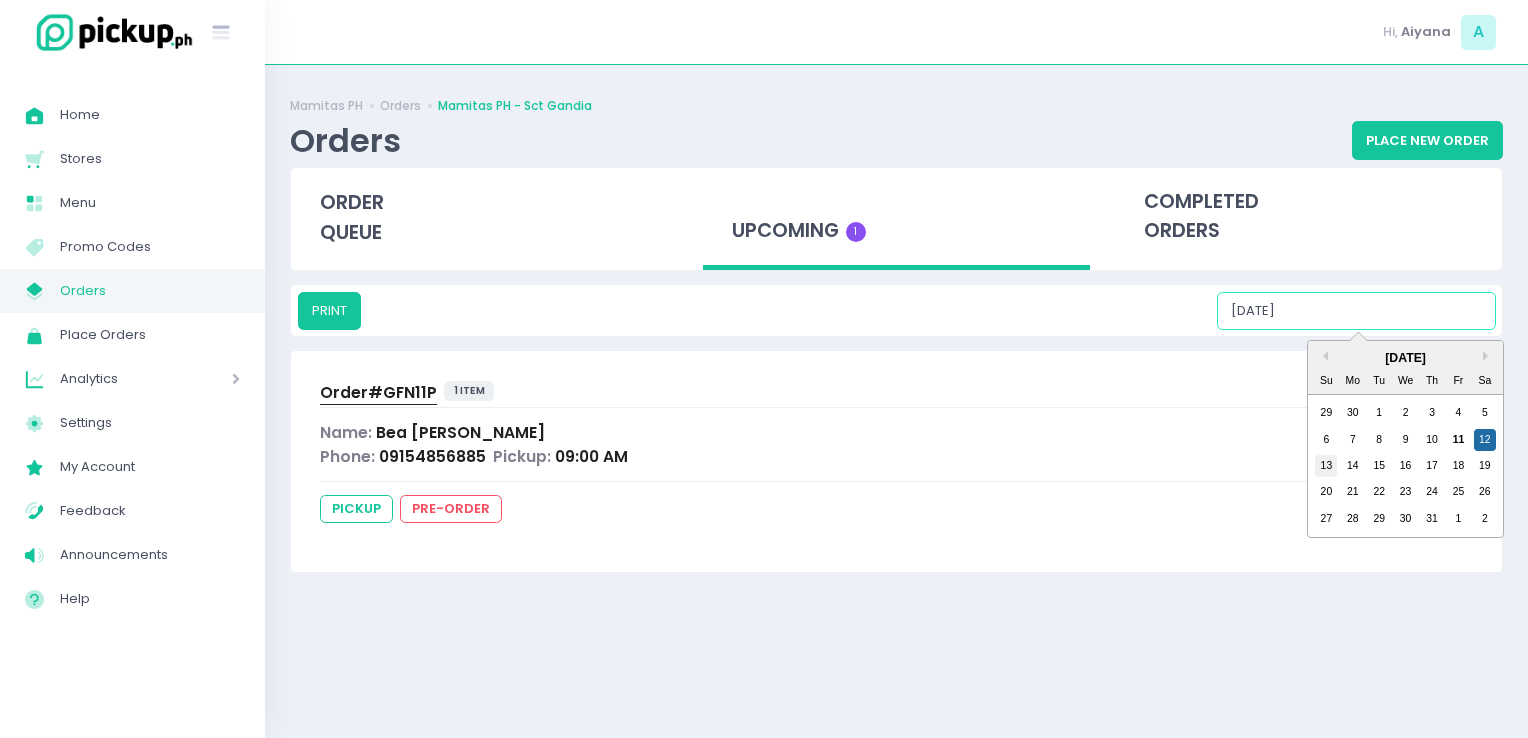 click on "13" at bounding box center (1326, 466) 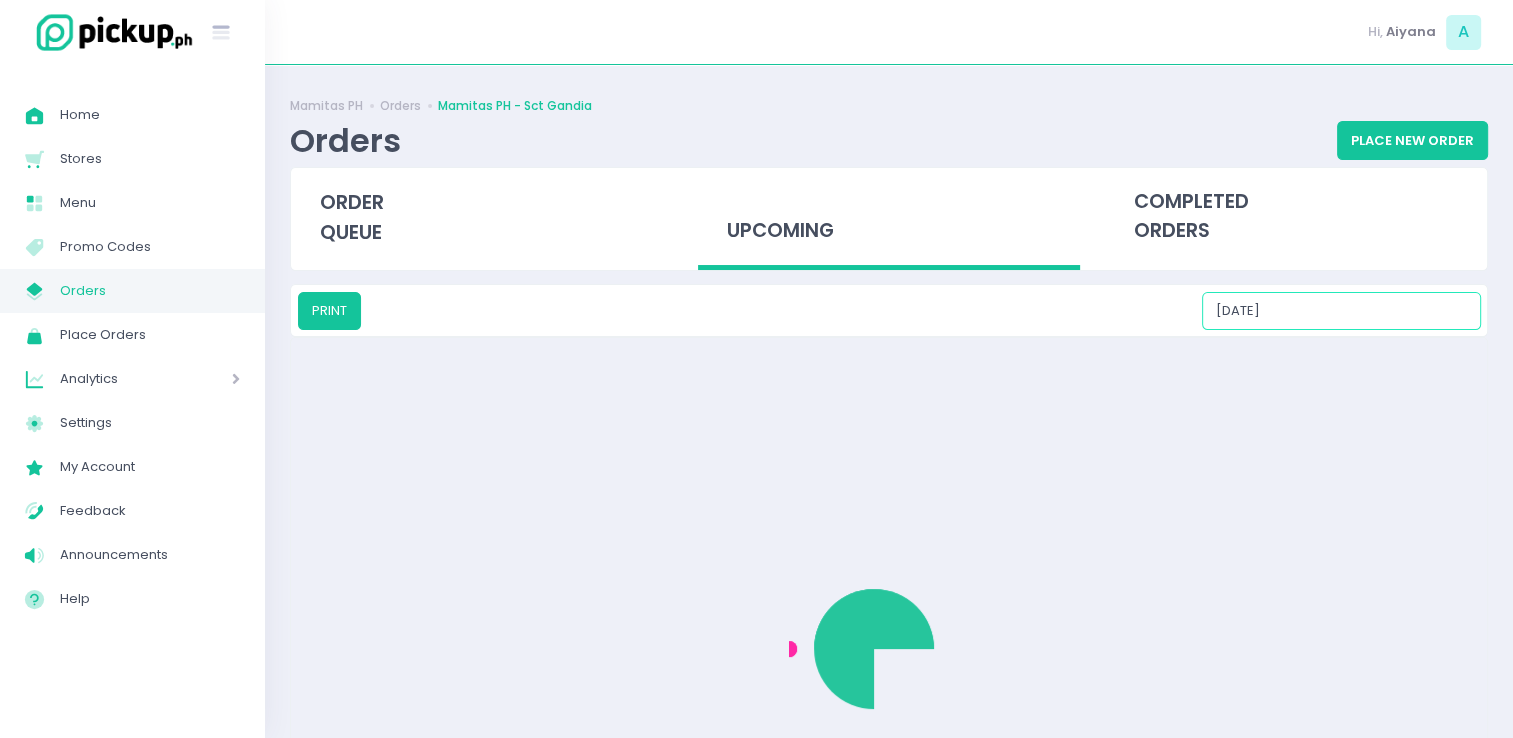 click on "[DATE]" at bounding box center [1341, 311] 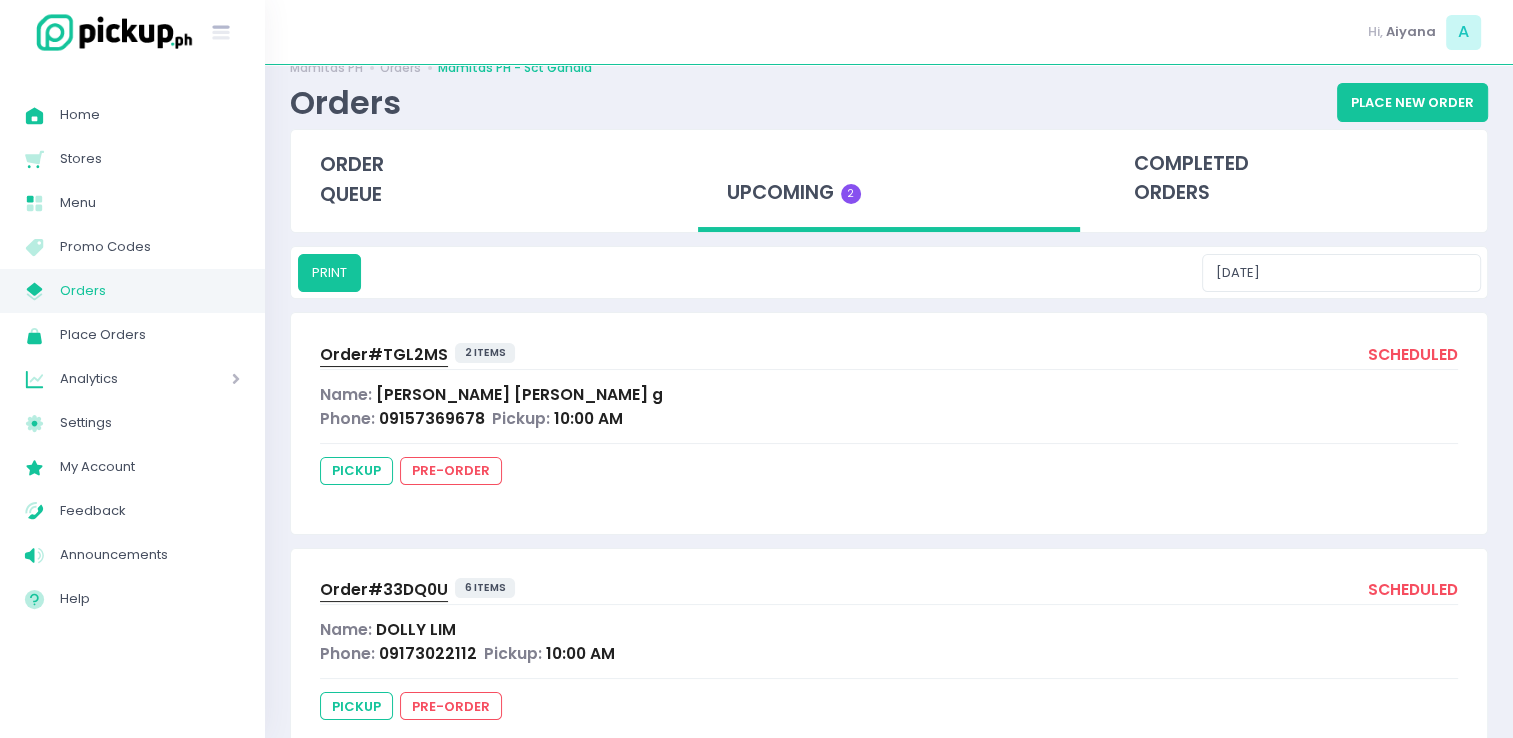 click on "Order# TGL2MS   2 items   scheduled Name:   Clarice Elline   g Phone:   09157369678 Pickup:   10:00 AM pickup pre-order" at bounding box center (889, 423) 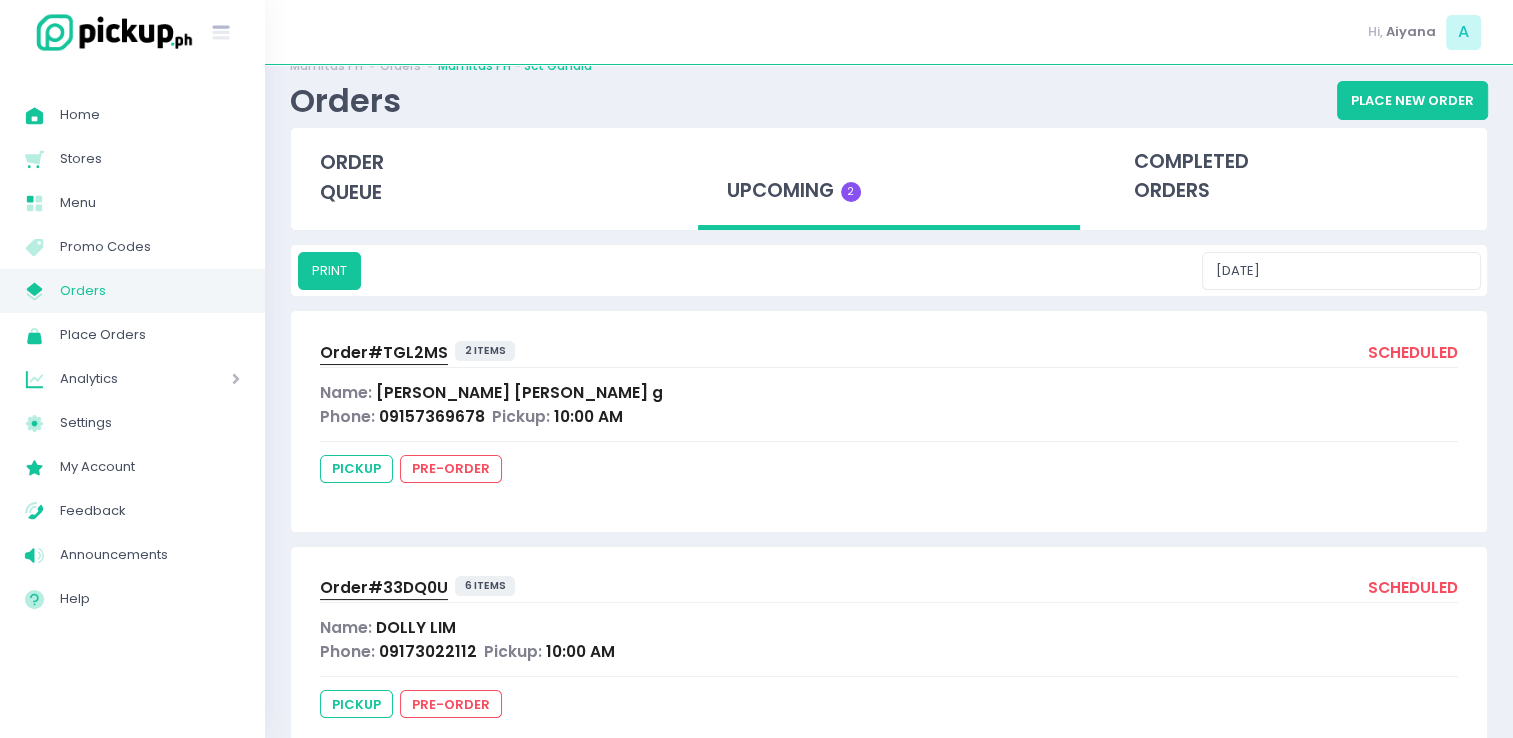 scroll, scrollTop: 104, scrollLeft: 0, axis: vertical 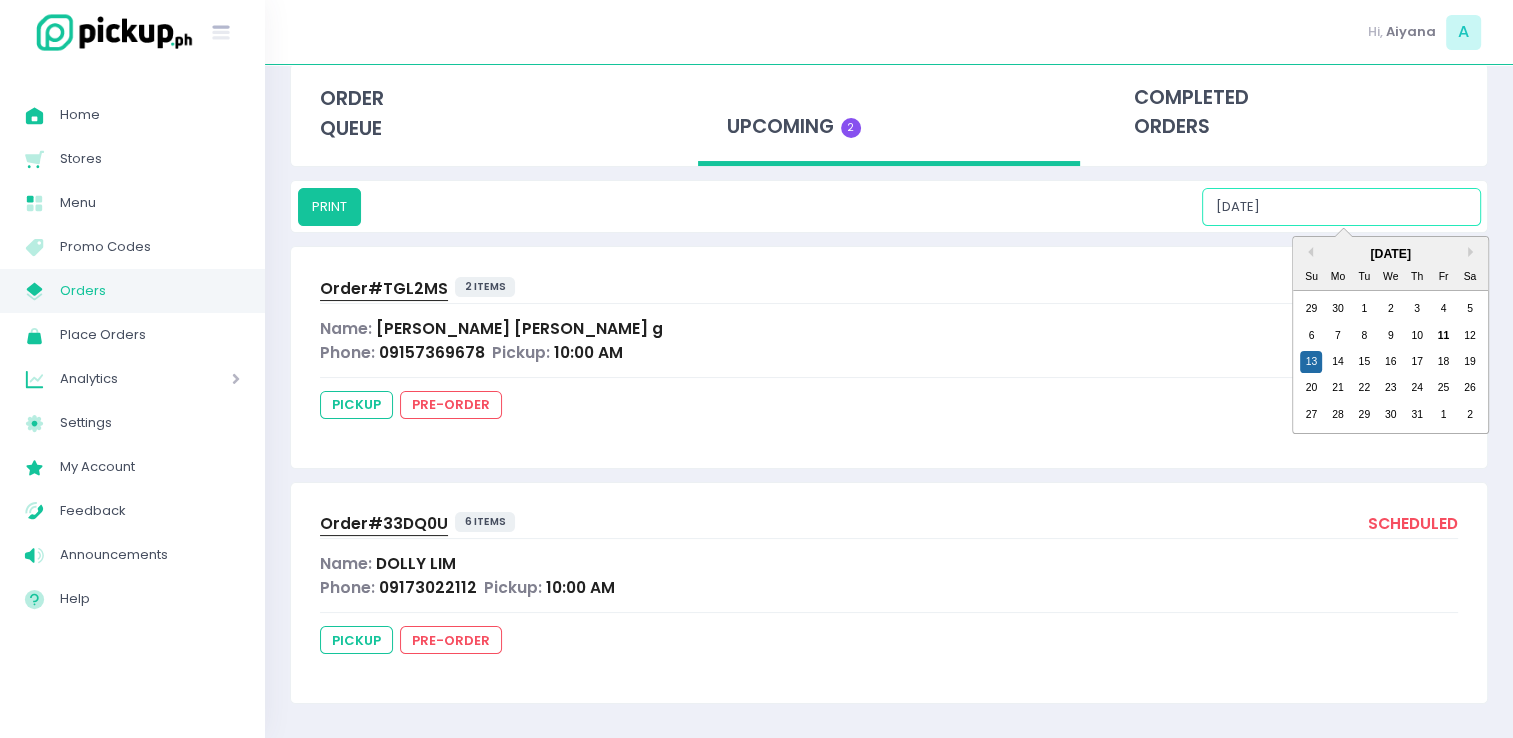 click on "[DATE]" at bounding box center [1341, 207] 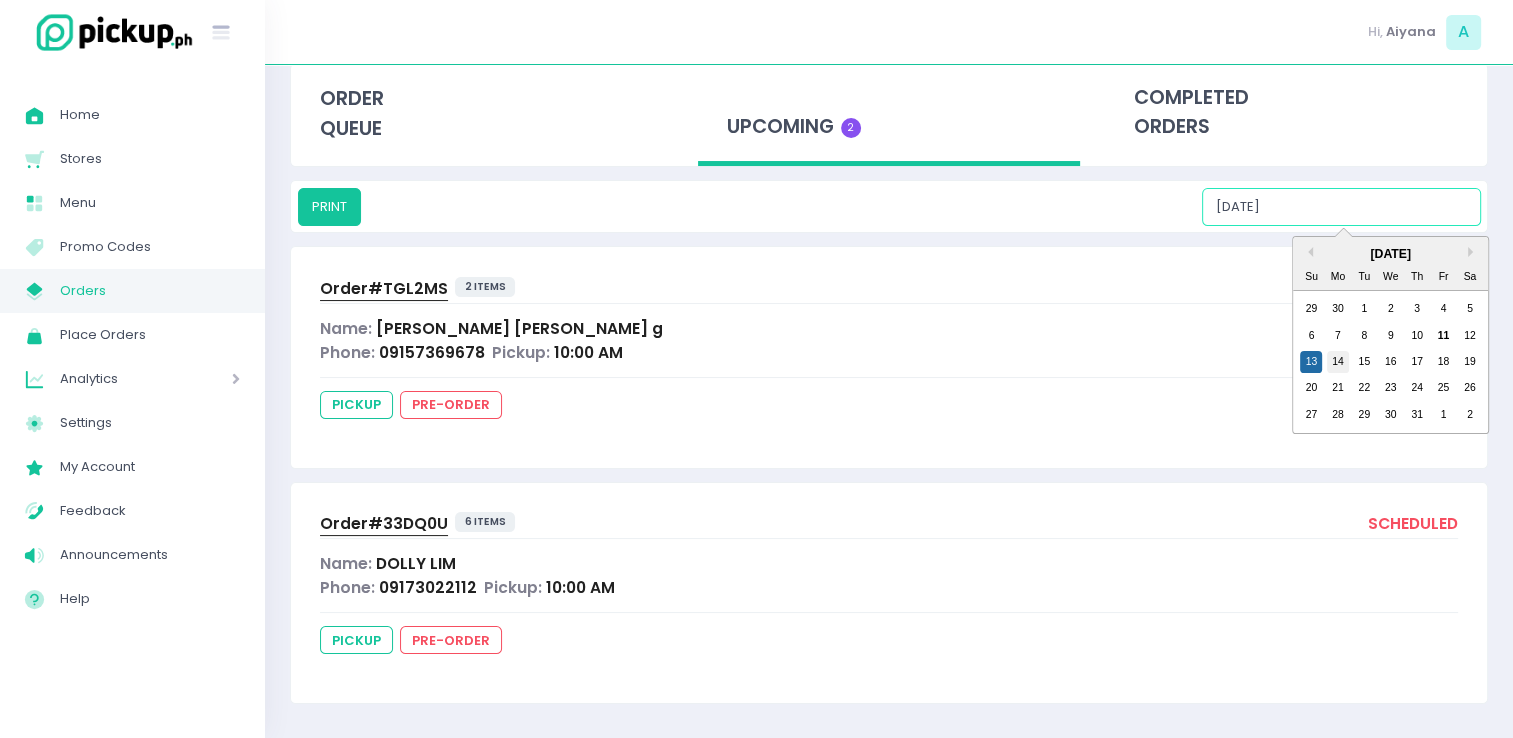 click on "14" at bounding box center (1338, 362) 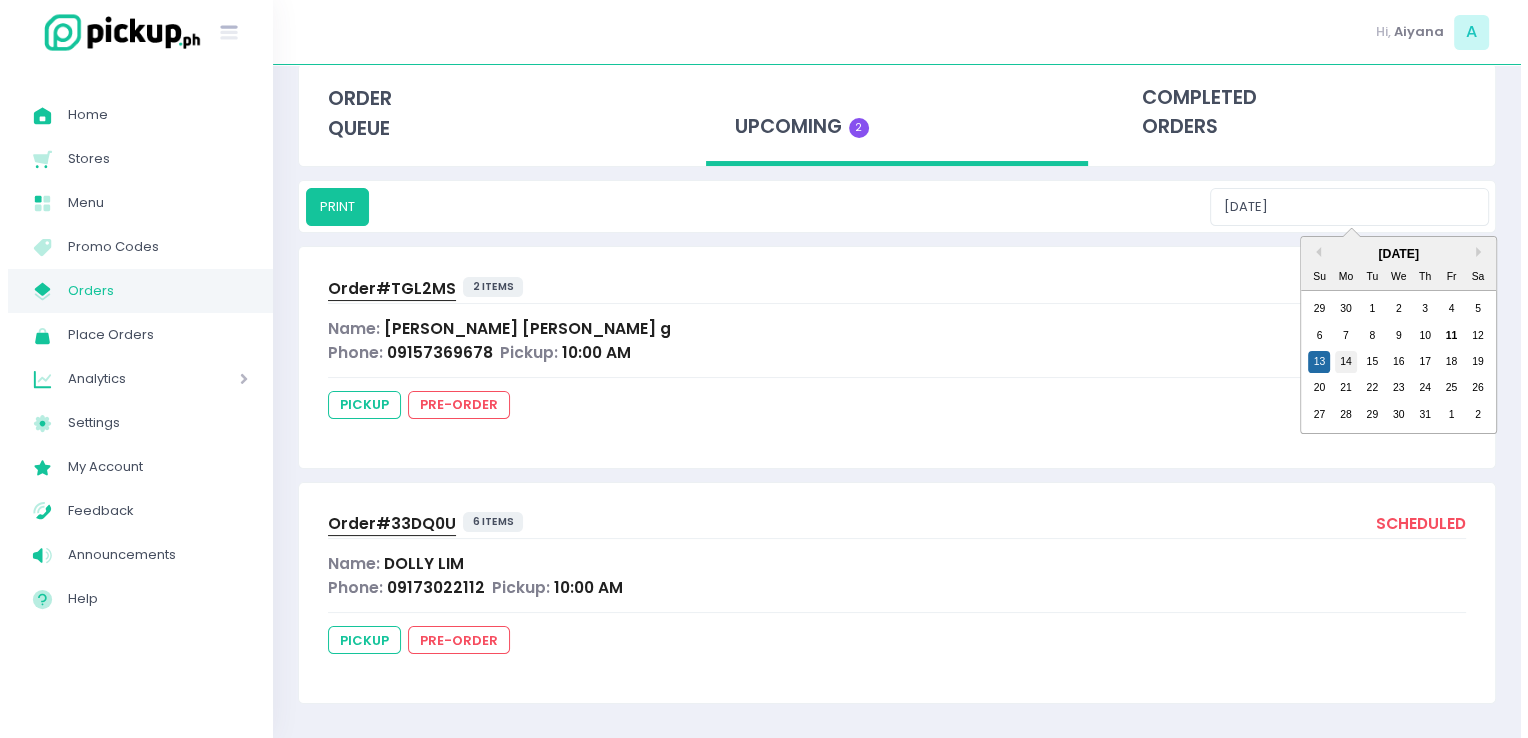 scroll, scrollTop: 0, scrollLeft: 0, axis: both 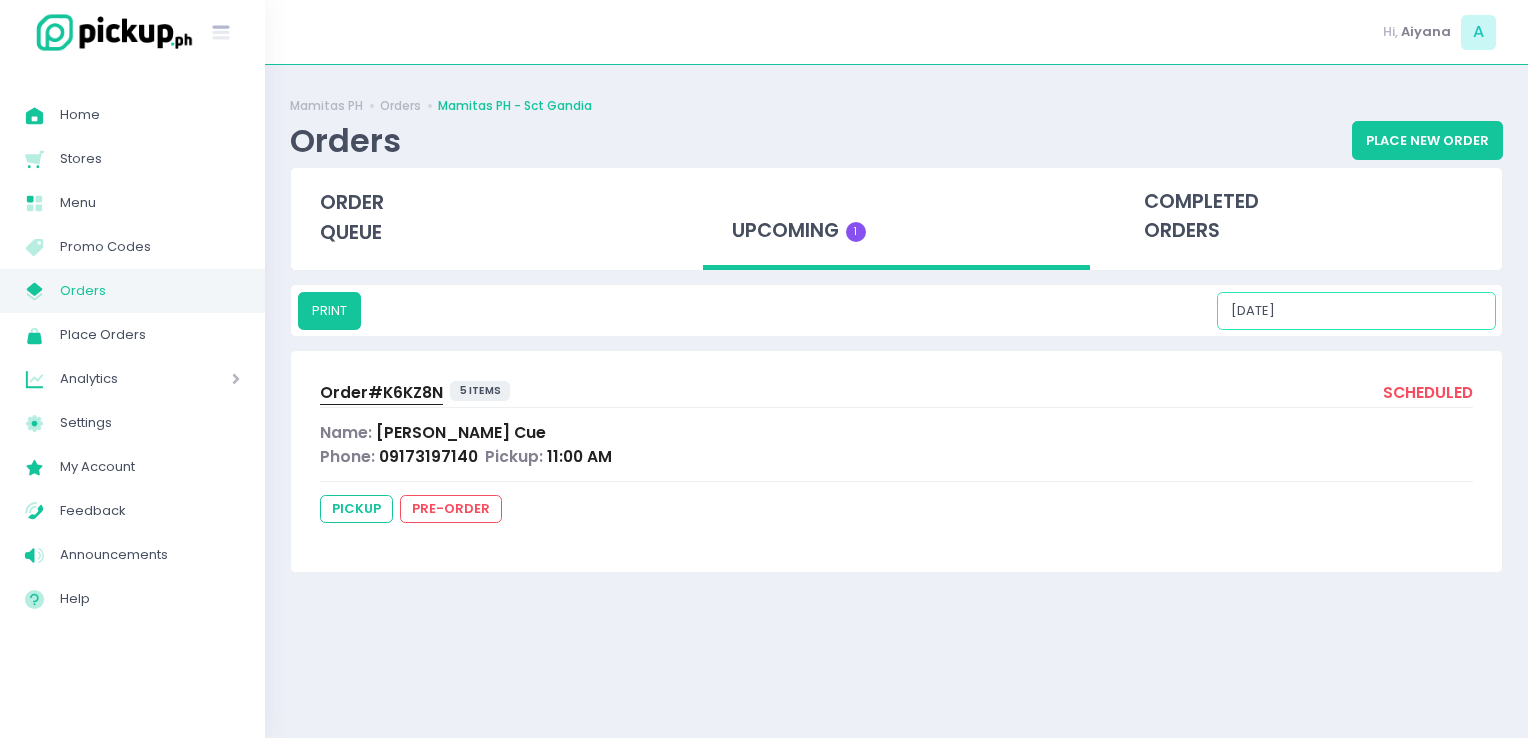 click on "[DATE]" at bounding box center [1356, 311] 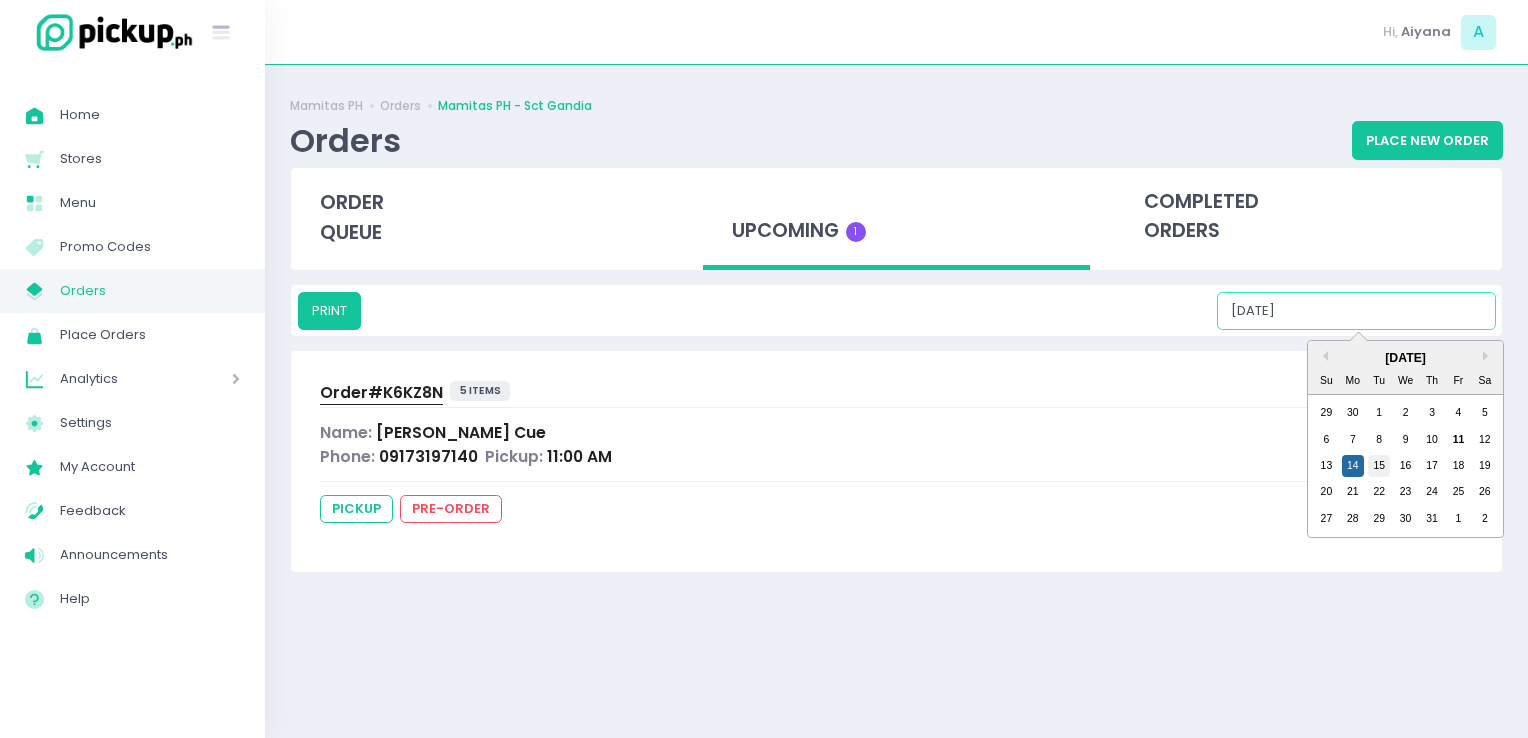 click on "15" at bounding box center (1379, 466) 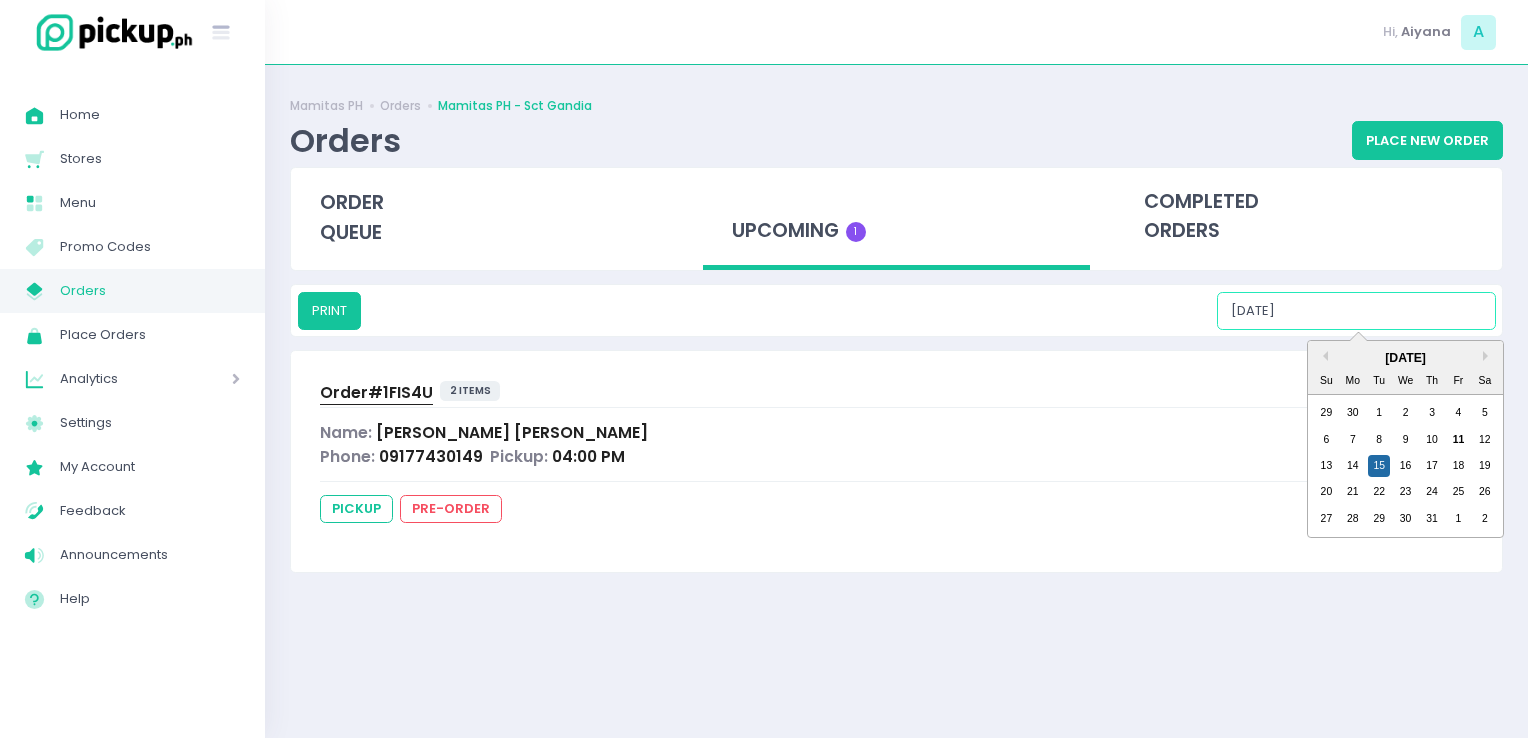 click on "[DATE]" at bounding box center (1356, 311) 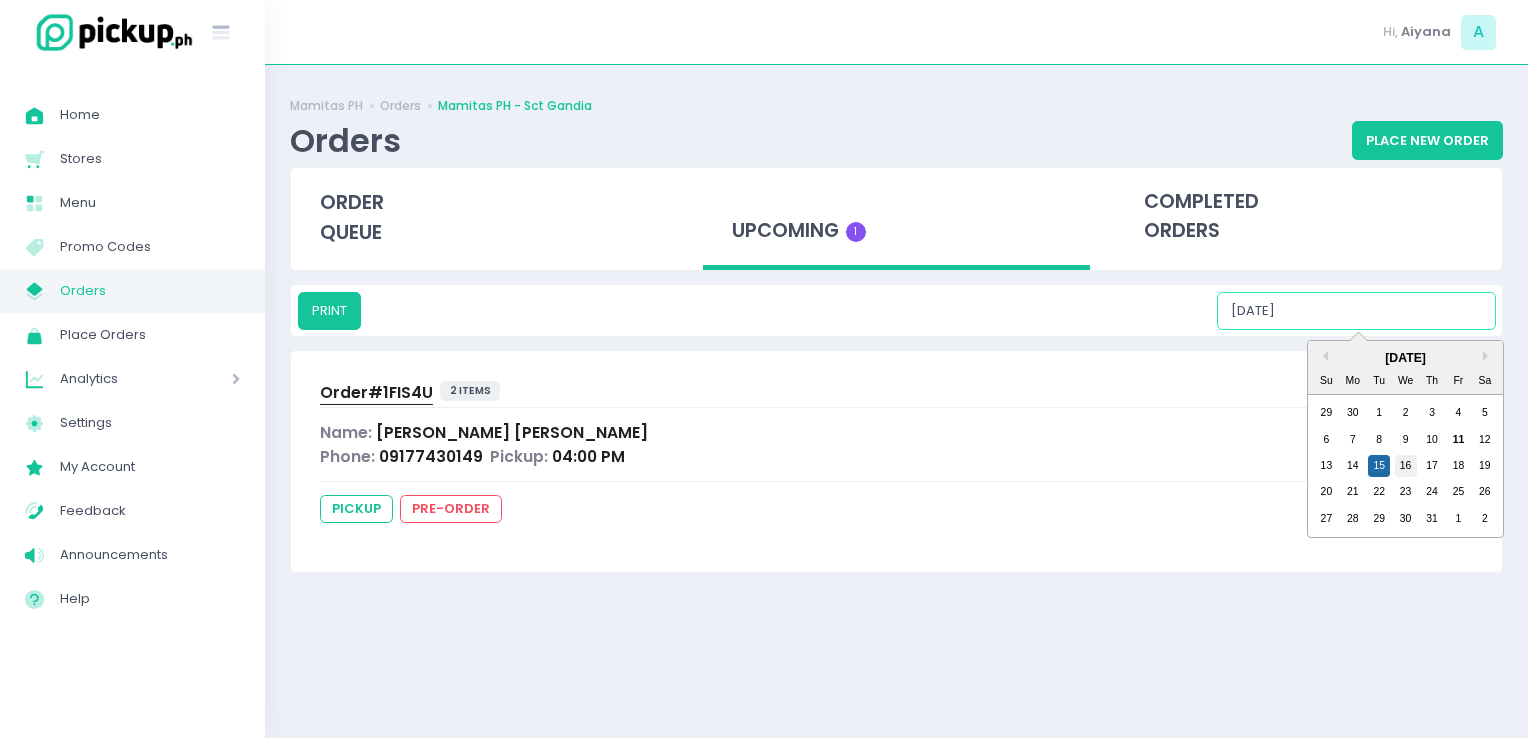click on "16" at bounding box center (1406, 466) 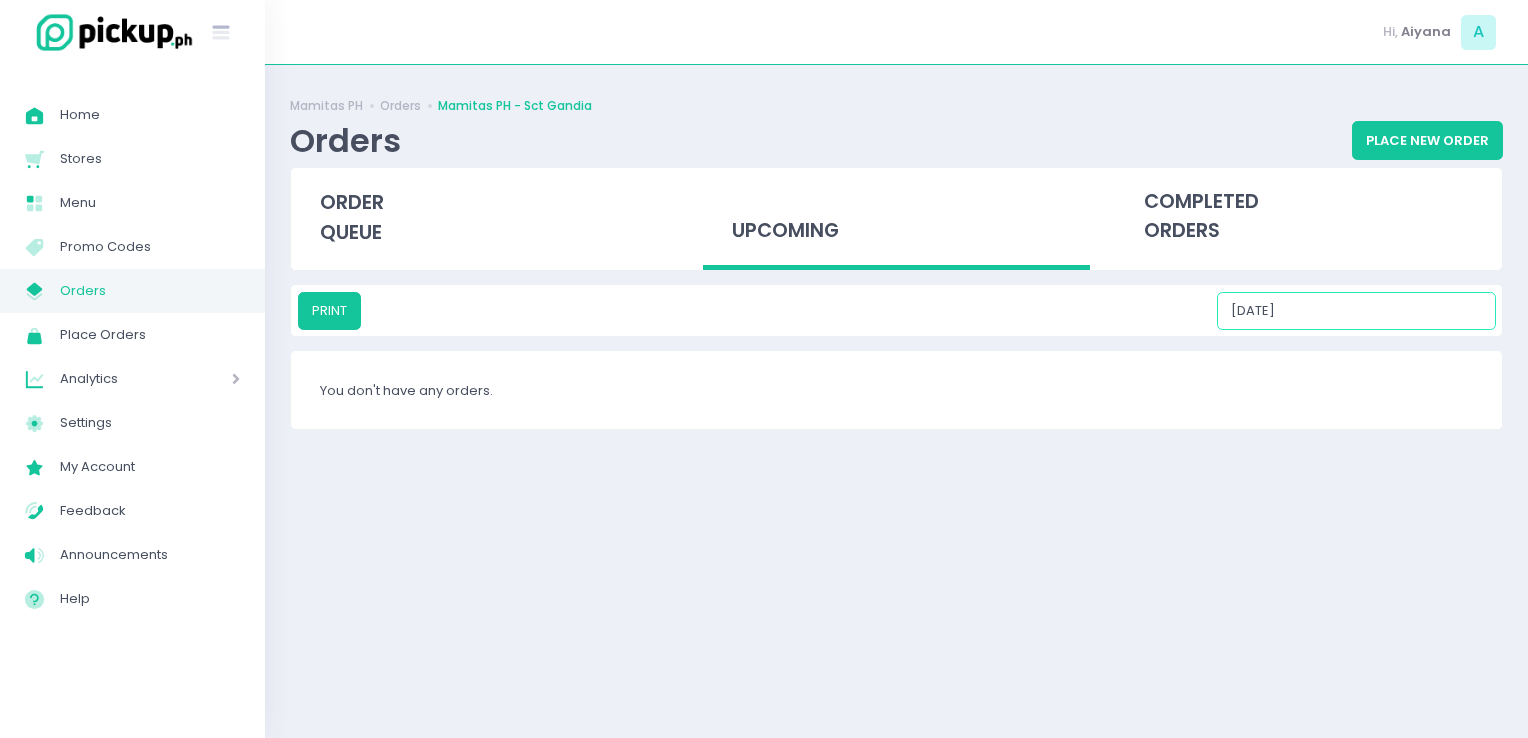 click on "[DATE]" at bounding box center [1356, 311] 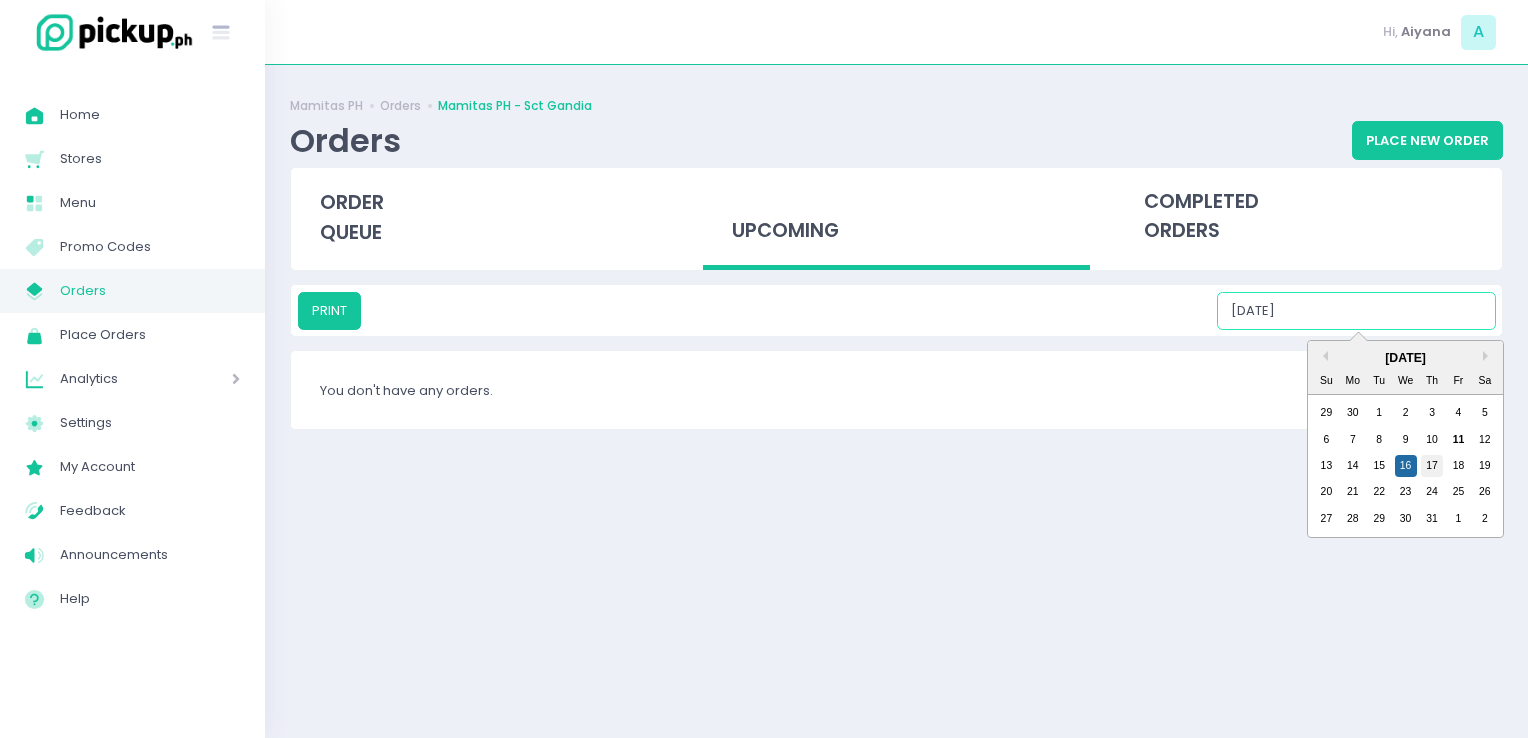 click on "17" at bounding box center [1432, 466] 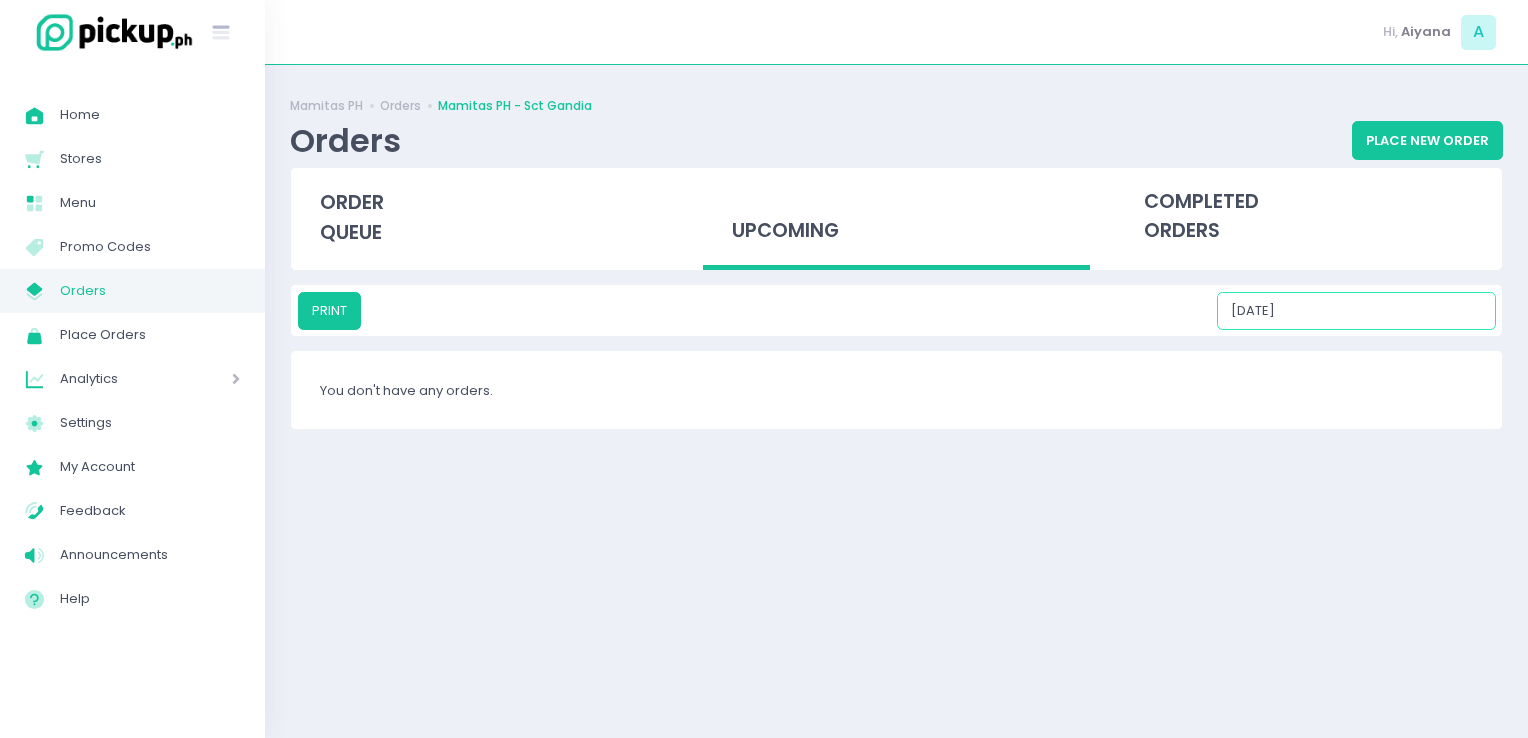 click on "[DATE]" at bounding box center (1356, 311) 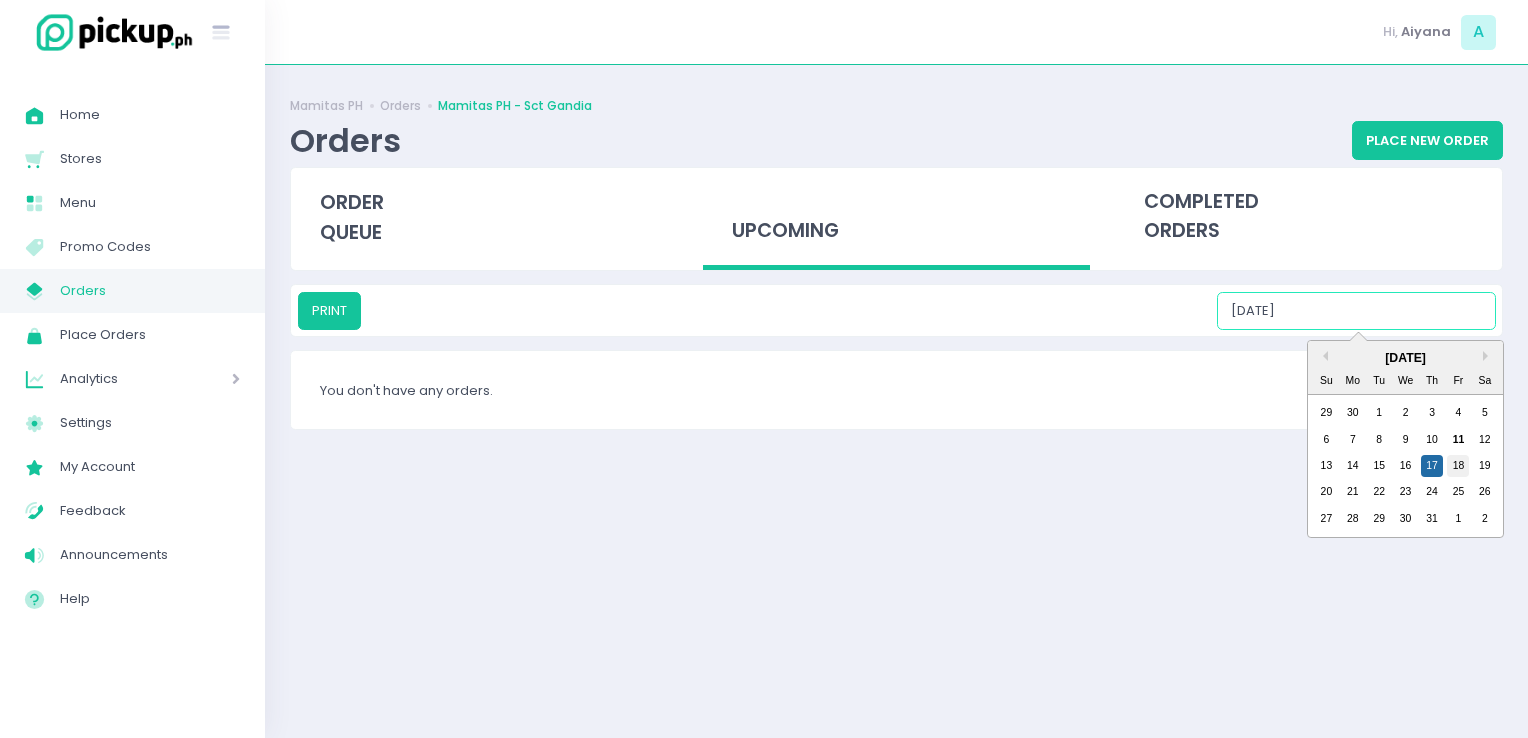 click on "18" at bounding box center (1458, 466) 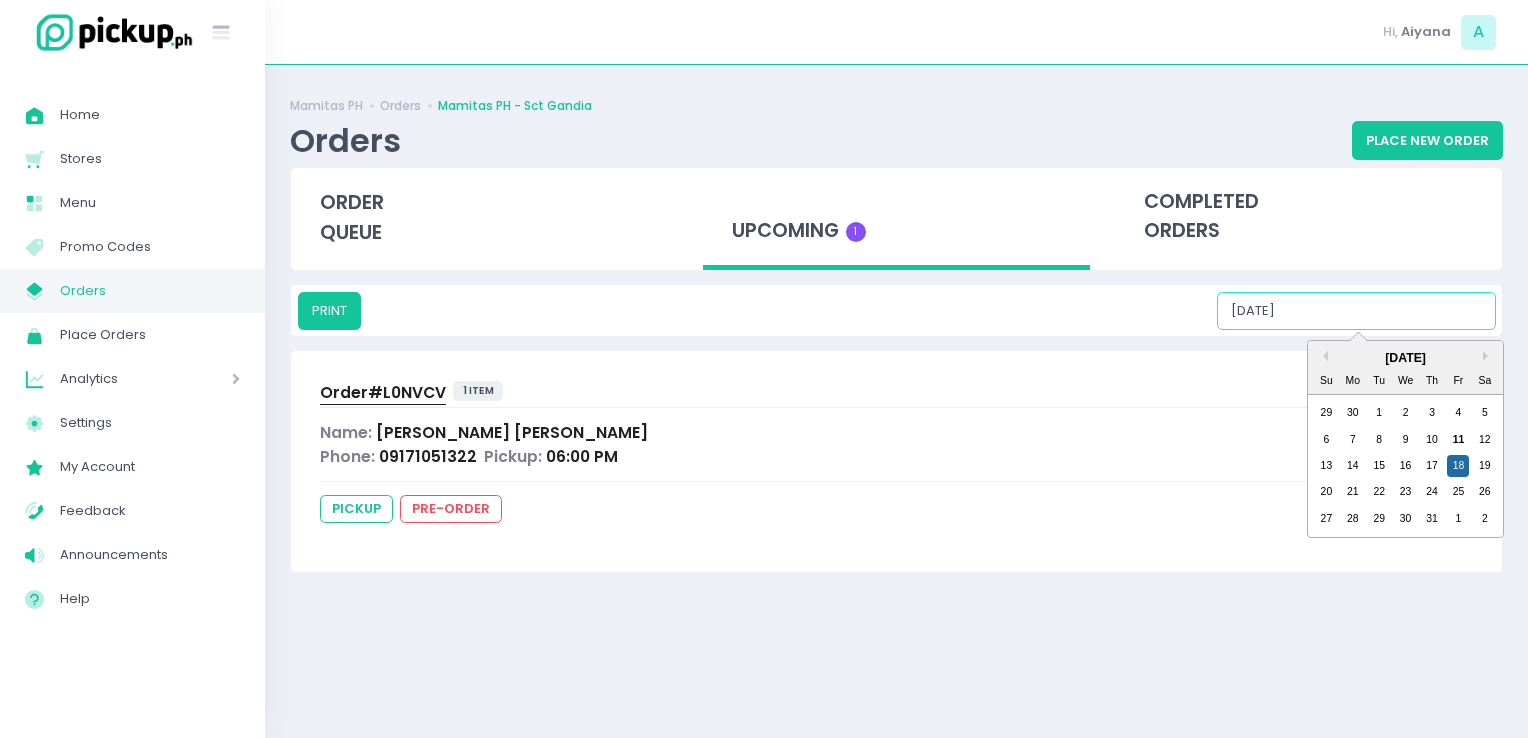 click on "[DATE]" at bounding box center [1356, 311] 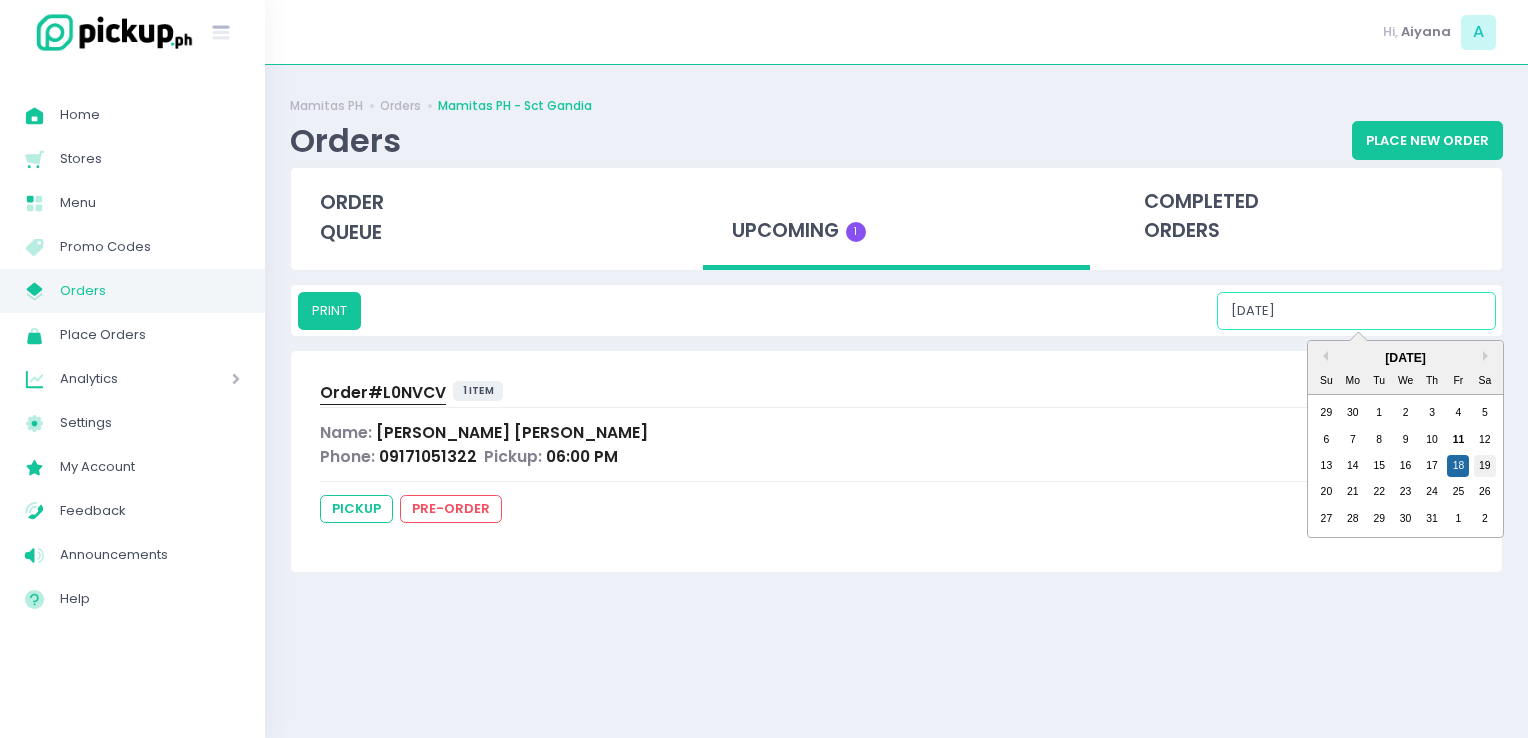 click on "19" at bounding box center [1485, 466] 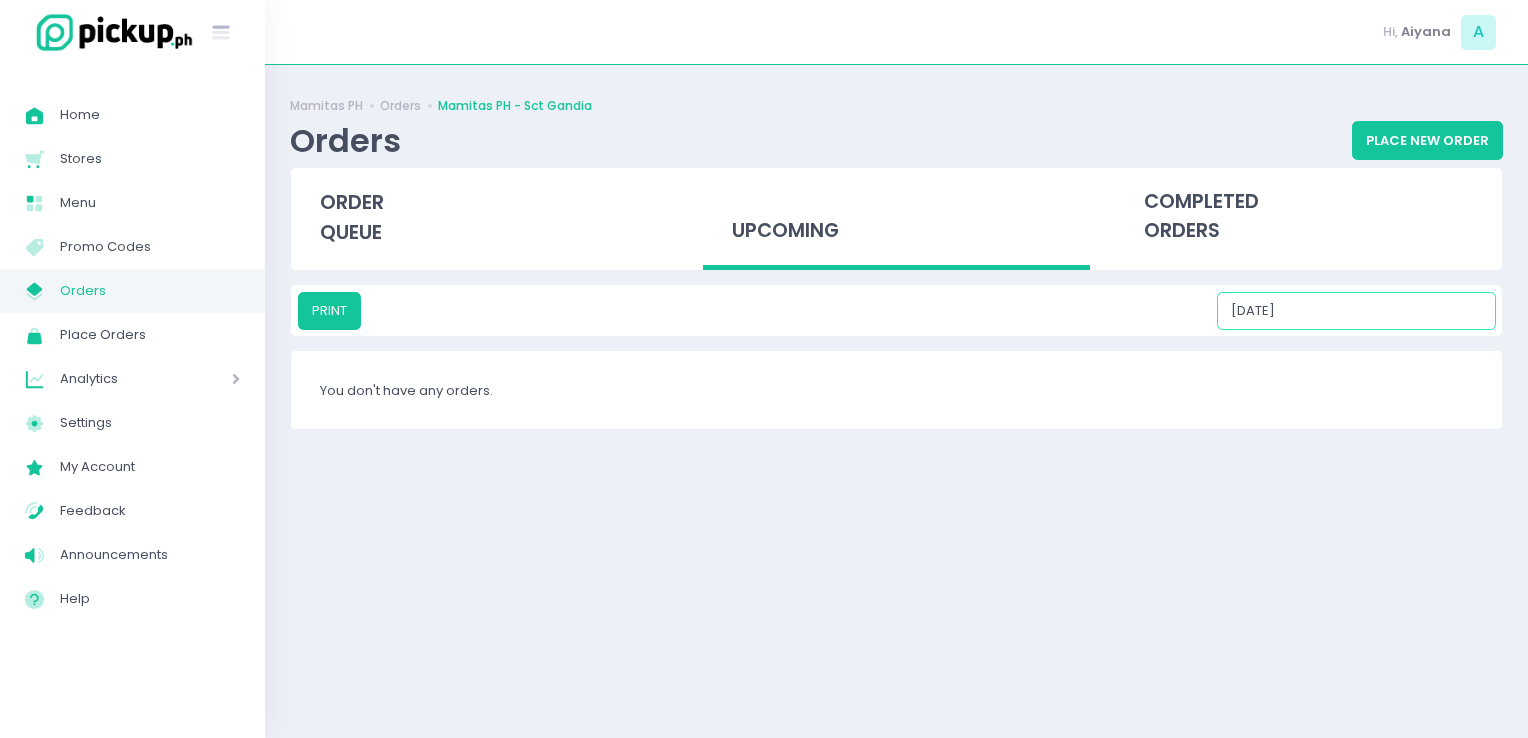 click on "[DATE]" at bounding box center [1356, 311] 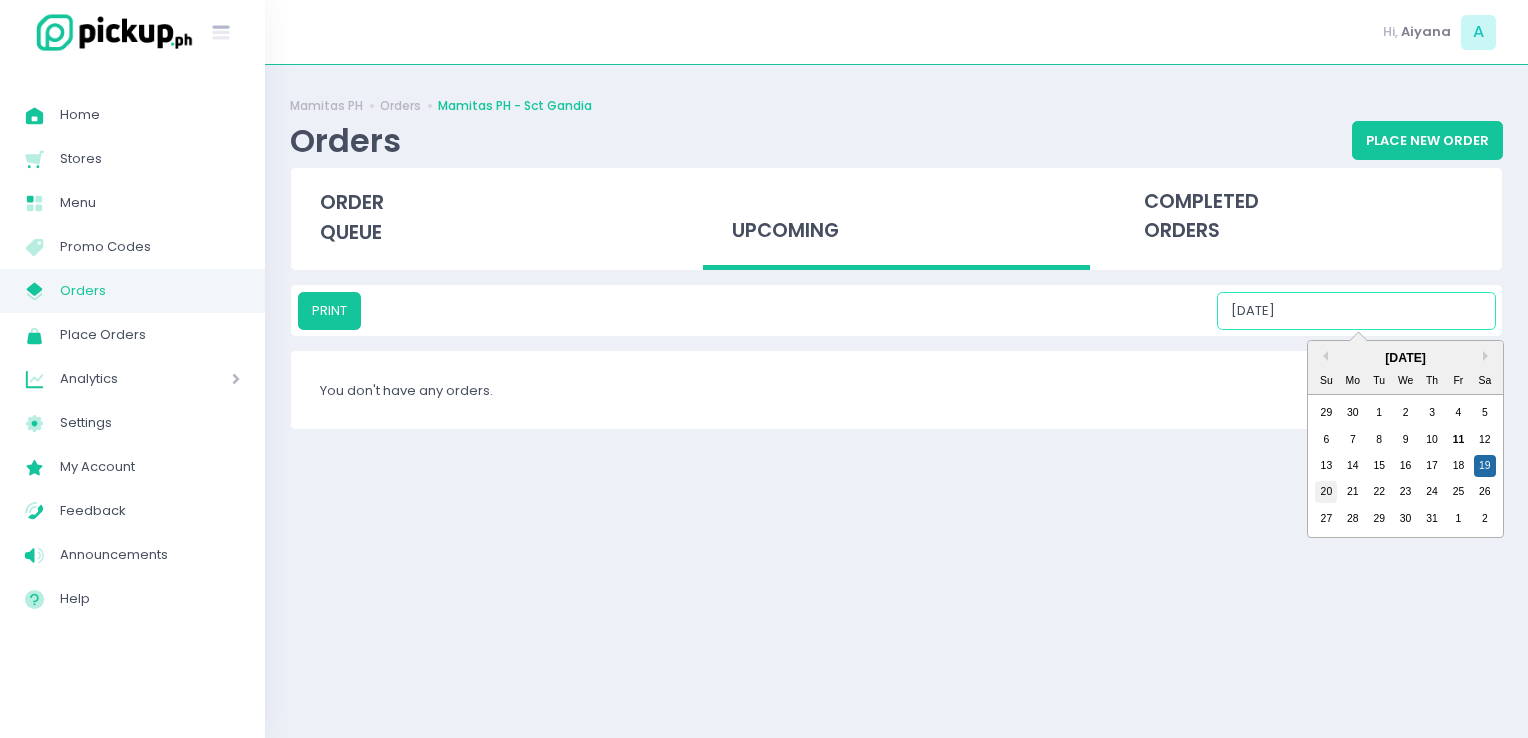 click on "20" at bounding box center [1326, 492] 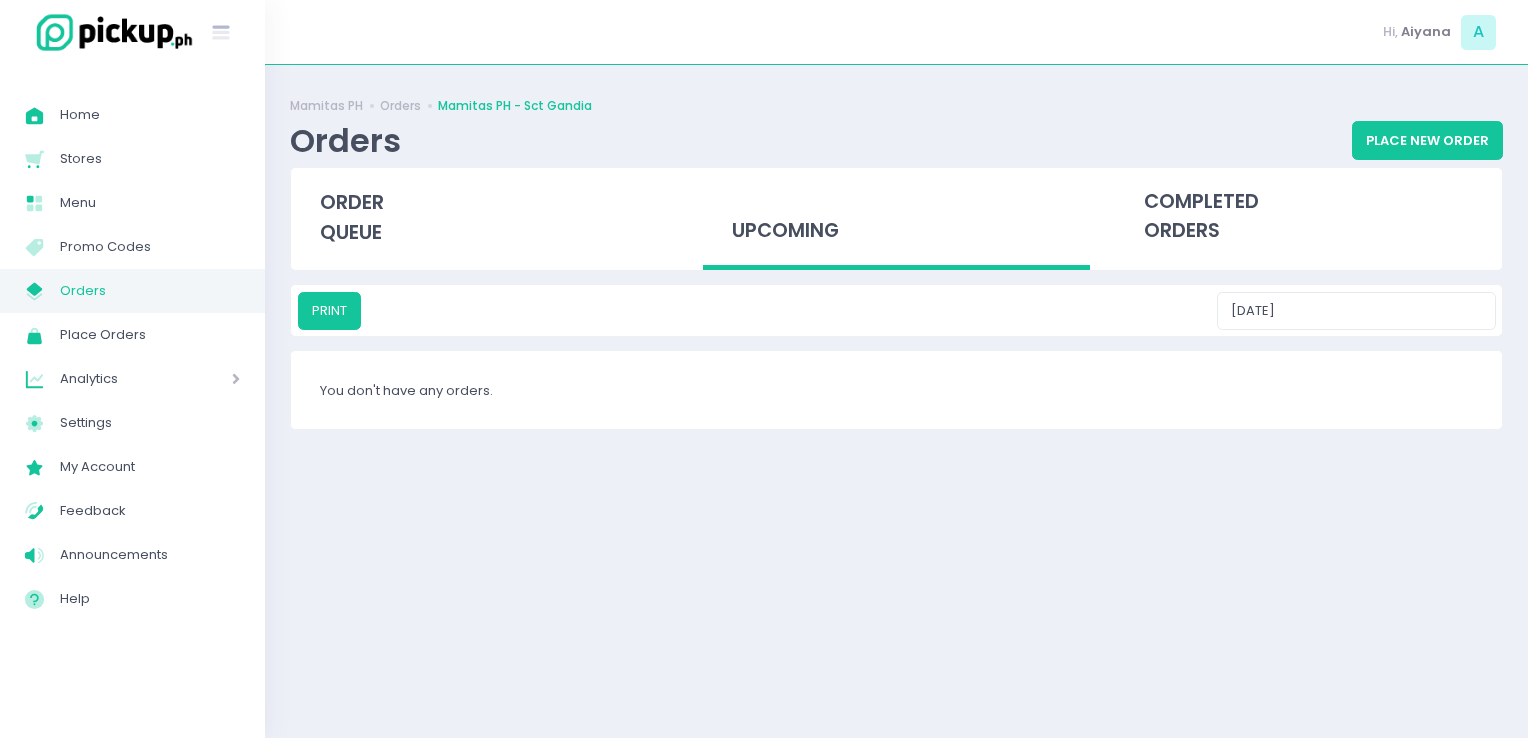 click on "PRINT 07/20/2025" at bounding box center (896, 310) 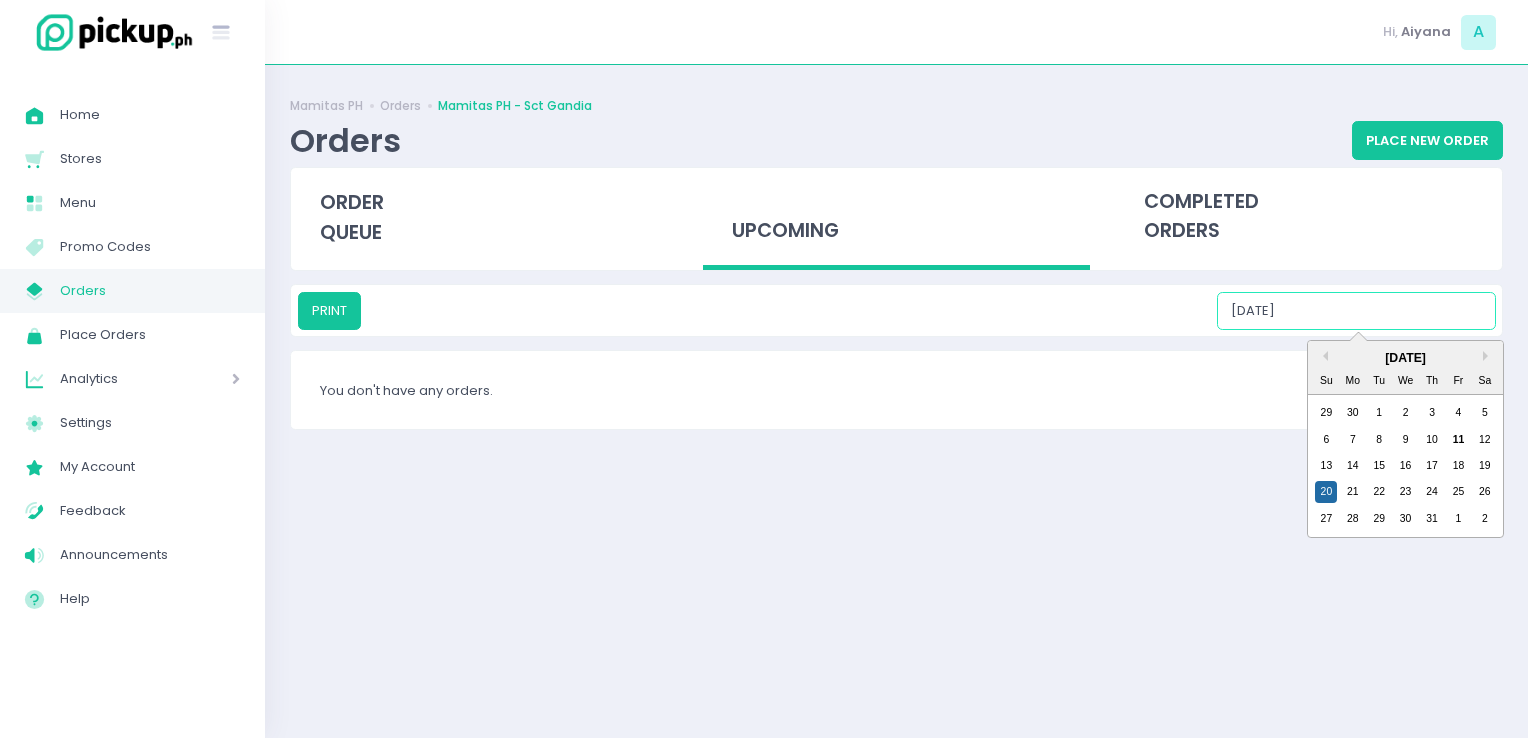 click on "[DATE]" at bounding box center (1356, 311) 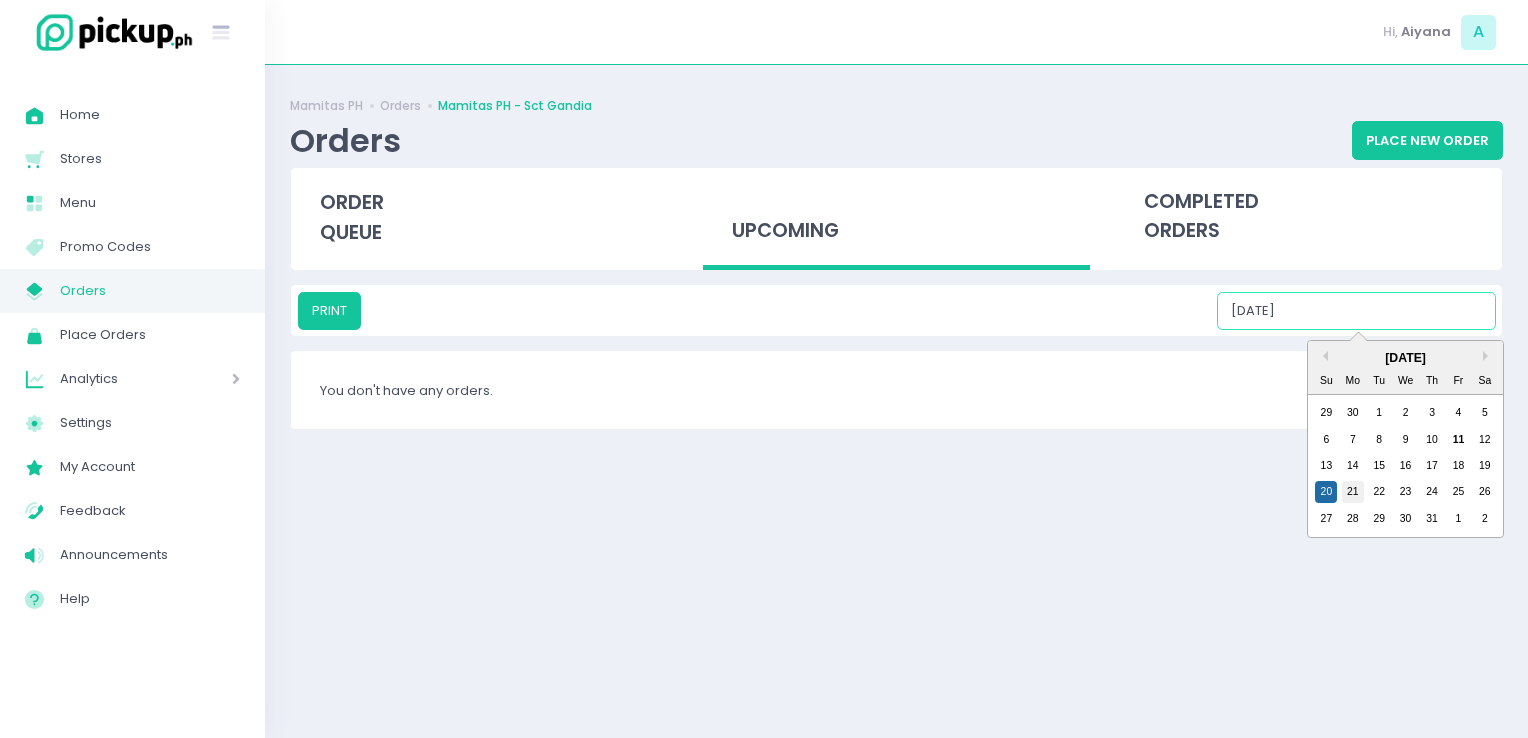 click on "21" at bounding box center (1353, 492) 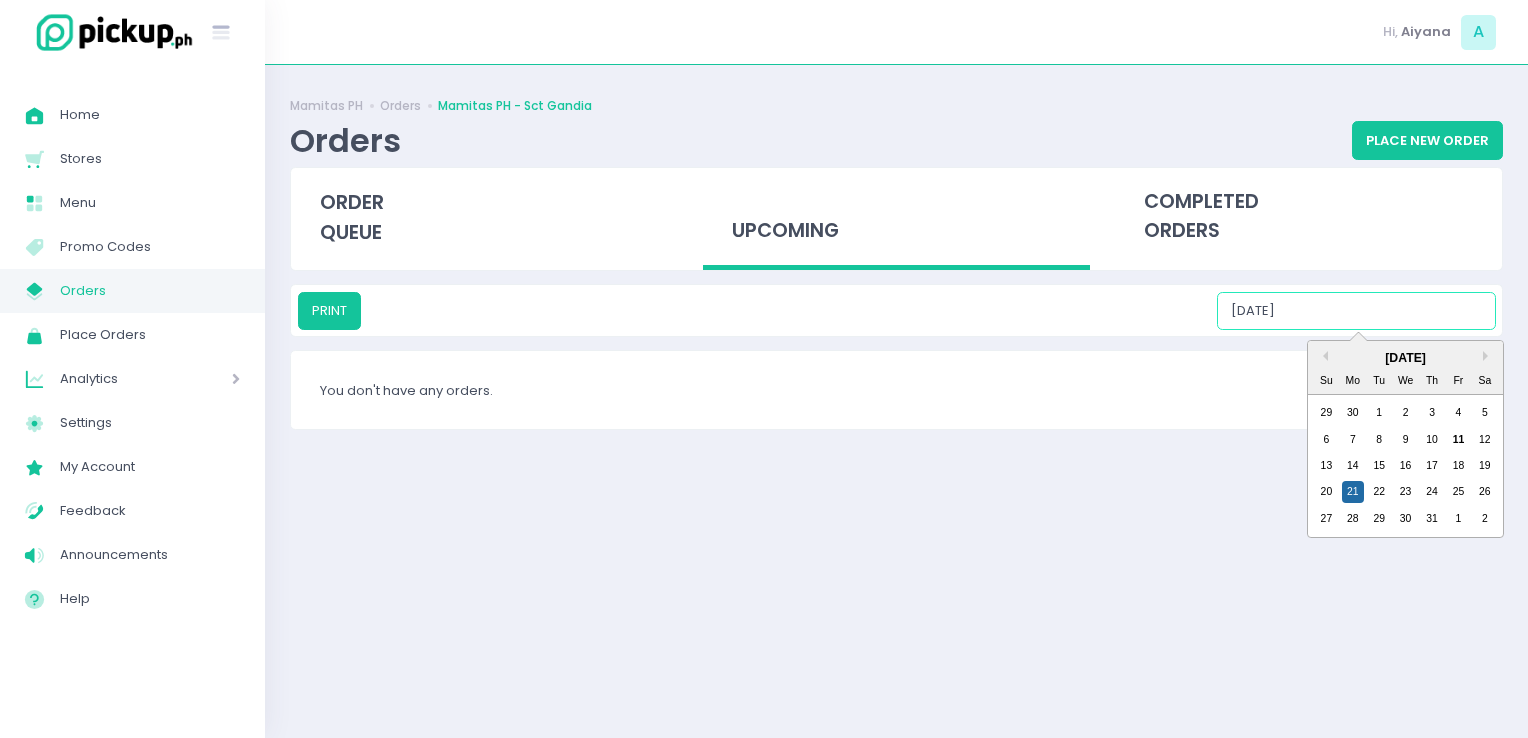 click on "[DATE]" at bounding box center (1356, 311) 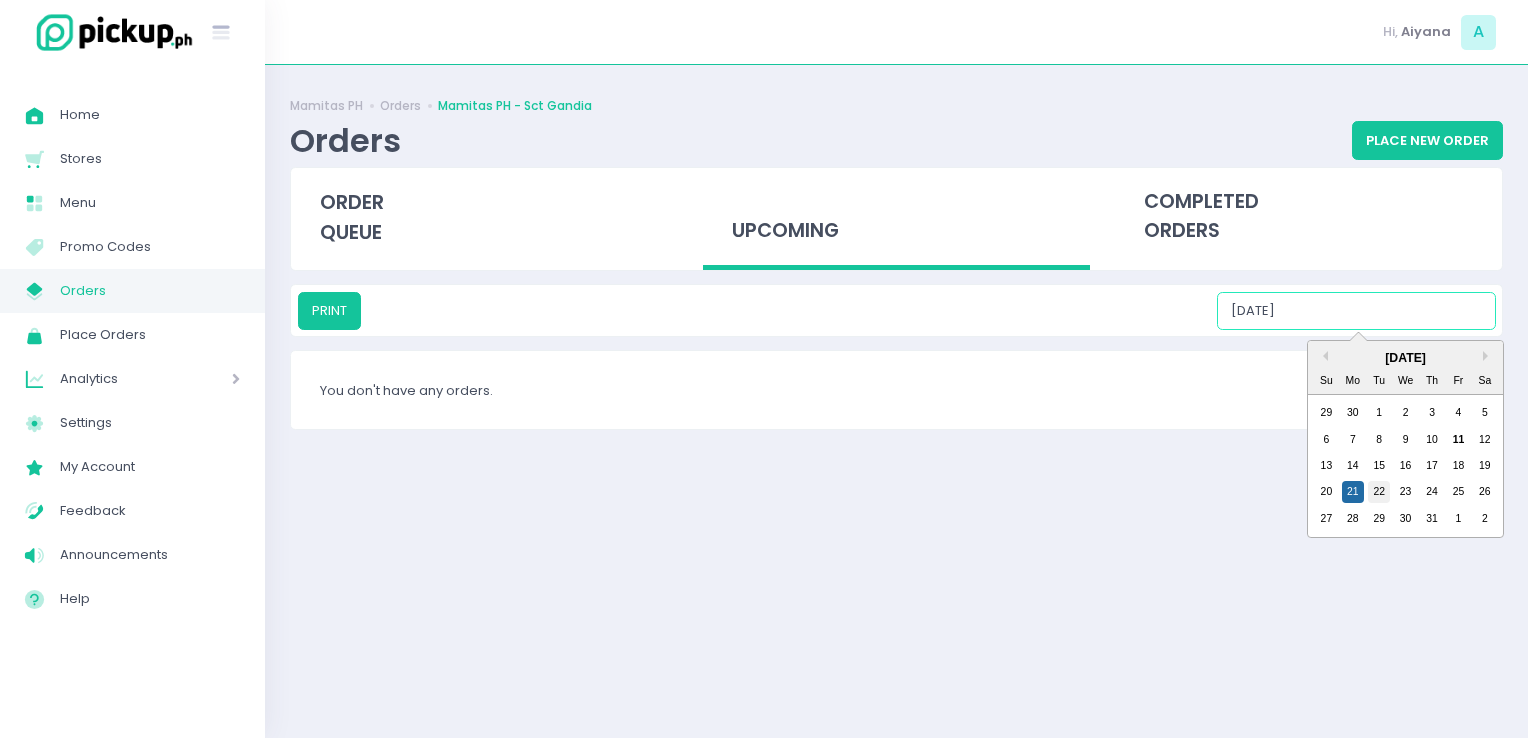 click on "22" at bounding box center [1379, 492] 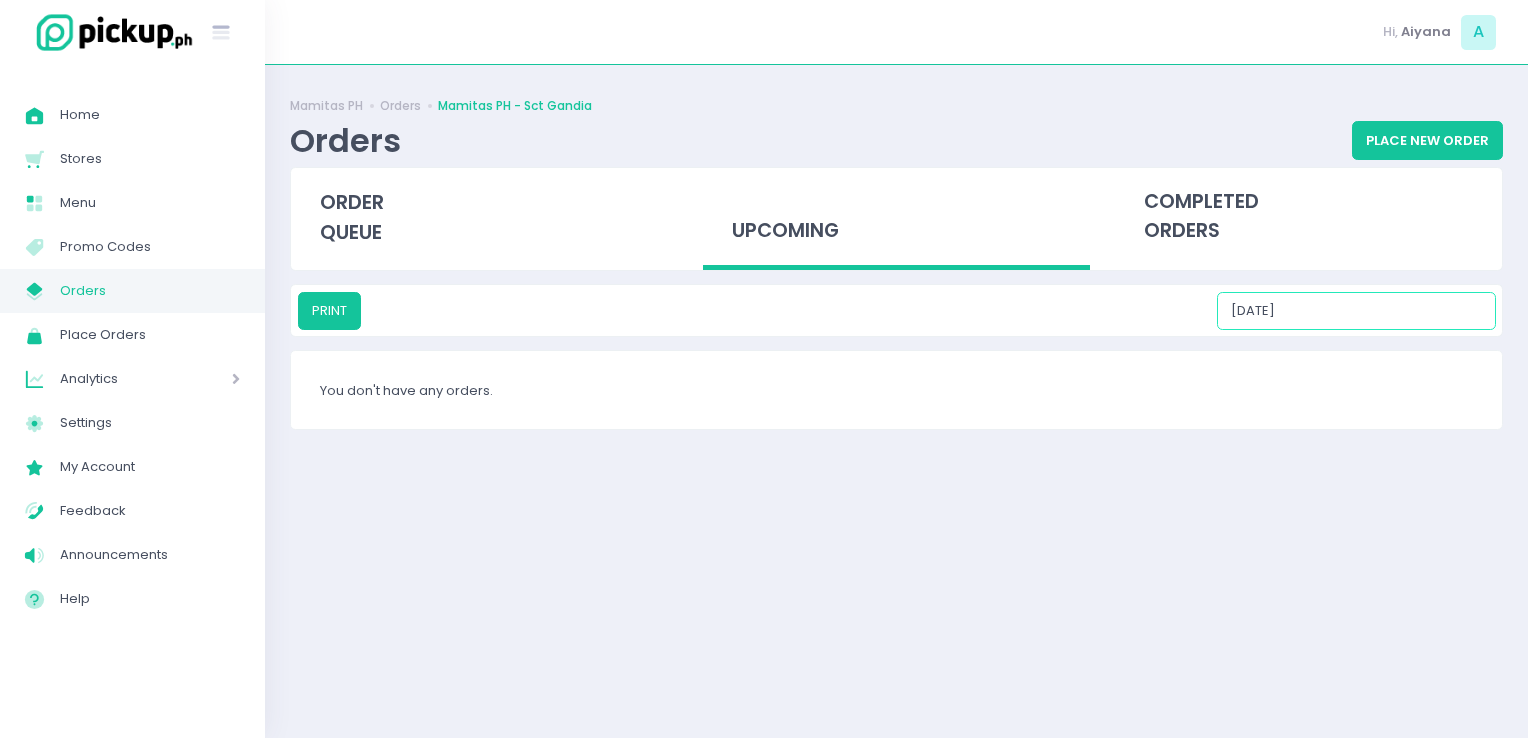 click on "[DATE]" at bounding box center [1356, 311] 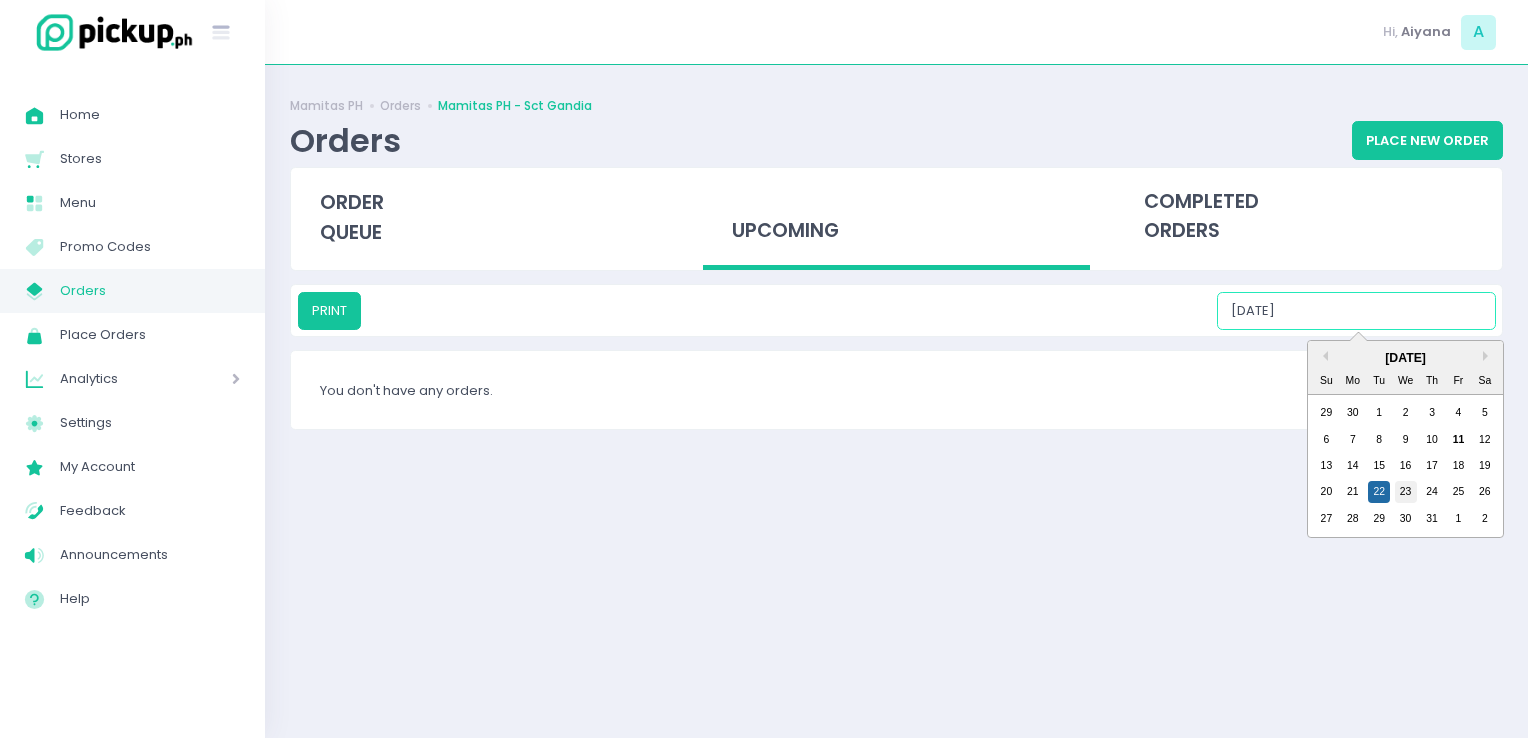 click on "23" at bounding box center [1406, 492] 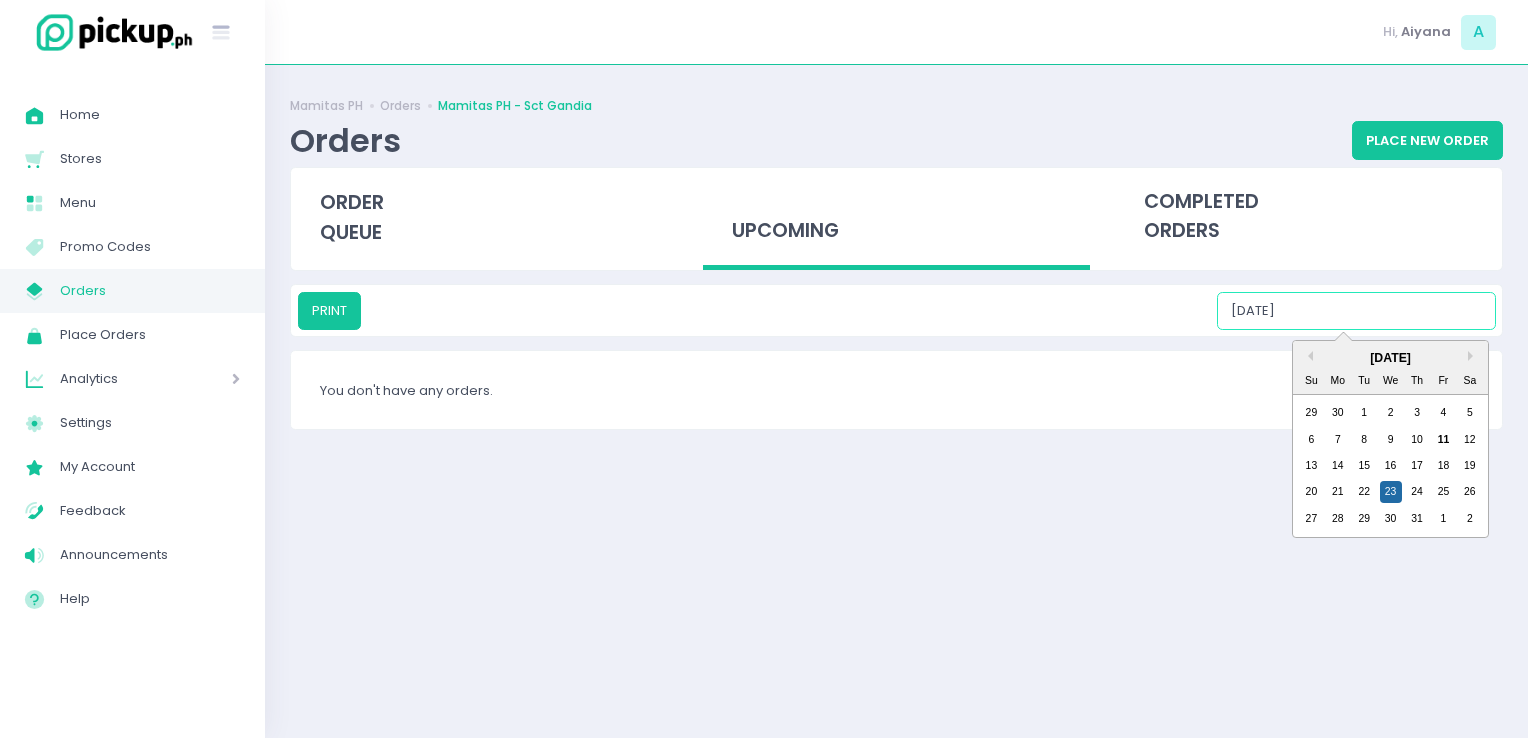 click on "[DATE]" at bounding box center (1356, 311) 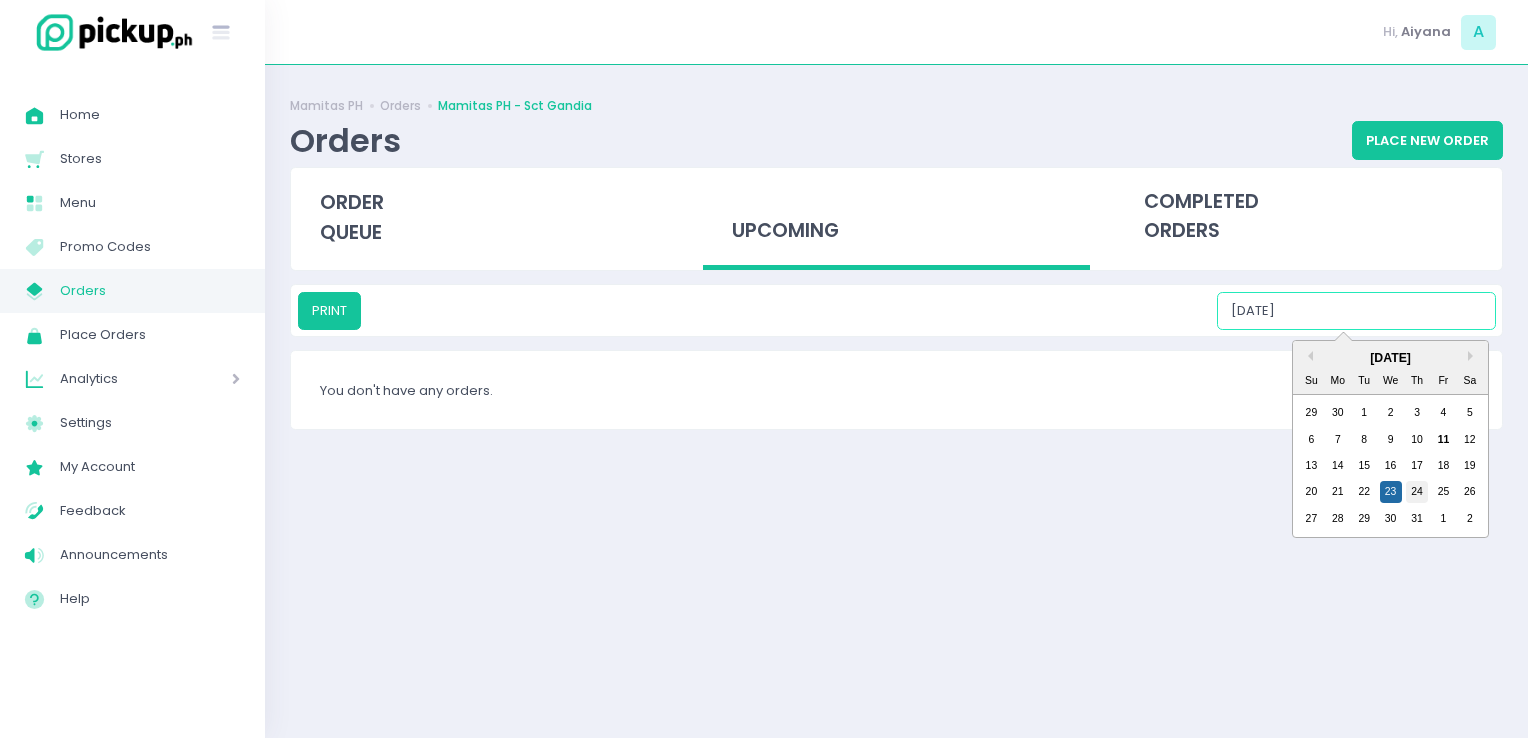 click on "24" at bounding box center (1417, 492) 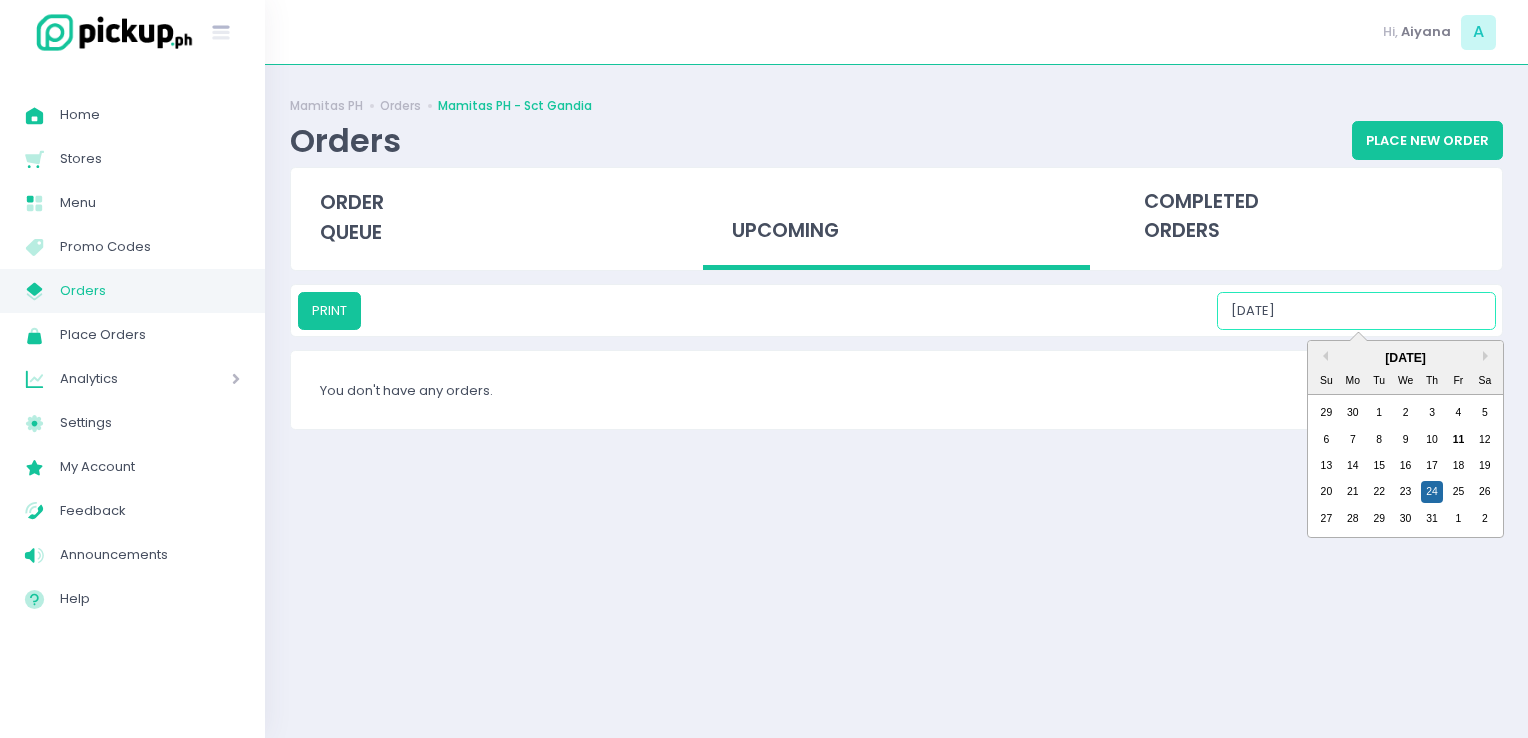 click on "[DATE]" at bounding box center (1356, 311) 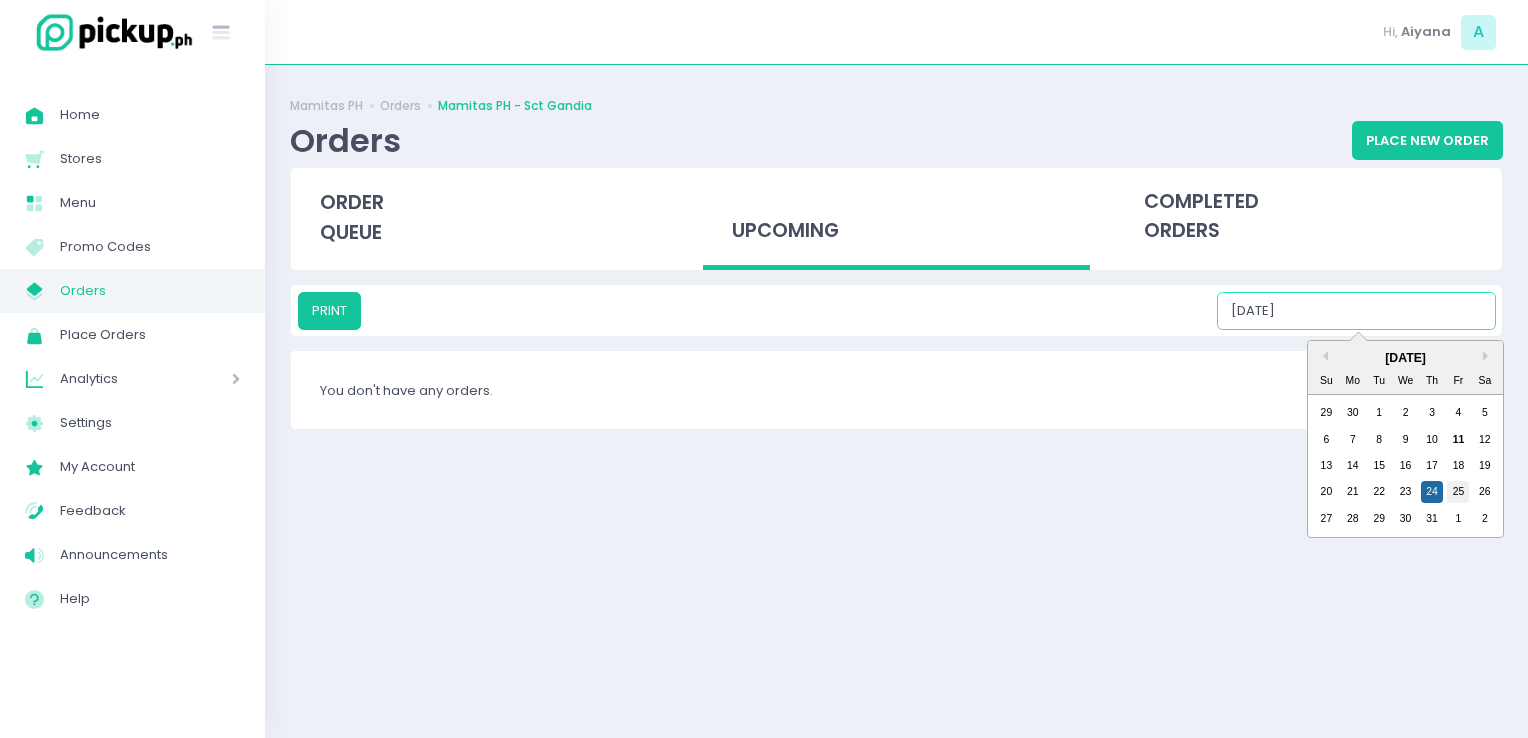 click on "25" at bounding box center (1458, 492) 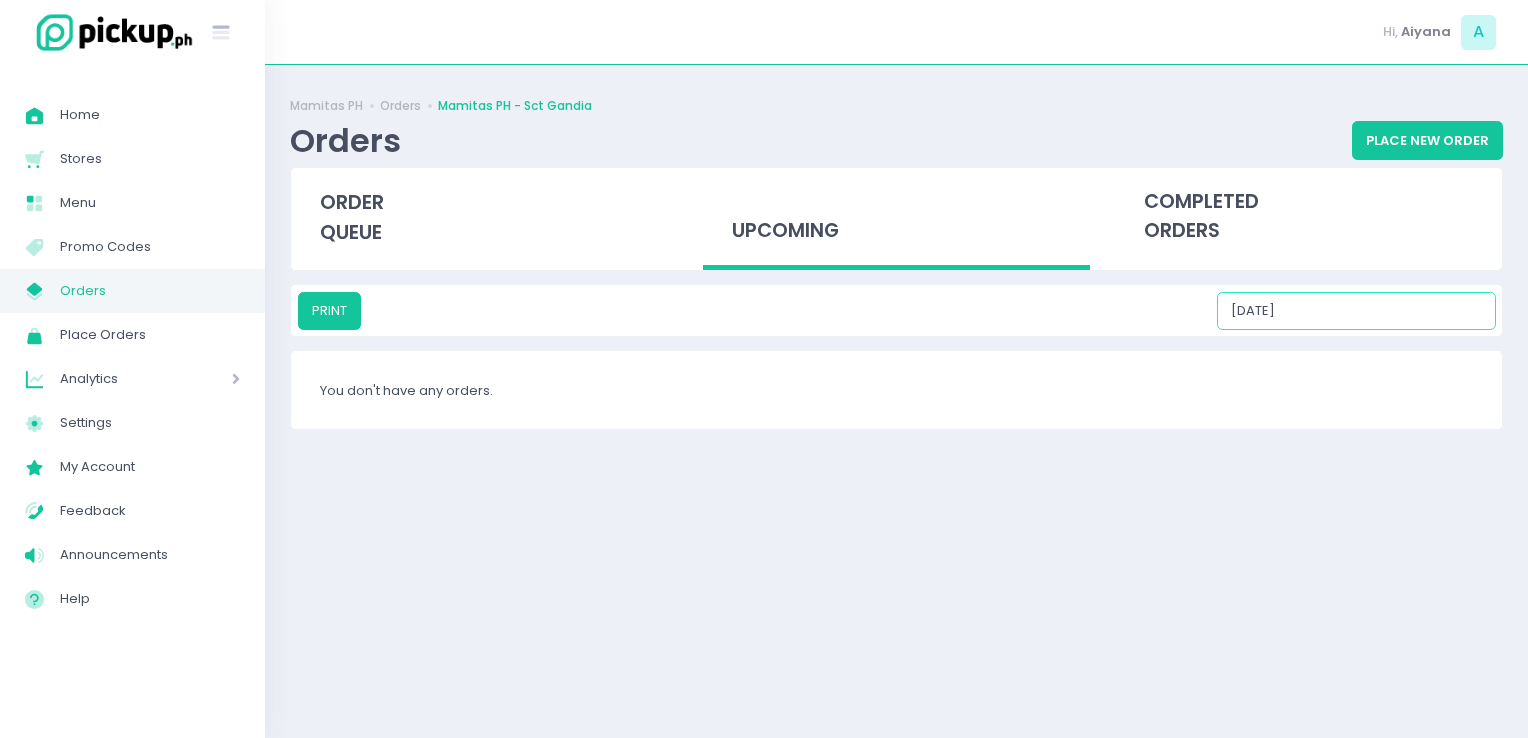 click on "07/25/2025" at bounding box center (1356, 311) 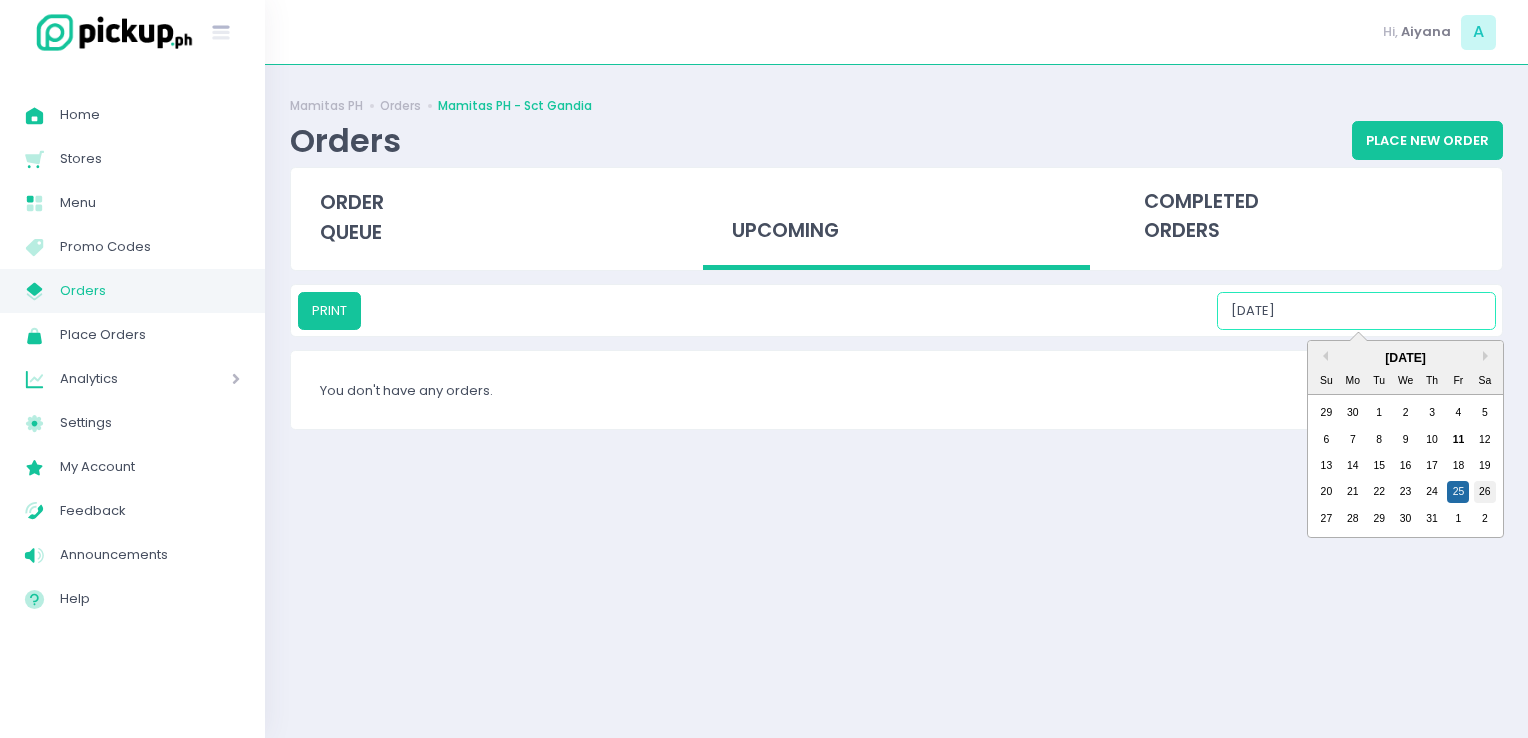 click on "26" at bounding box center [1485, 492] 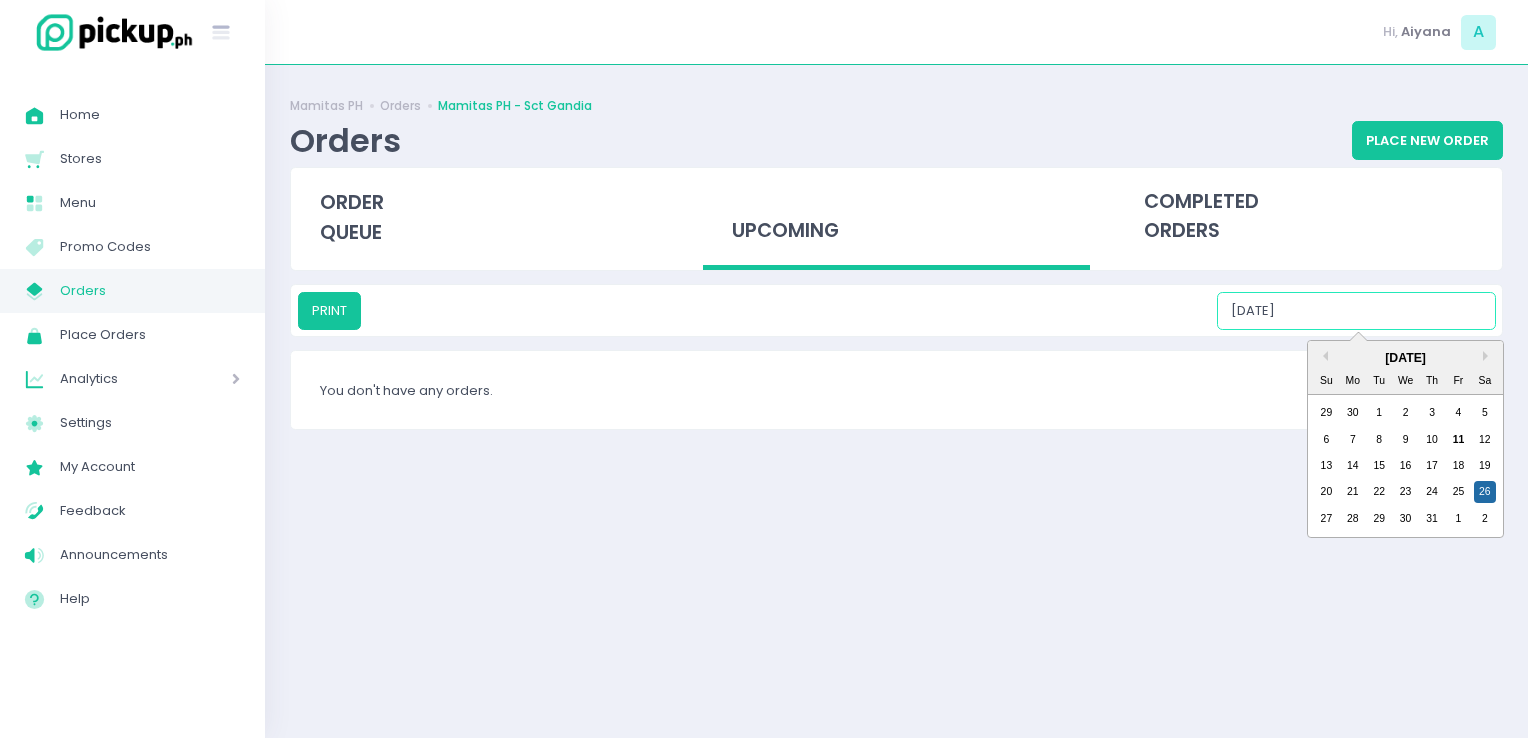 click on "07/26/2025" at bounding box center [1356, 311] 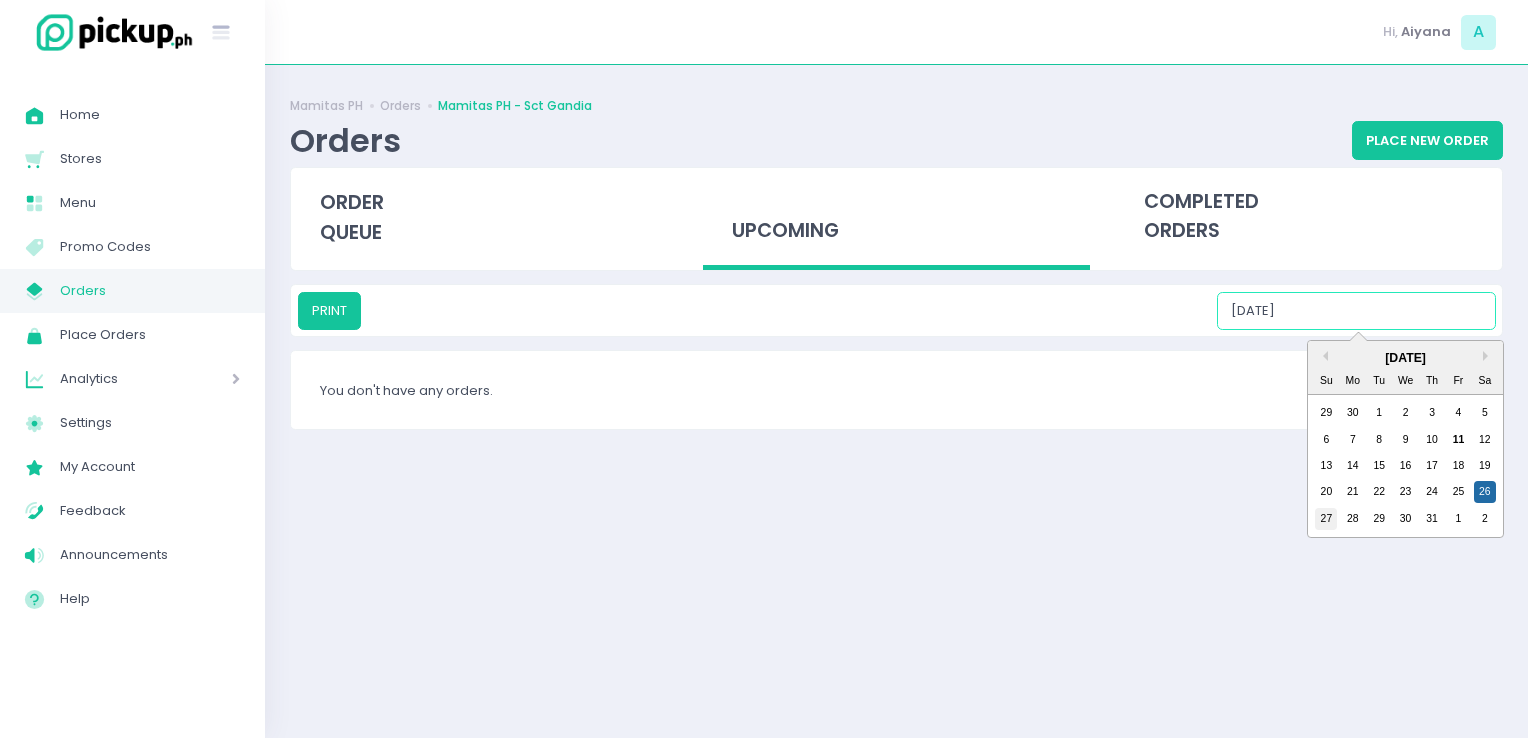 click on "27" at bounding box center (1326, 519) 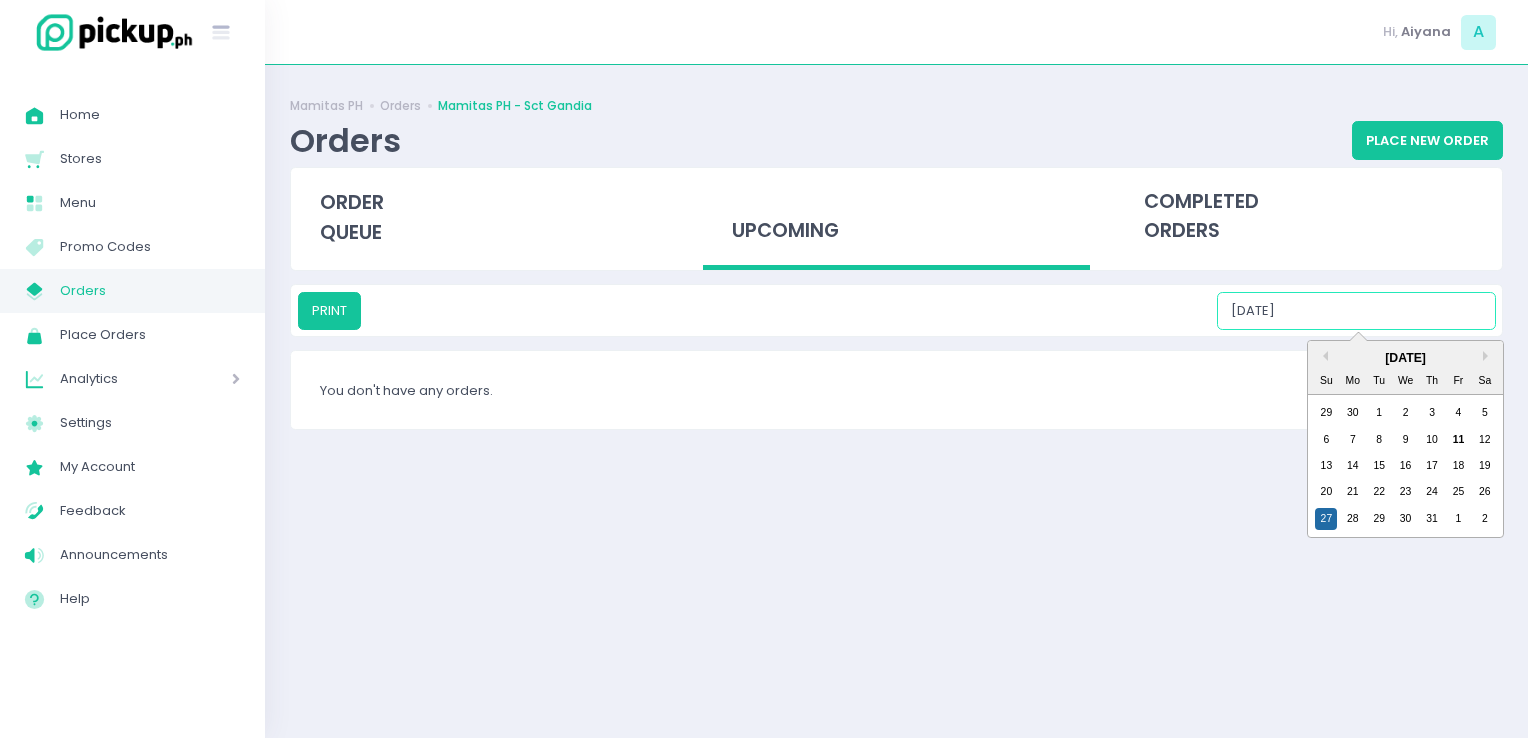 click on "07/27/2025" at bounding box center (1356, 311) 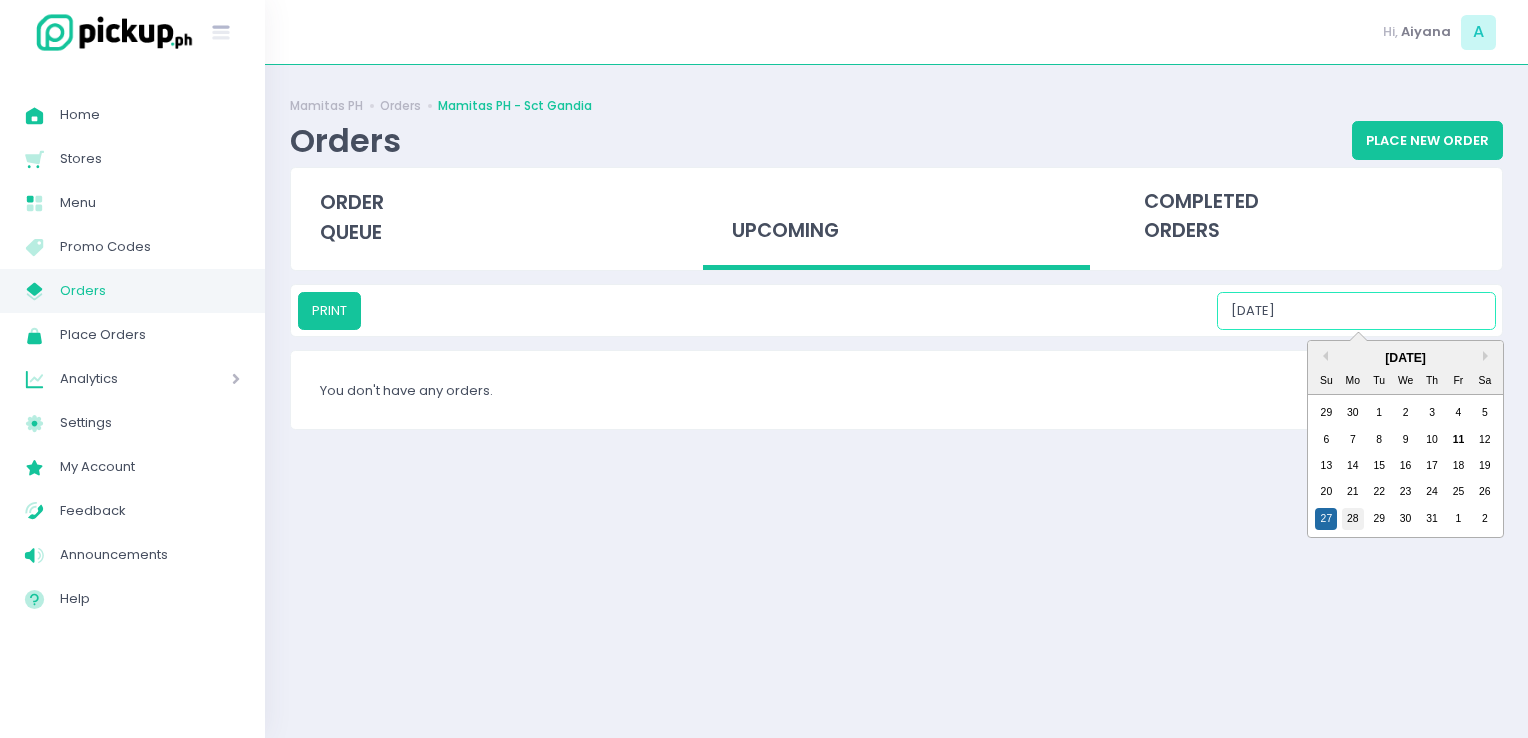 click on "28" at bounding box center (1353, 519) 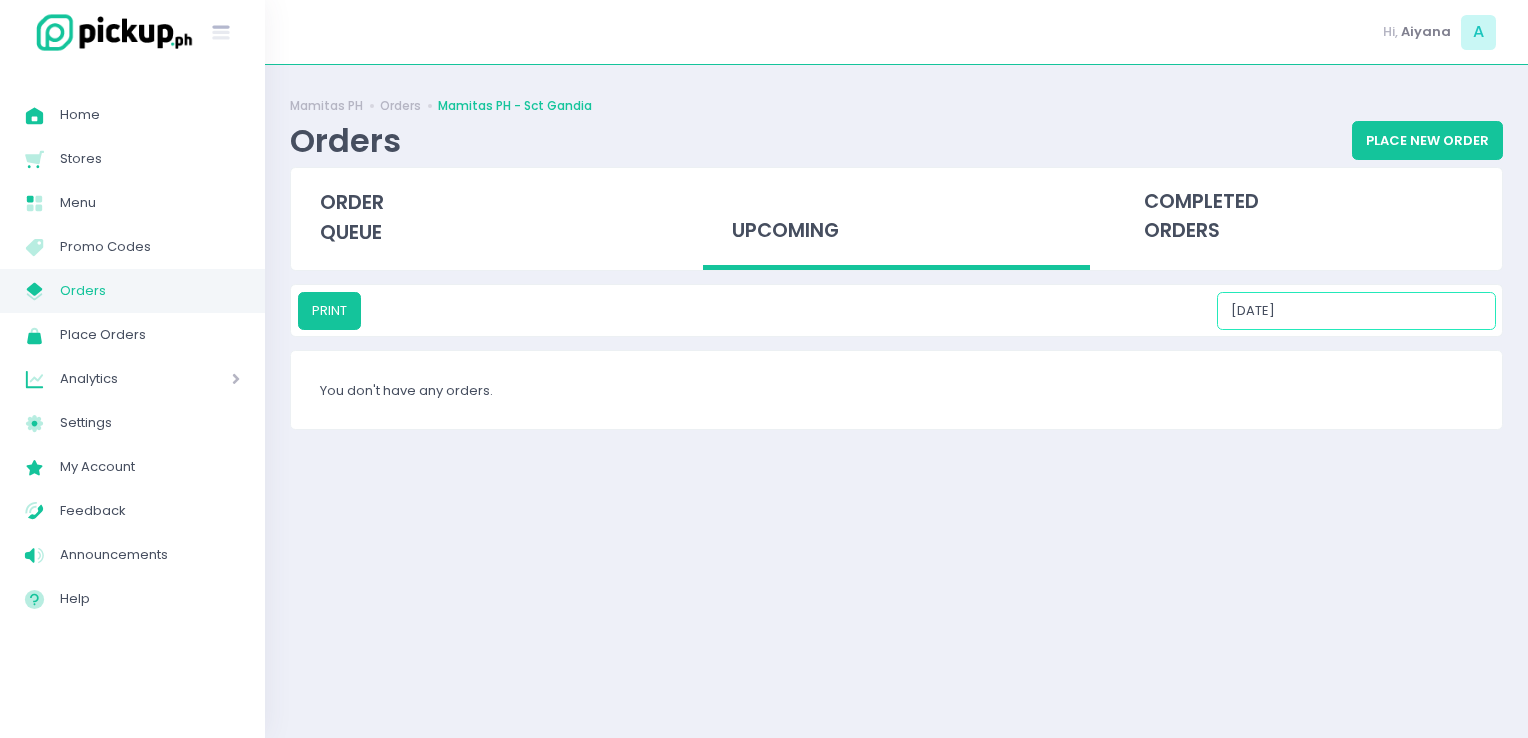 click on "07/28/2025" at bounding box center [1356, 311] 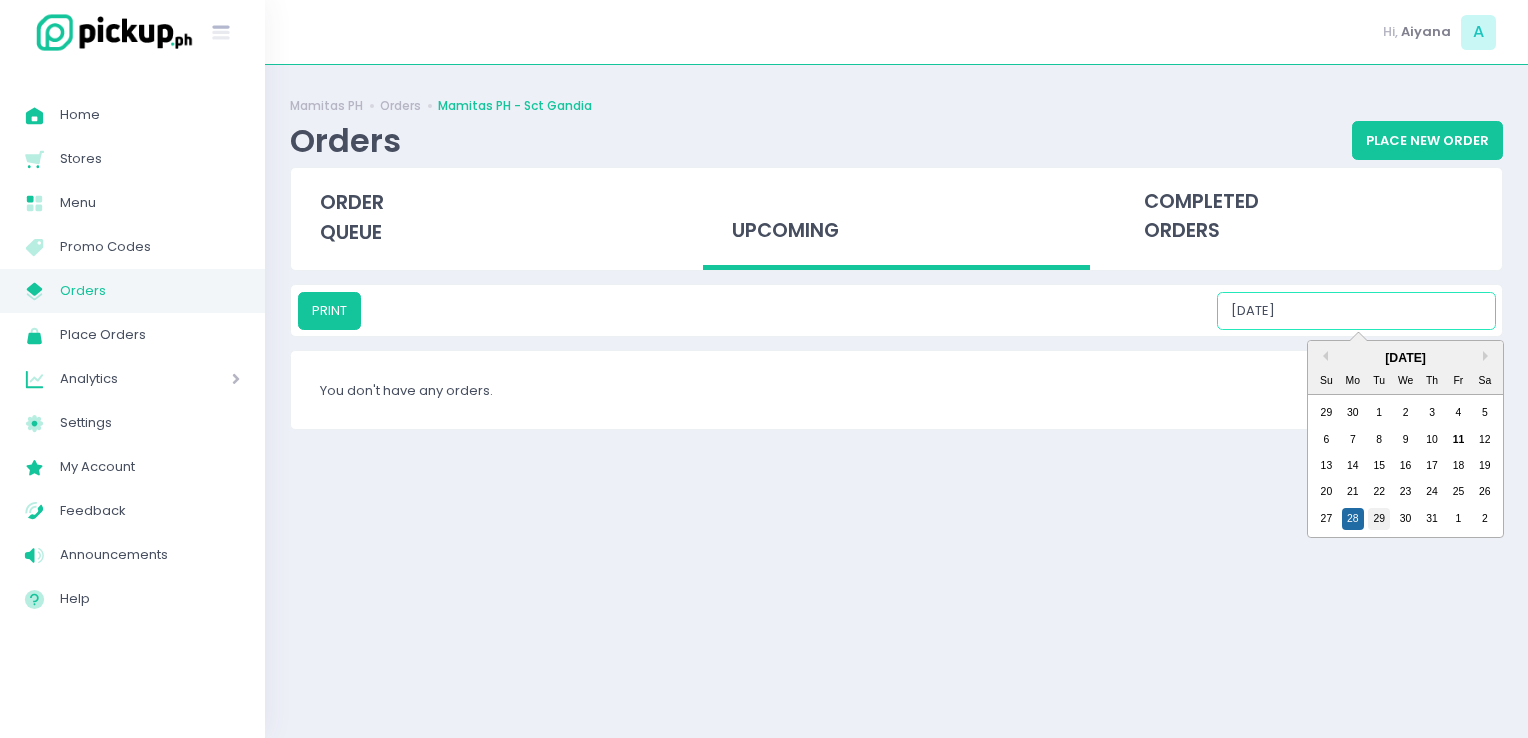 click on "29" at bounding box center (1379, 519) 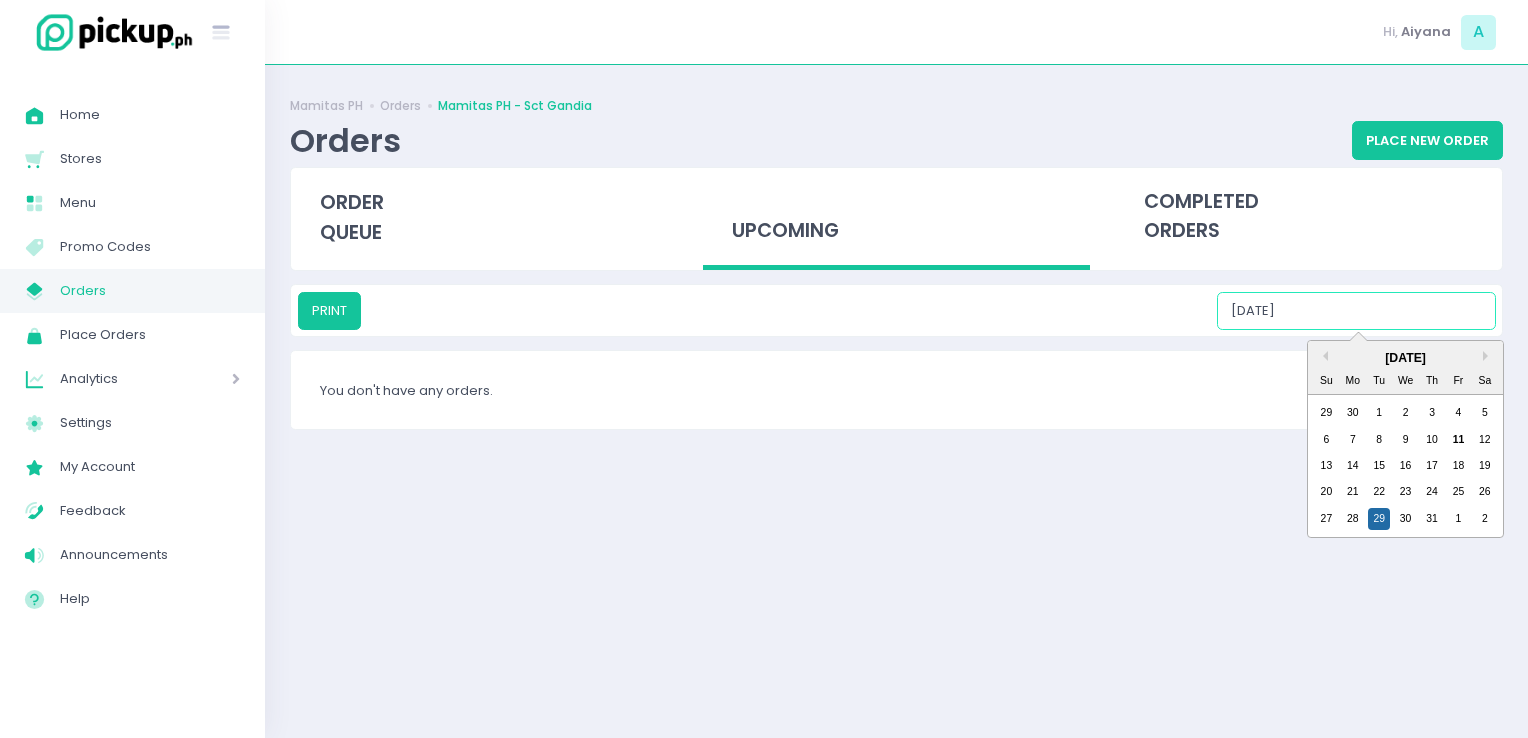 click on "07/29/2025" at bounding box center [1356, 311] 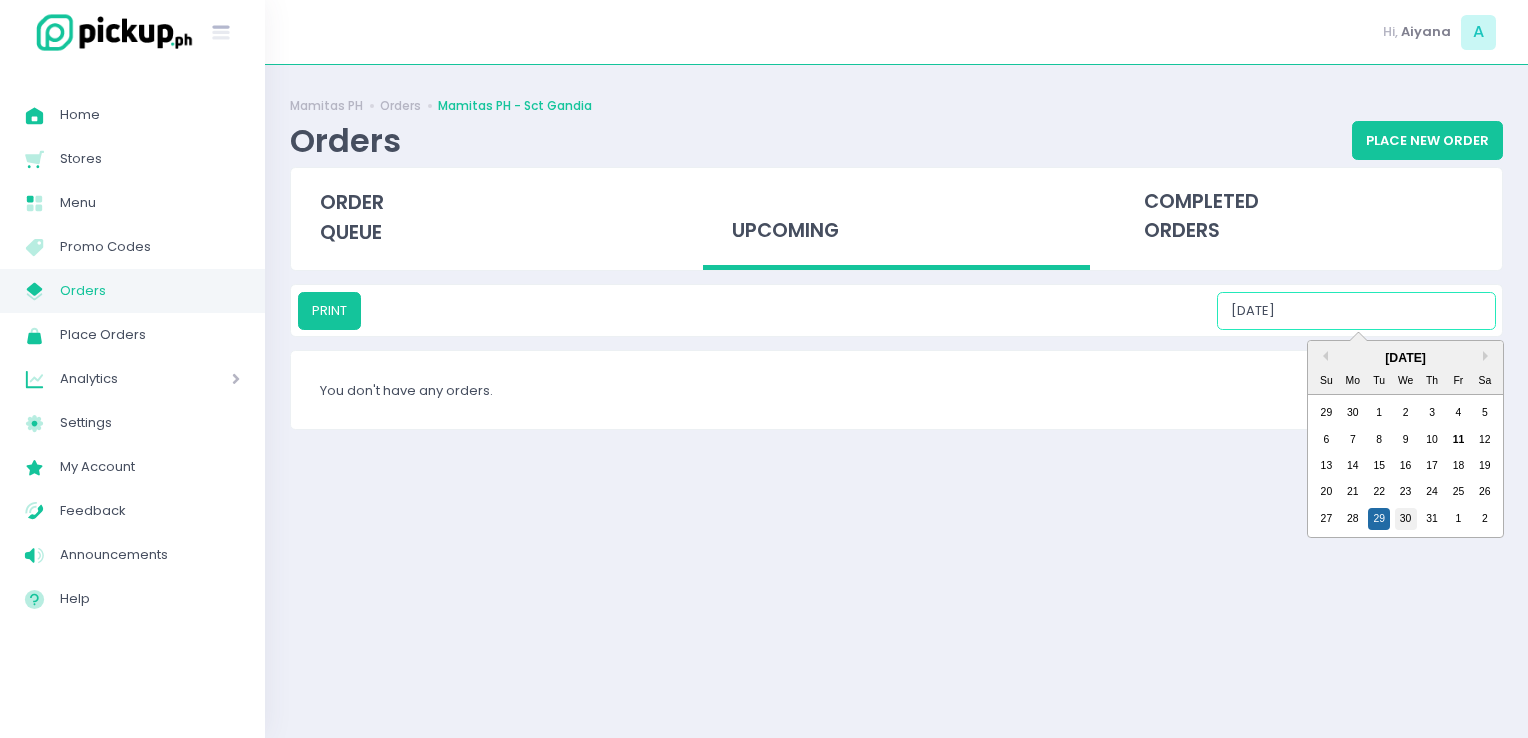click on "30" at bounding box center [1406, 519] 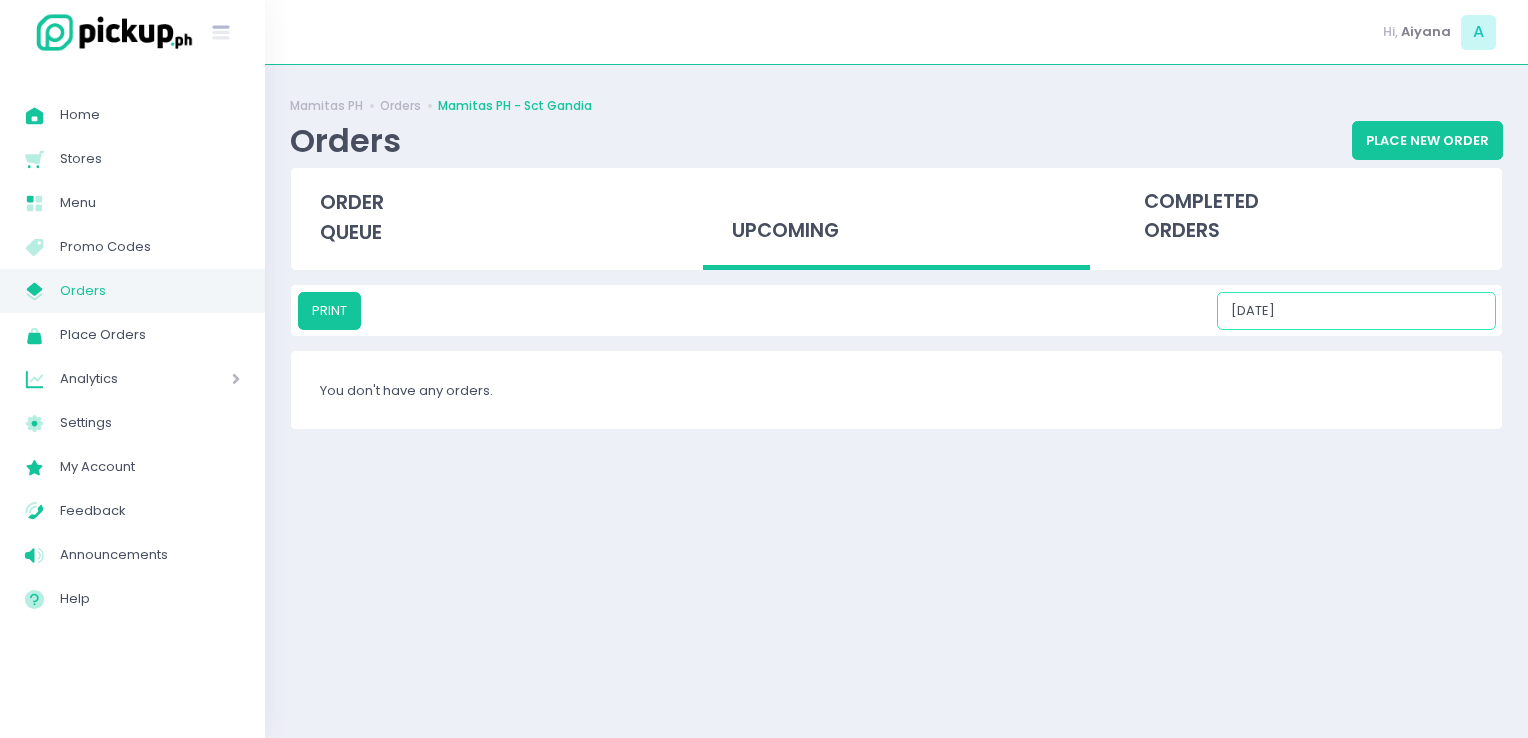 click on "07/30/2025" at bounding box center [1356, 311] 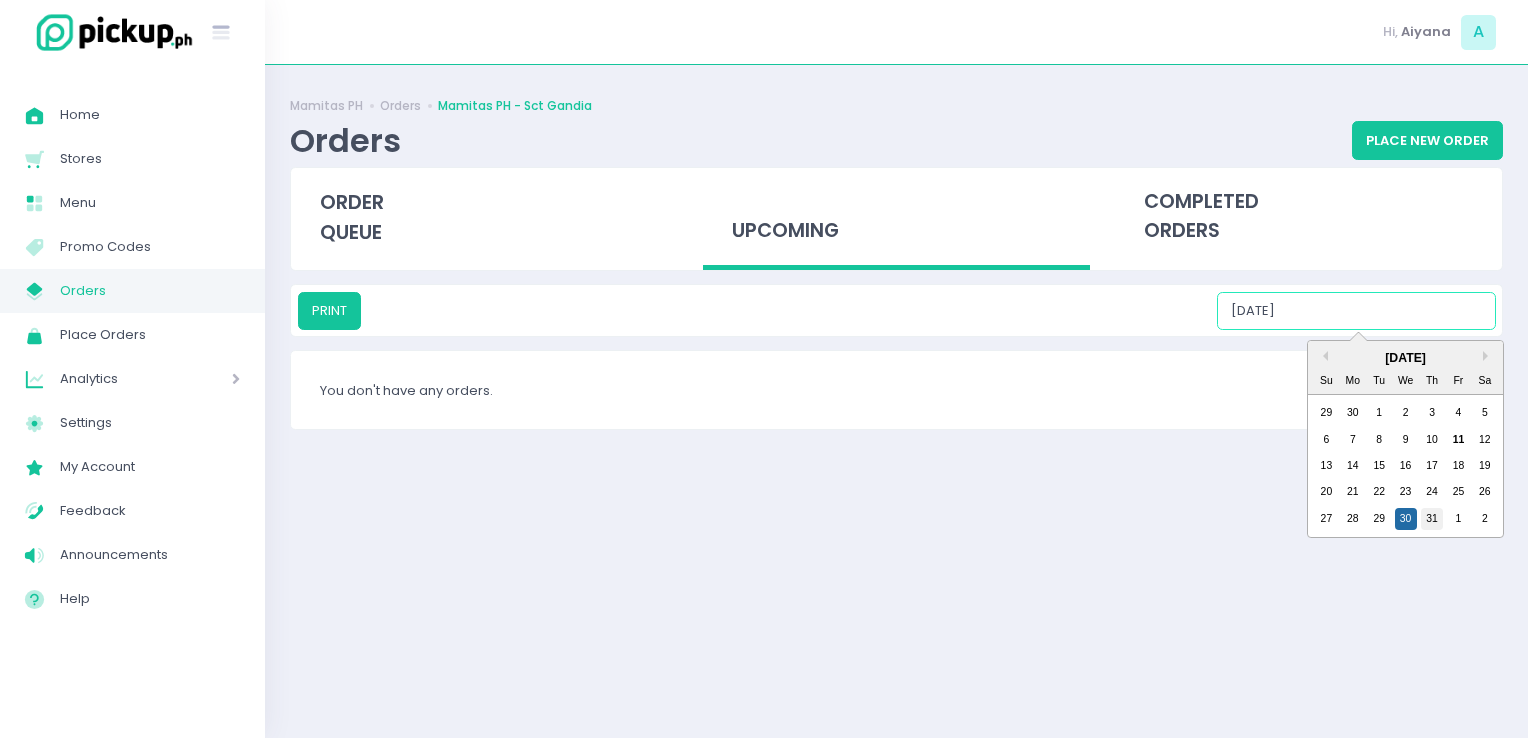 click on "31" at bounding box center [1432, 519] 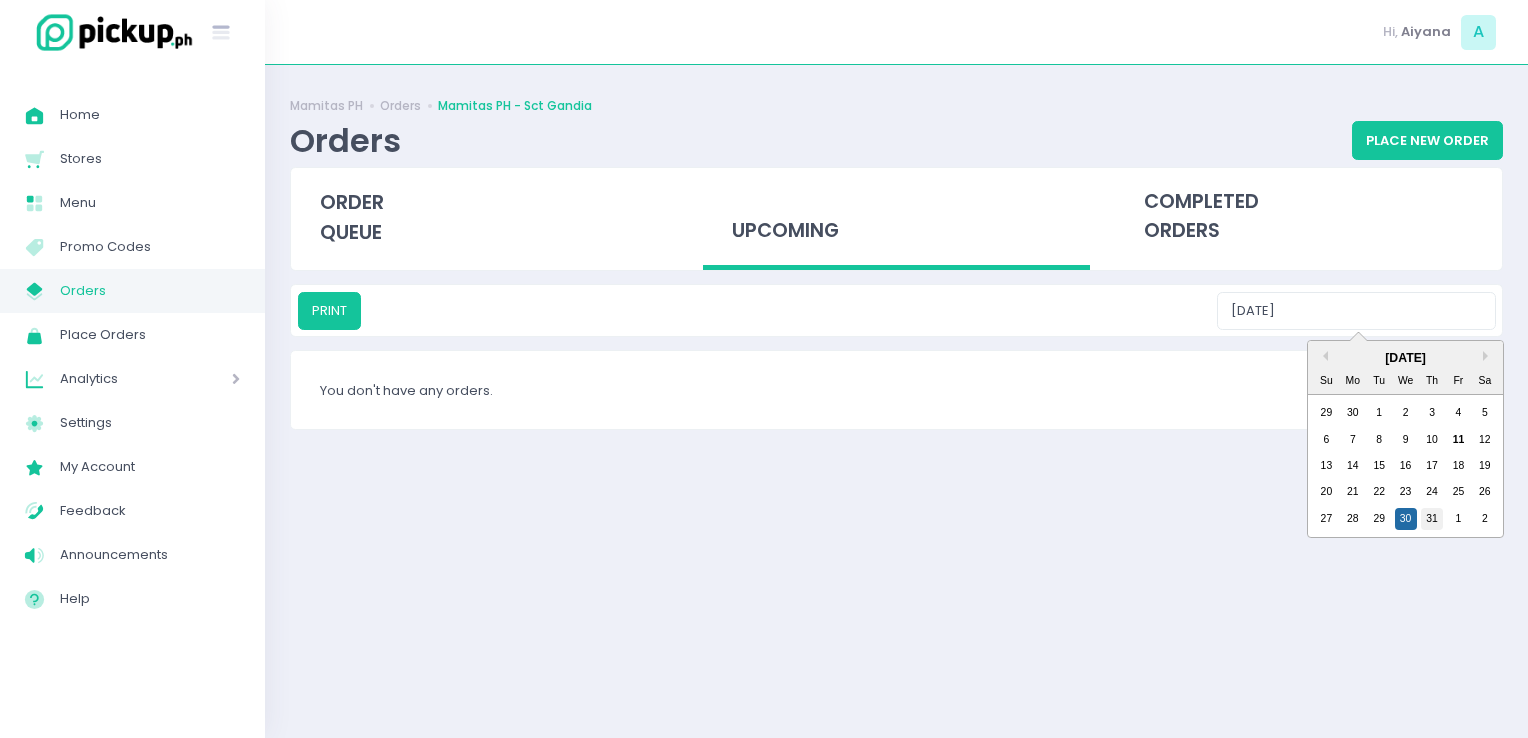 type on "07/31/2025" 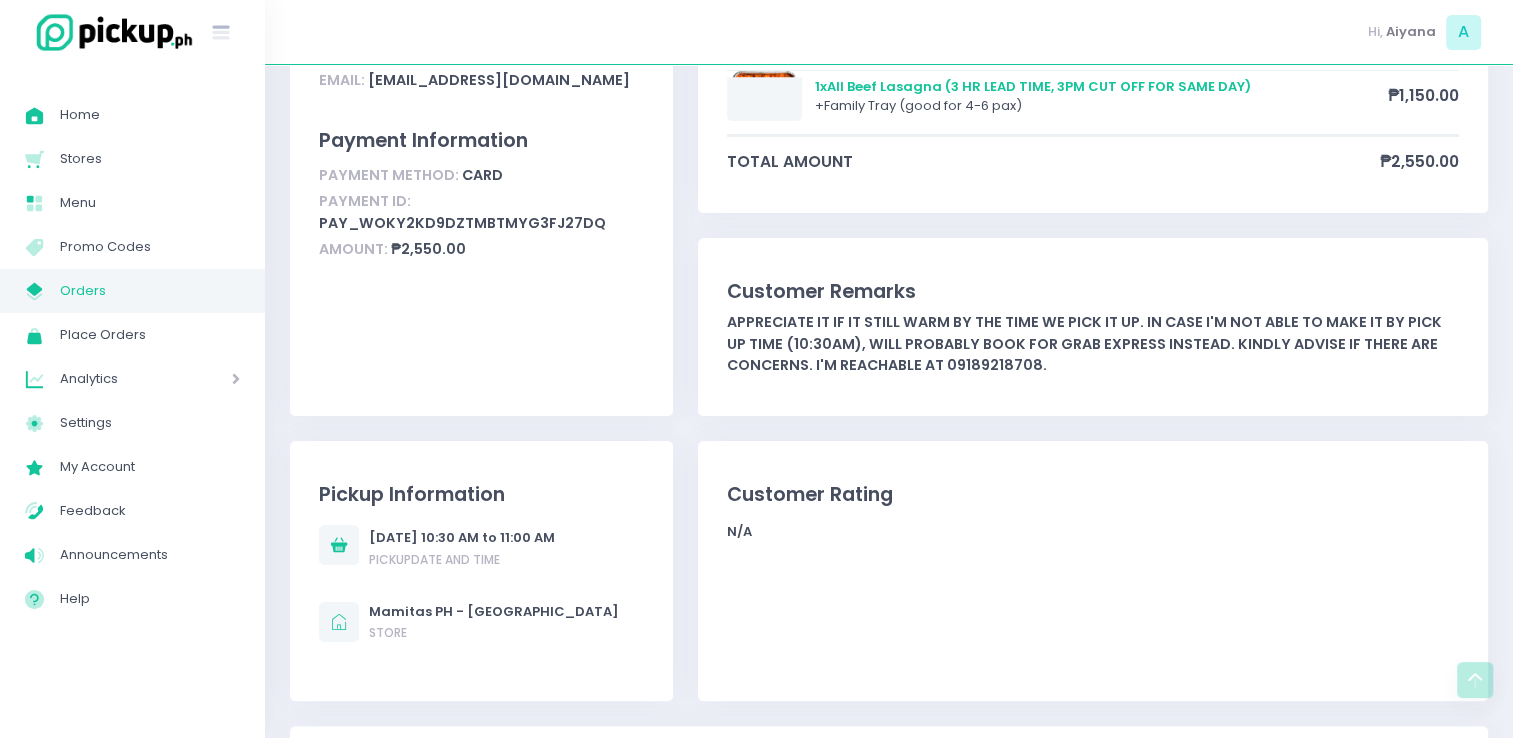 scroll, scrollTop: 320, scrollLeft: 0, axis: vertical 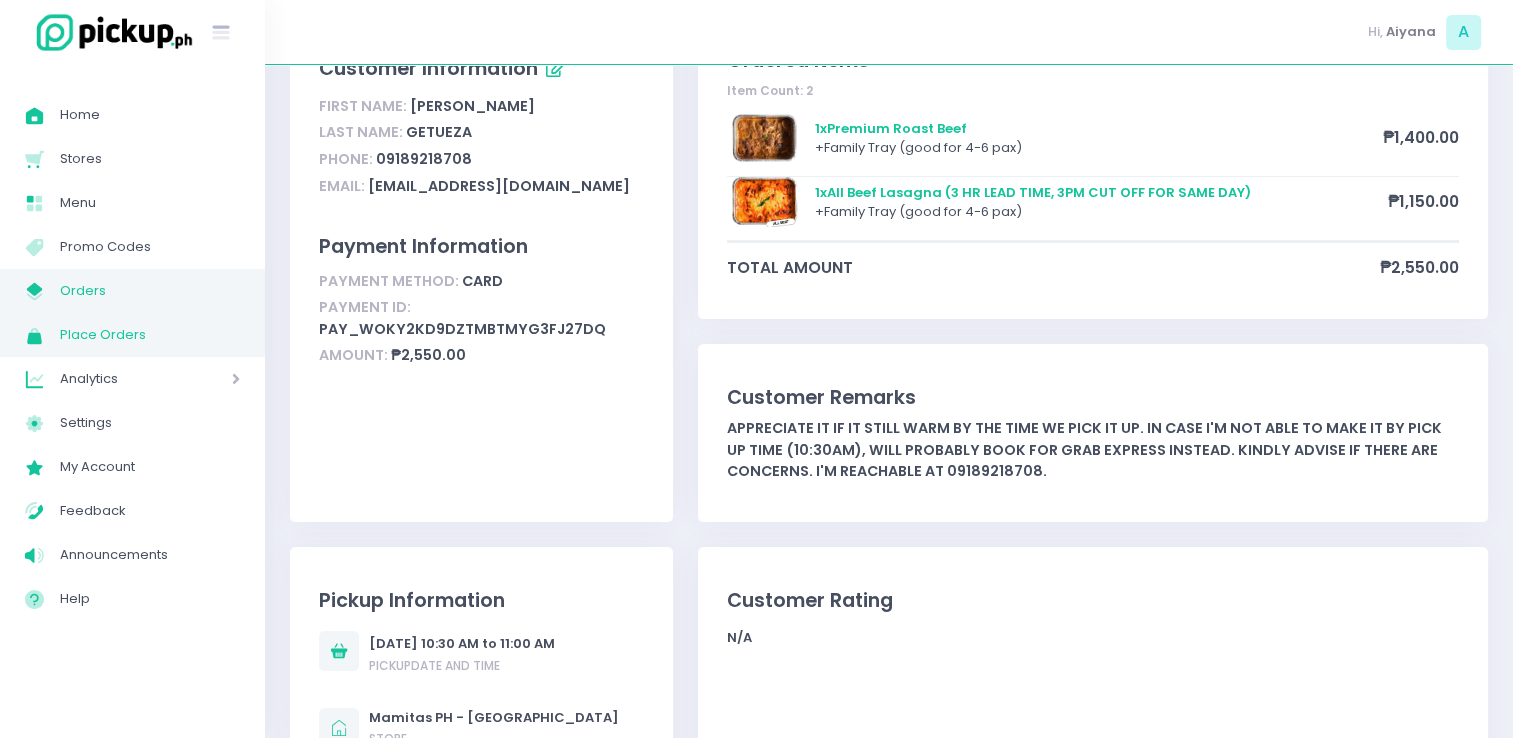 click on "Place Orders Created with Sketch. Place Orders" at bounding box center (132, 335) 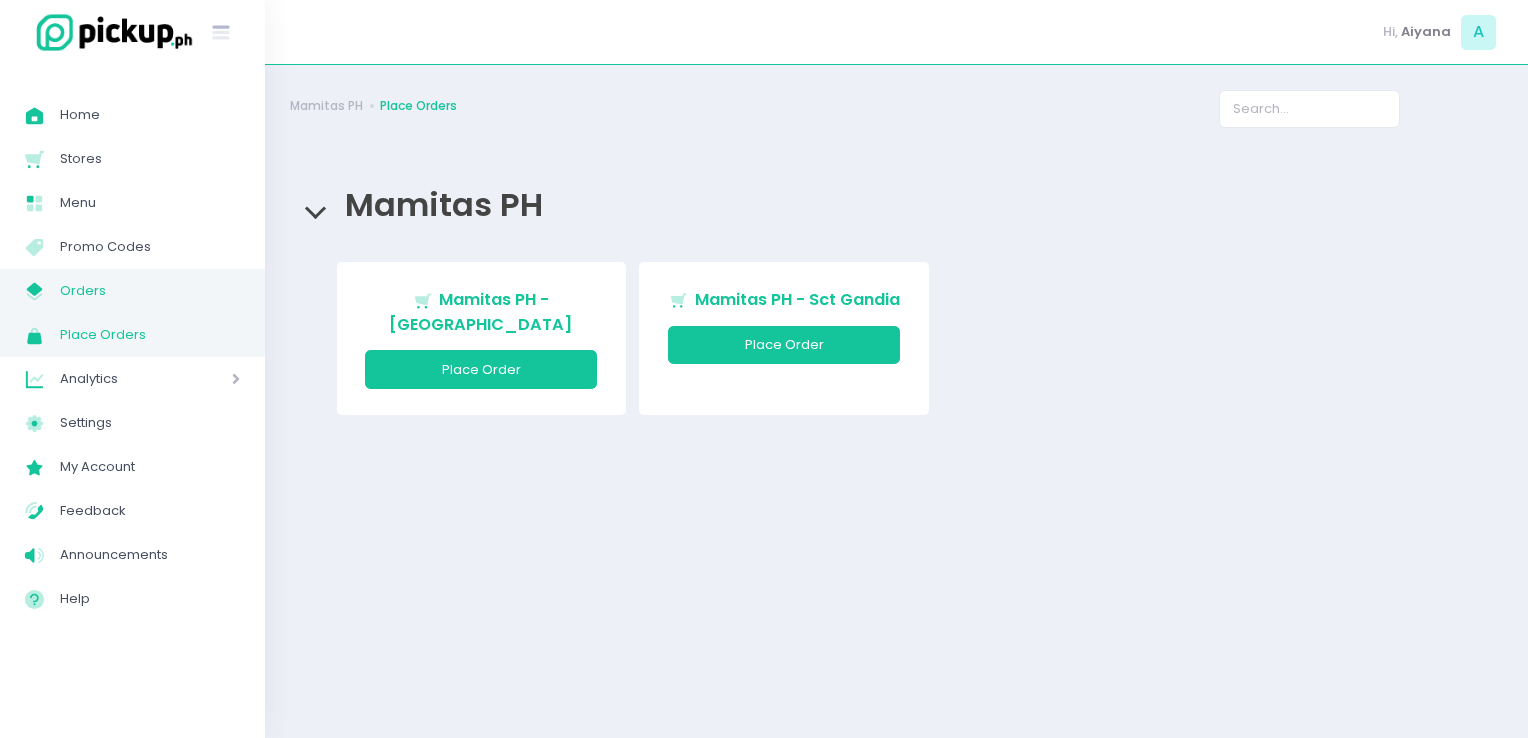 click on "Orders" at bounding box center [150, 291] 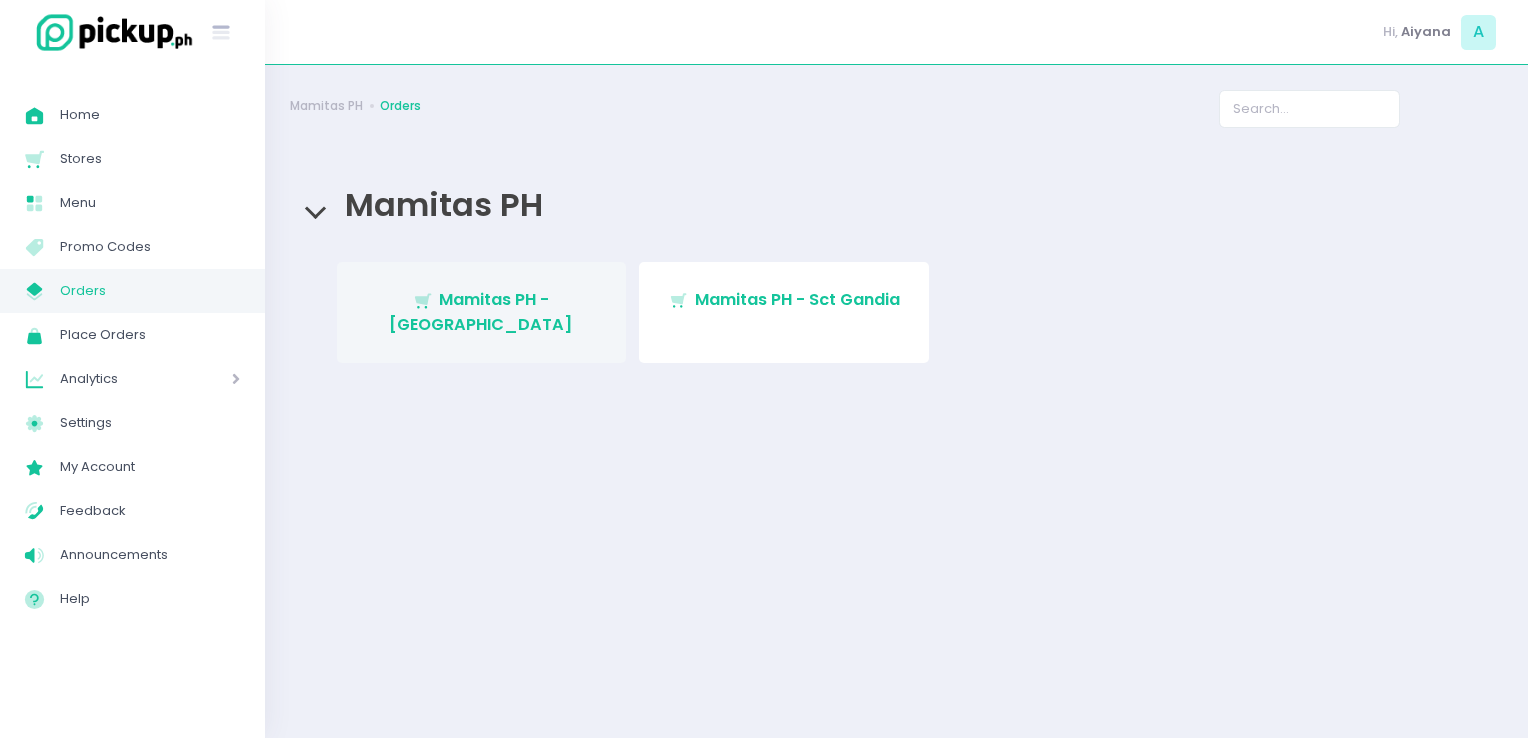 click on "Mamitas PH - [GEOGRAPHIC_DATA]" at bounding box center [481, 311] 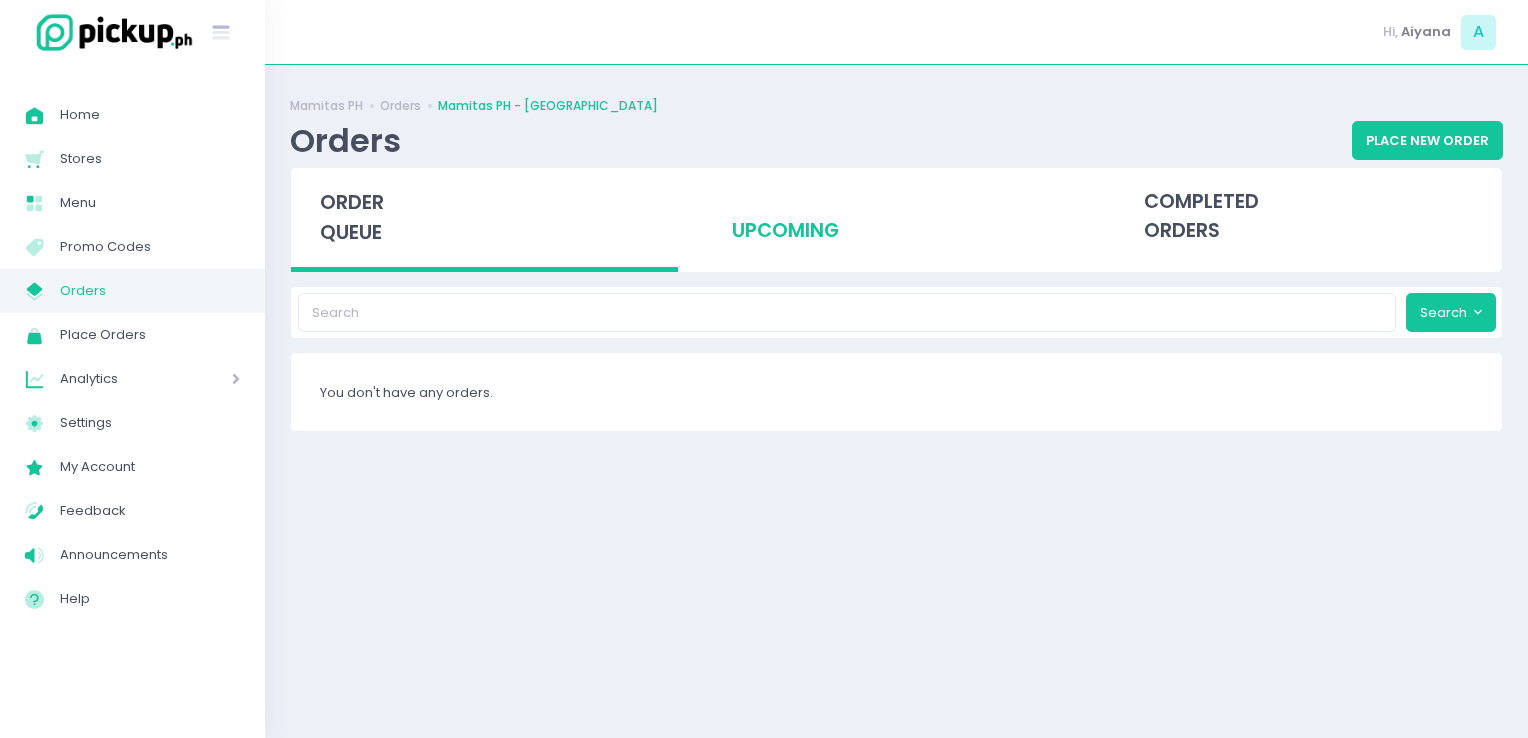 click on "upcoming" at bounding box center [896, 217] 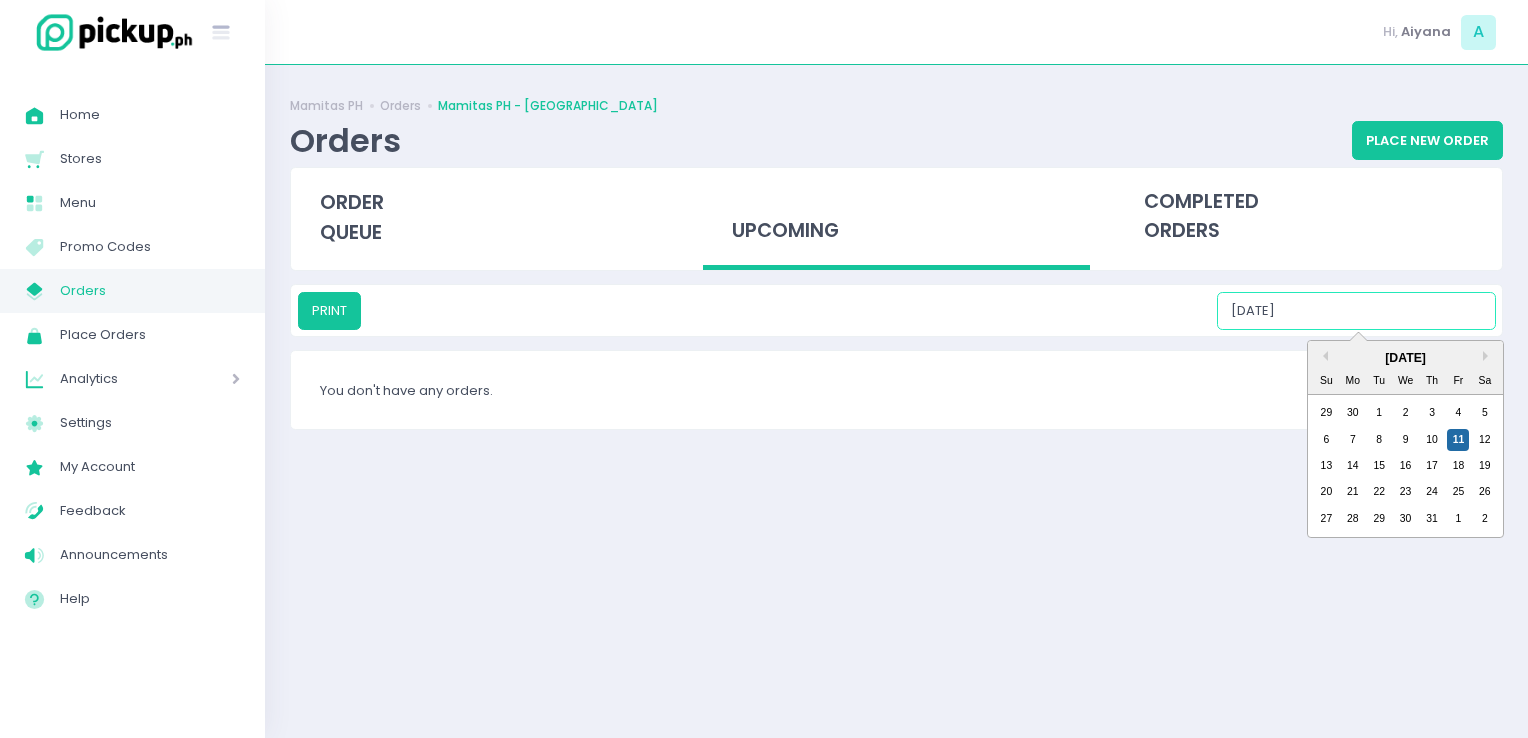 click on "[DATE]" at bounding box center (1356, 311) 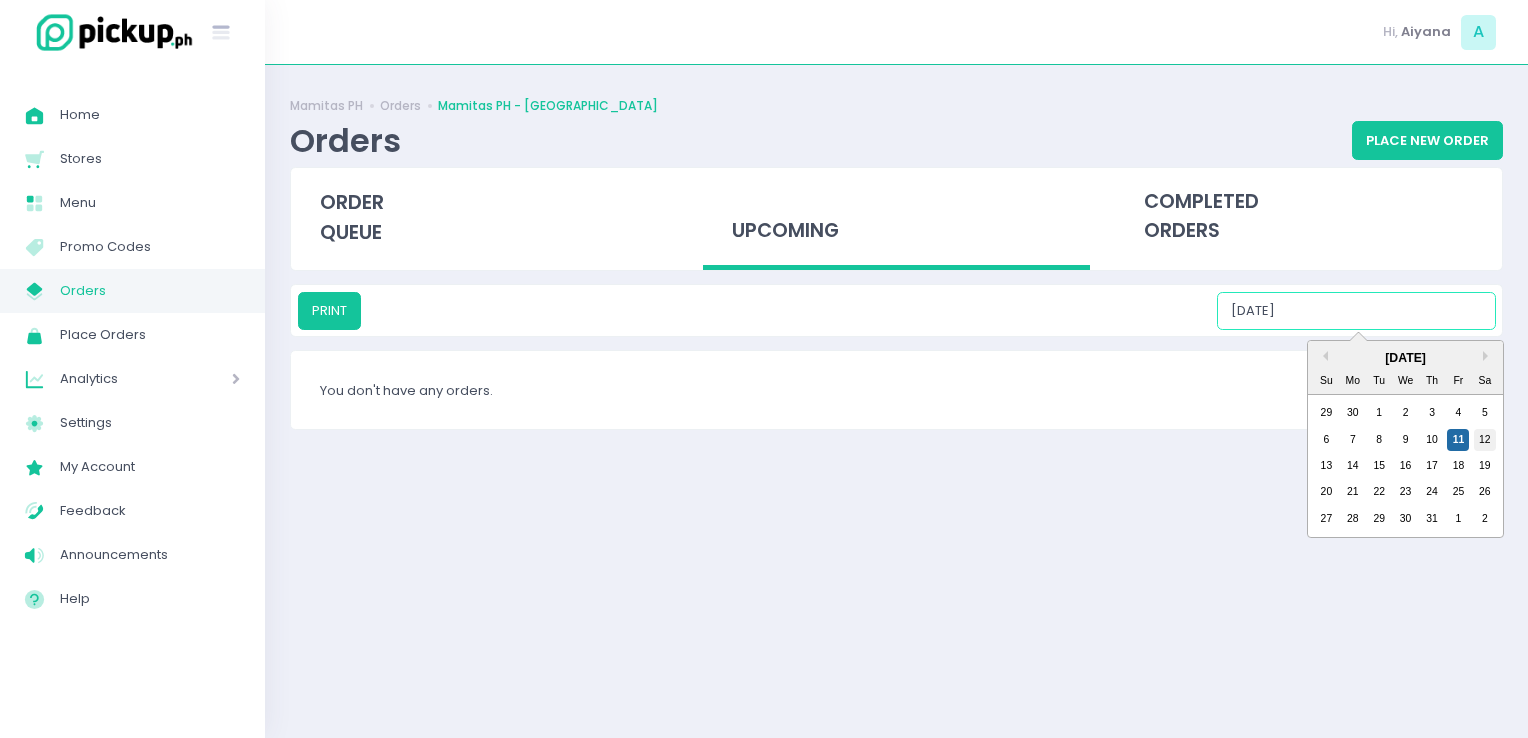 click on "12" at bounding box center [1485, 440] 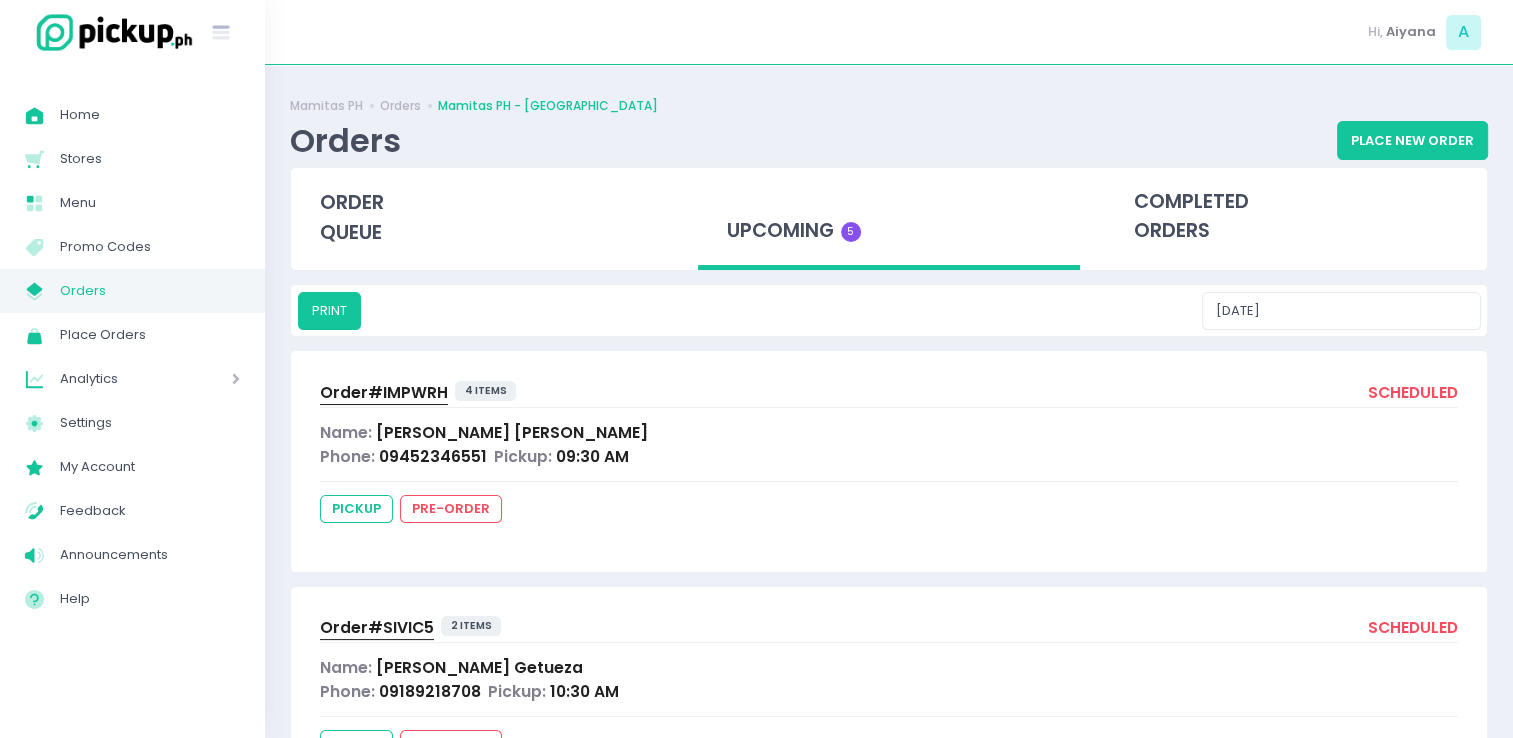 scroll, scrollTop: 0, scrollLeft: 0, axis: both 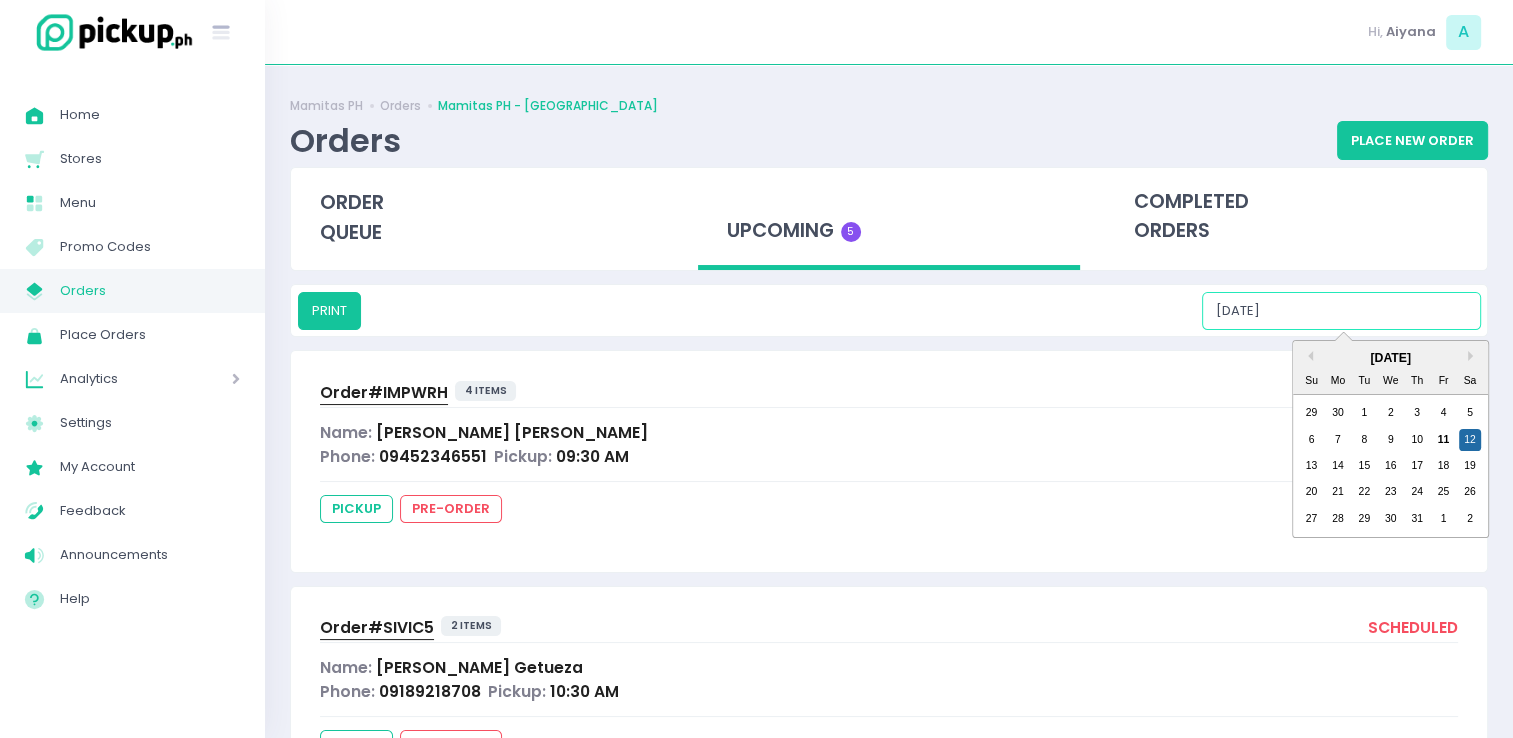 click on "[DATE]" at bounding box center [1341, 311] 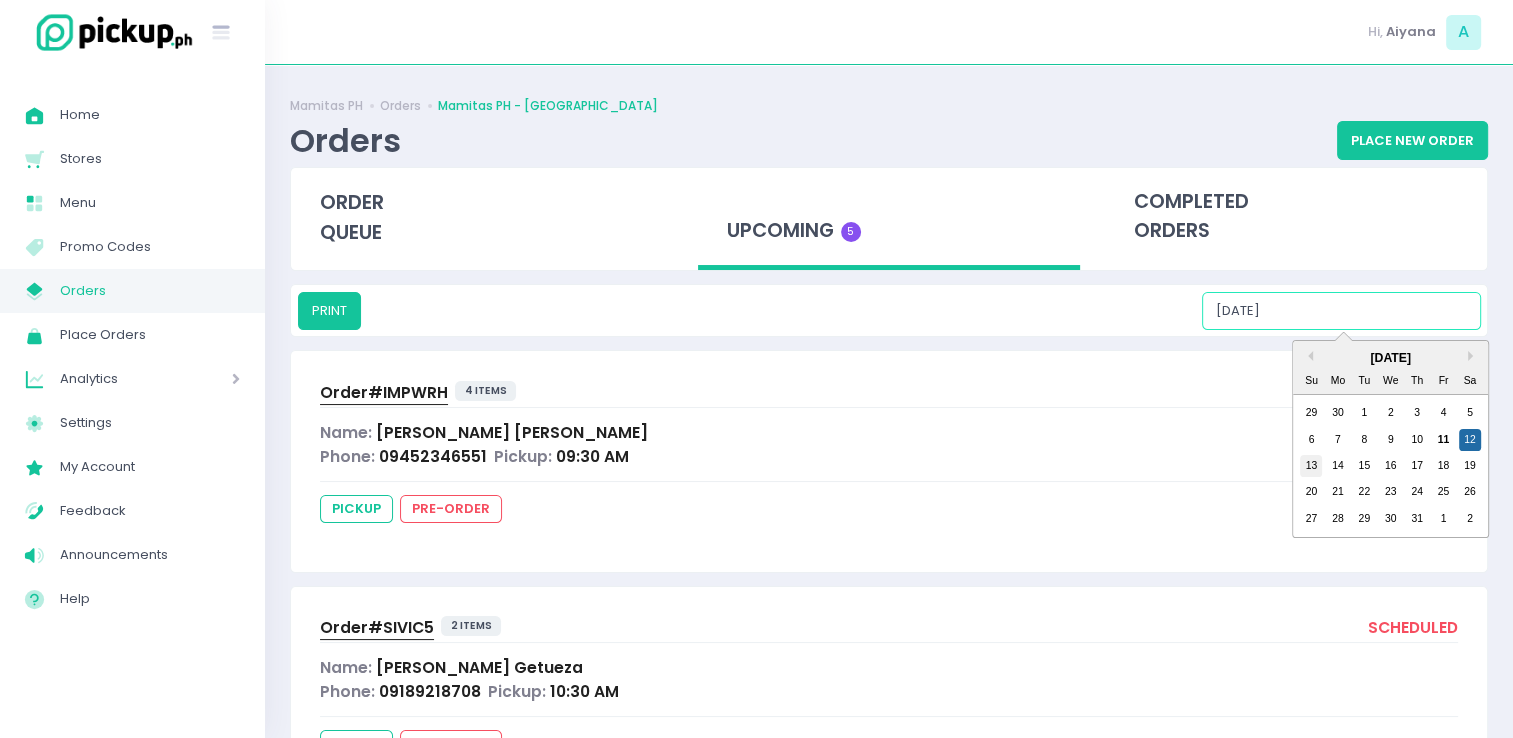 click on "13" at bounding box center [1311, 466] 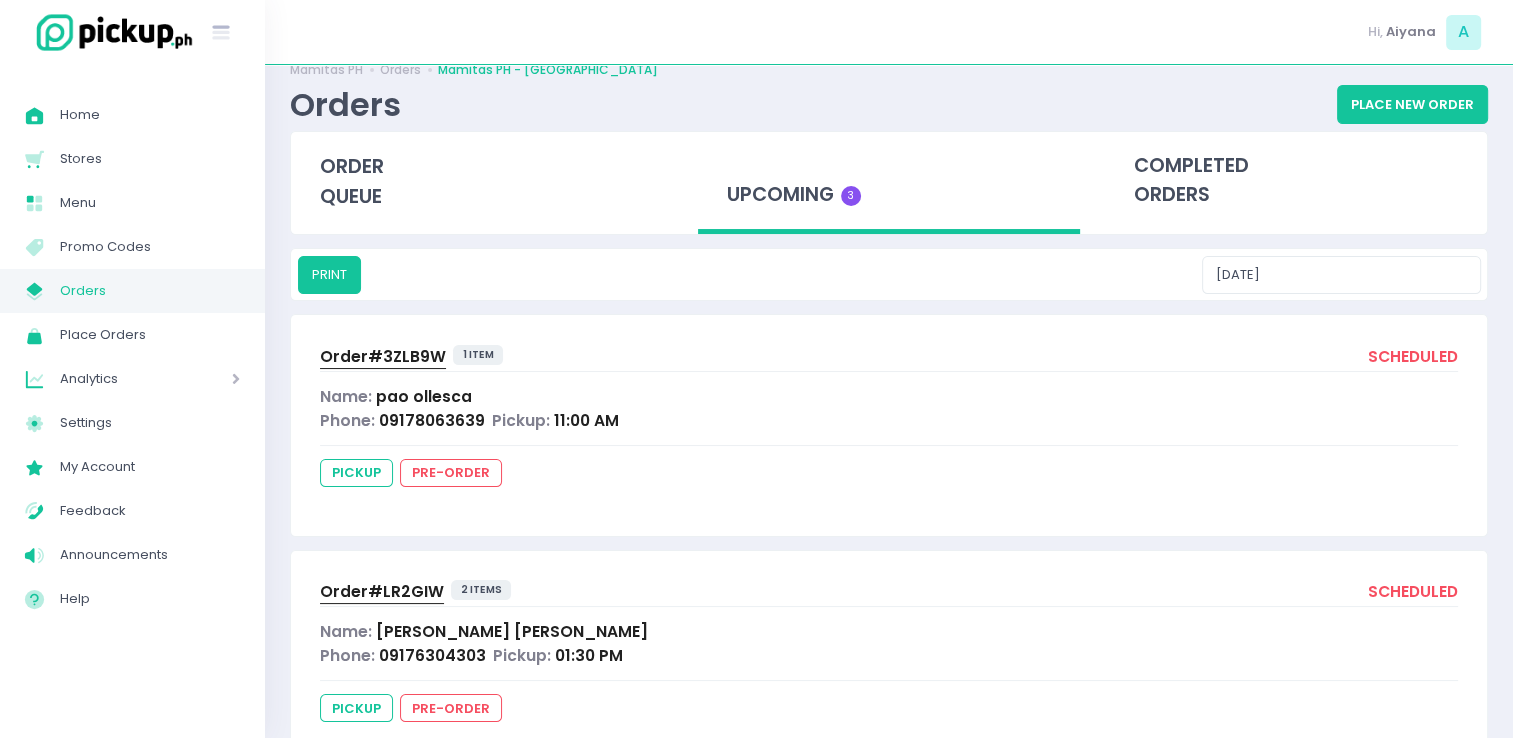 scroll, scrollTop: 40, scrollLeft: 0, axis: vertical 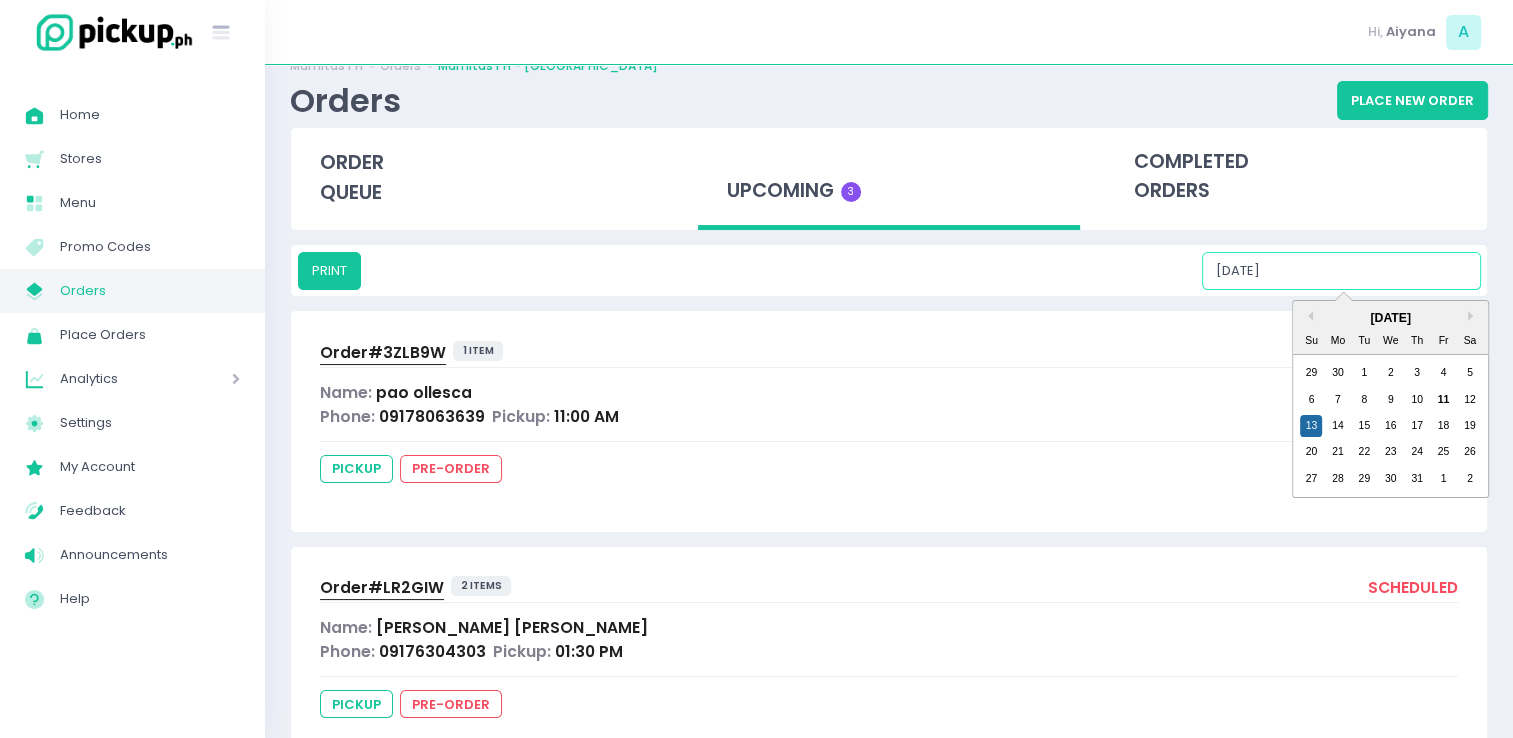 click on "[DATE]" at bounding box center [1341, 271] 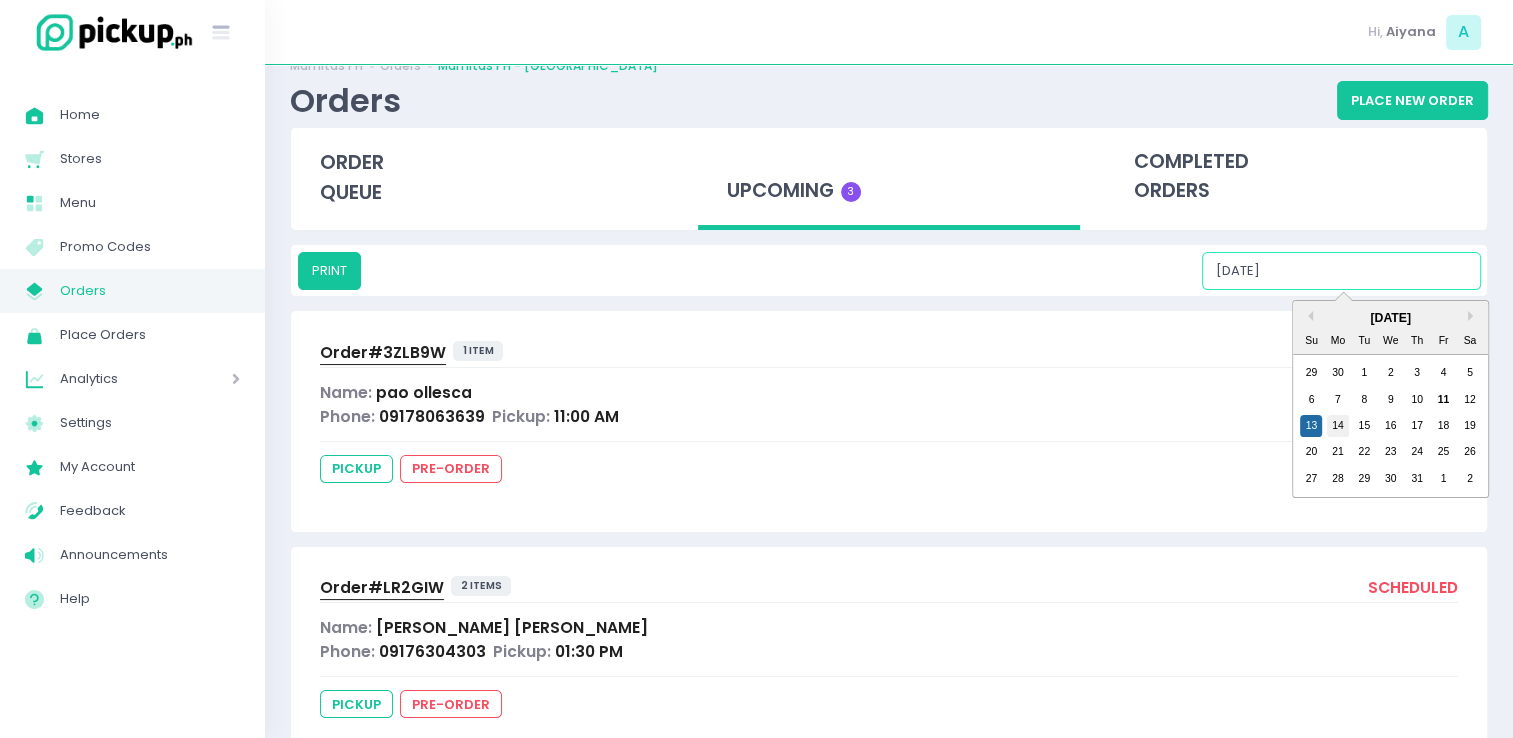 click on "14" at bounding box center (1338, 426) 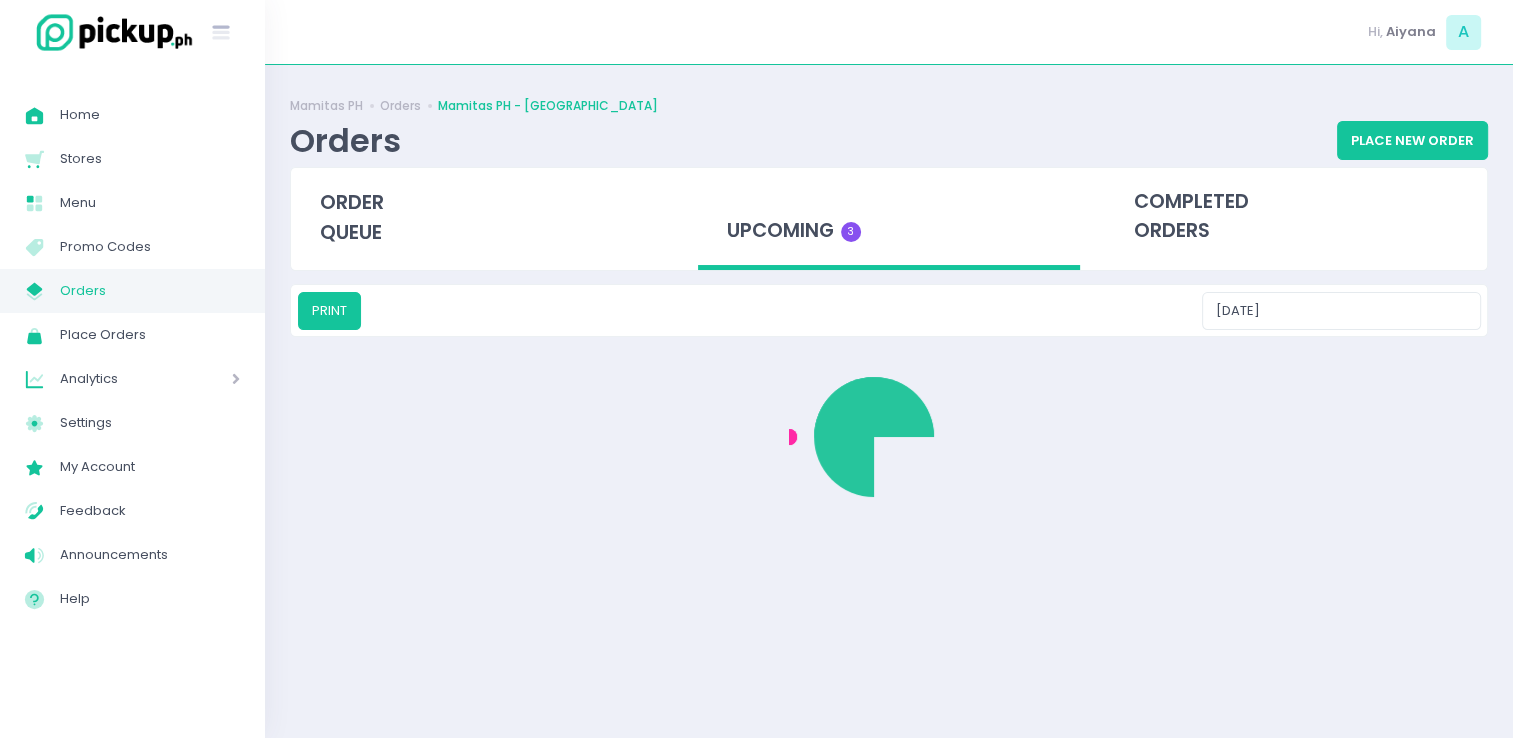 scroll, scrollTop: 0, scrollLeft: 0, axis: both 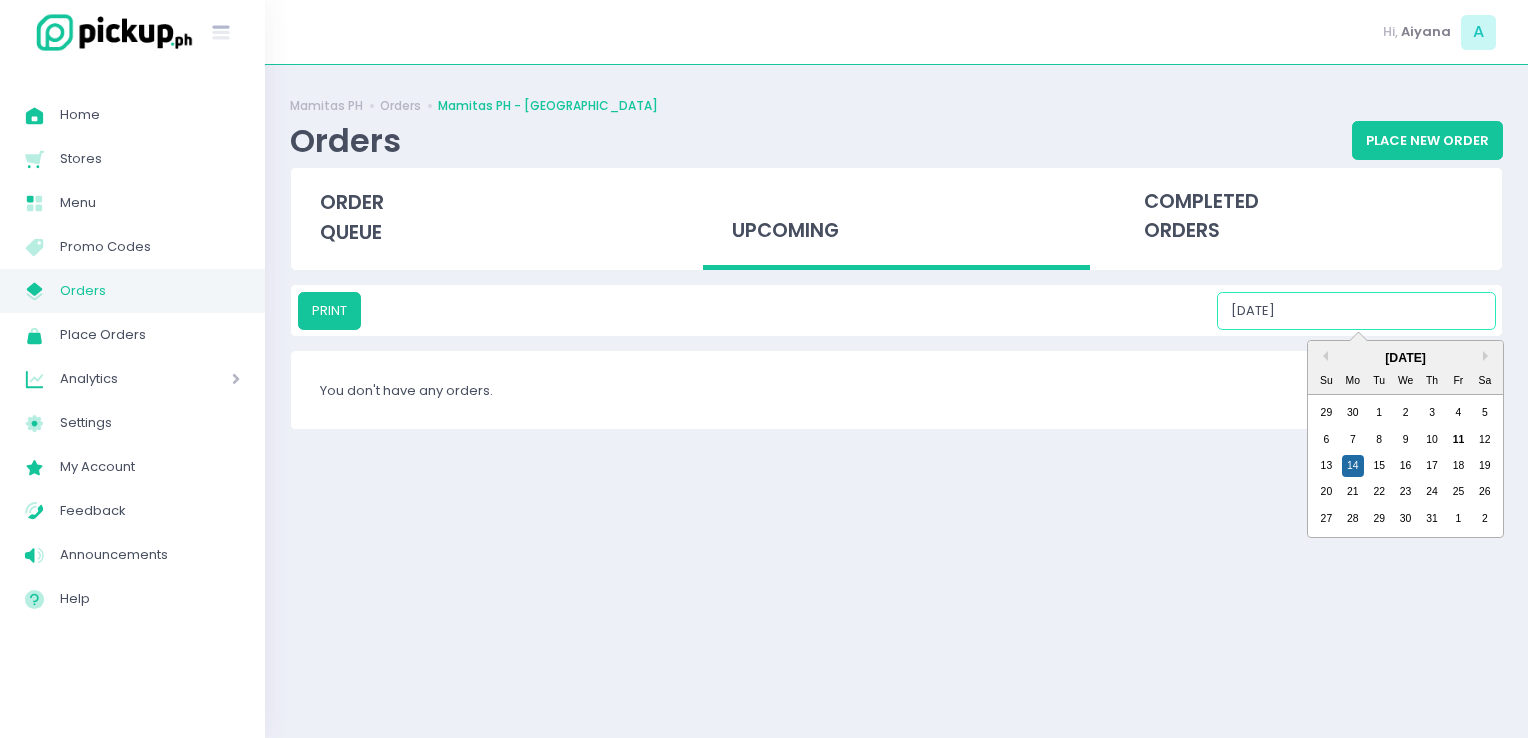 click on "[DATE]" at bounding box center [1356, 311] 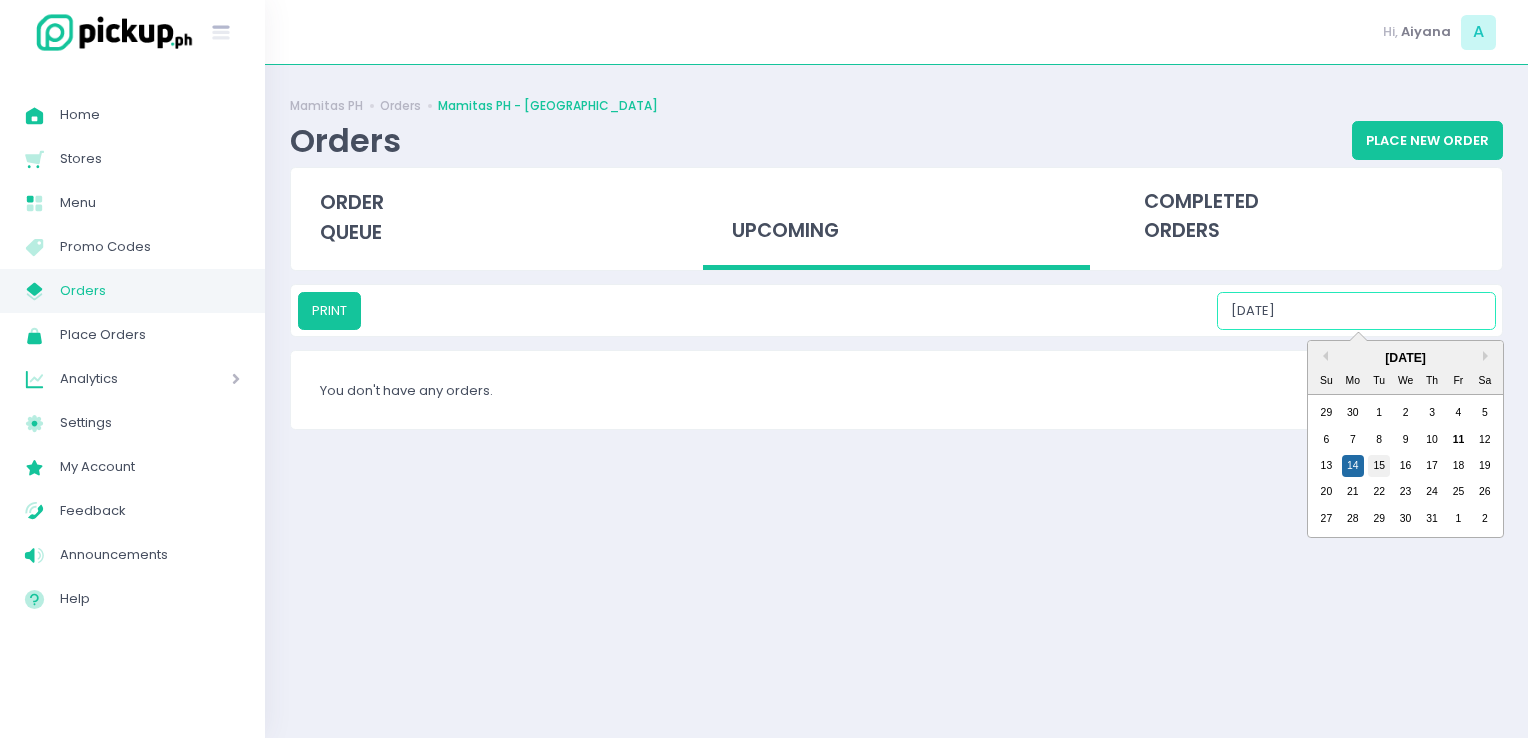click on "15" at bounding box center [1379, 466] 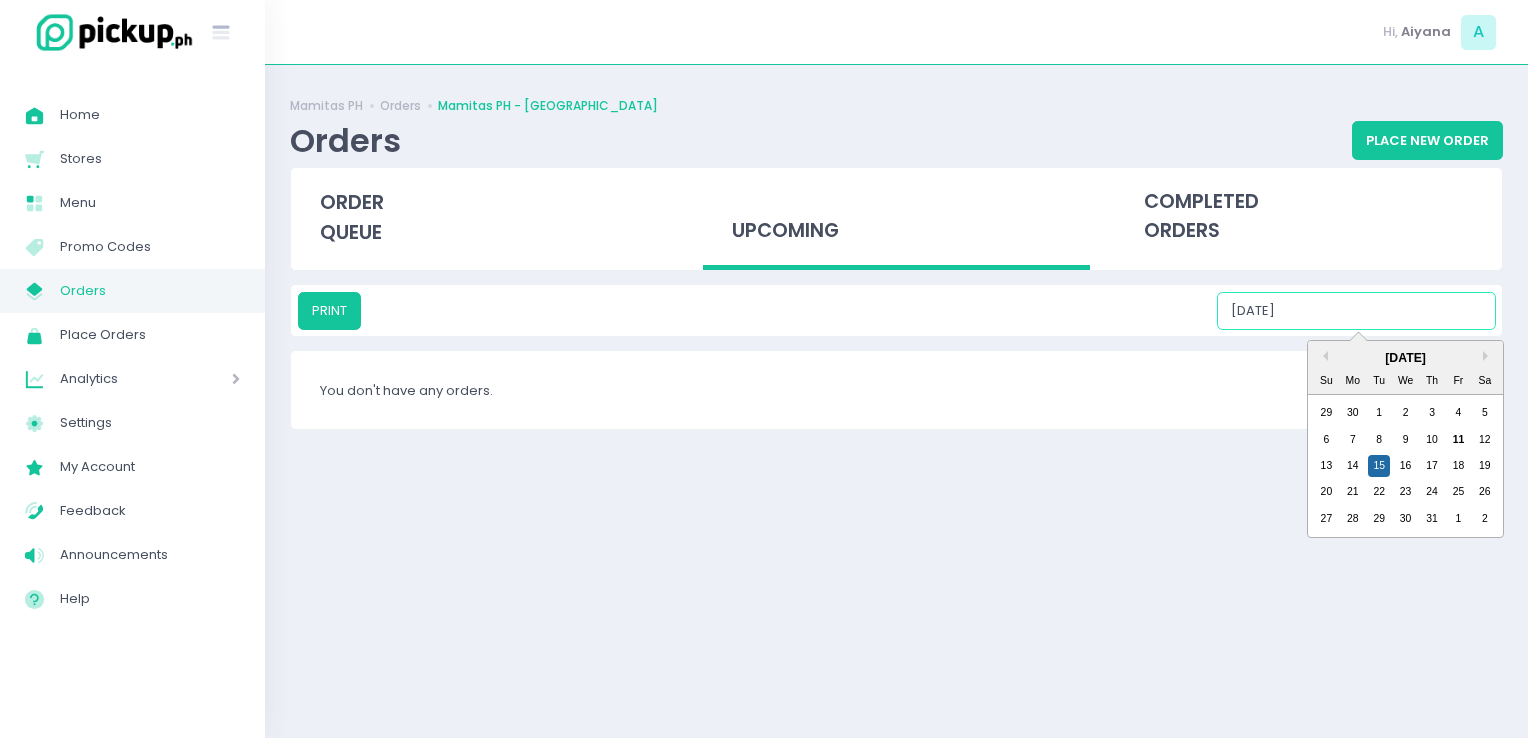 click on "[DATE]" at bounding box center [1356, 311] 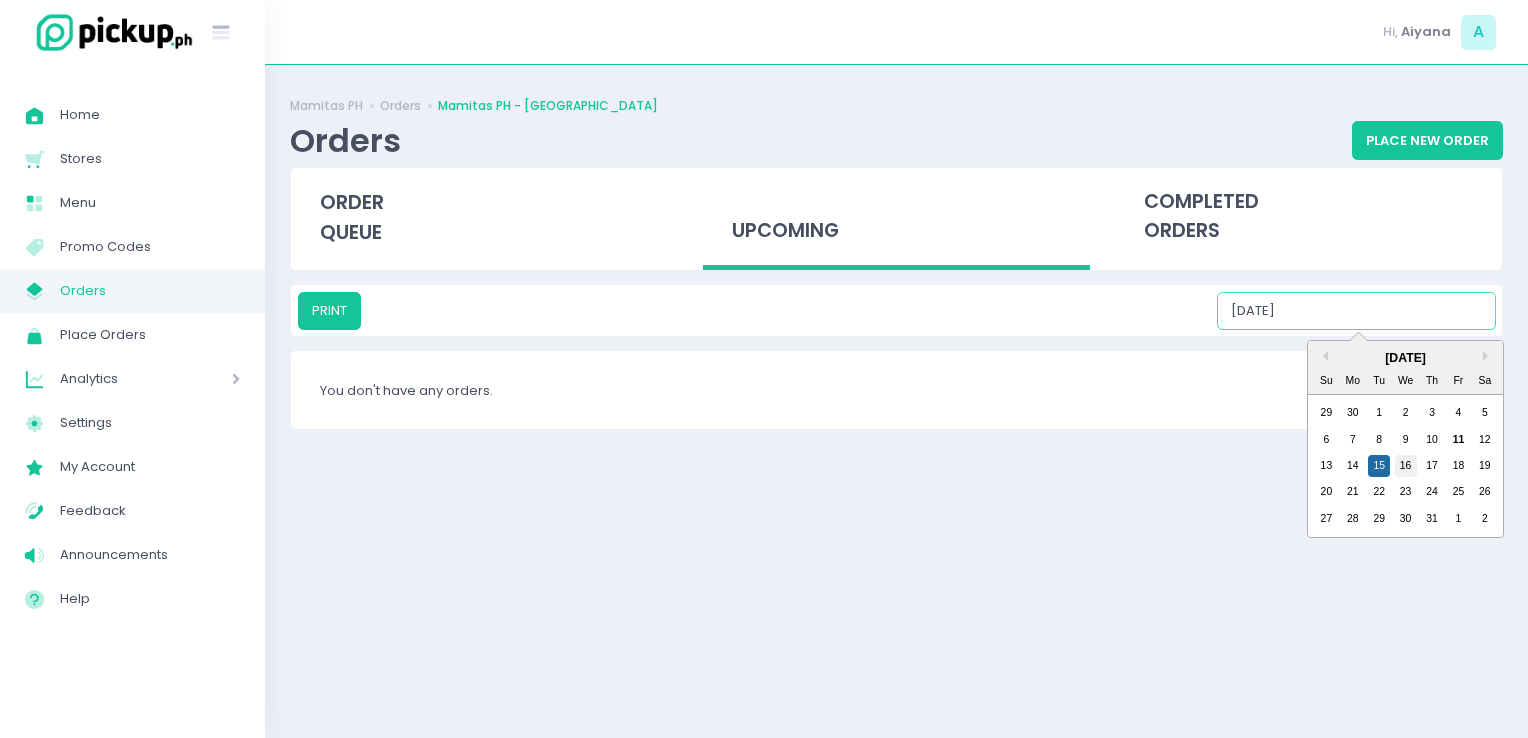 click on "16" at bounding box center [1406, 466] 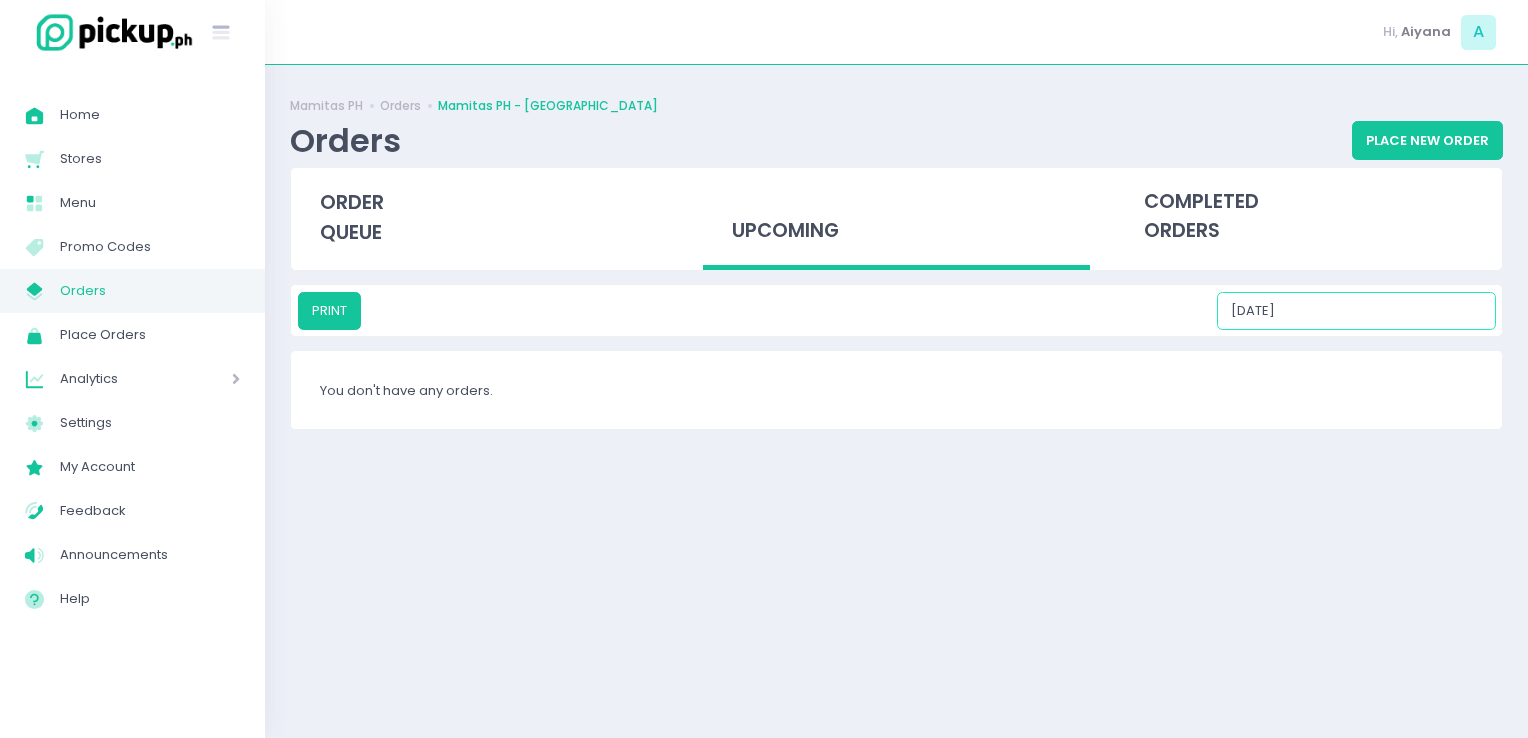 click on "[DATE]" at bounding box center [1356, 311] 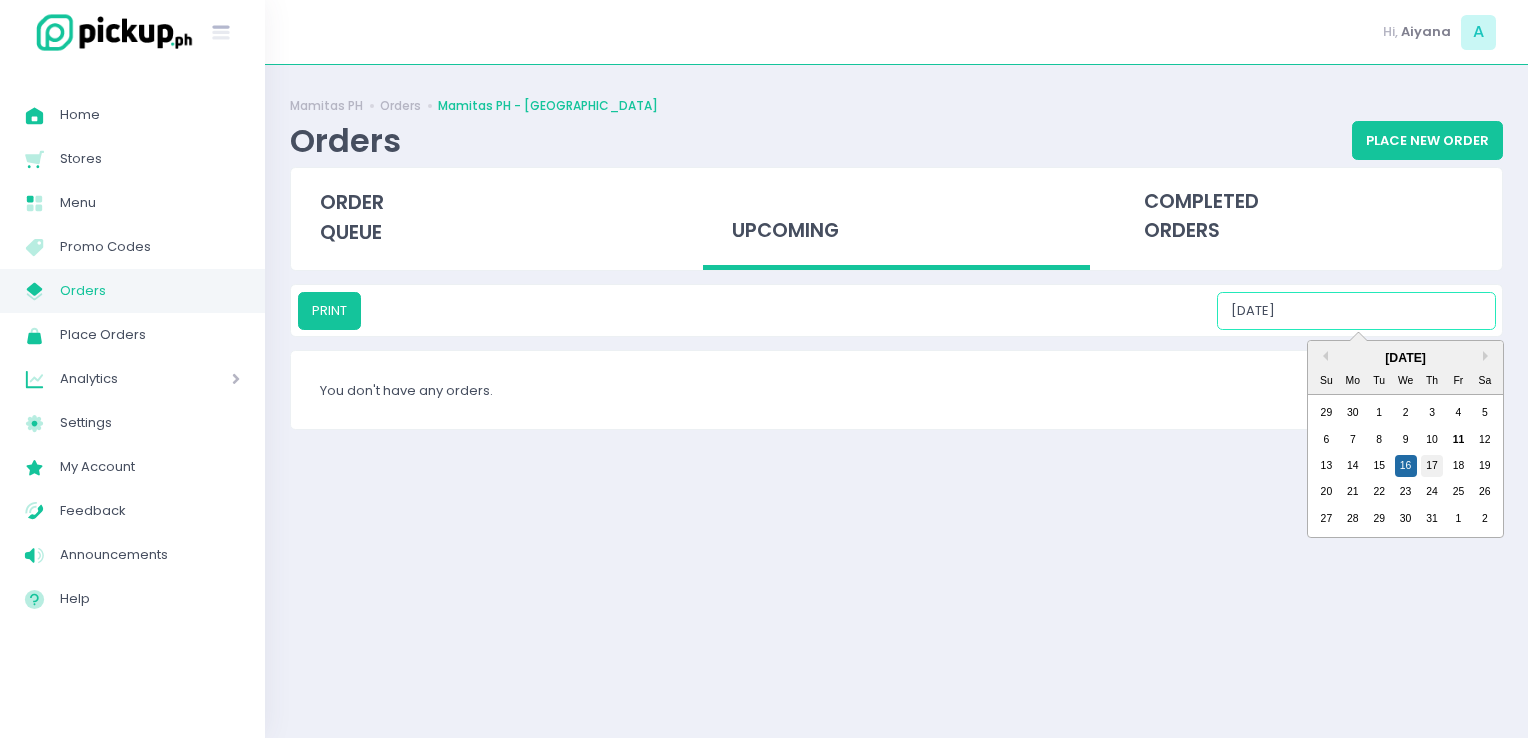 click on "17" at bounding box center (1432, 466) 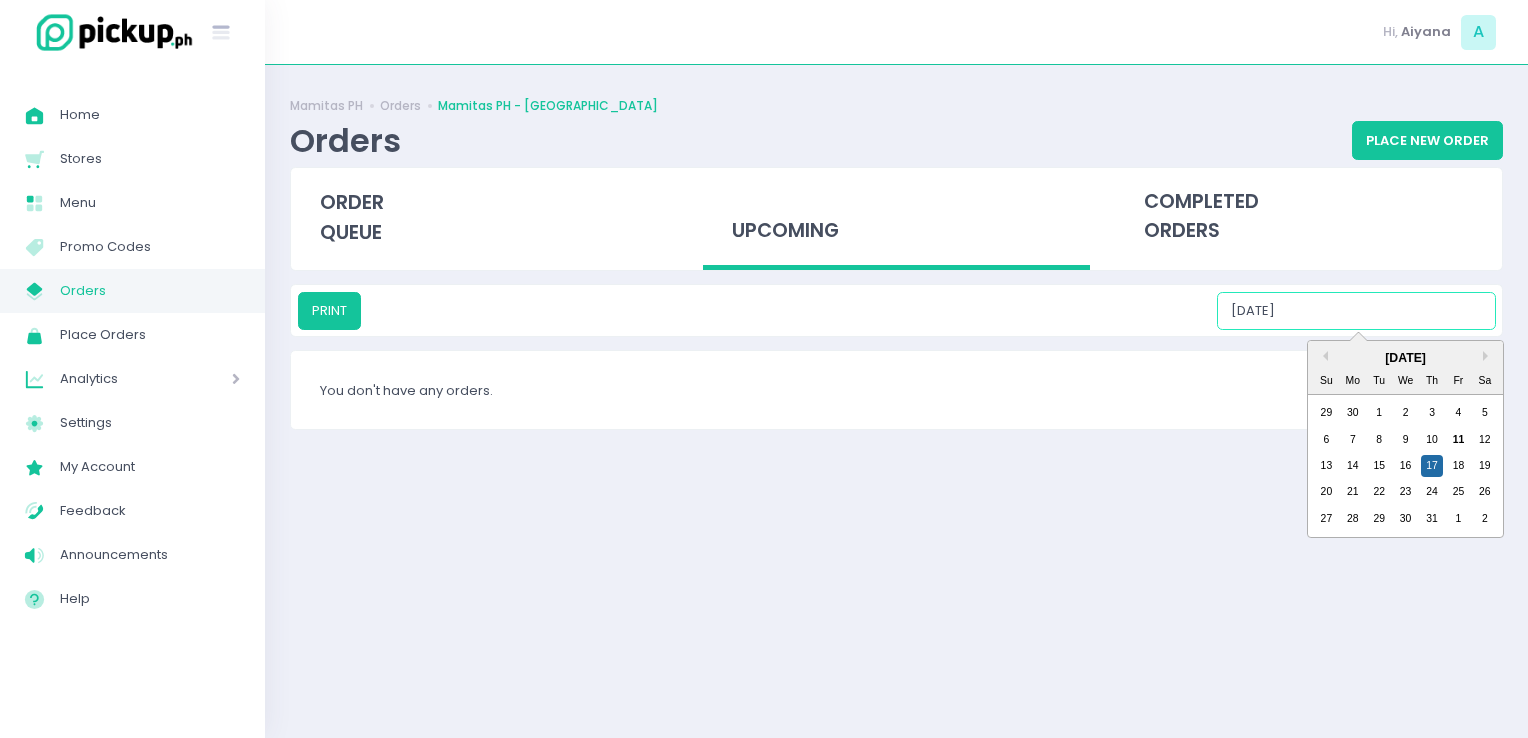 click on "[DATE]" at bounding box center (1356, 311) 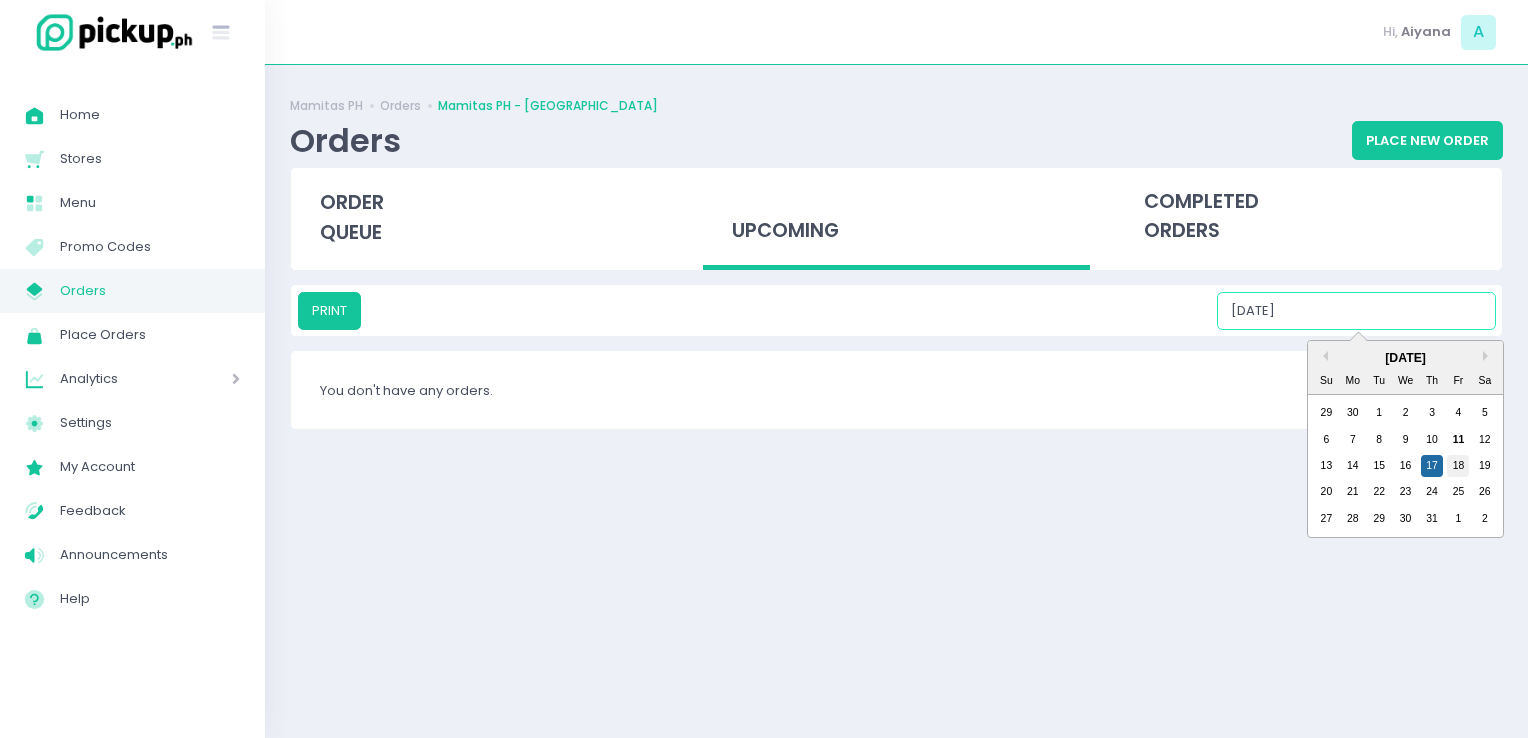 click on "18" at bounding box center (1458, 466) 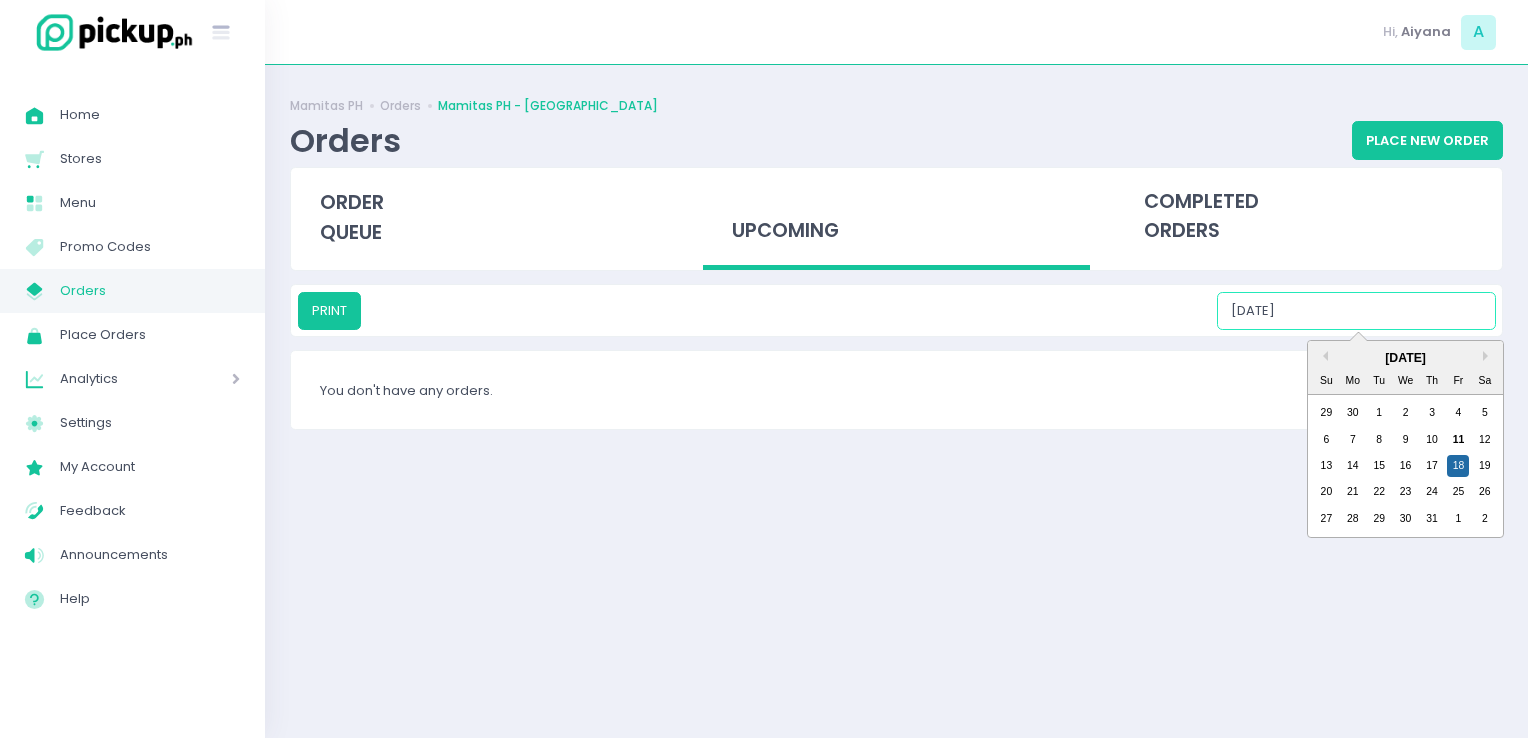 click on "[DATE]" at bounding box center (1356, 311) 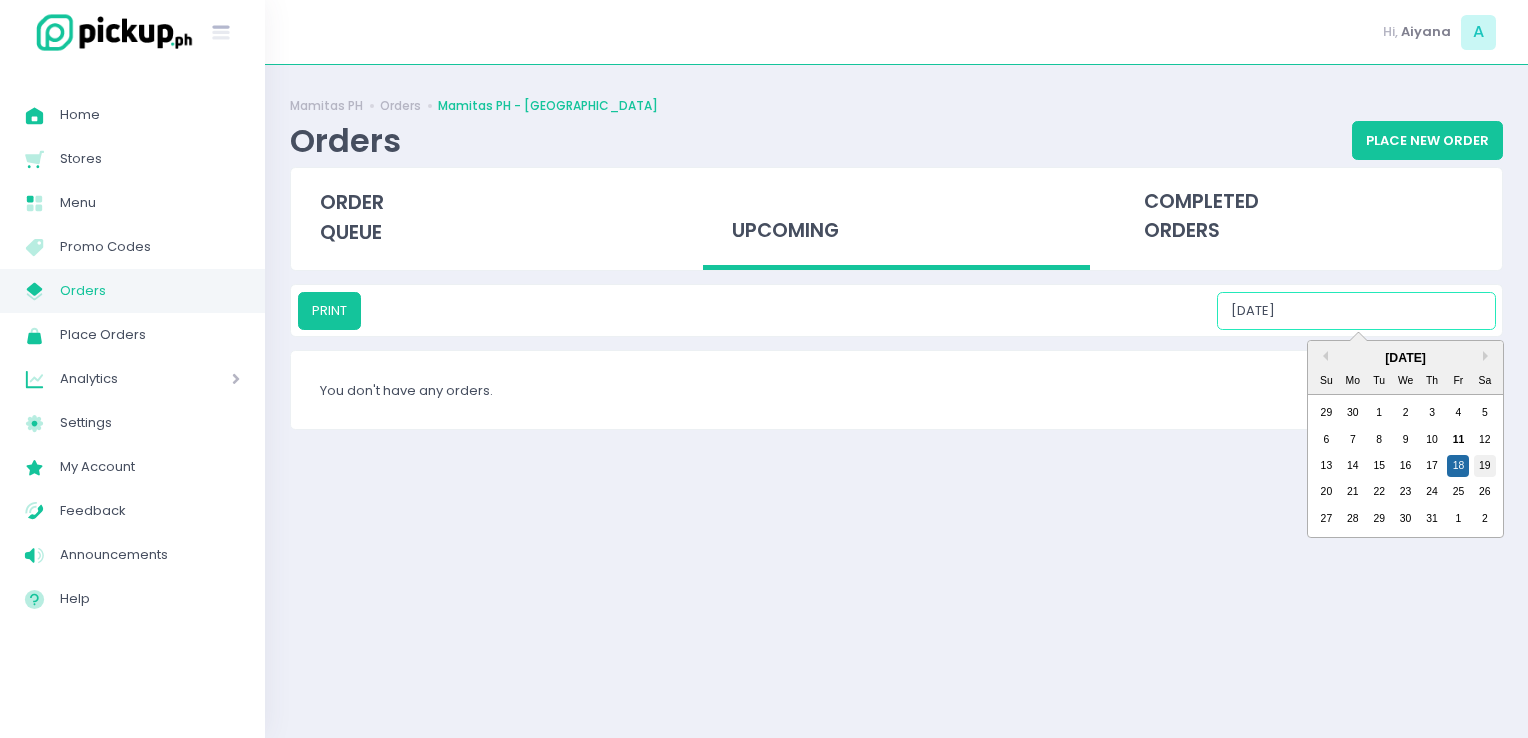 click on "19" at bounding box center (1485, 466) 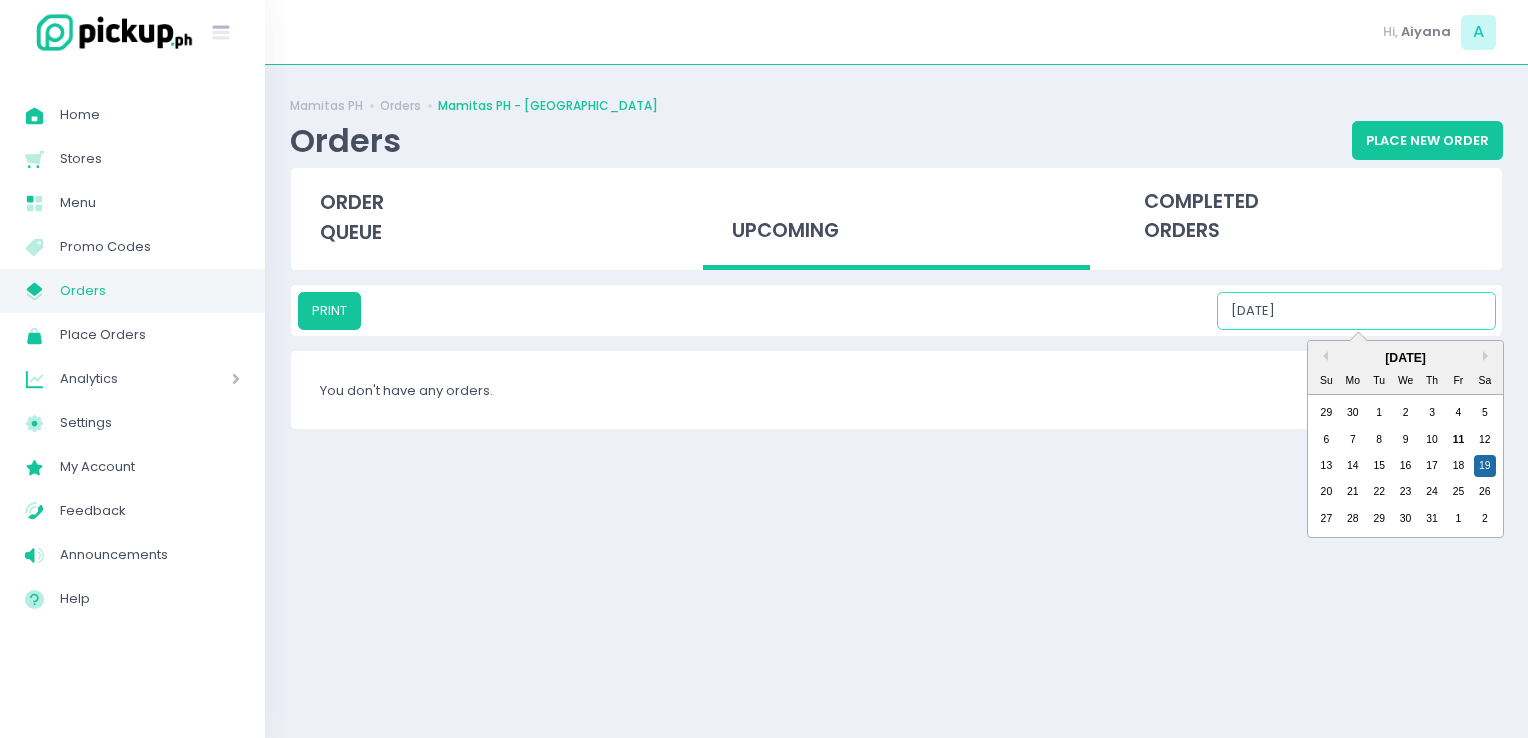 click on "[DATE]" at bounding box center [1356, 311] 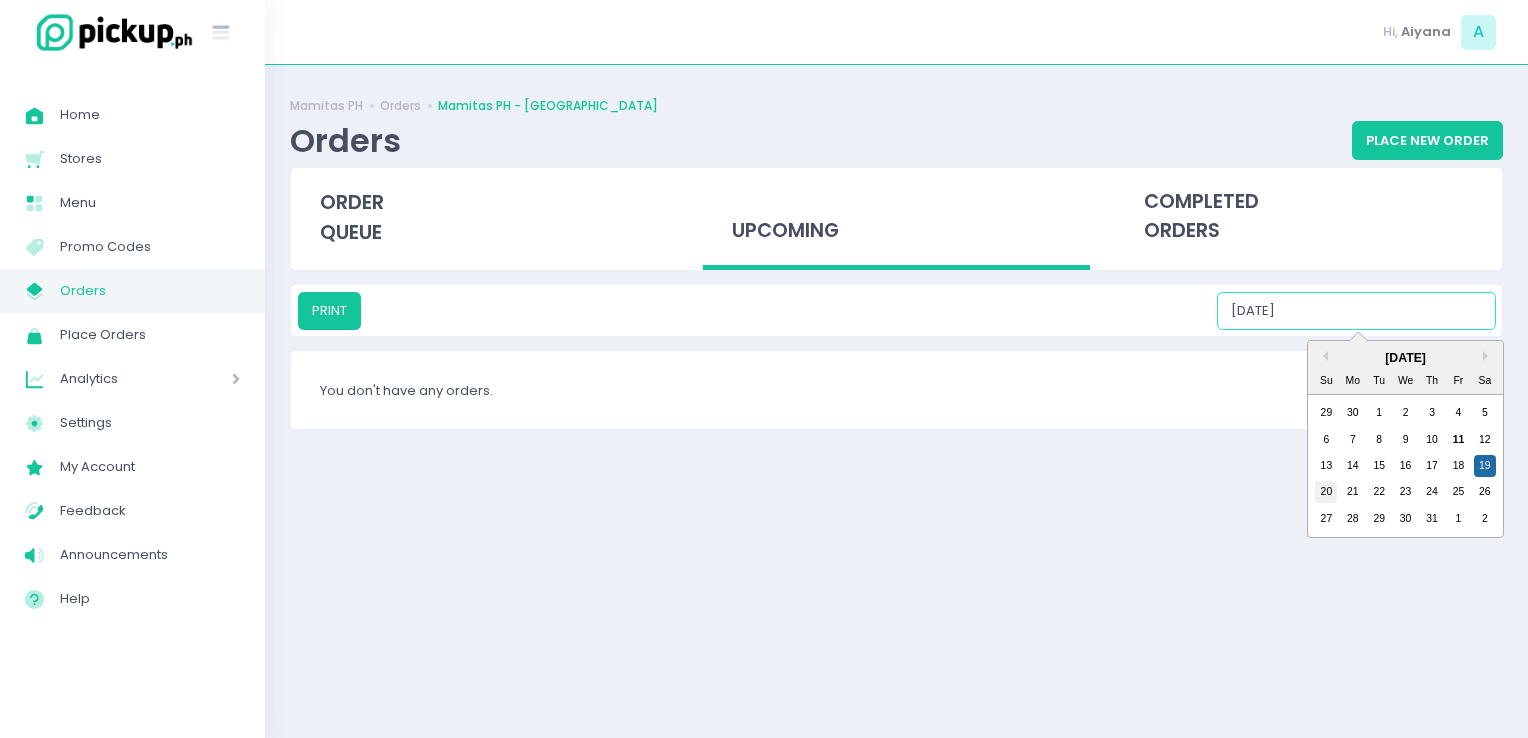 click on "20" at bounding box center (1326, 492) 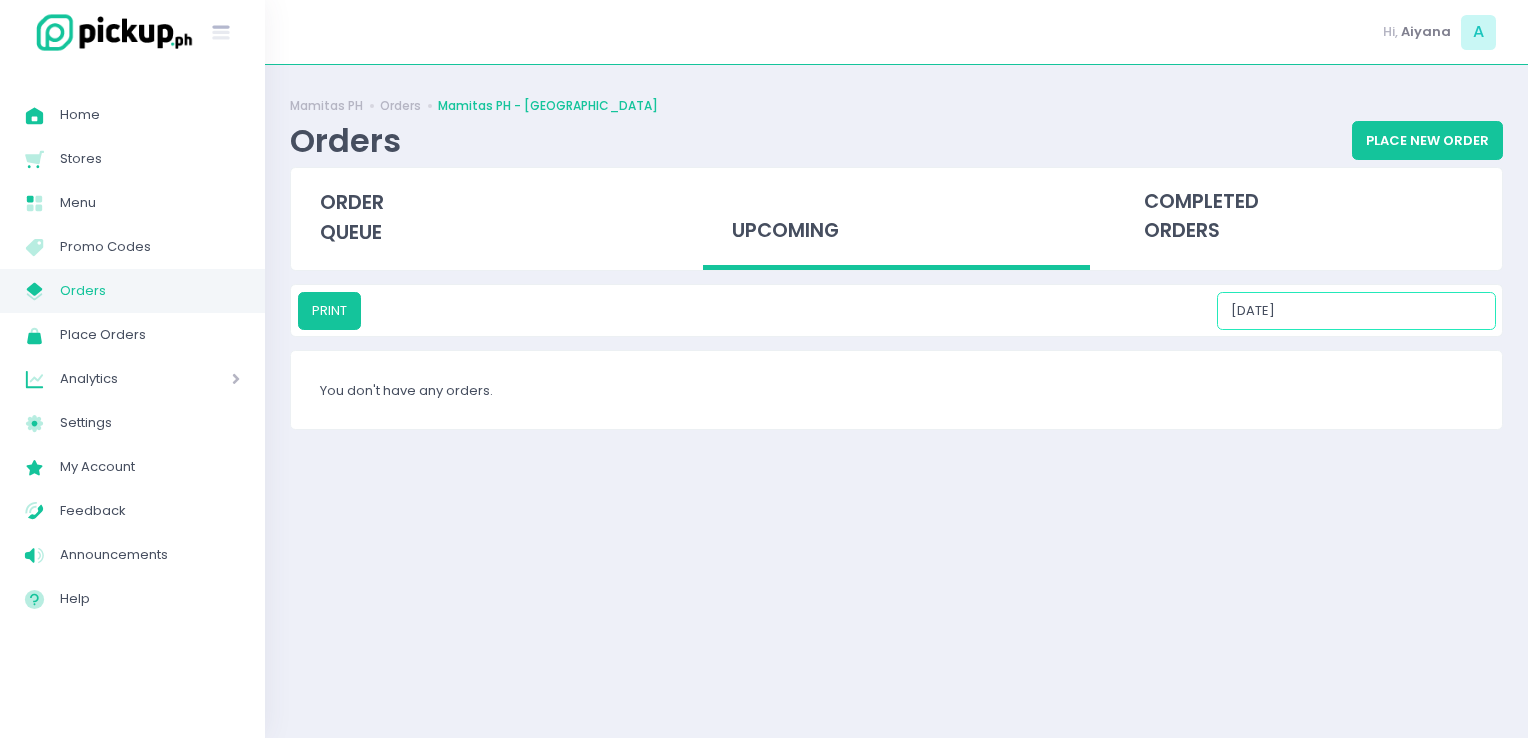 click on "[DATE]" at bounding box center (1356, 311) 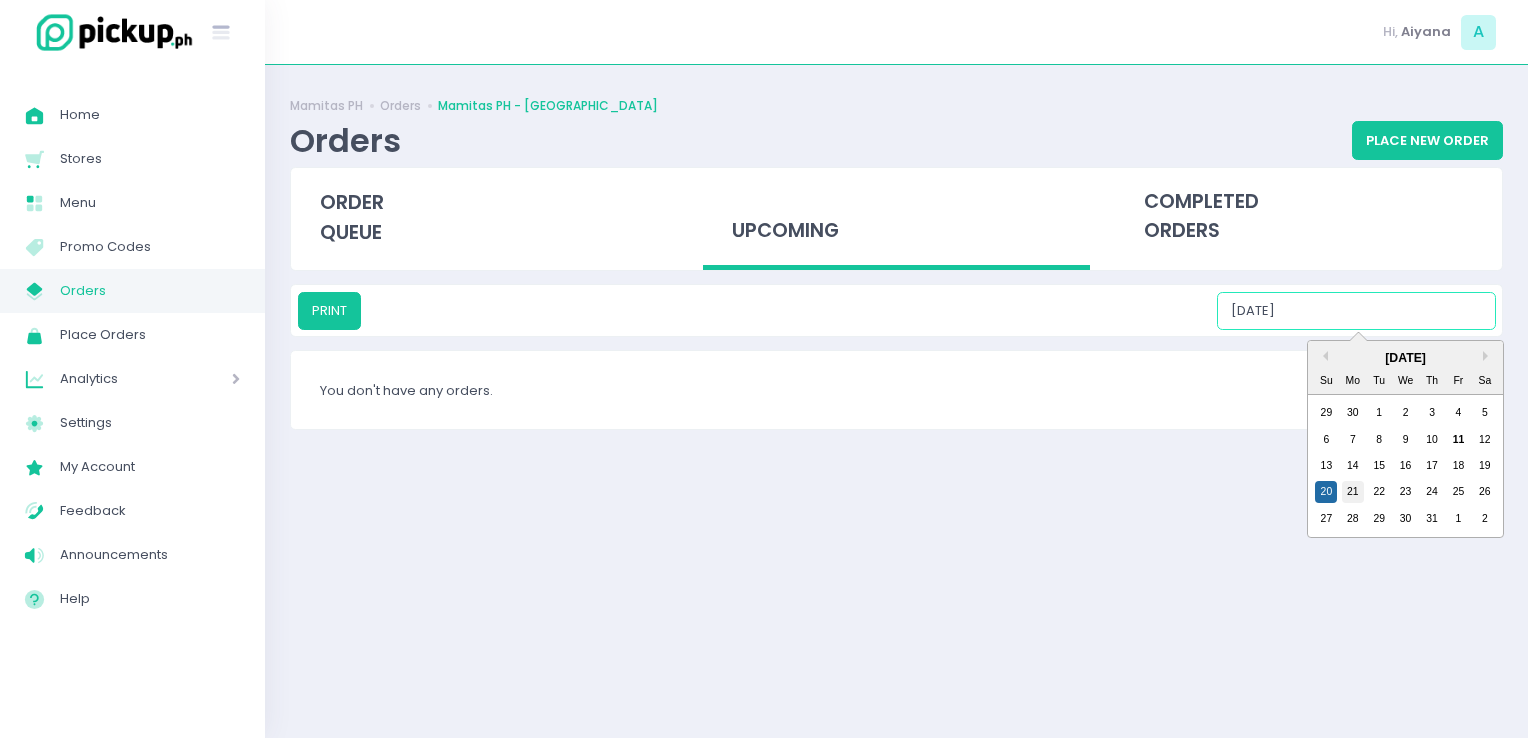 click on "21" at bounding box center (1353, 492) 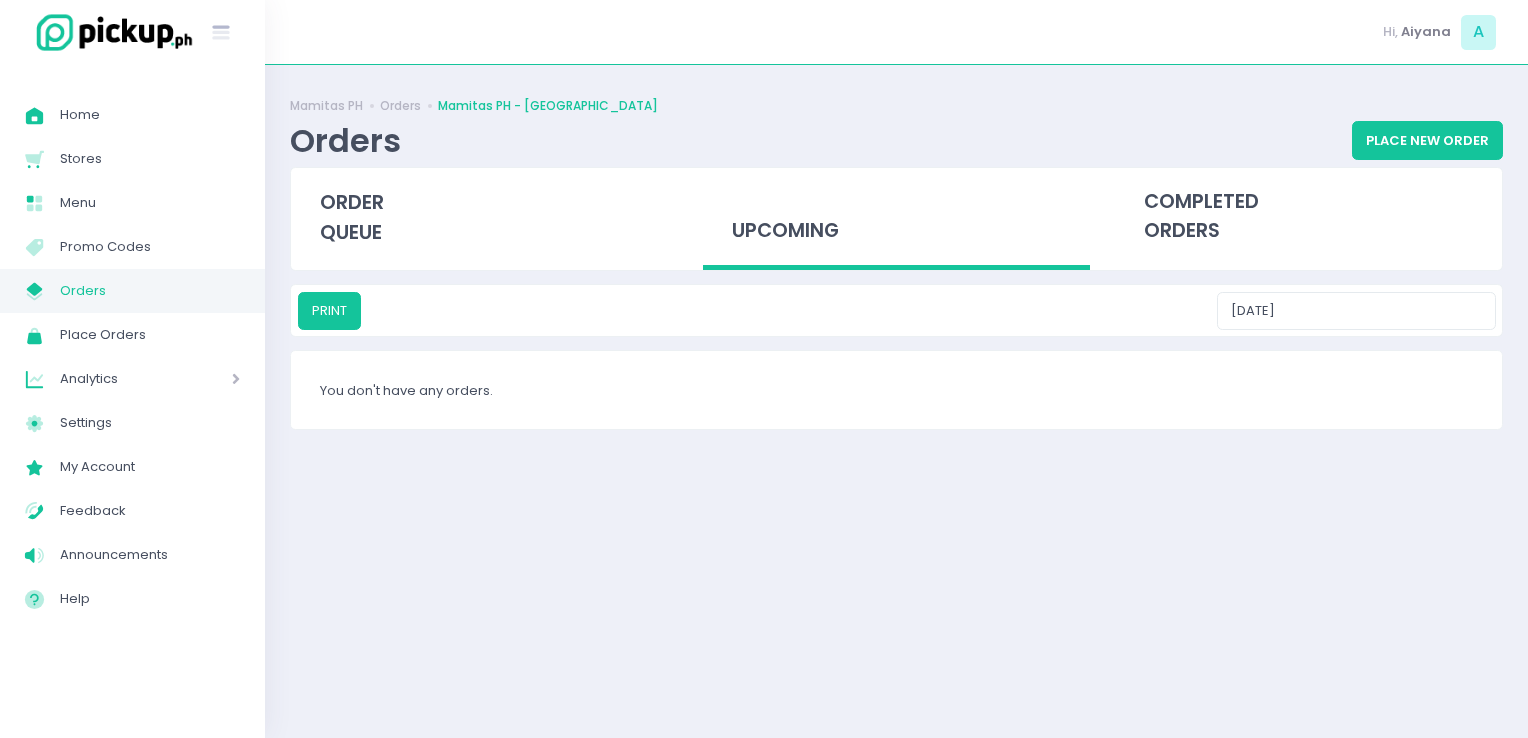 click on "PRINT [DATE]" at bounding box center [896, 310] 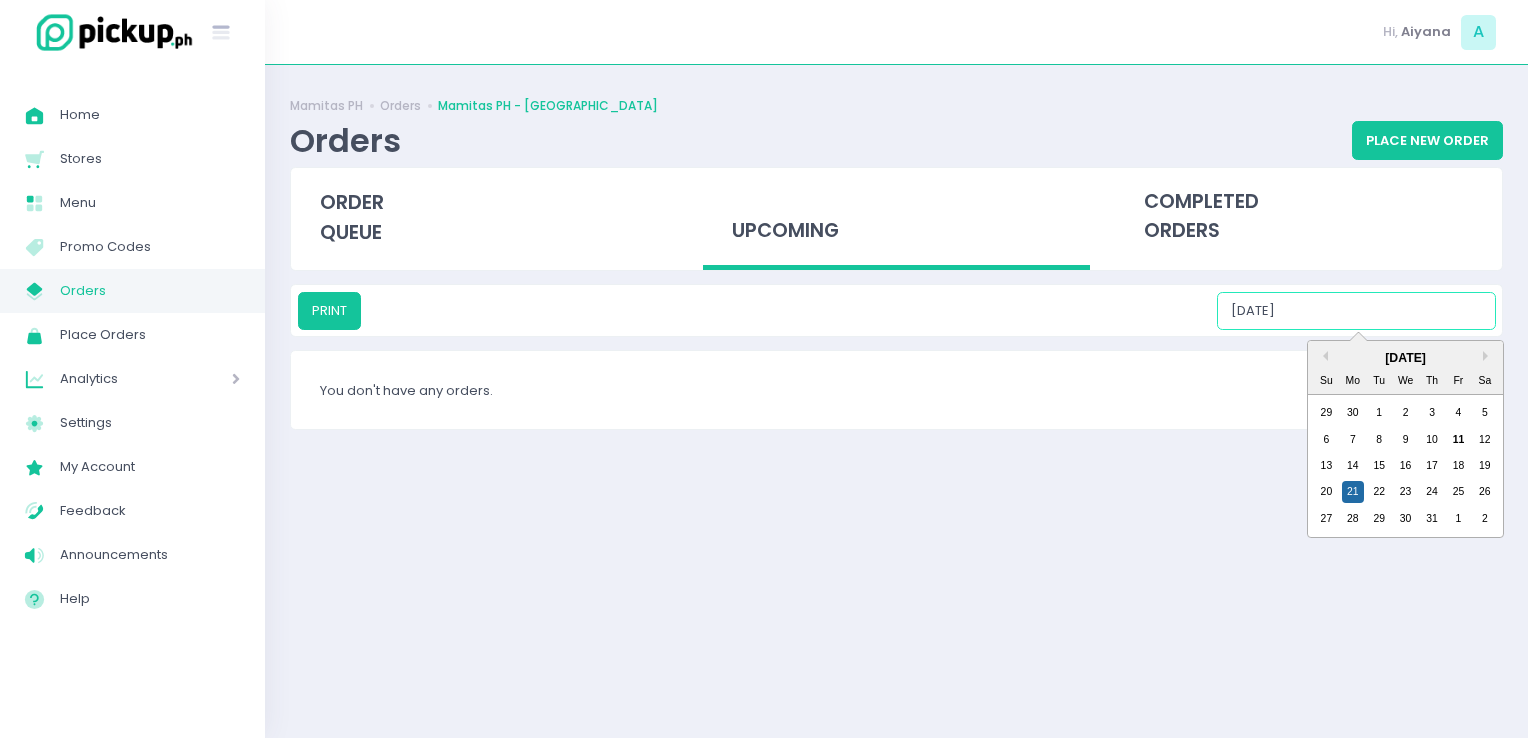 click on "[DATE]" at bounding box center [1356, 311] 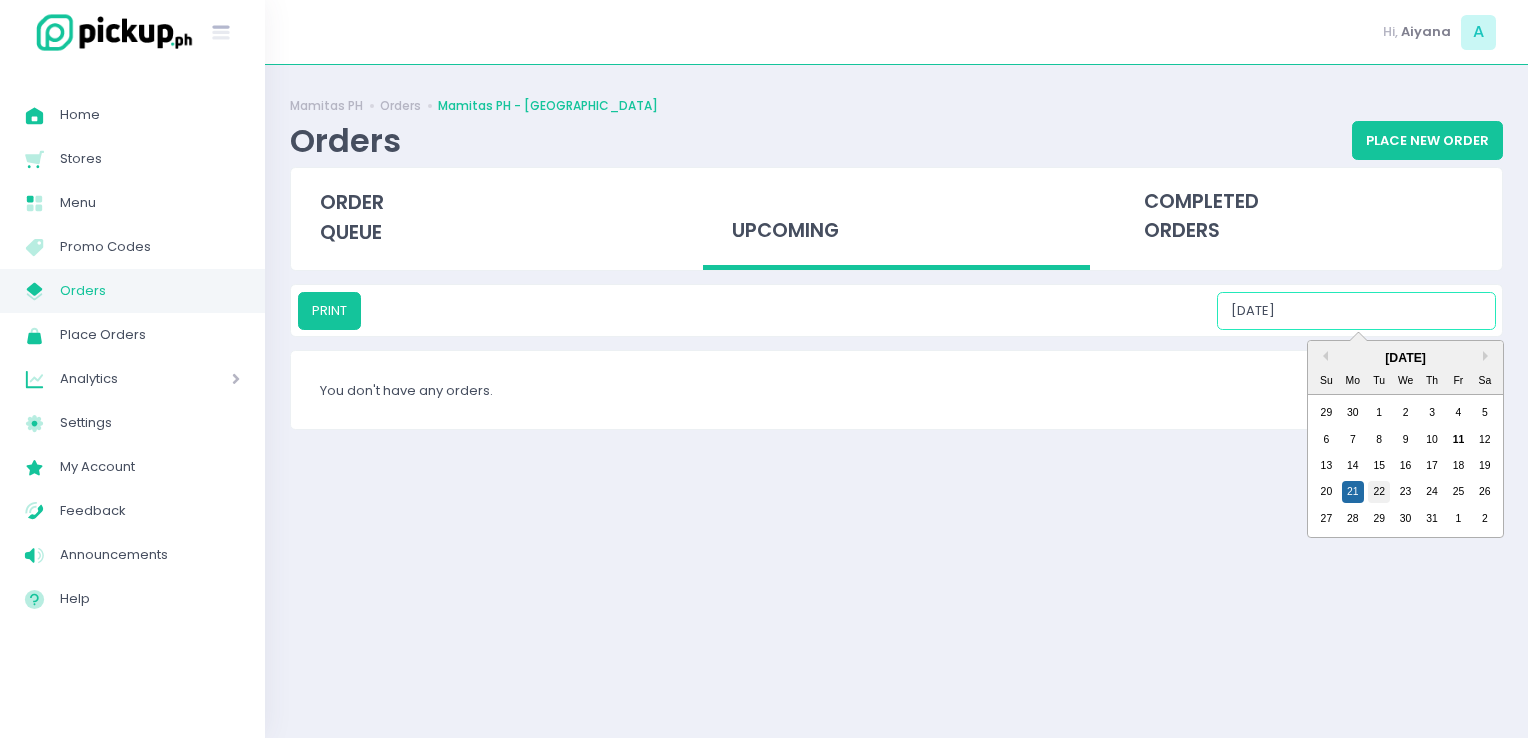 click on "22" at bounding box center (1379, 492) 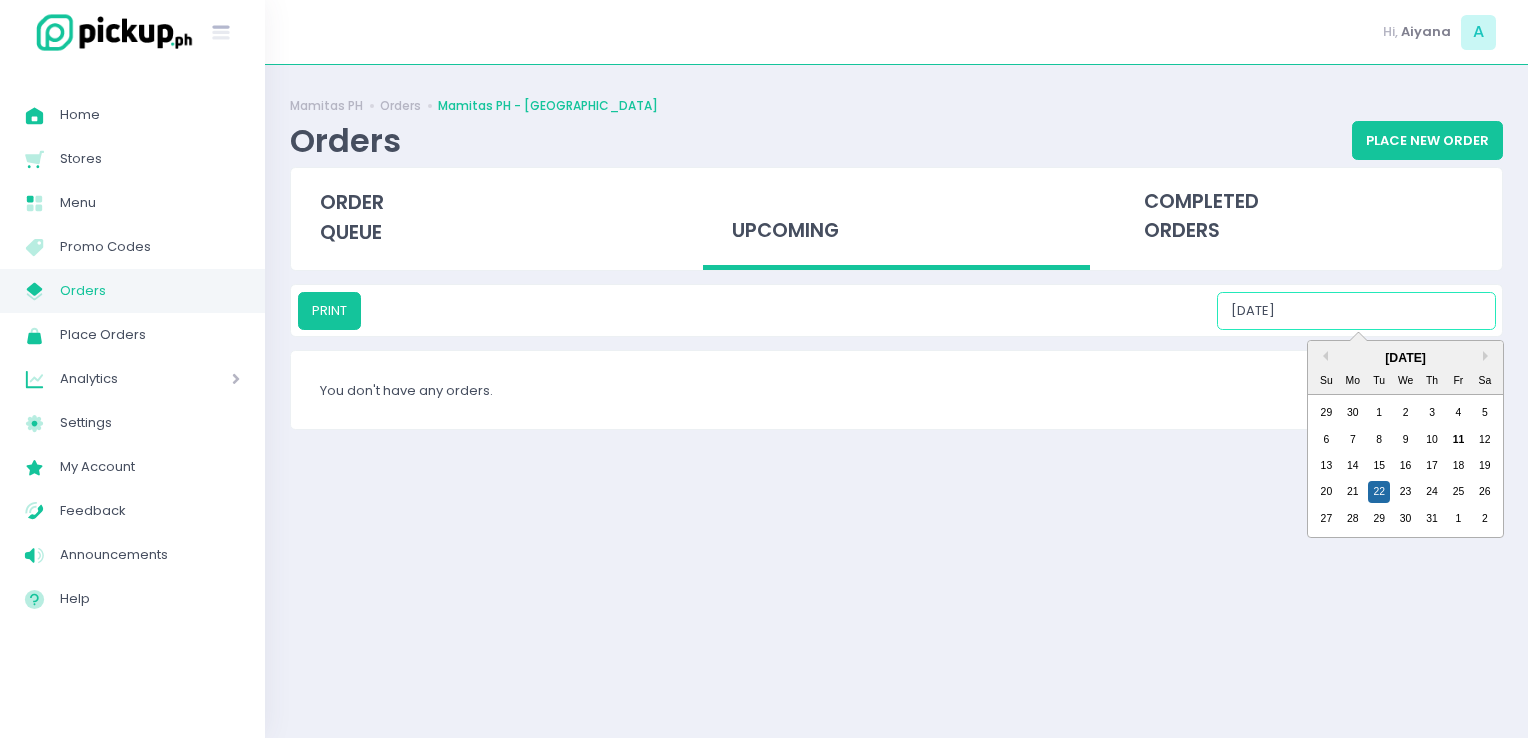 click on "[DATE]" at bounding box center (1356, 311) 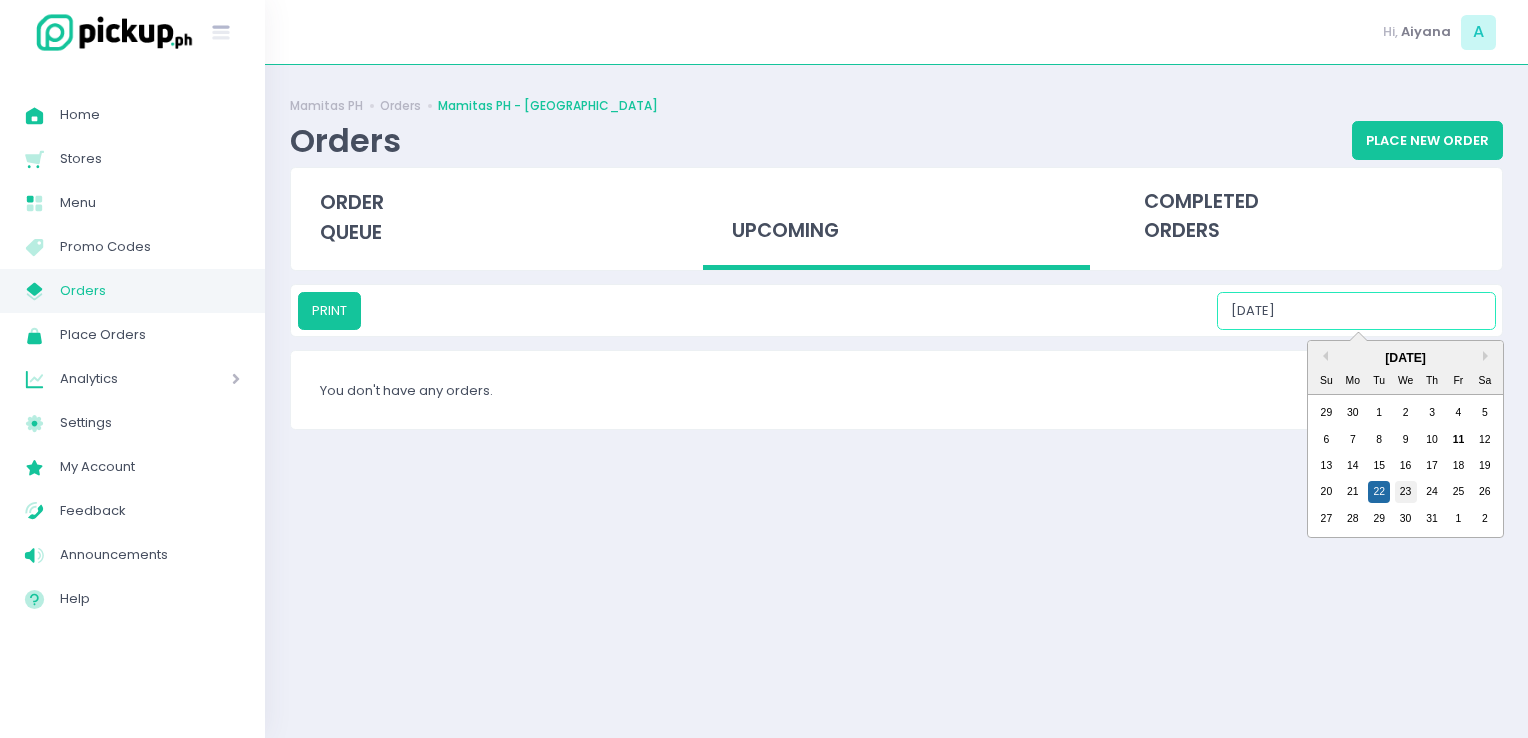 click on "23" at bounding box center [1406, 492] 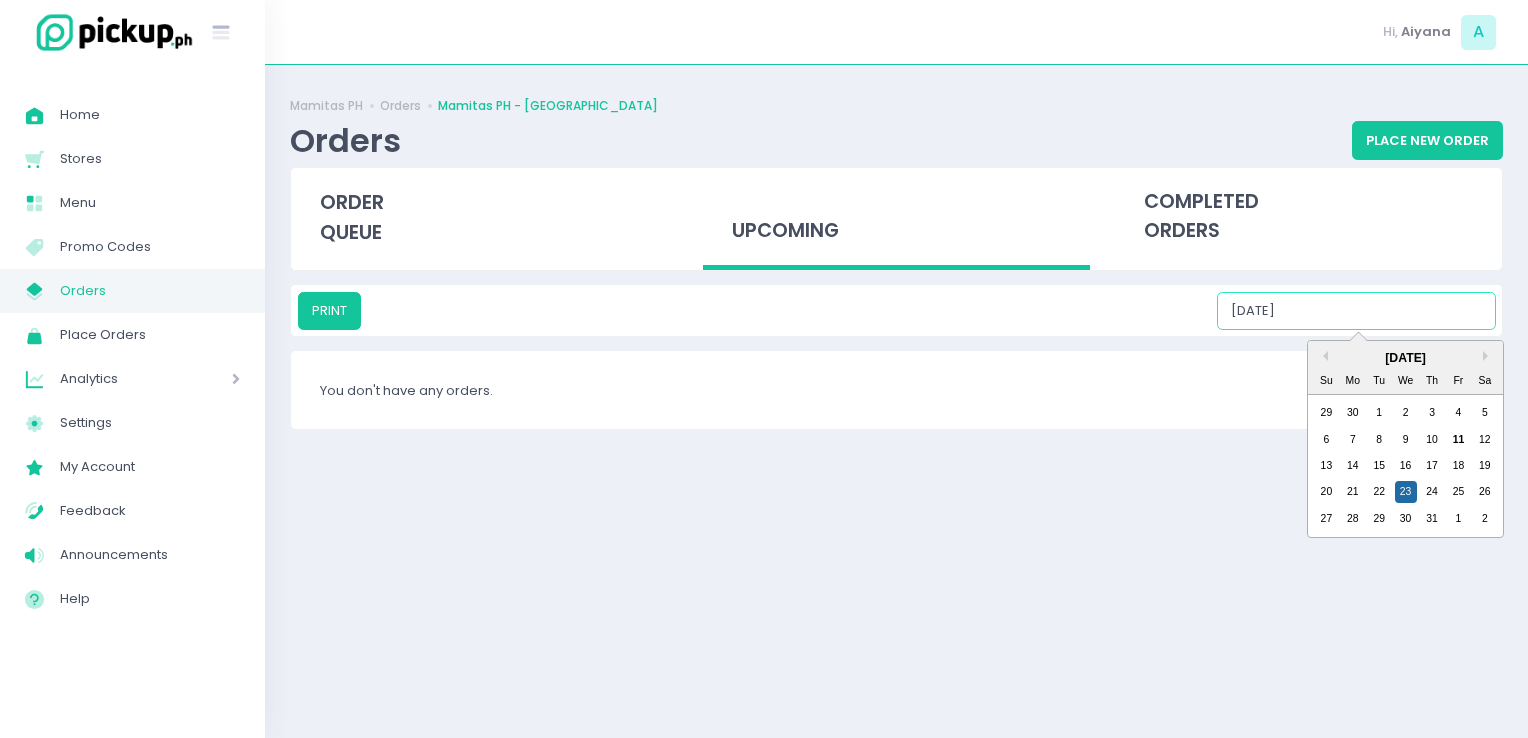 click on "[DATE]" at bounding box center [1356, 311] 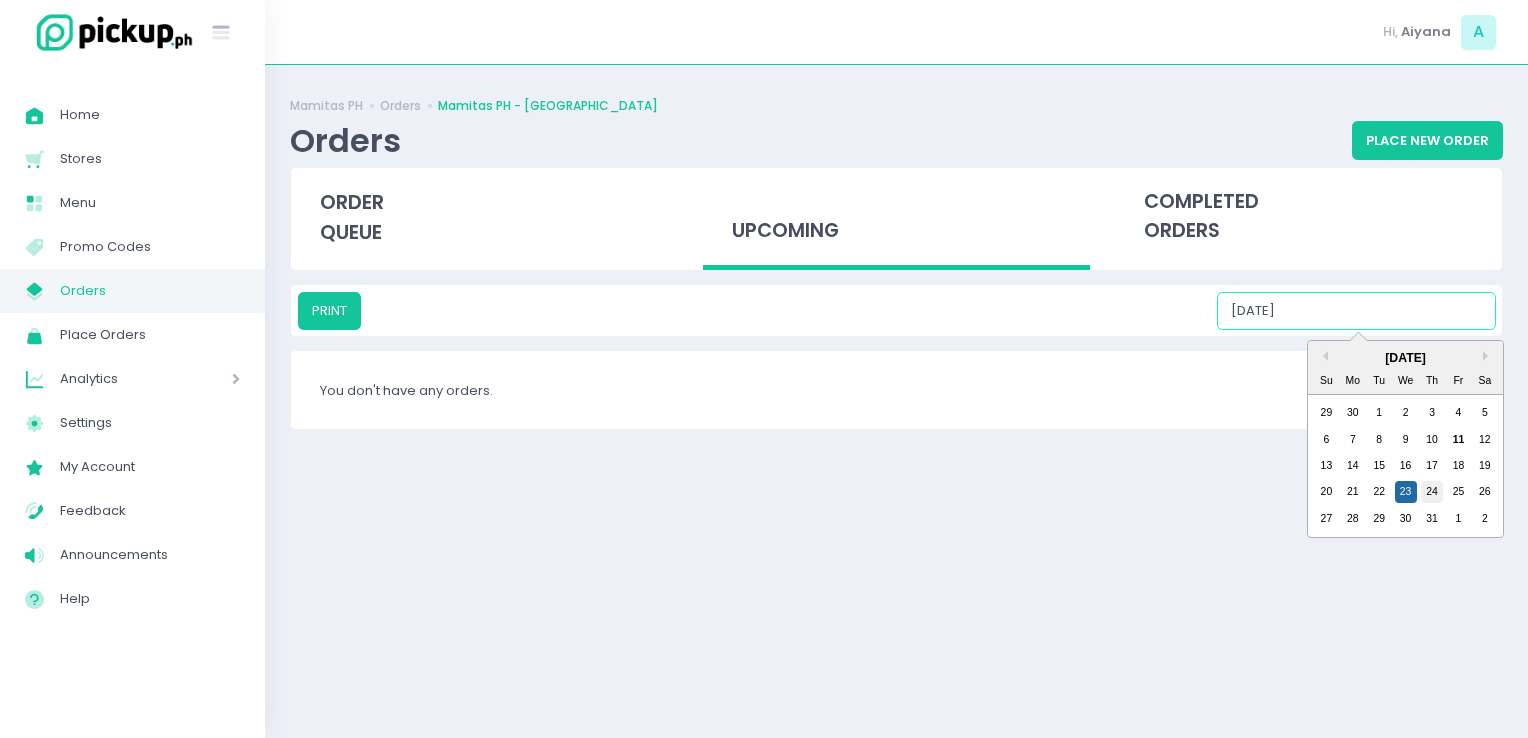 click on "24" at bounding box center [1432, 492] 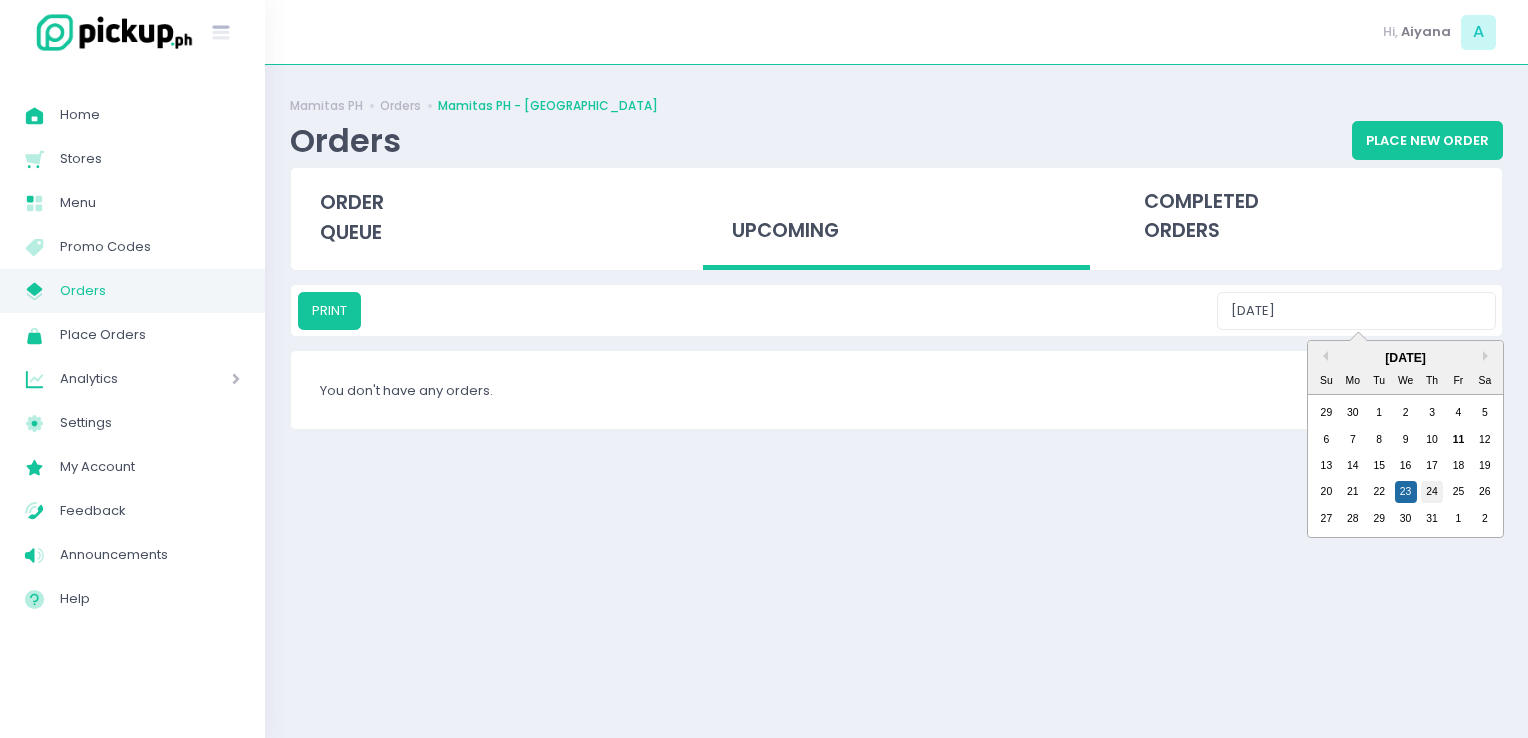 type on "[DATE]" 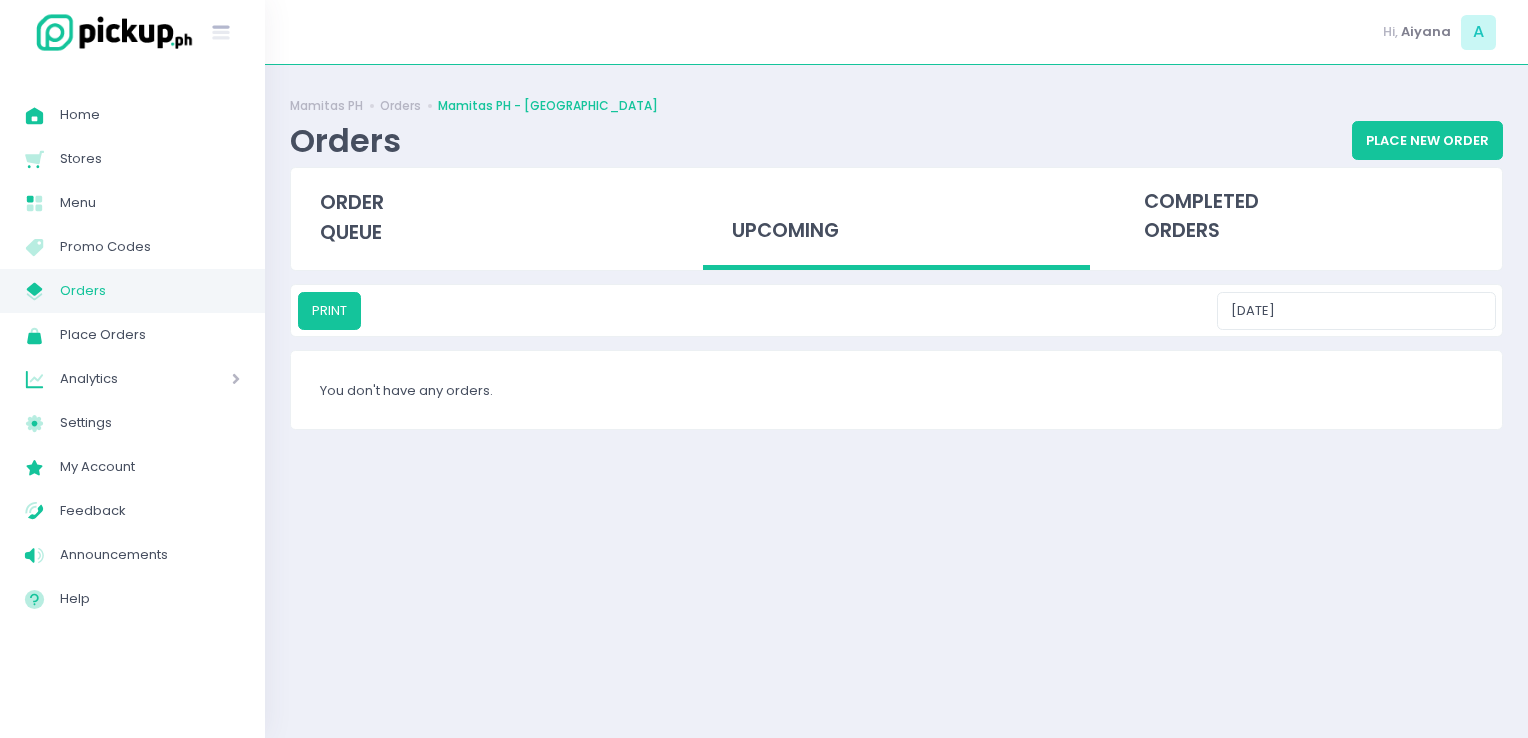 click on "Orders" at bounding box center [150, 291] 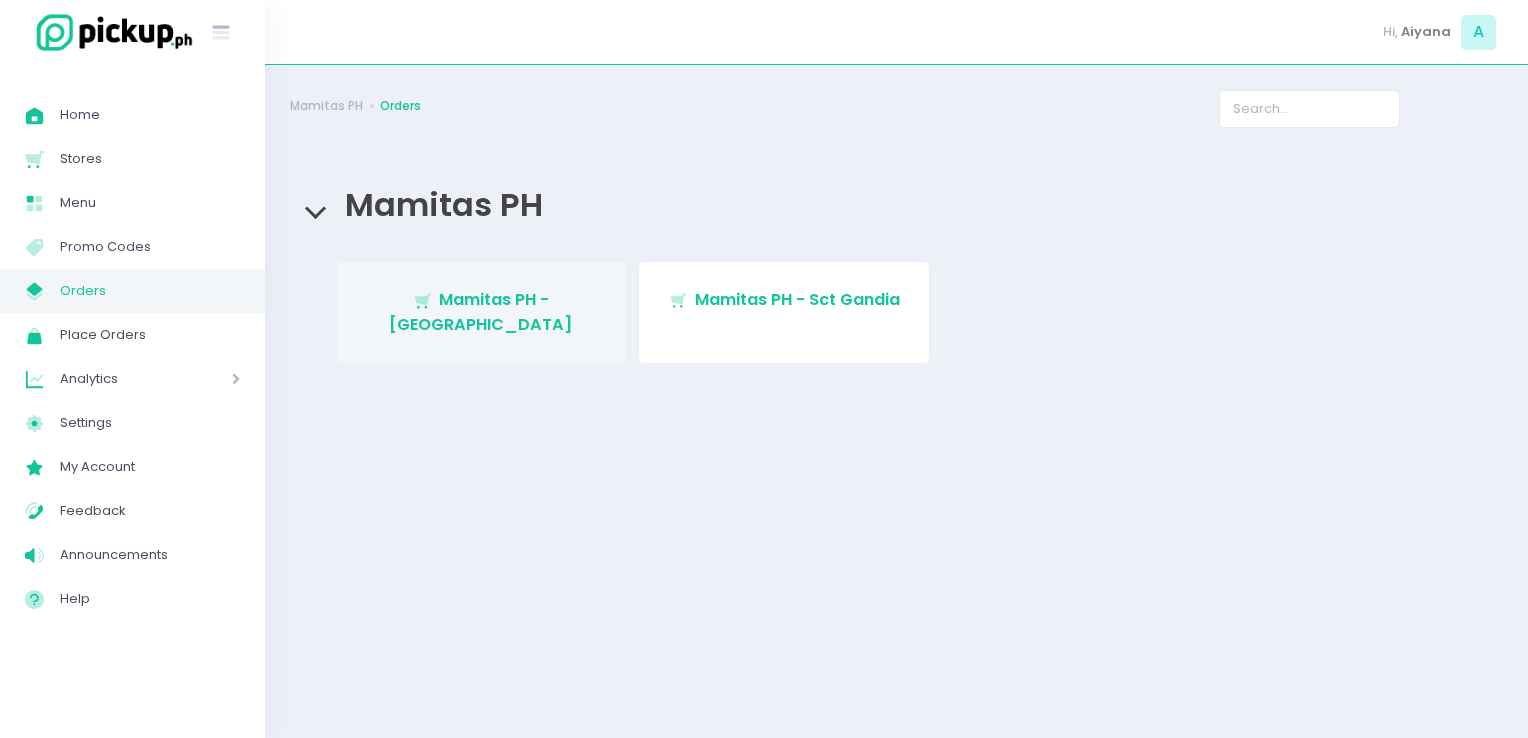 click on "Stockholm-icons / Shopping / Cart1 Created with Sketch. Mamitas PH - [GEOGRAPHIC_DATA]" at bounding box center (482, 312) 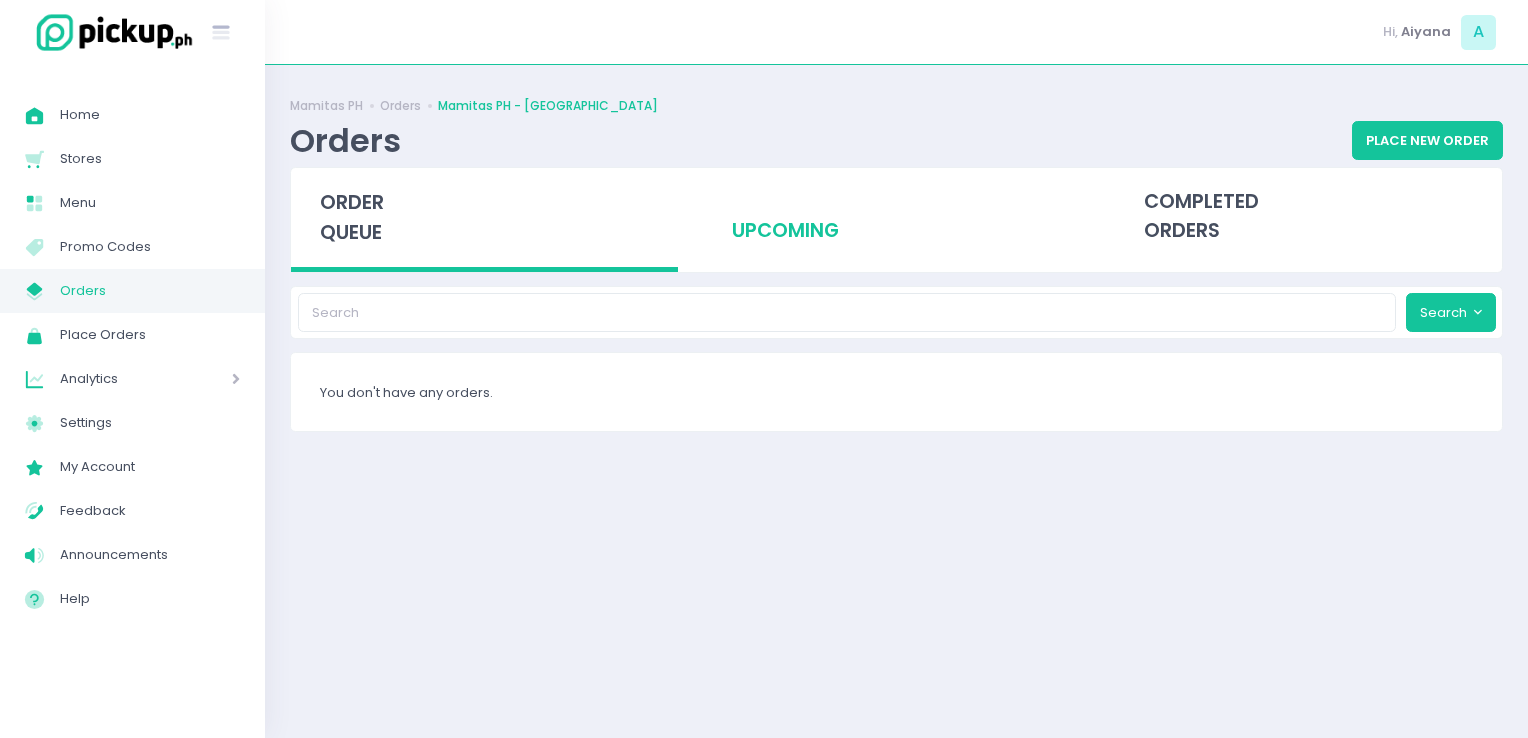 click on "upcoming" at bounding box center (896, 217) 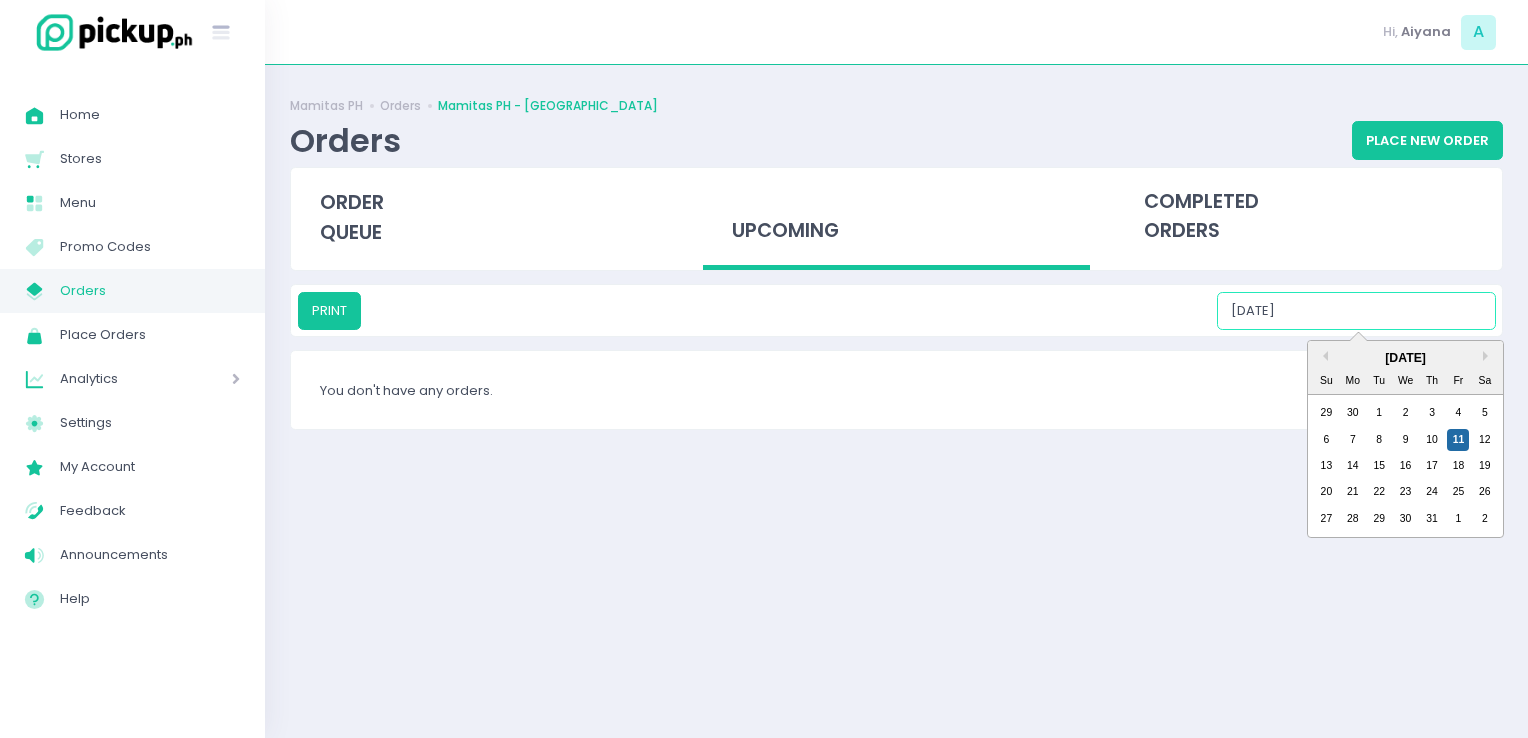 click on "[DATE]" at bounding box center [1356, 311] 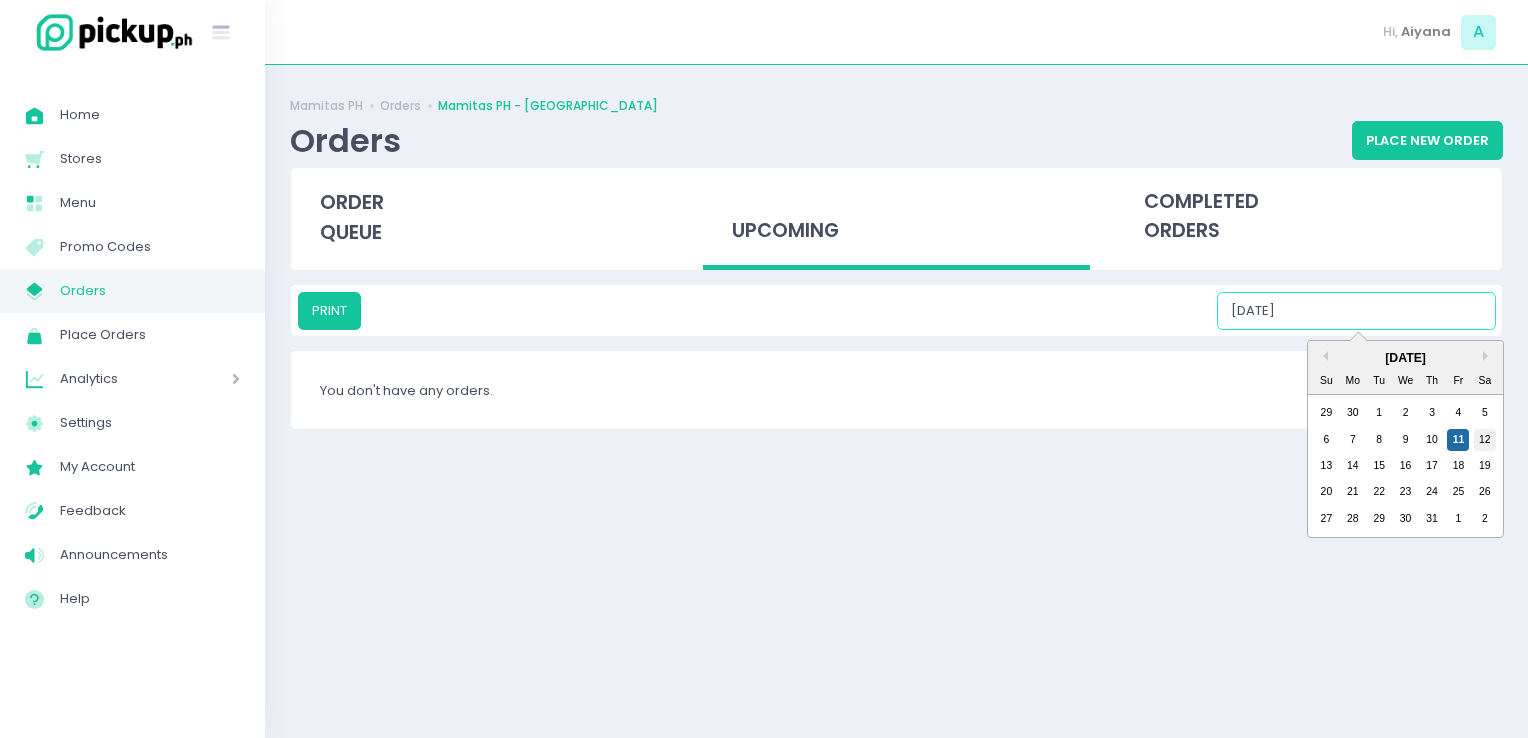 click on "12" at bounding box center (1485, 440) 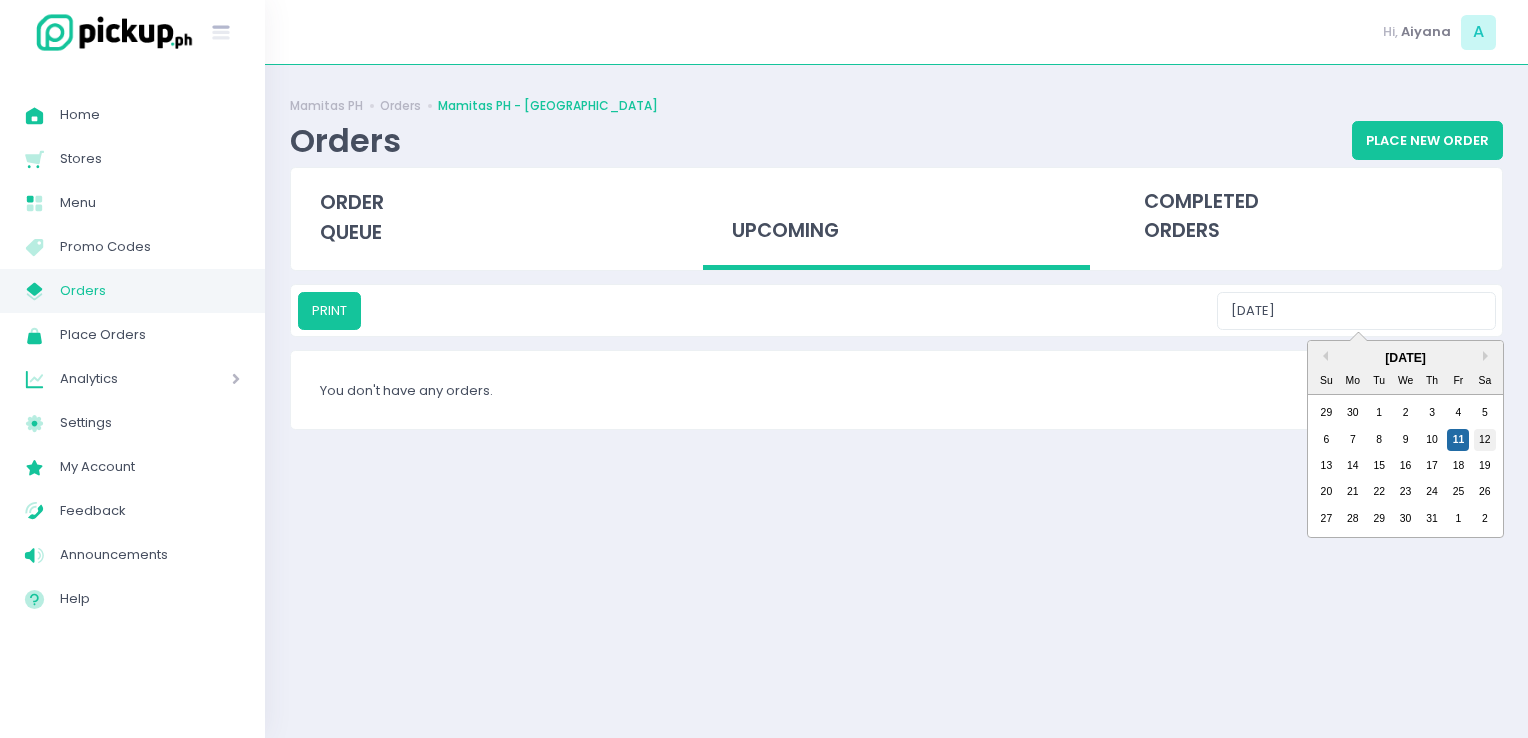 type on "[DATE]" 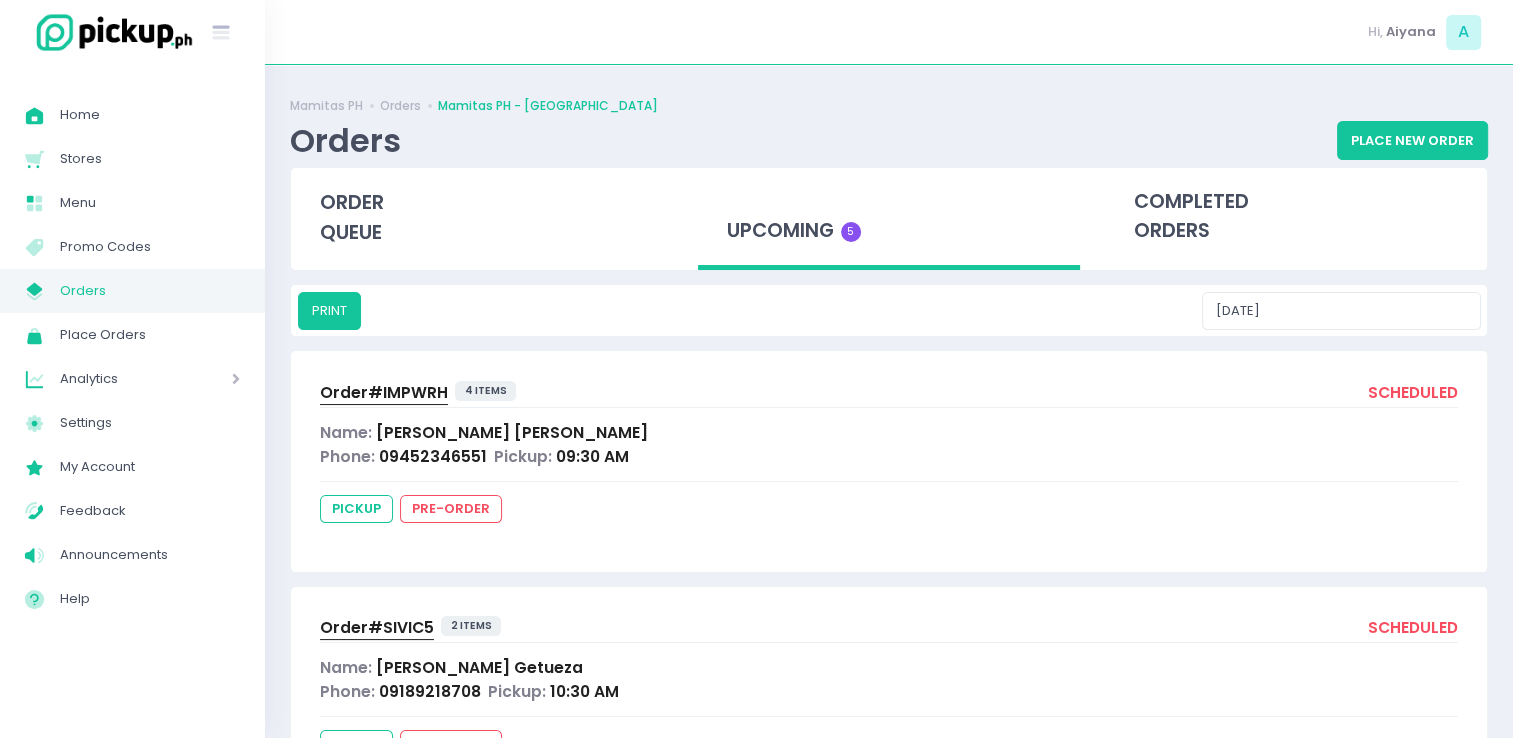 click on "Orders" at bounding box center (150, 291) 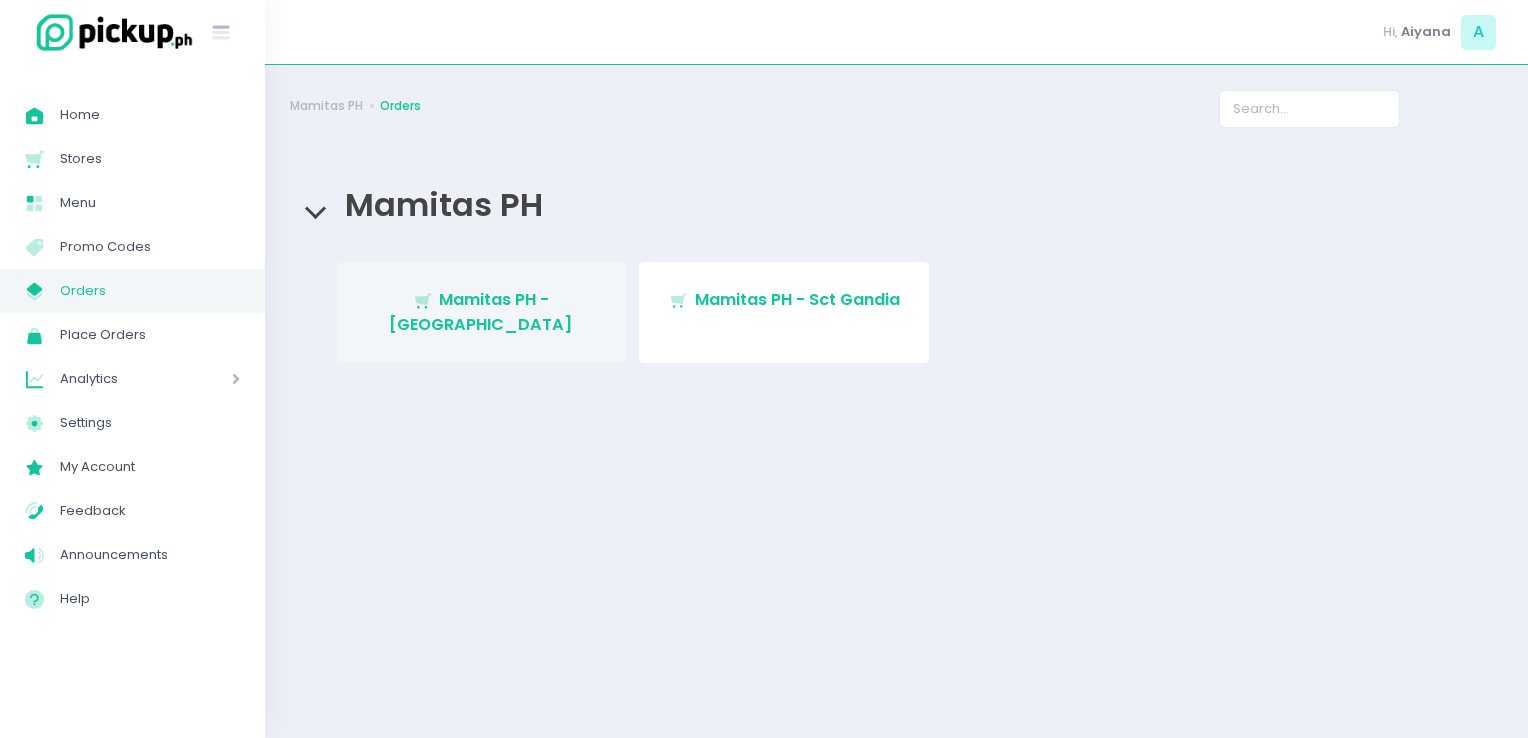 click on "Stockholm-icons / Shopping / Cart1 Created with Sketch. Mamitas PH - [GEOGRAPHIC_DATA]" at bounding box center [482, 312] 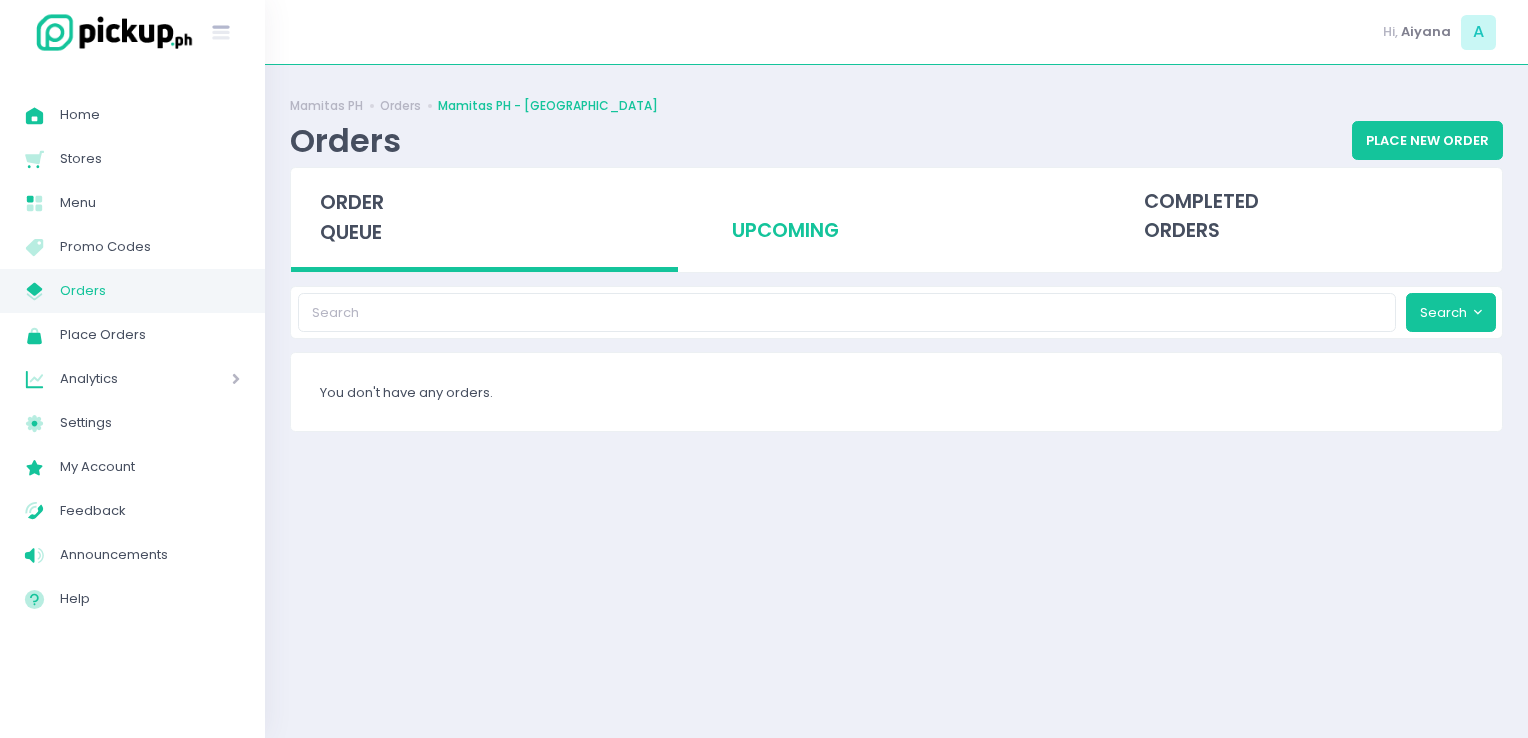click on "upcoming" at bounding box center [896, 217] 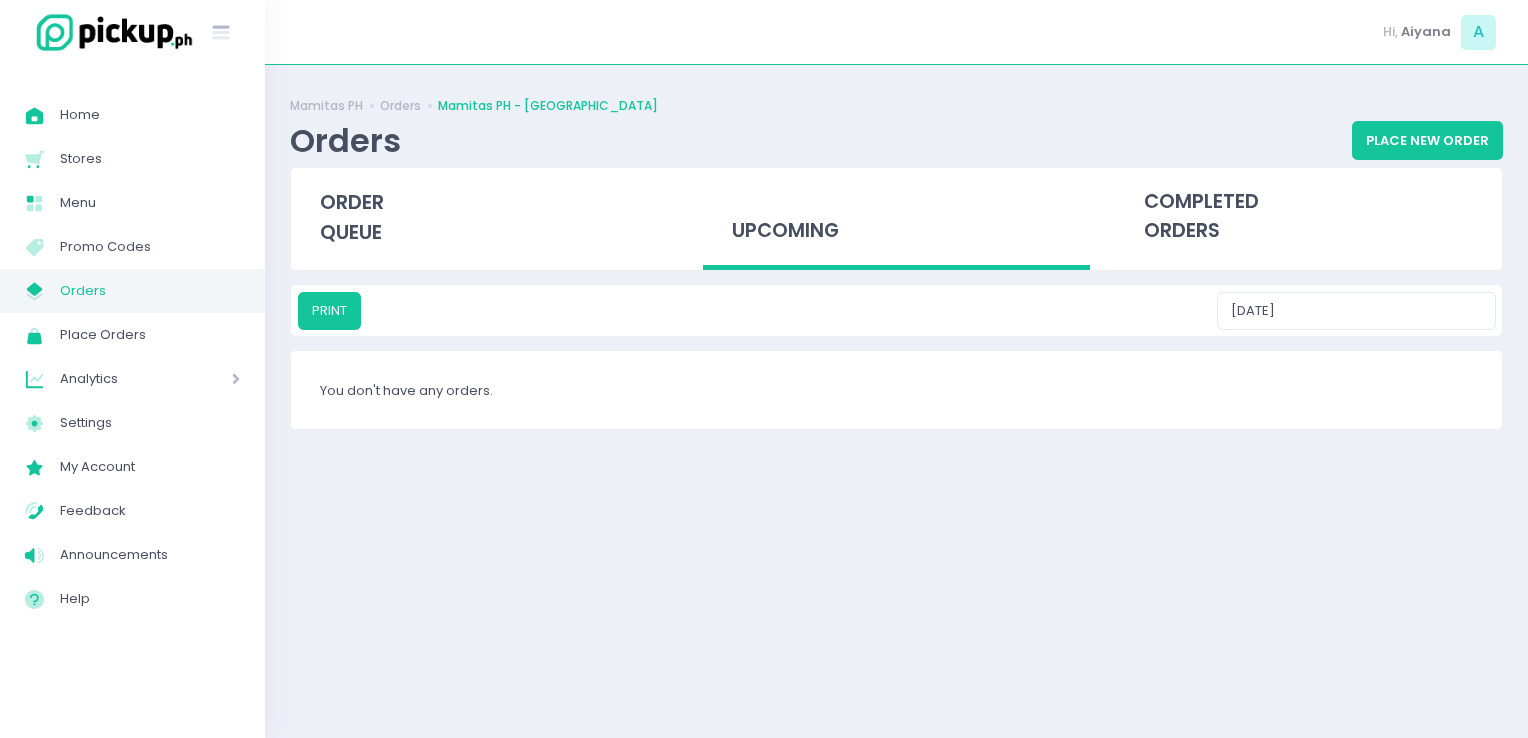 click on "Orders" at bounding box center [150, 291] 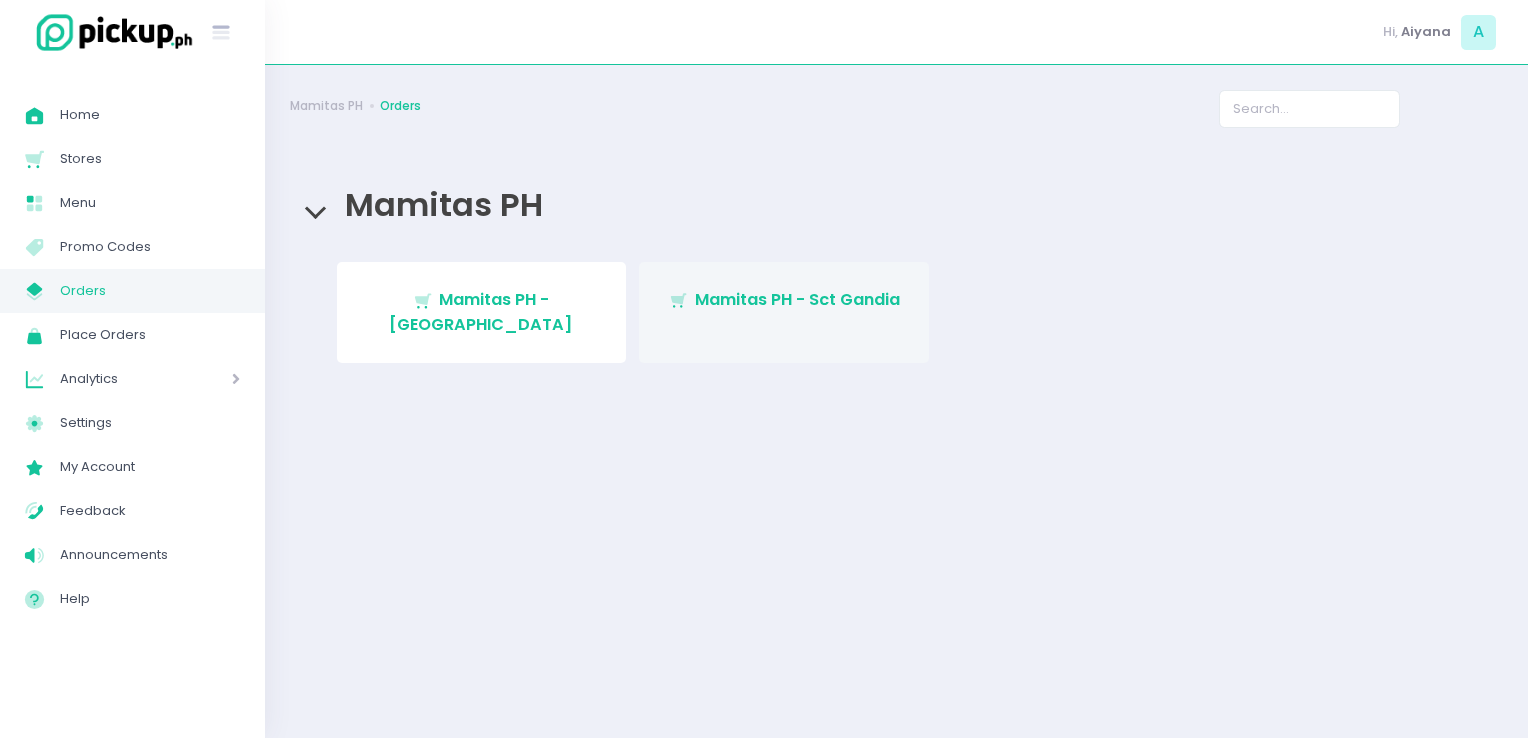 click on "Stockholm-icons / Shopping / Cart1 Created with Sketch. Mamitas PH - Sct Gandia" at bounding box center (784, 312) 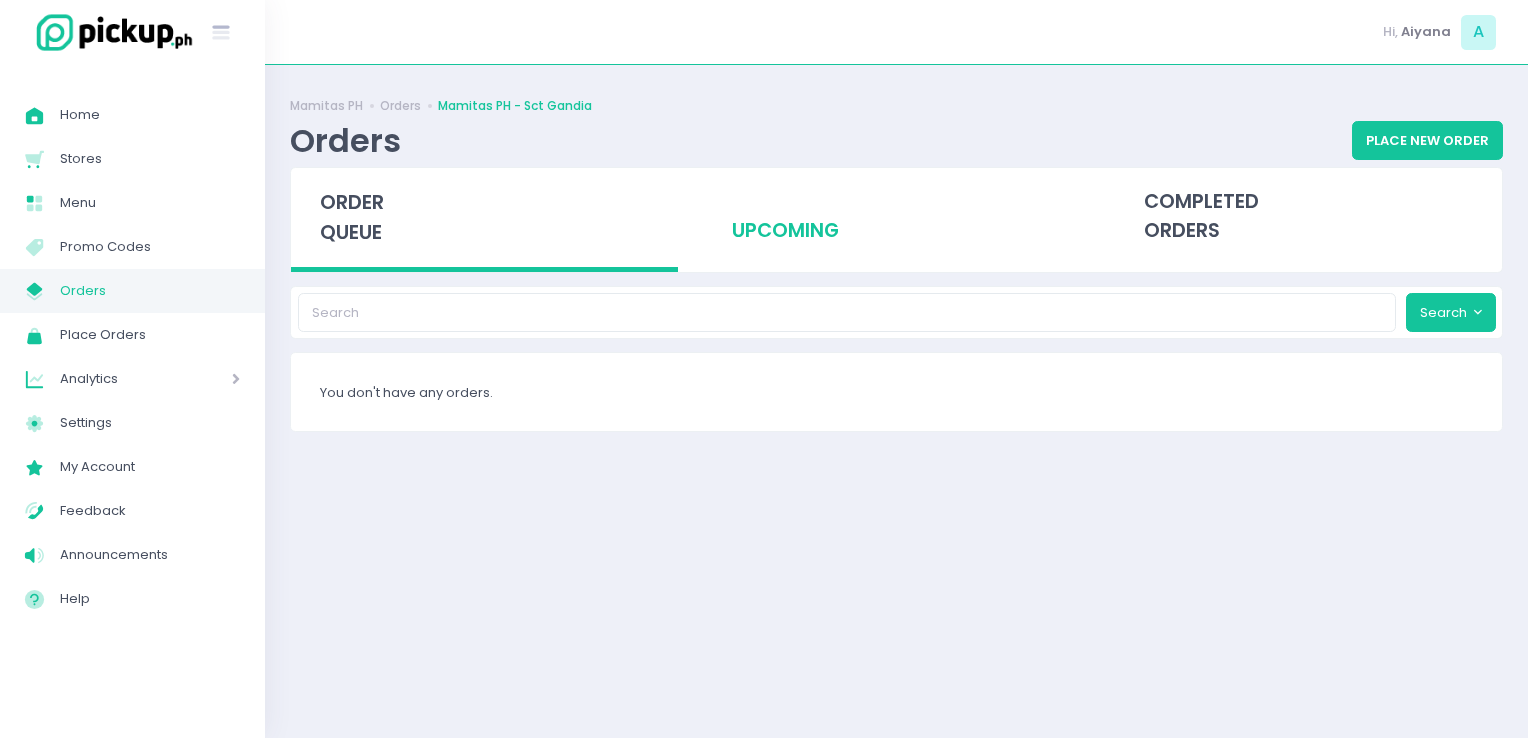 click on "upcoming" at bounding box center [896, 217] 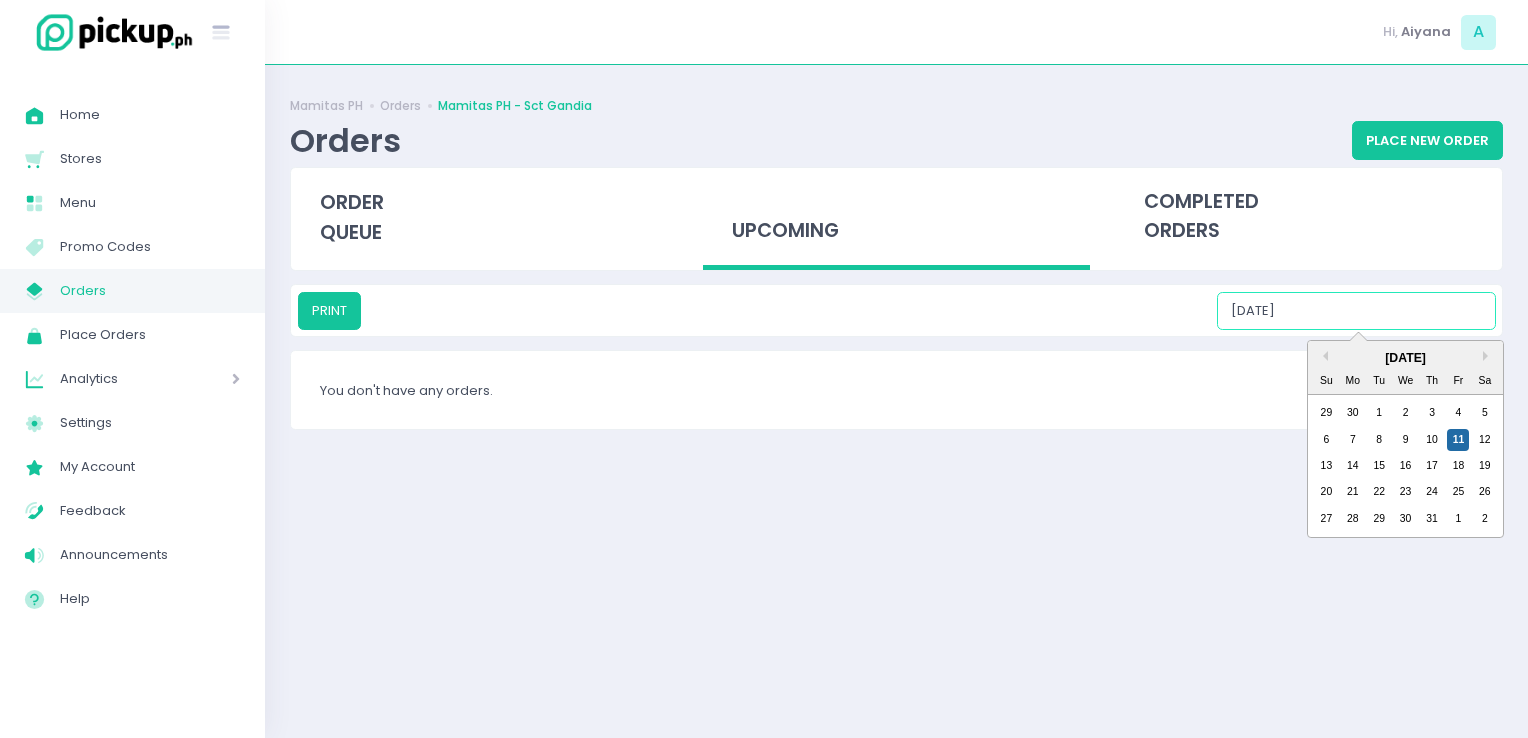 click on "[DATE]" at bounding box center [1356, 311] 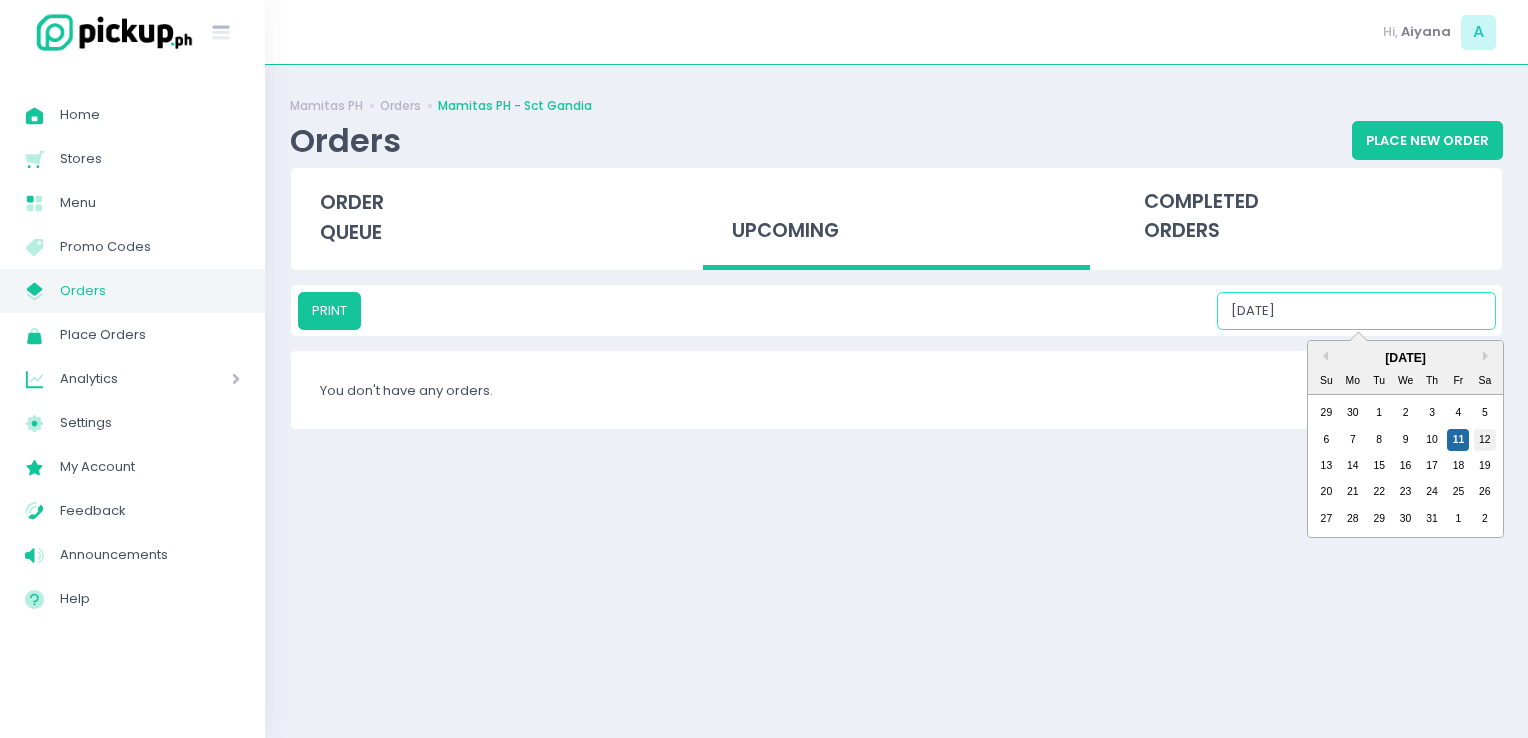 click on "12" at bounding box center (1485, 440) 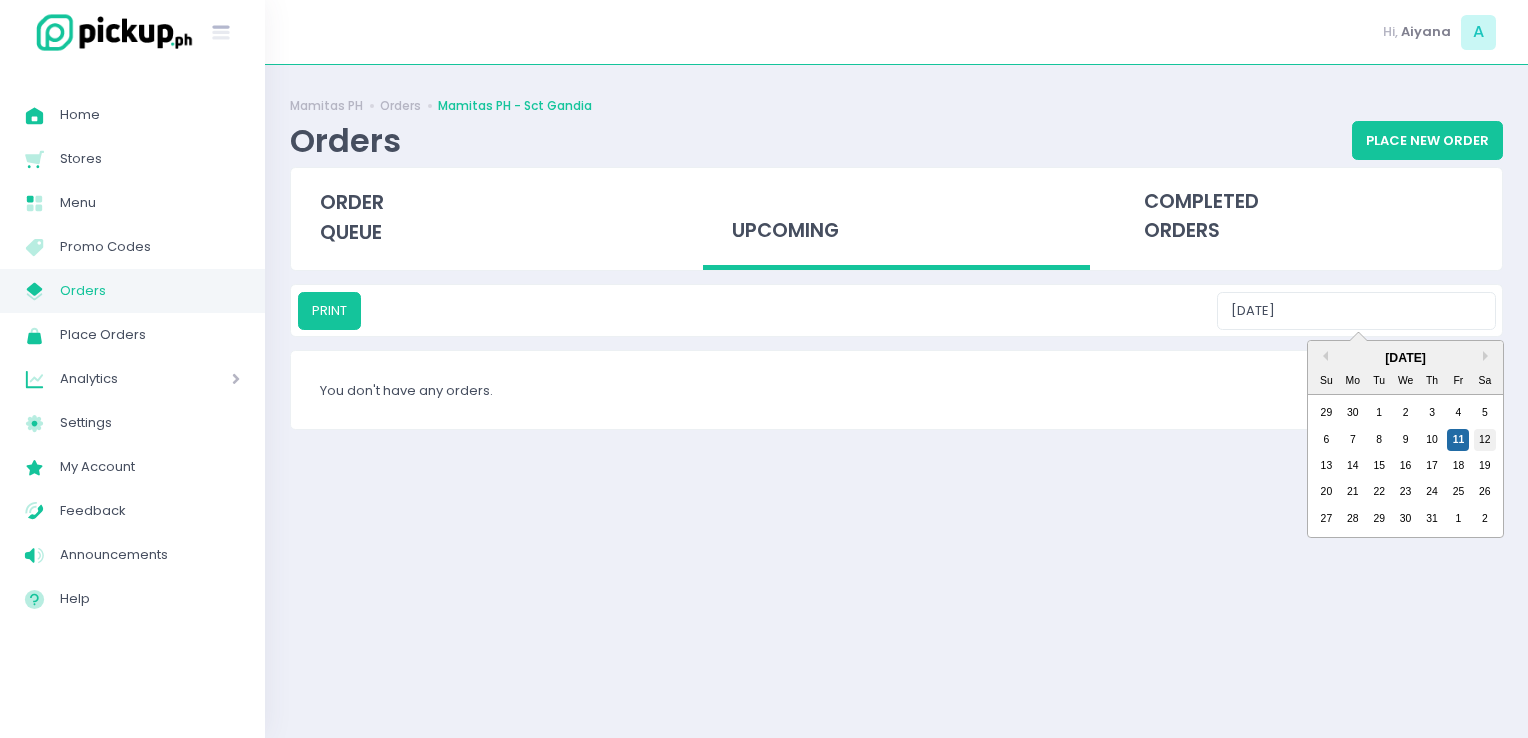 type on "[DATE]" 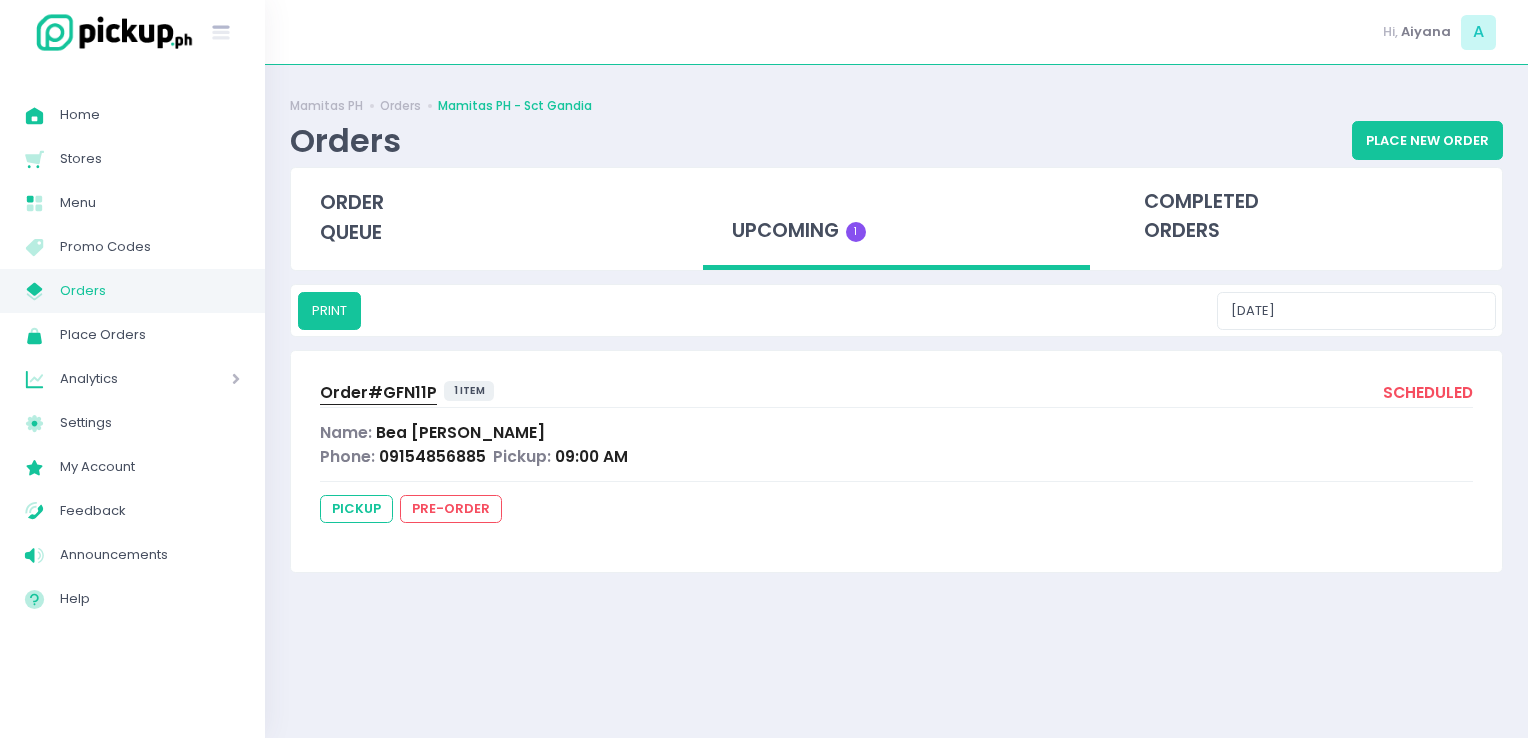 click on "Orders" at bounding box center [150, 291] 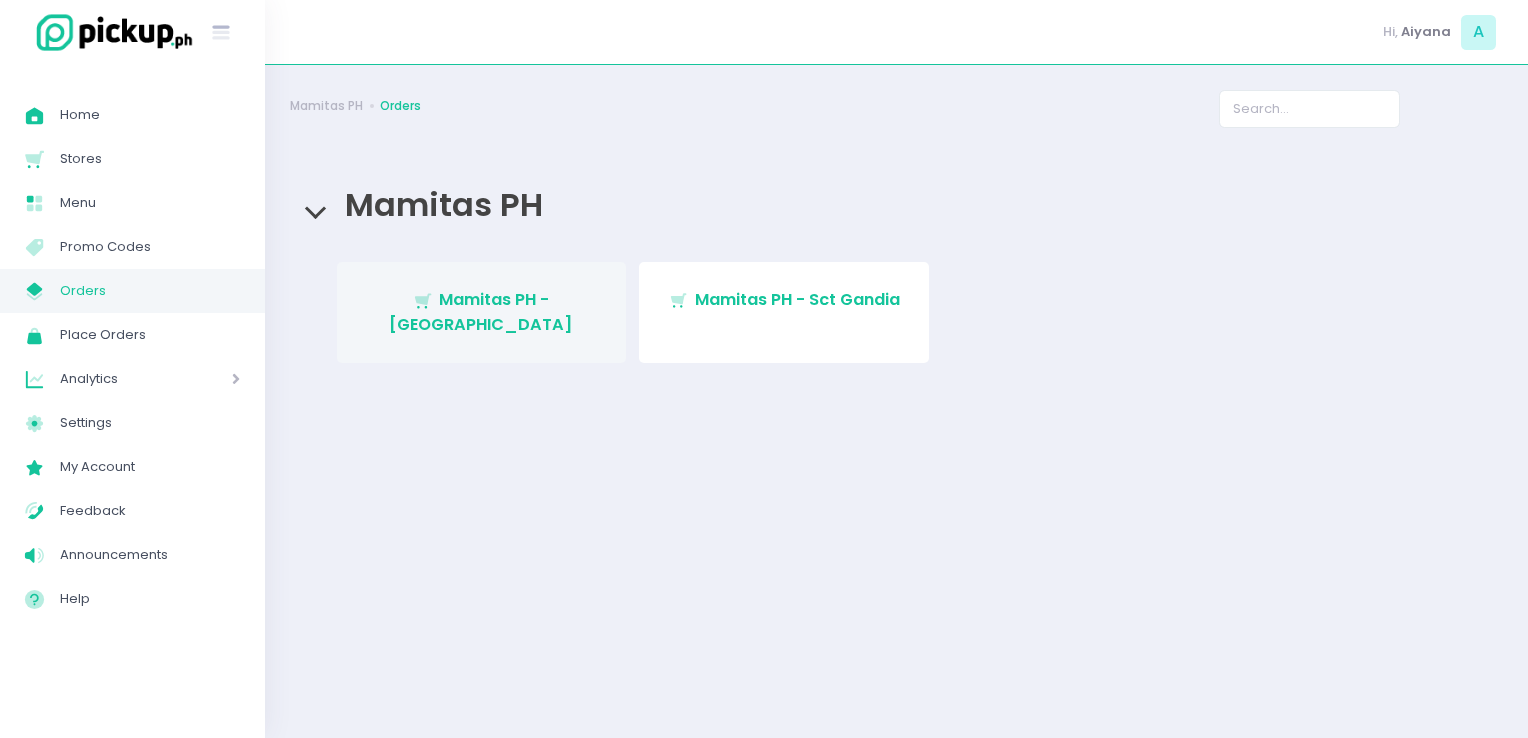 click on "Mamitas PH - [GEOGRAPHIC_DATA]" at bounding box center [481, 311] 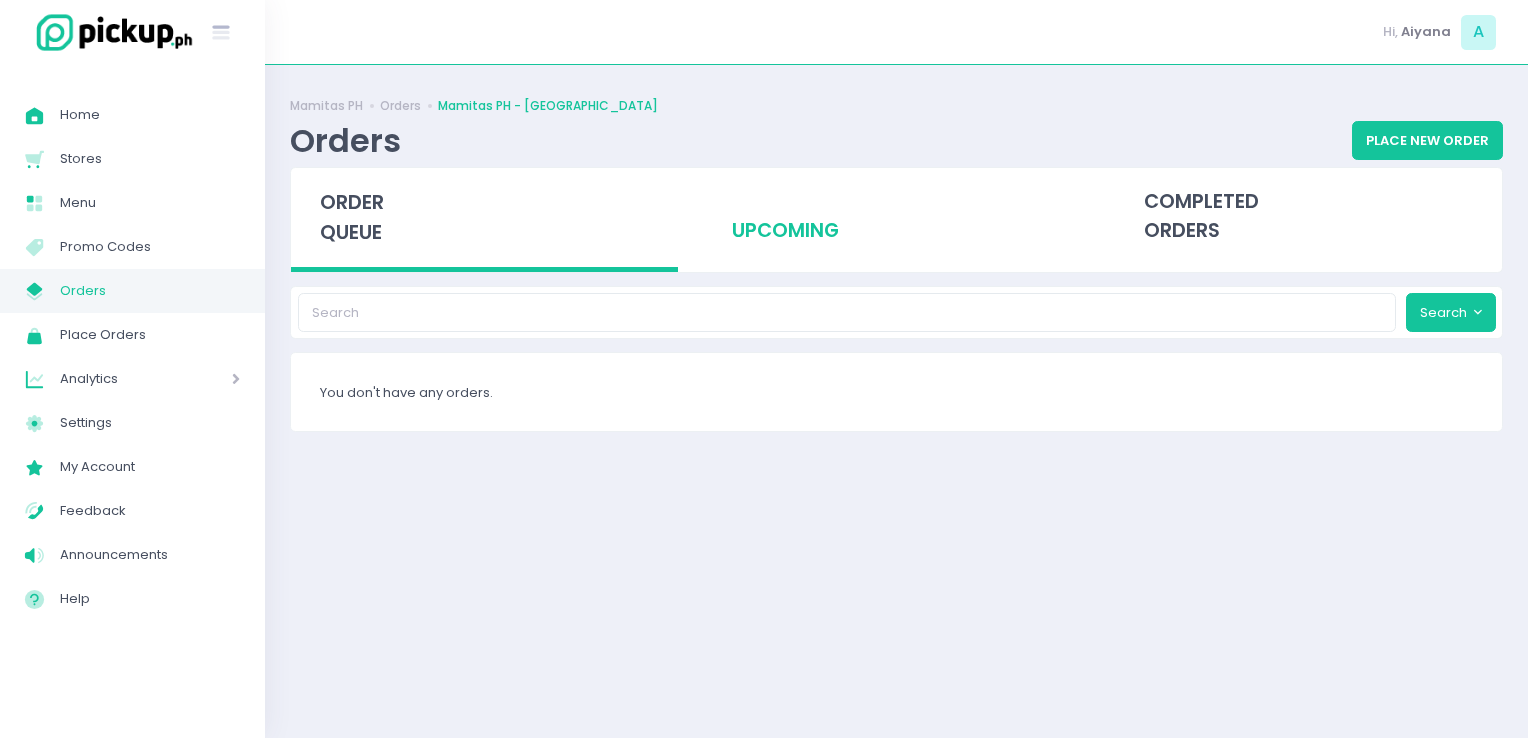 click on "upcoming" at bounding box center [896, 217] 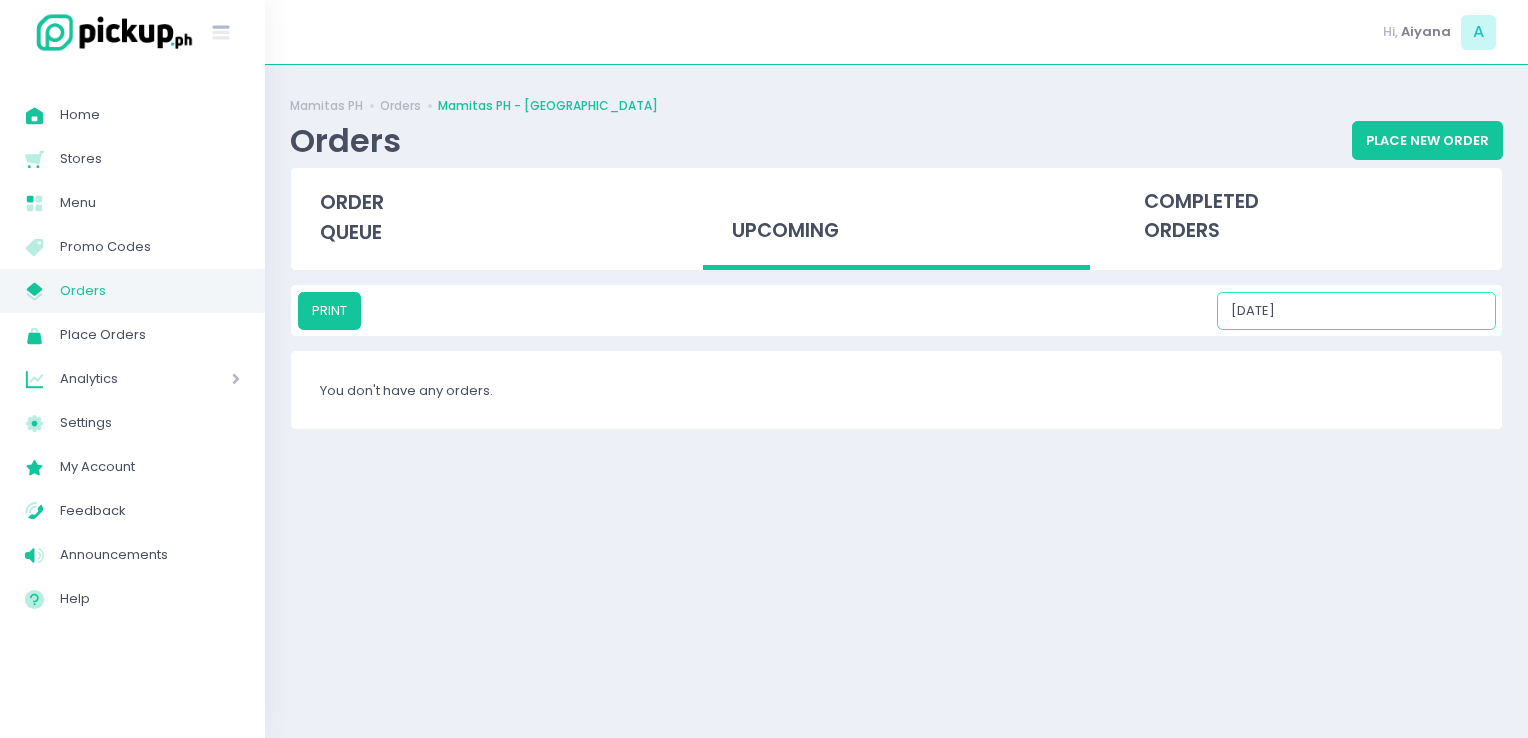 click on "[DATE]" at bounding box center [1356, 311] 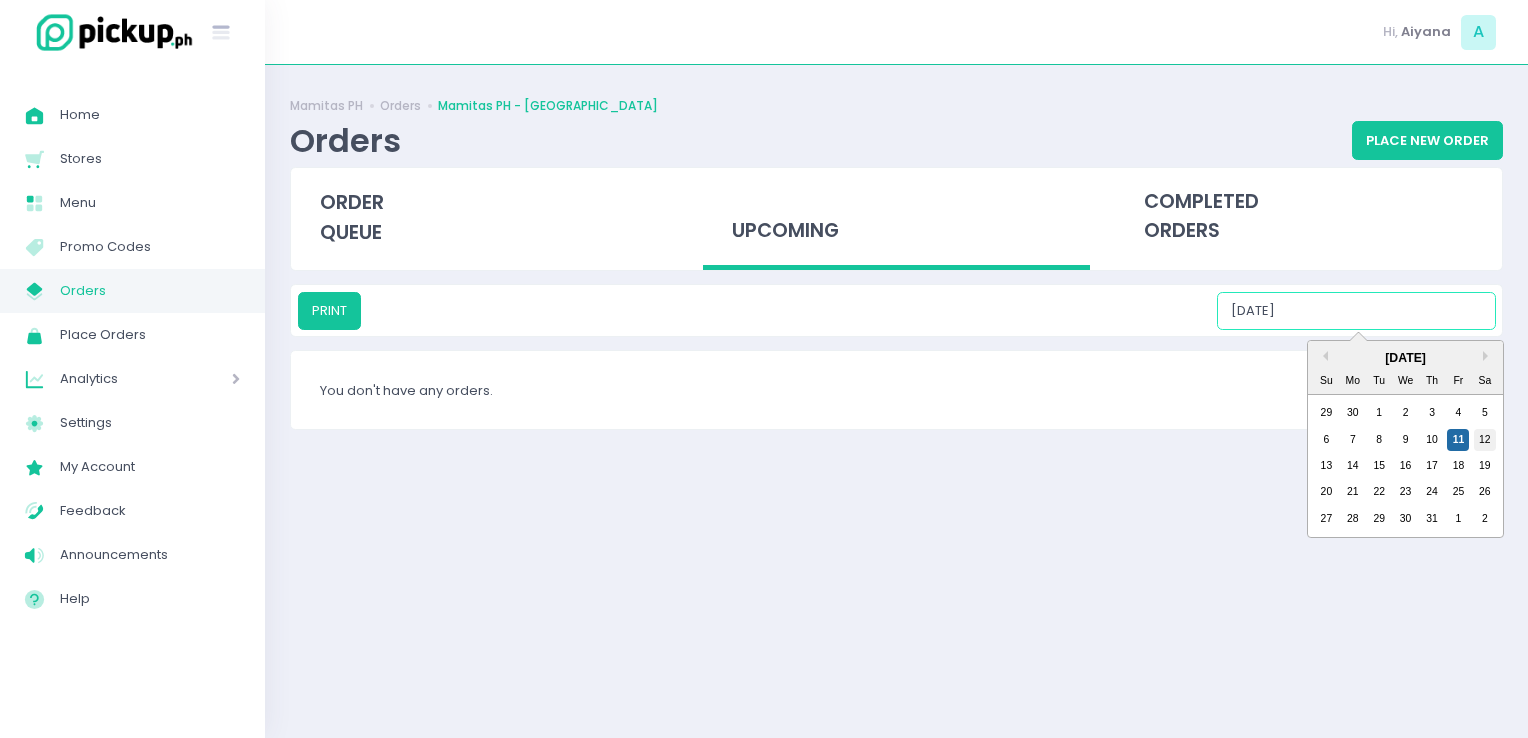click on "12" at bounding box center (1485, 440) 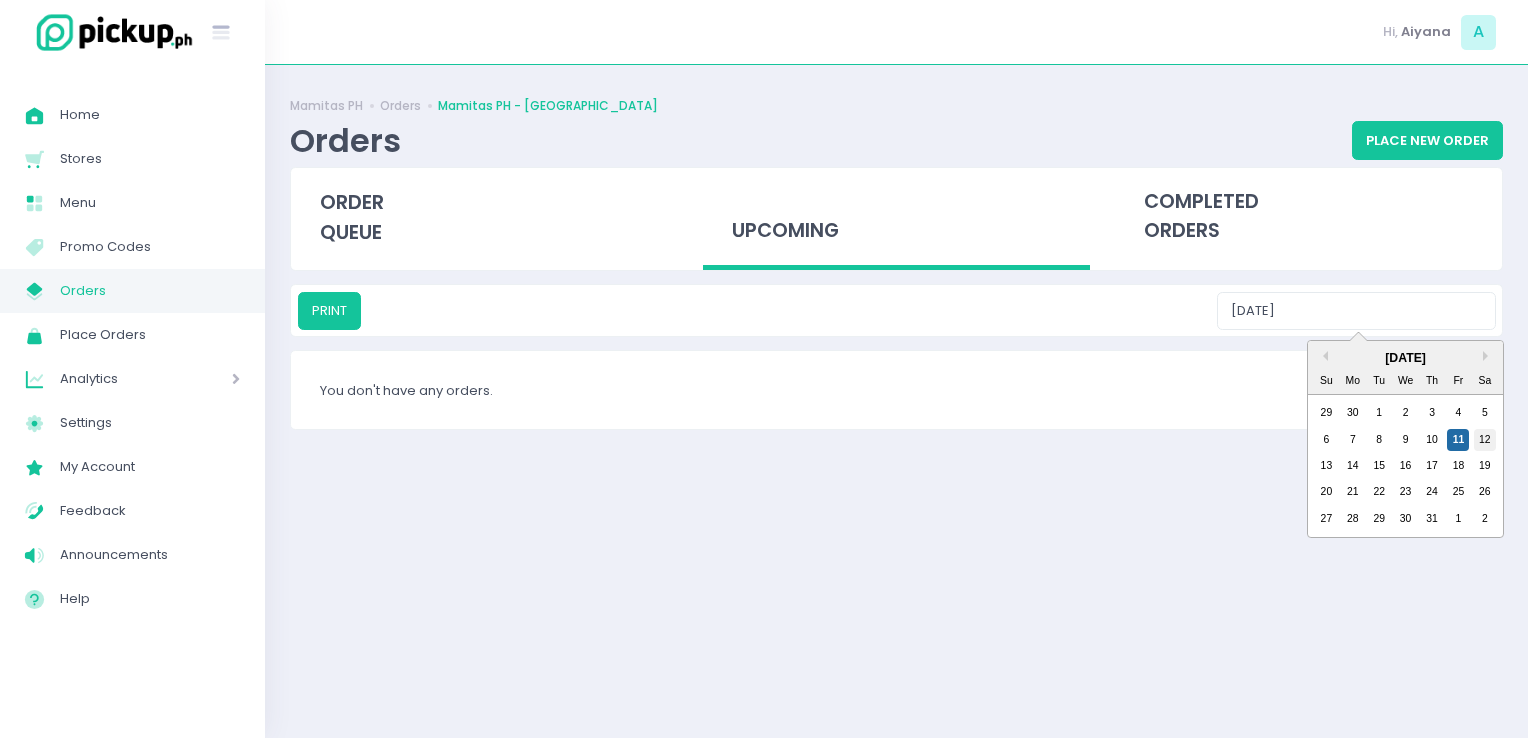 type on "[DATE]" 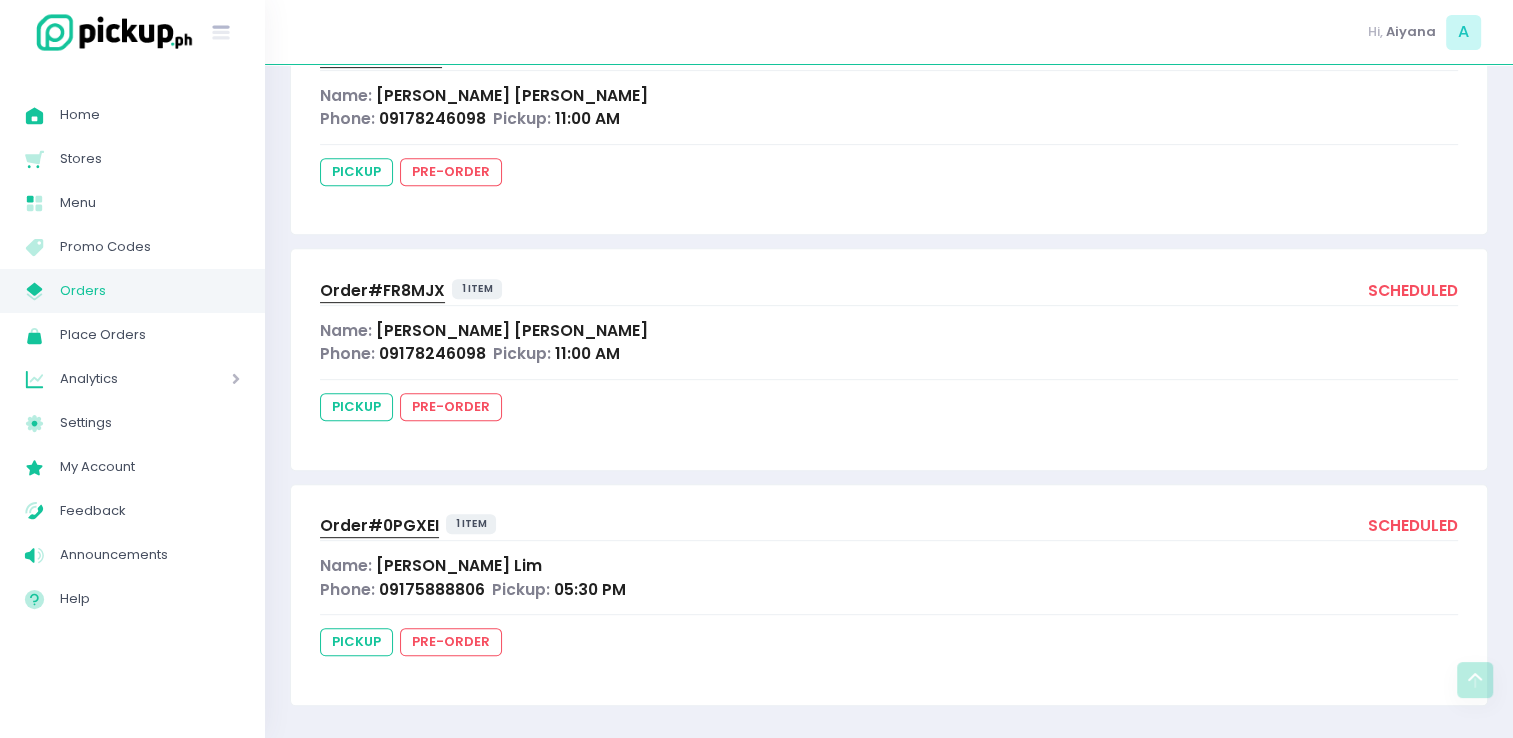scroll, scrollTop: 0, scrollLeft: 0, axis: both 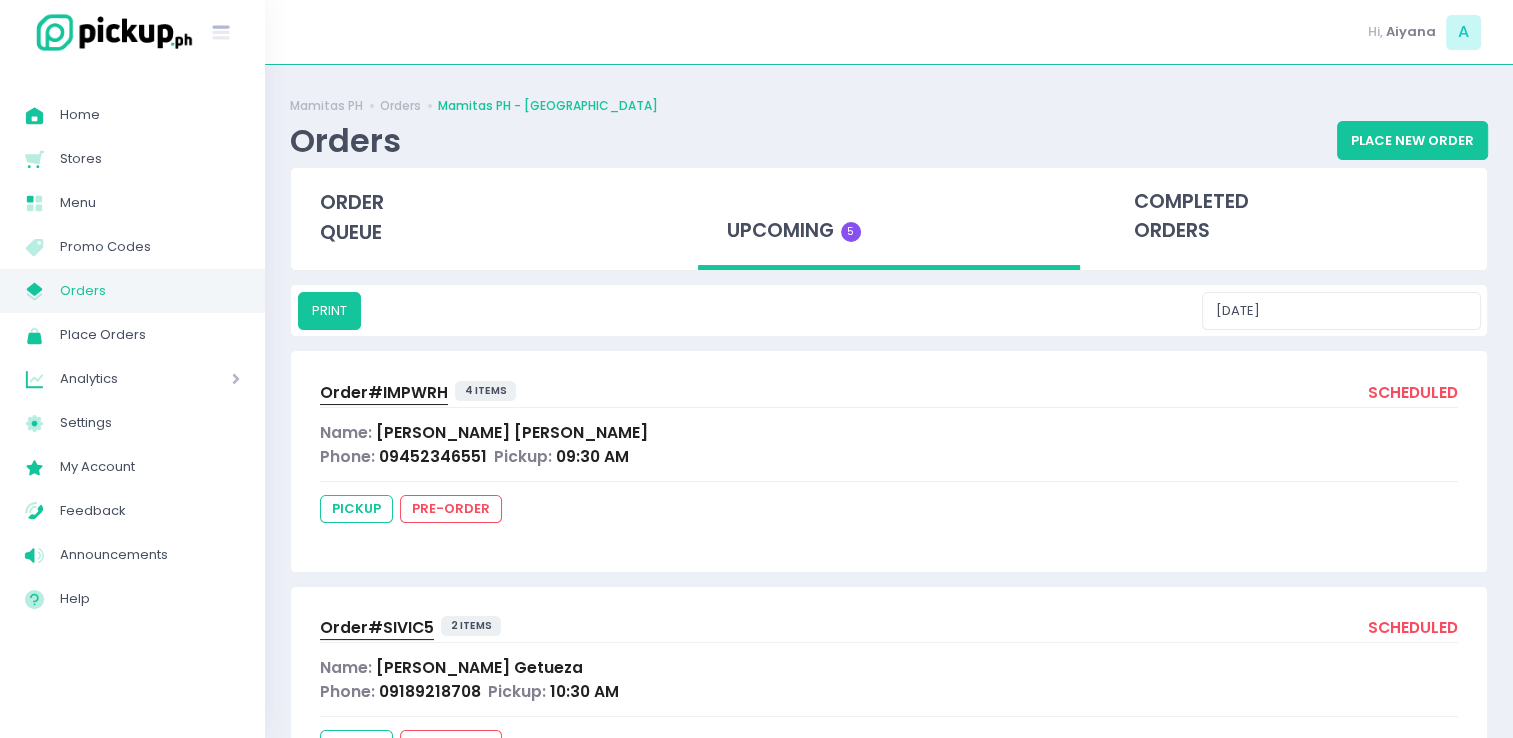 click on "My Store Created with Sketch. Orders" at bounding box center (132, 291) 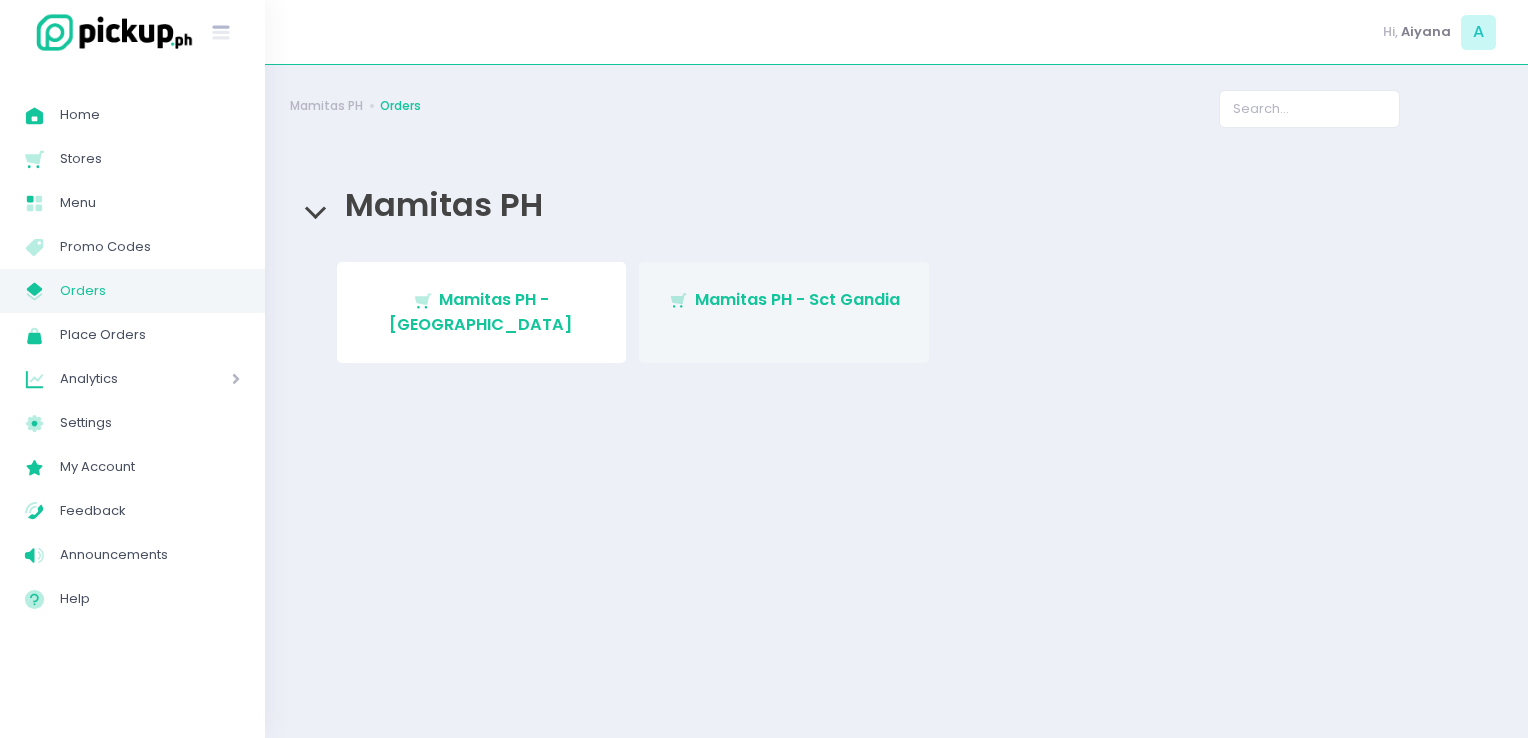 click on "Mamitas PH - Sct Gandia" at bounding box center [797, 299] 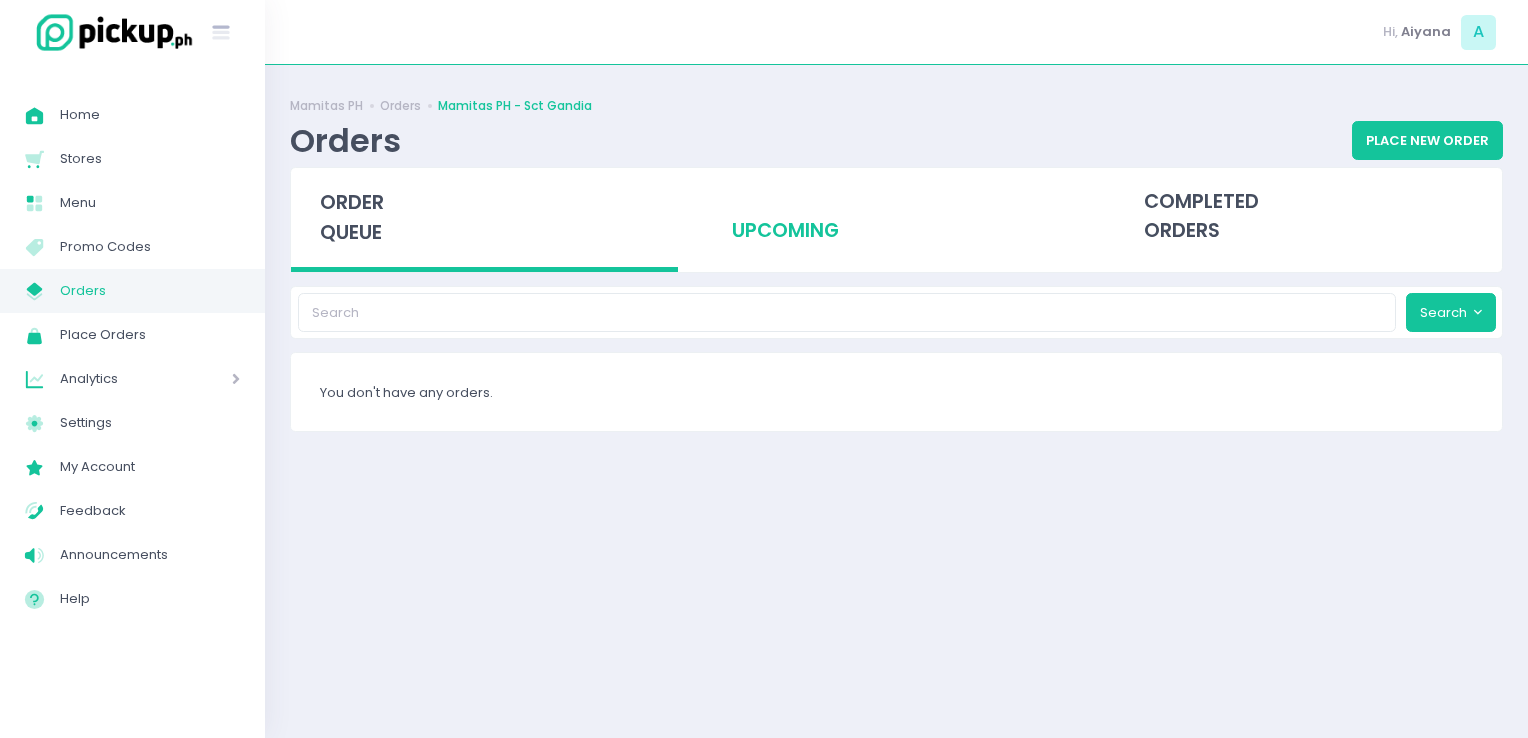 click on "upcoming" at bounding box center [896, 217] 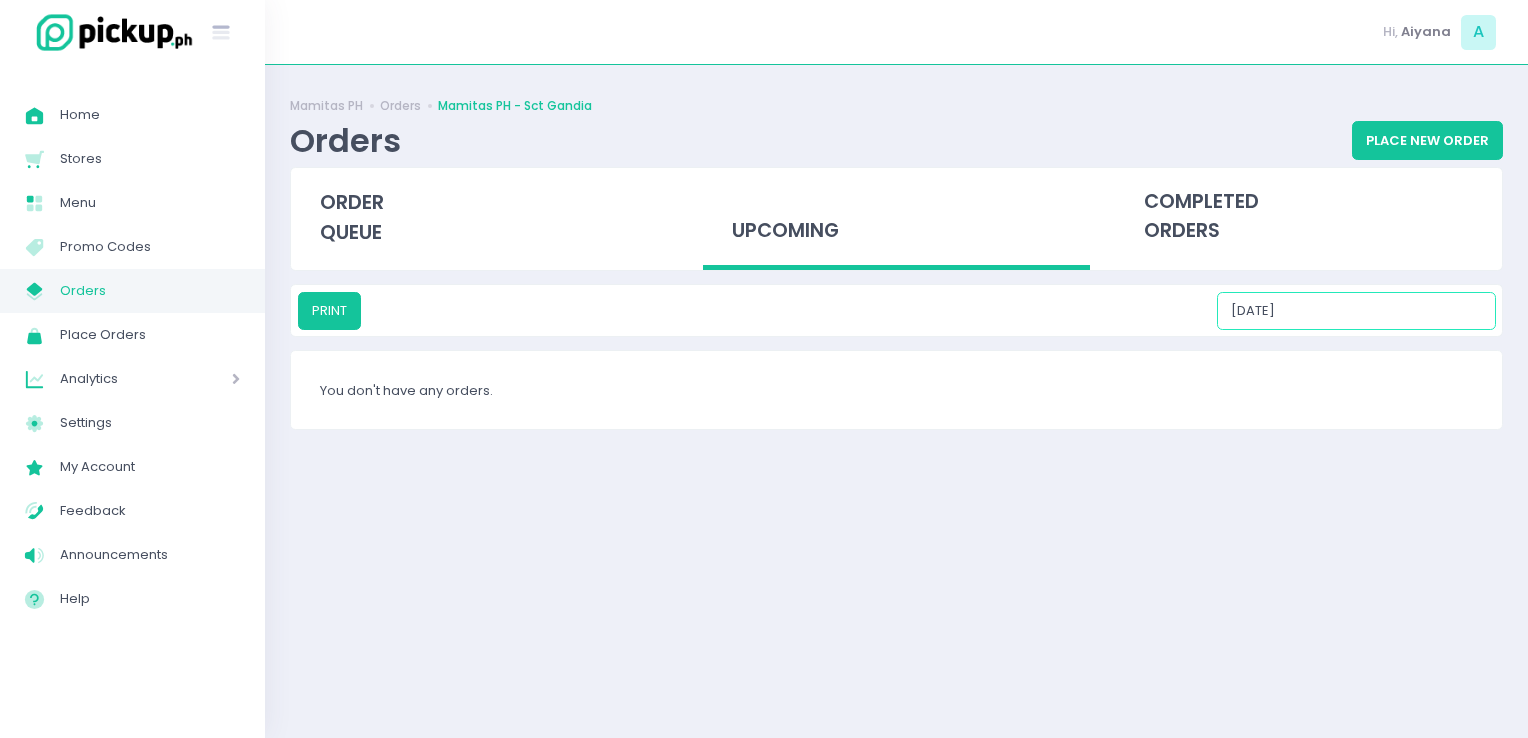 click on "[DATE]" at bounding box center (1356, 311) 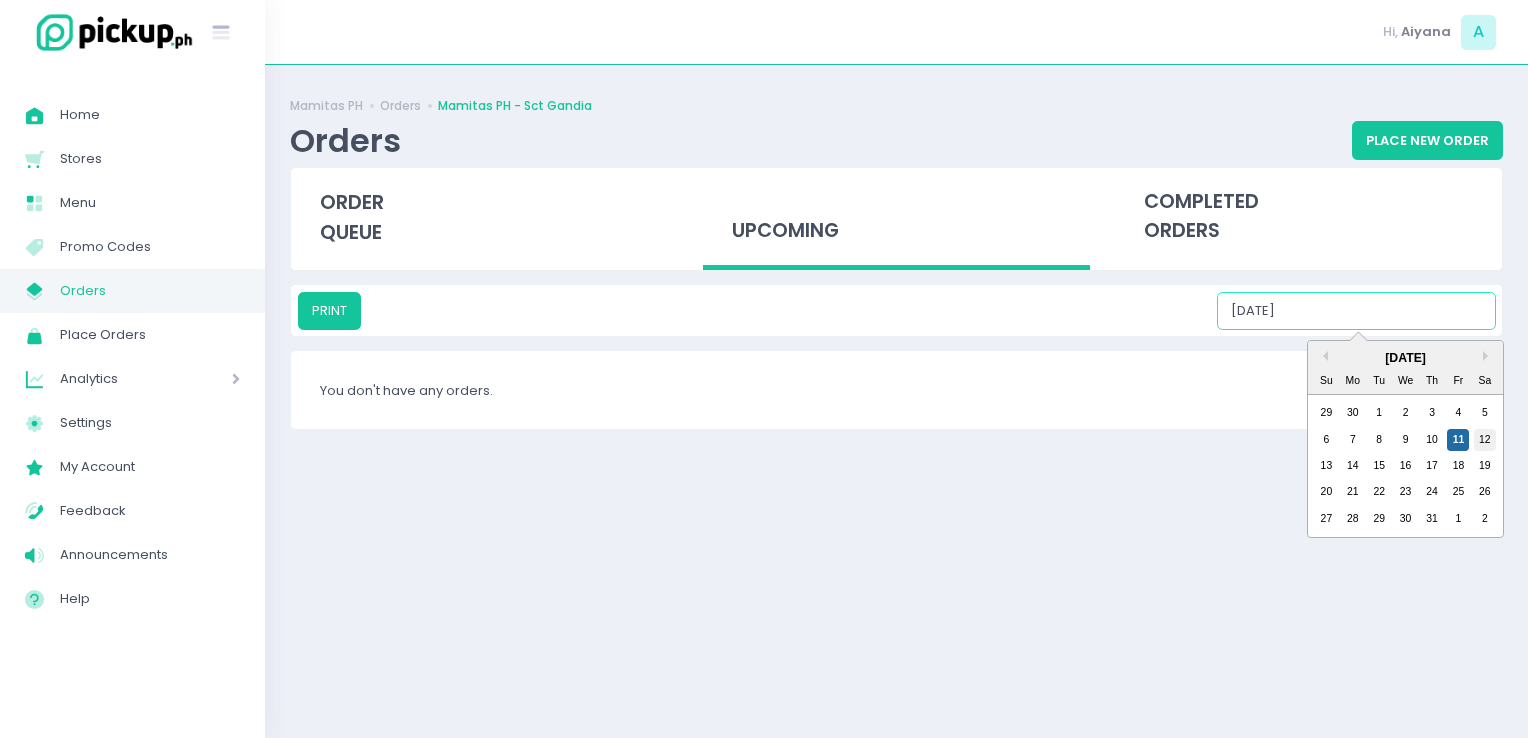click on "12" at bounding box center (1485, 440) 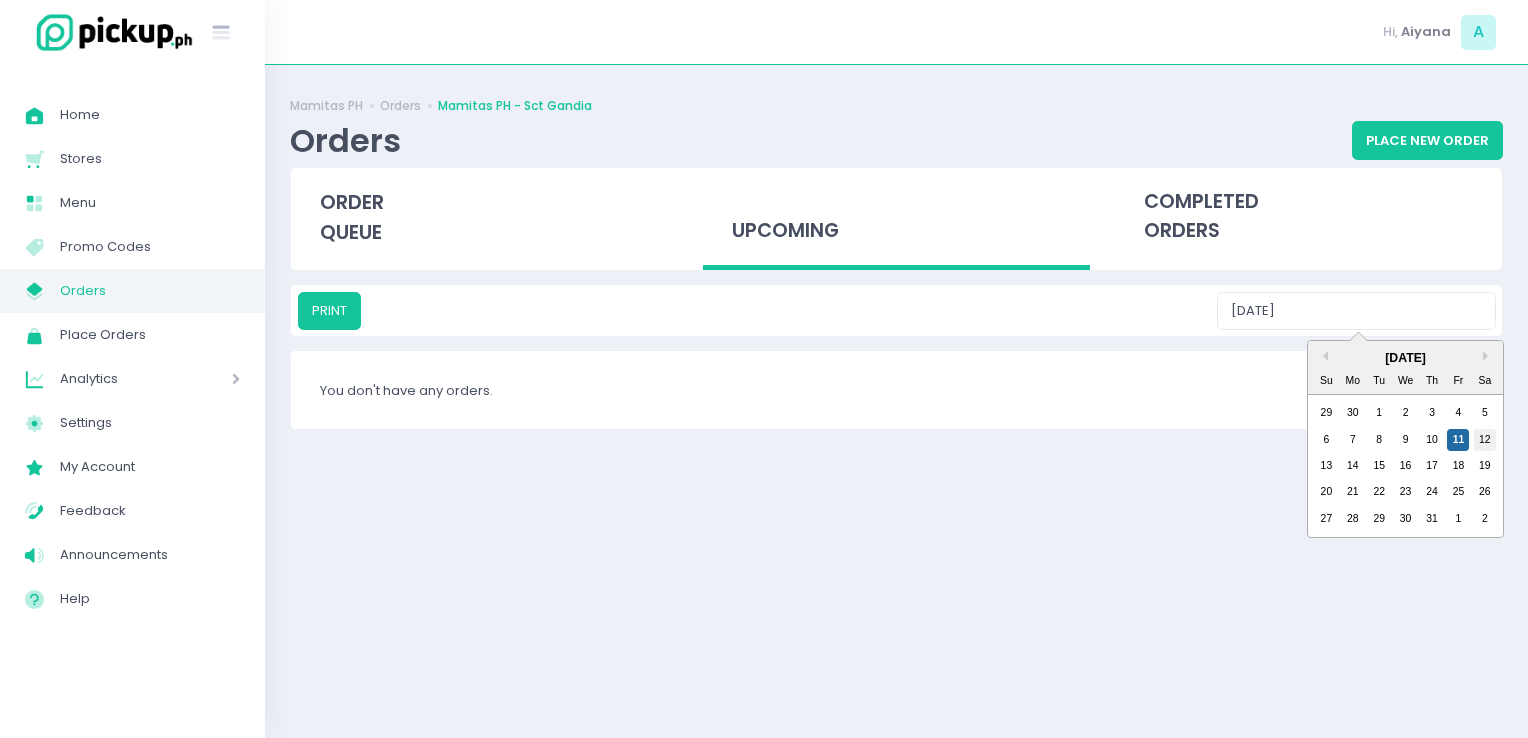 type on "[DATE]" 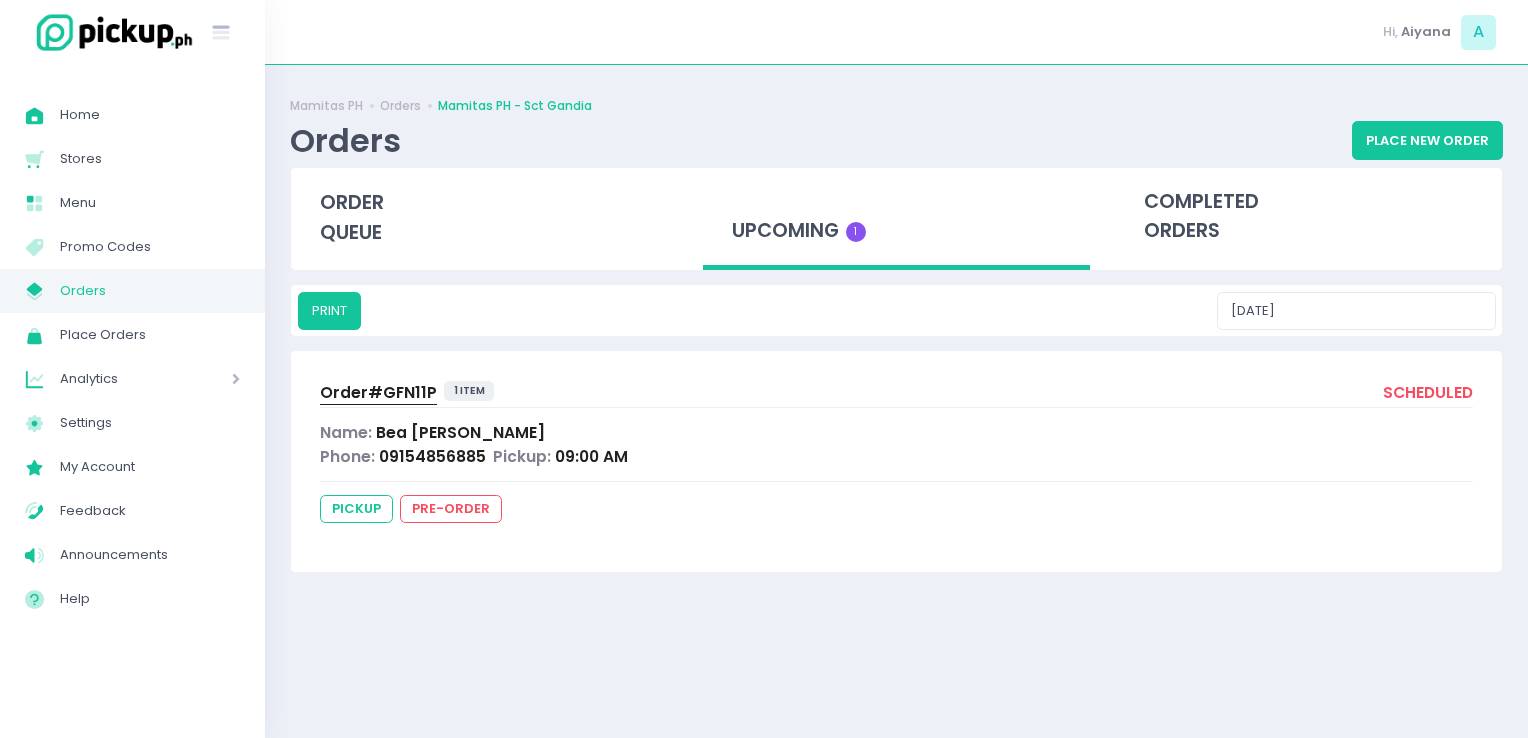 click on "Order# GFN11P" at bounding box center [378, 392] 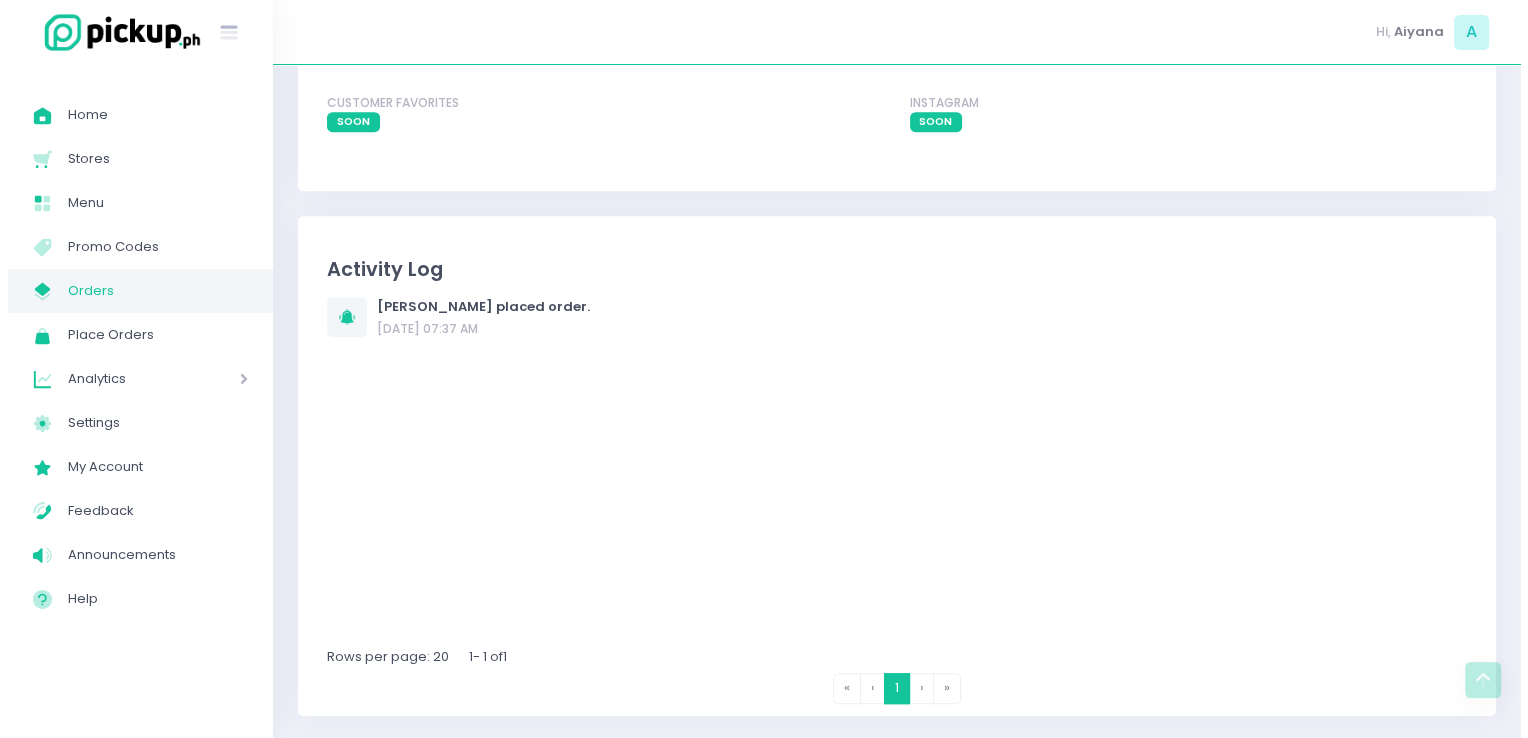 scroll, scrollTop: 0, scrollLeft: 0, axis: both 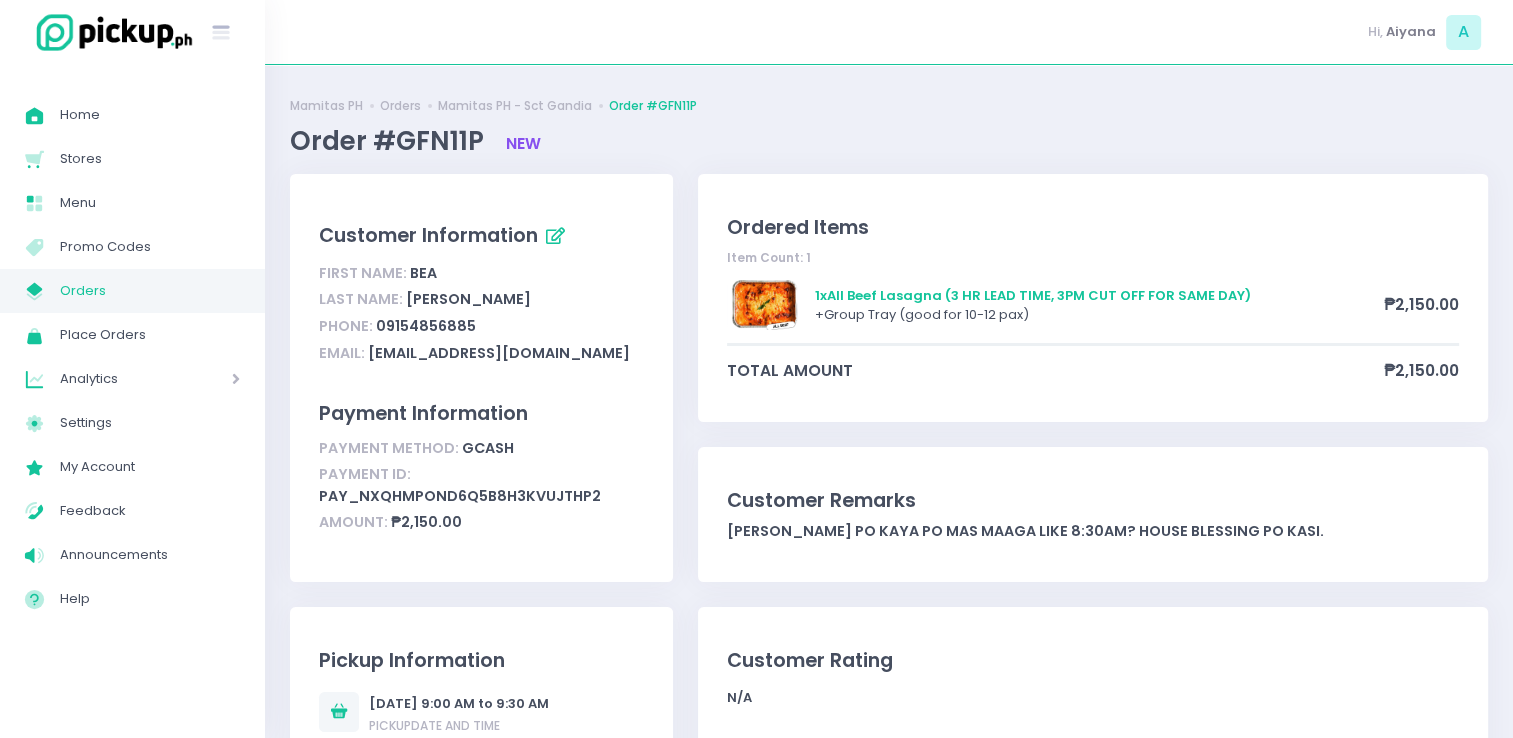 drag, startPoint x: 711, startPoint y: 263, endPoint x: 908, endPoint y: 235, distance: 198.9799 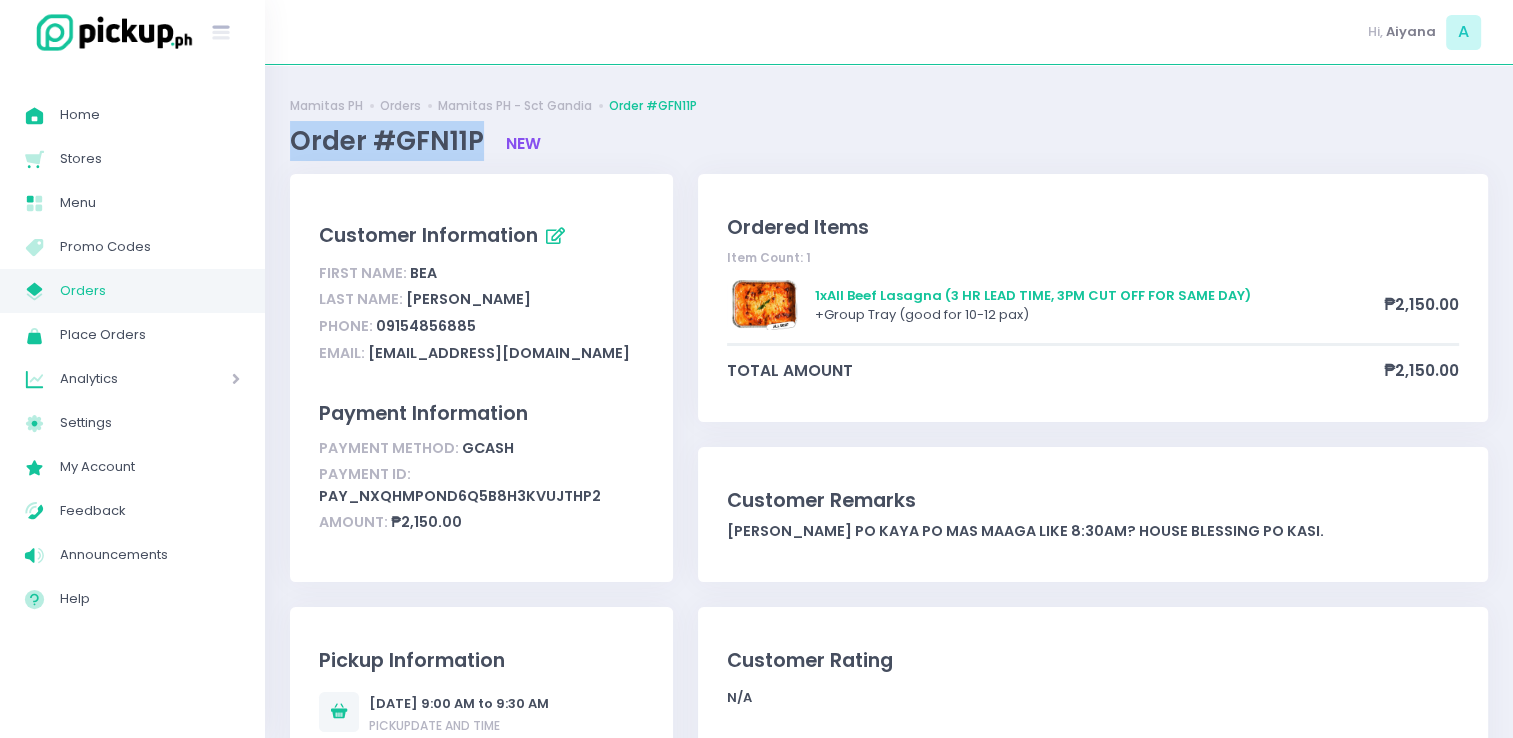 drag, startPoint x: 280, startPoint y: 138, endPoint x: 480, endPoint y: 132, distance: 200.08998 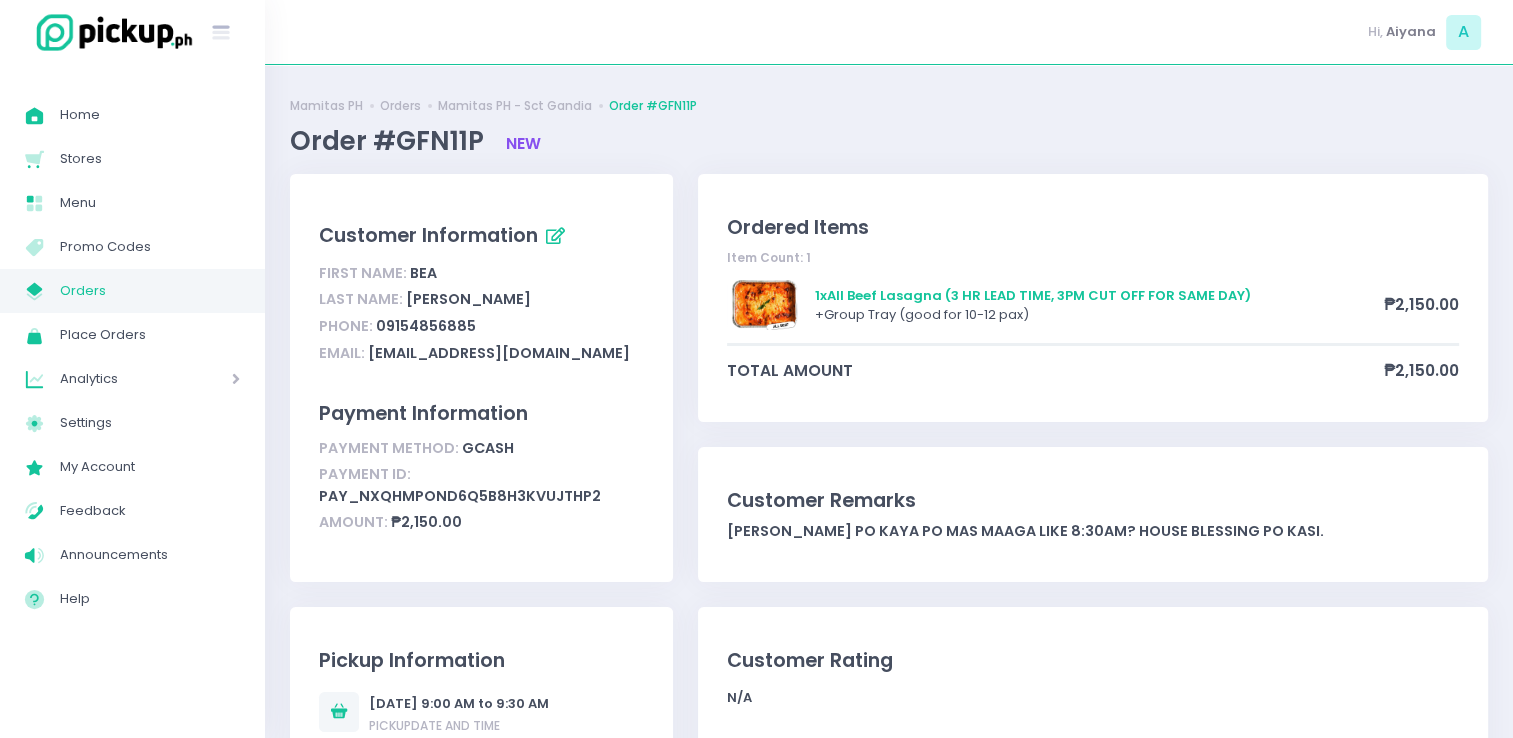click on "Ordered Items Item Count:   1 1  x  All Beef Lasagna (3 HR LEAD TIME, 3PM CUT OFF FOR SAME DAY) +  Group Tray (good for 10-12 pax)   ₱2,150.00   total amount ₱2,150.00 Customer Remarks Kaya po kaya po mas maaga like 8:30am? House blessing po kasi." at bounding box center (1092, 390) 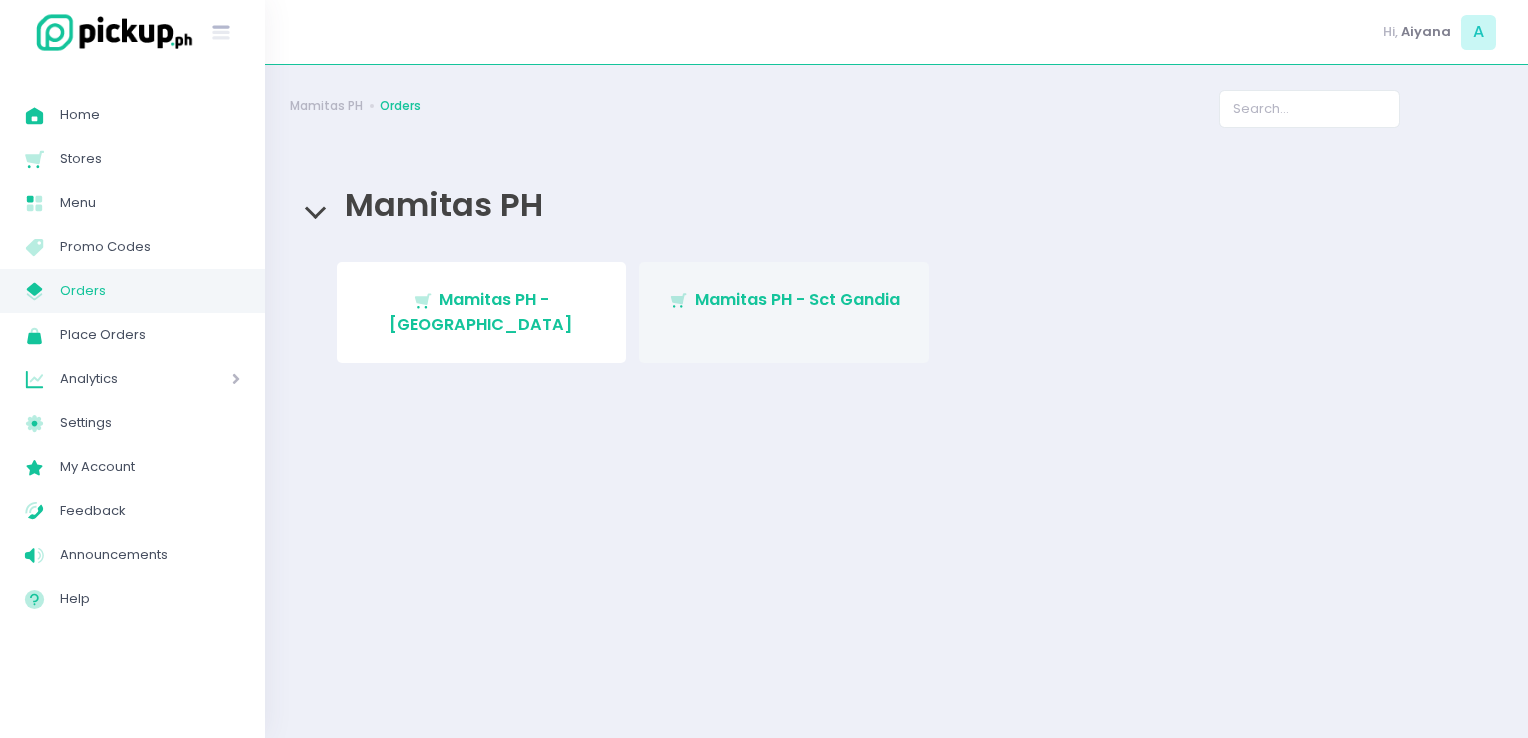 click on "Mamitas PH - Sct Gandia" at bounding box center [797, 299] 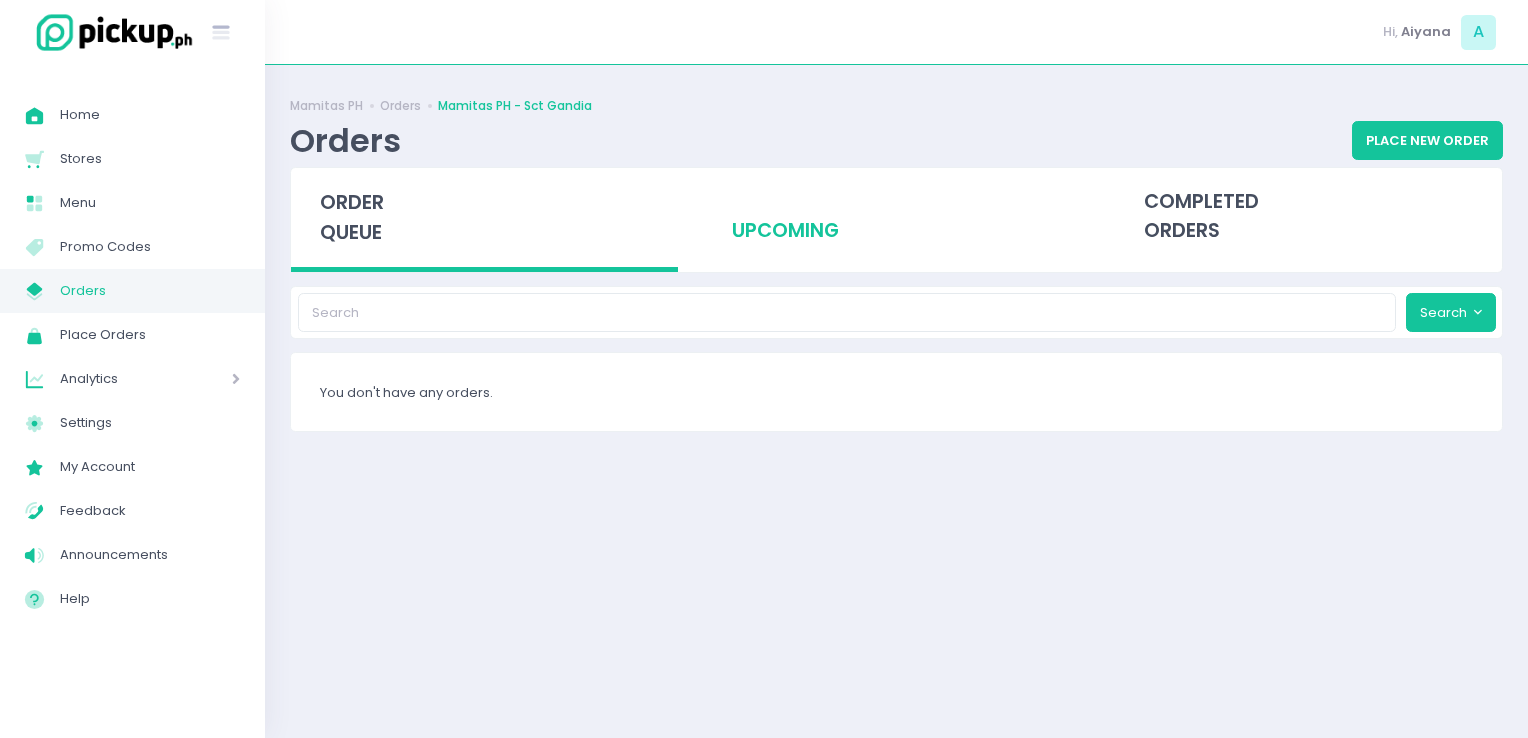 click on "upcoming" at bounding box center (896, 217) 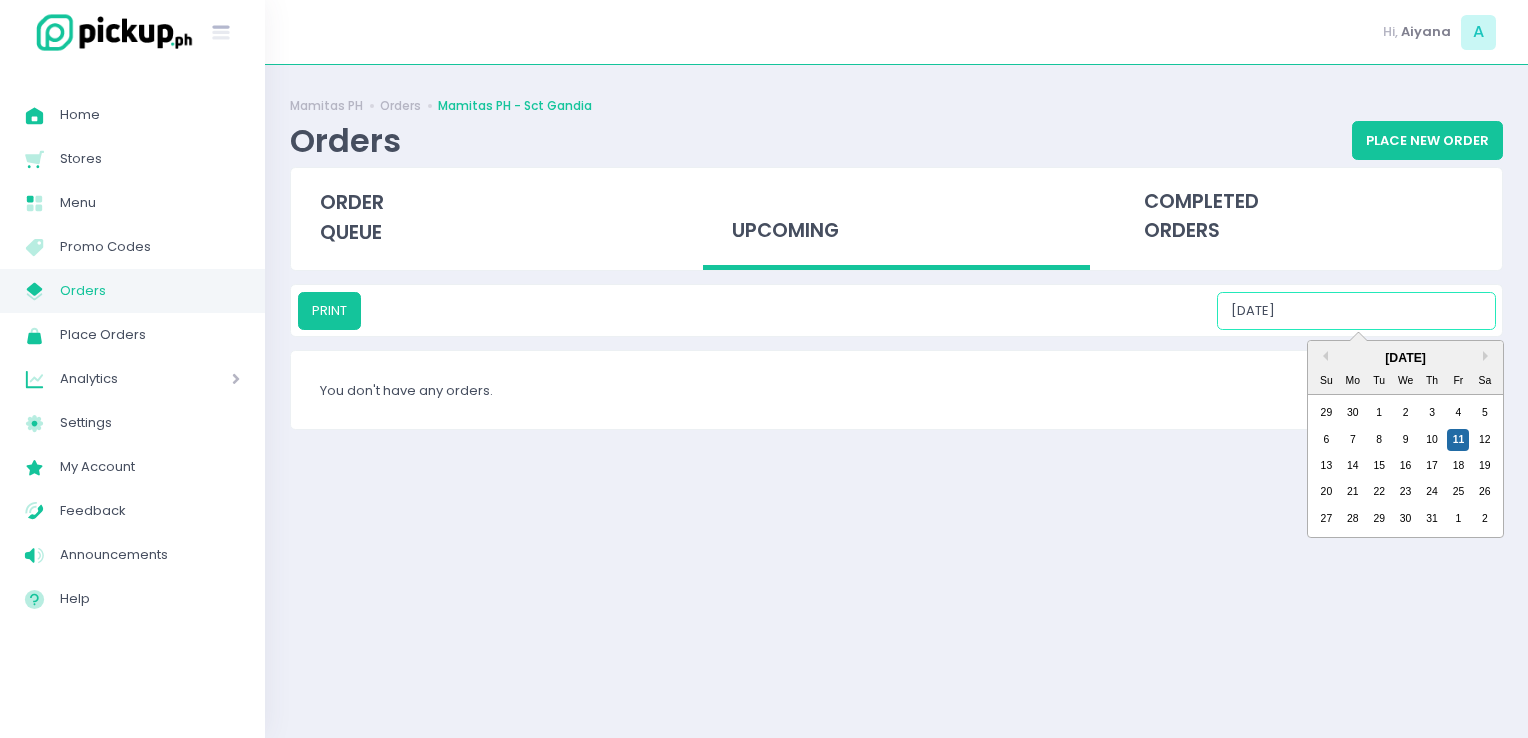 click on "[DATE]" at bounding box center (1356, 311) 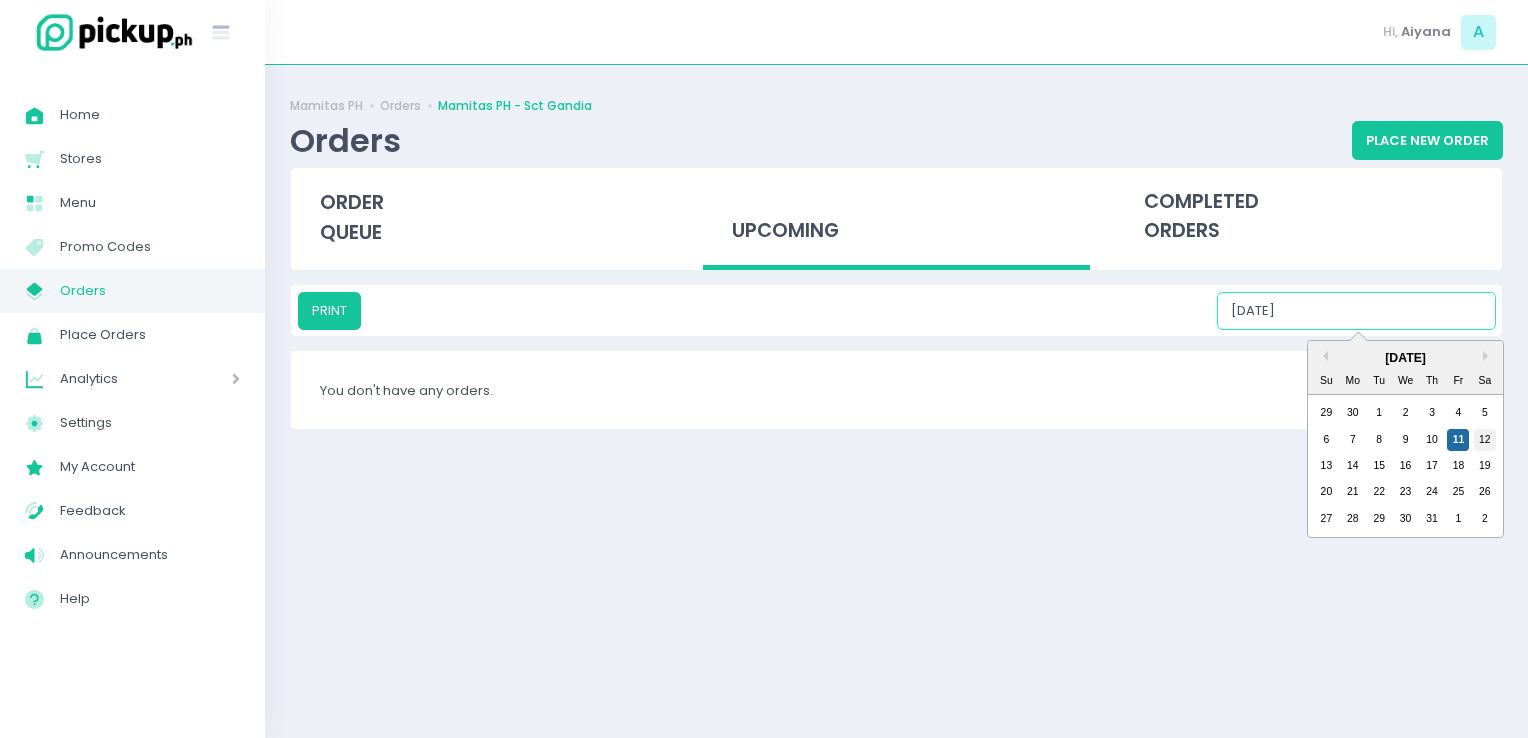 click on "12" at bounding box center [1485, 440] 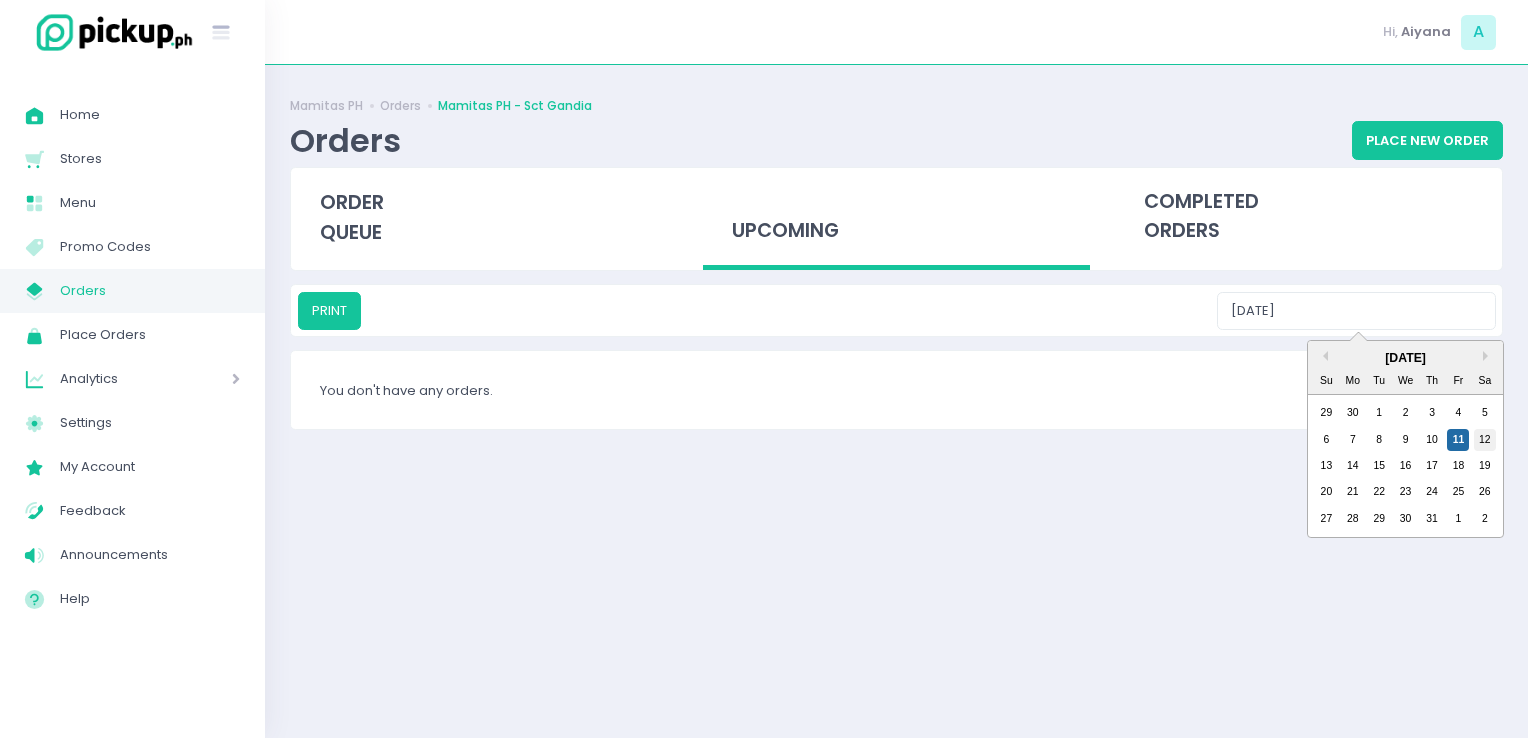 type on "[DATE]" 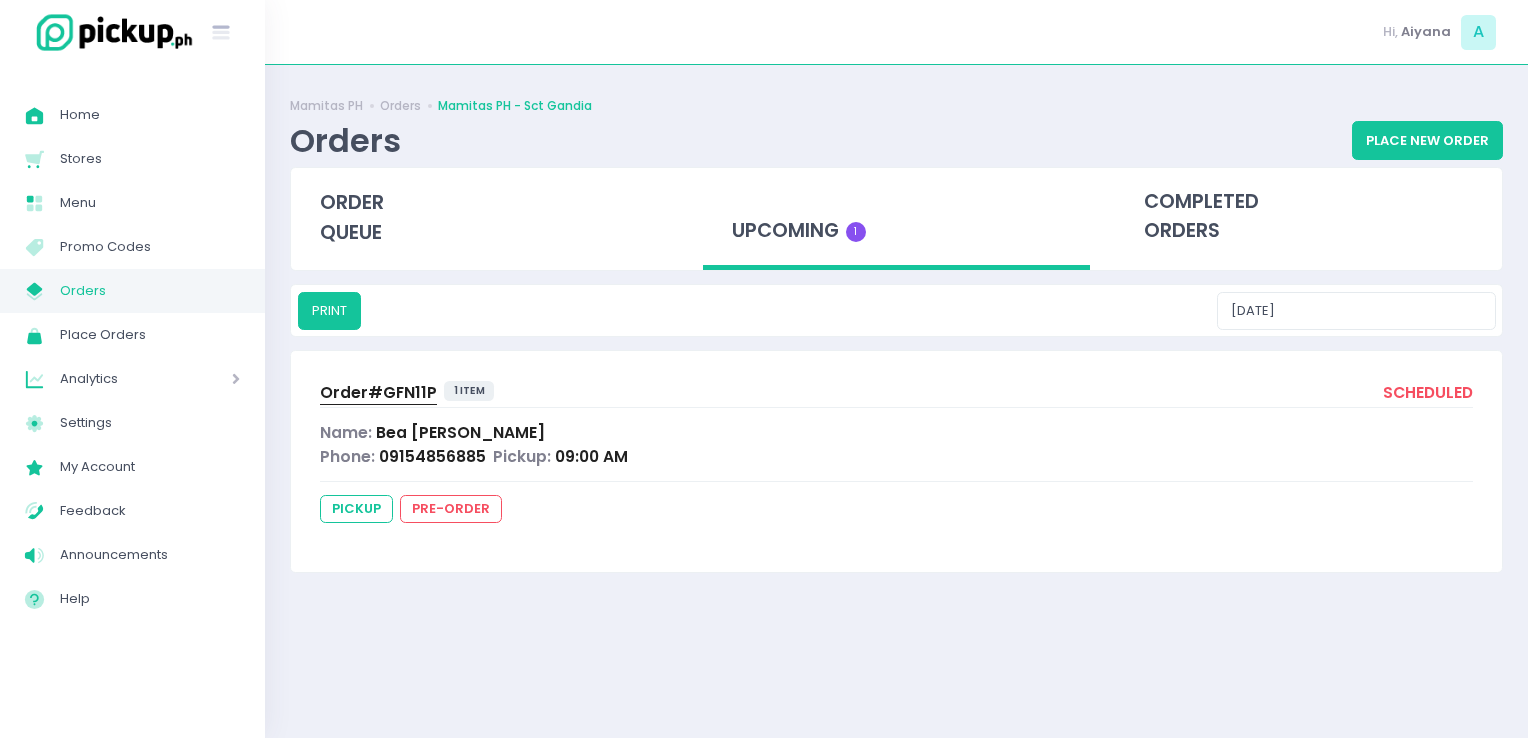 click on "Order# GFN11P" at bounding box center (378, 392) 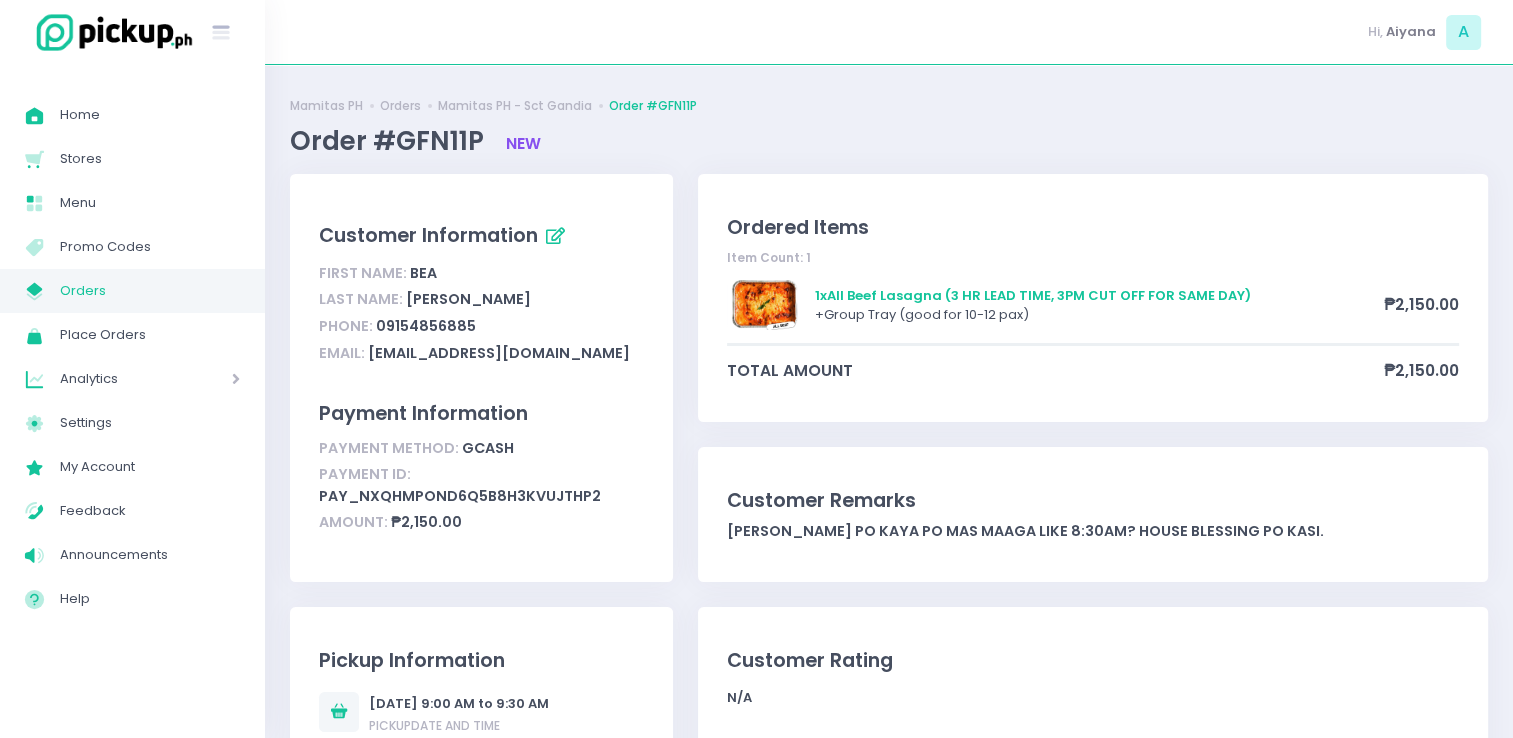 click on "Orders" at bounding box center [150, 291] 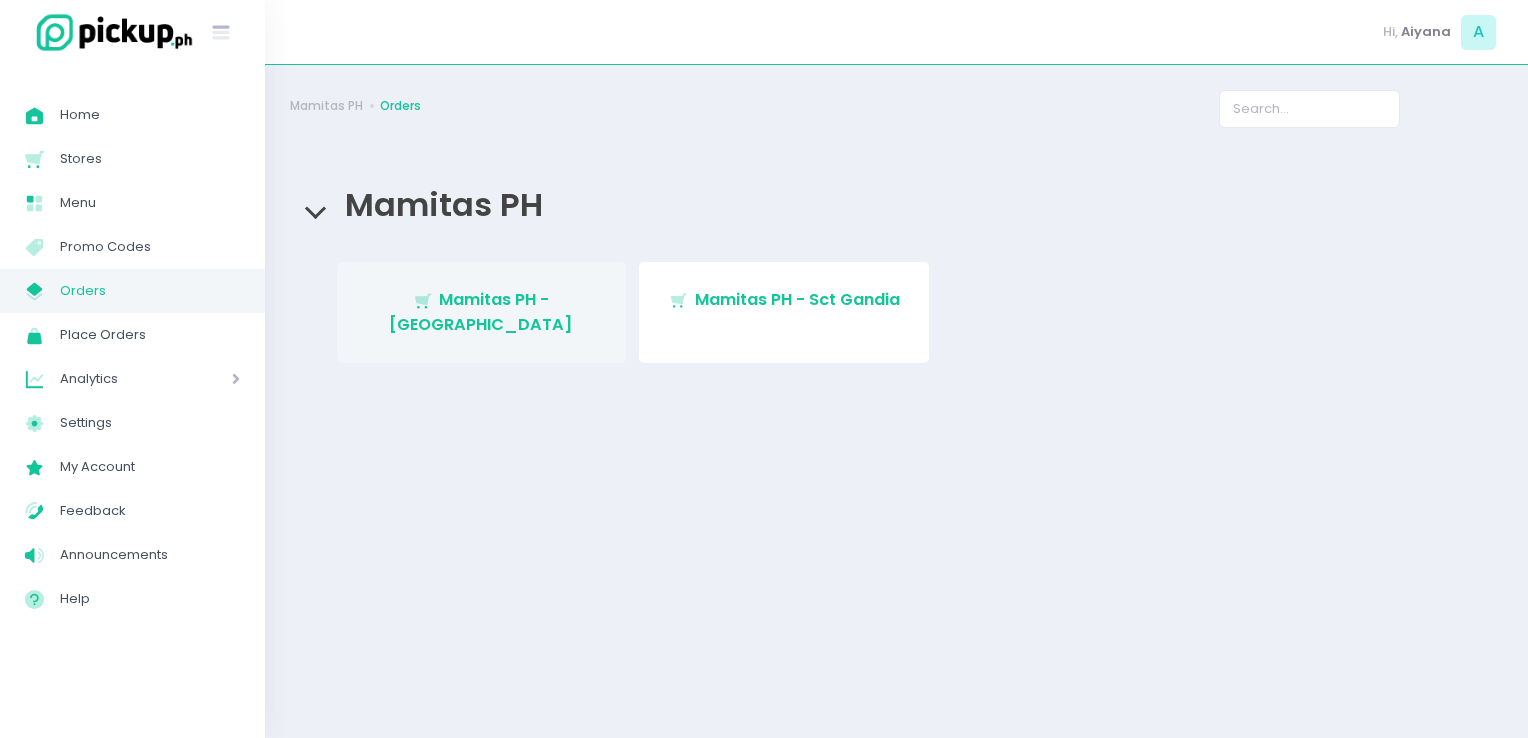 click on "Mamitas PH - [GEOGRAPHIC_DATA]" at bounding box center [481, 311] 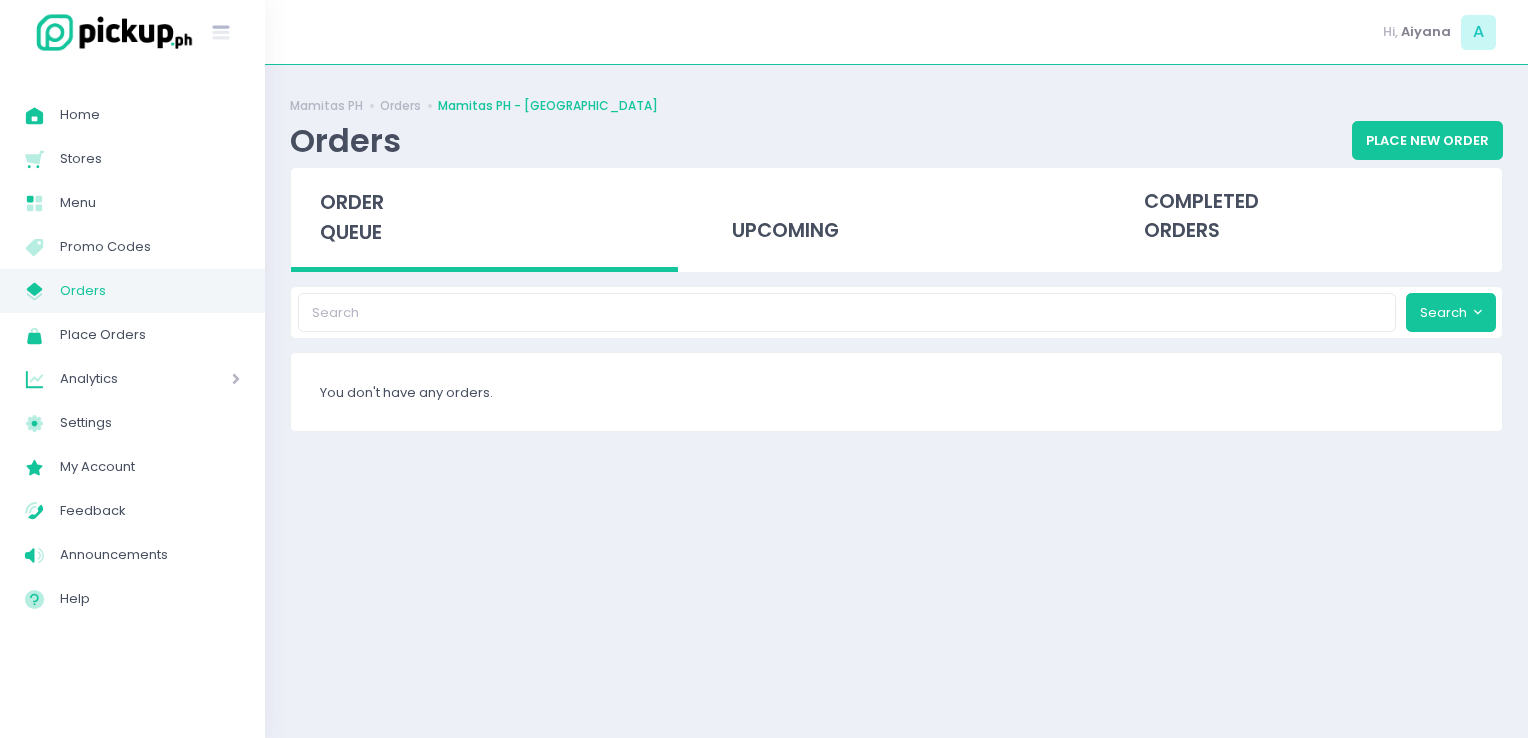 click on "Orders" at bounding box center [150, 291] 